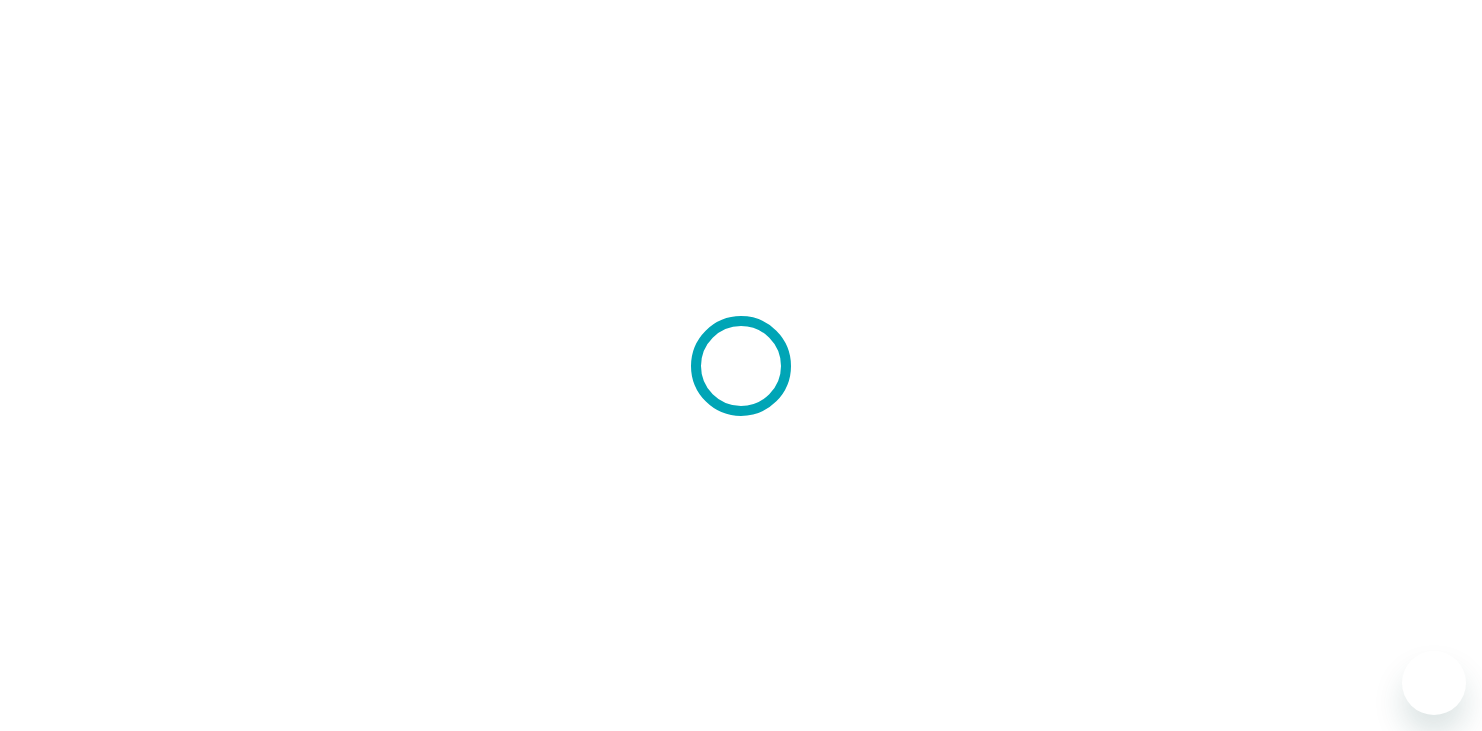 scroll, scrollTop: 0, scrollLeft: 0, axis: both 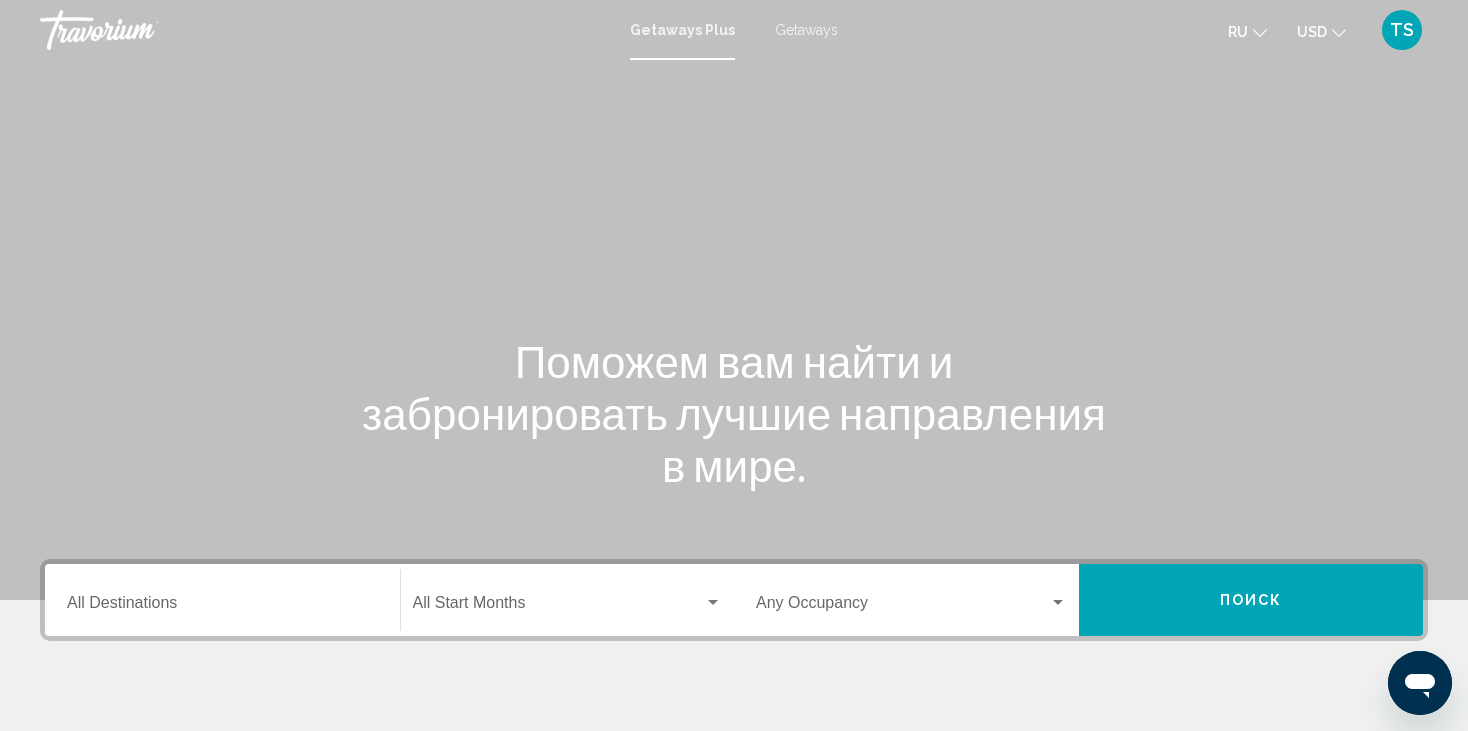 click on "Destination All Destinations" at bounding box center (222, 600) 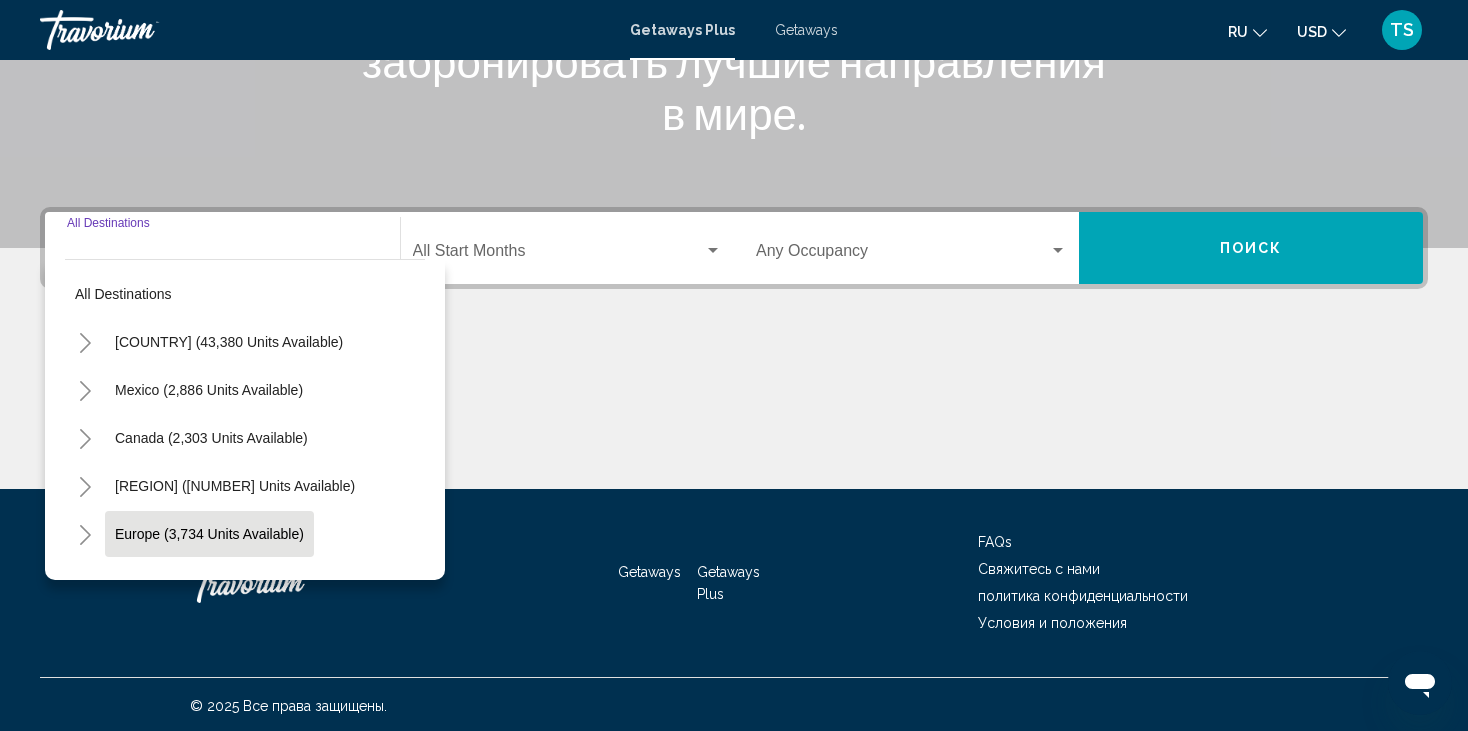scroll, scrollTop: 354, scrollLeft: 0, axis: vertical 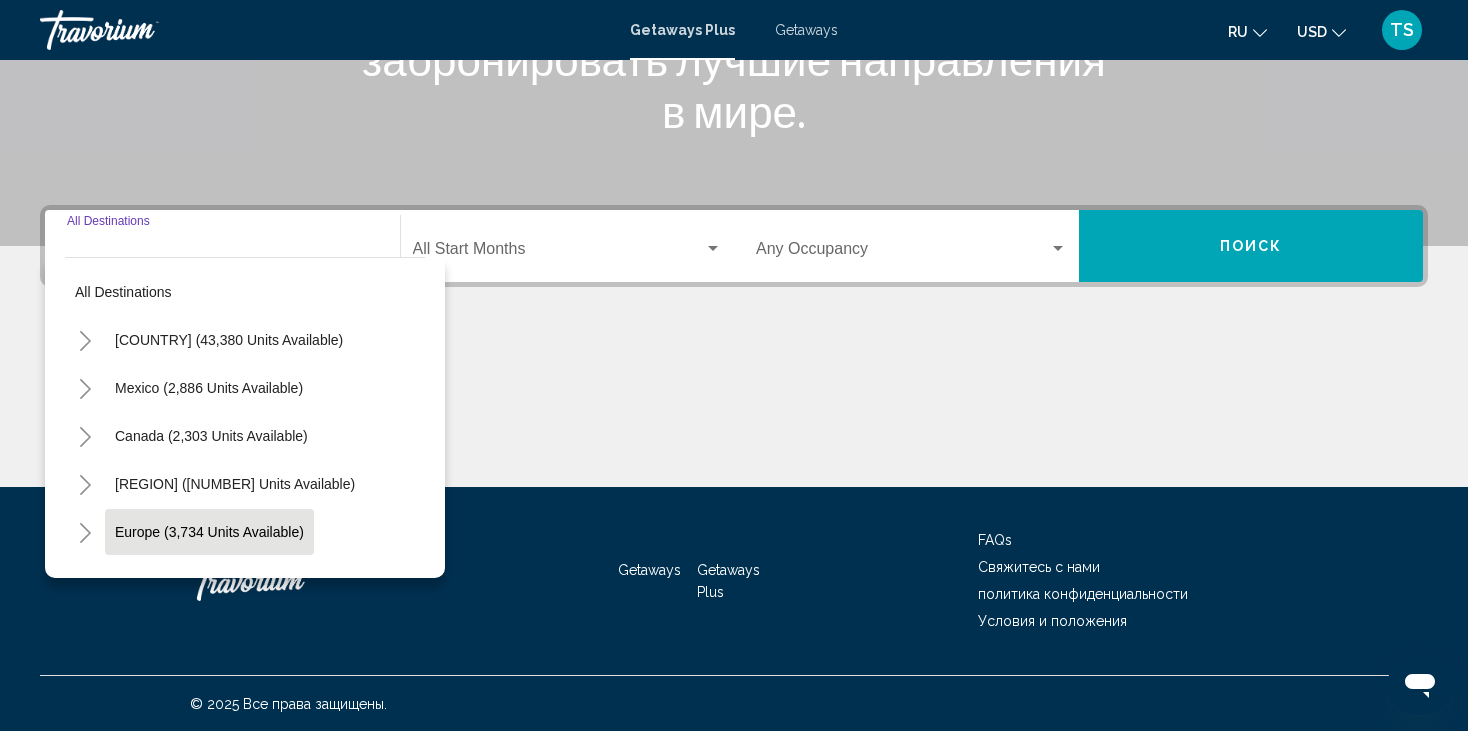 click on "Europe (3,734 units available)" at bounding box center [208, 580] 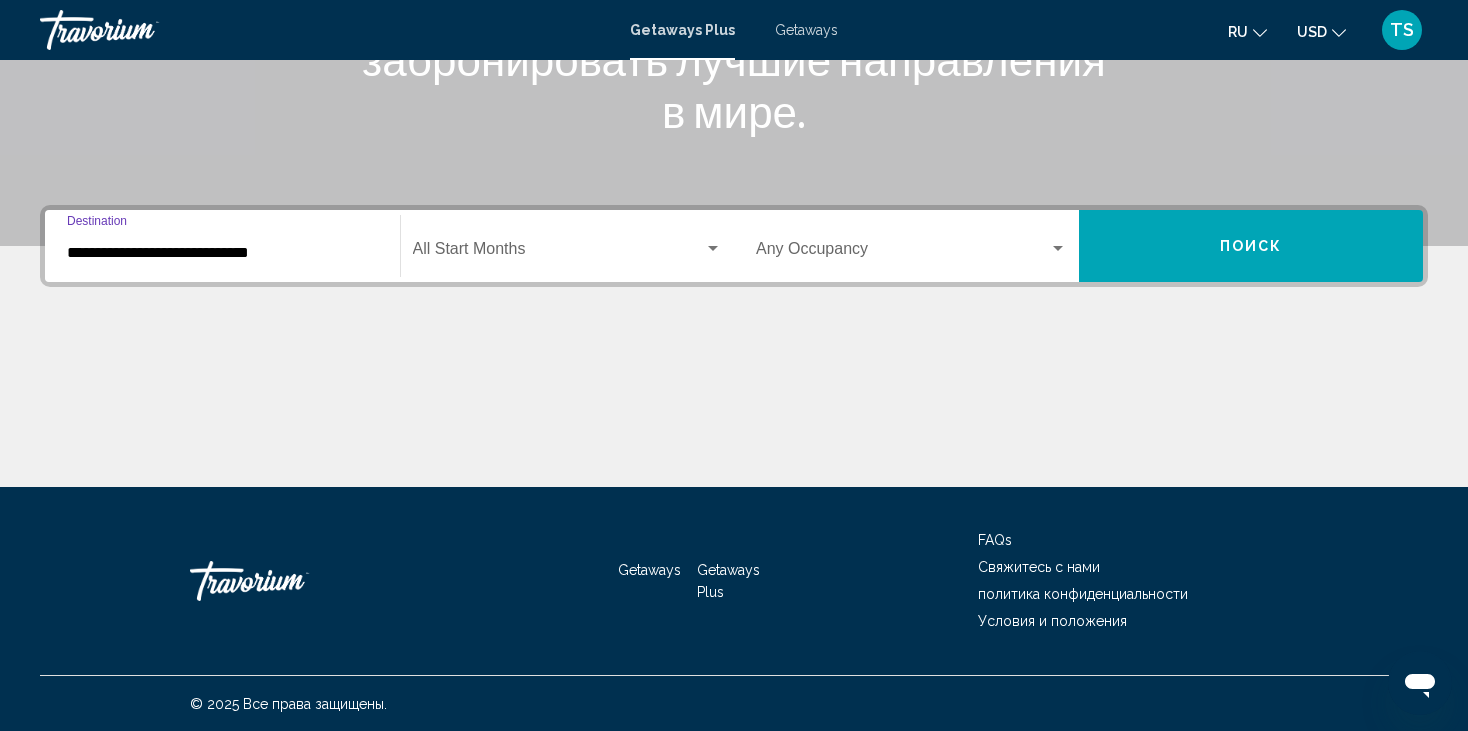 click at bounding box center [713, 248] 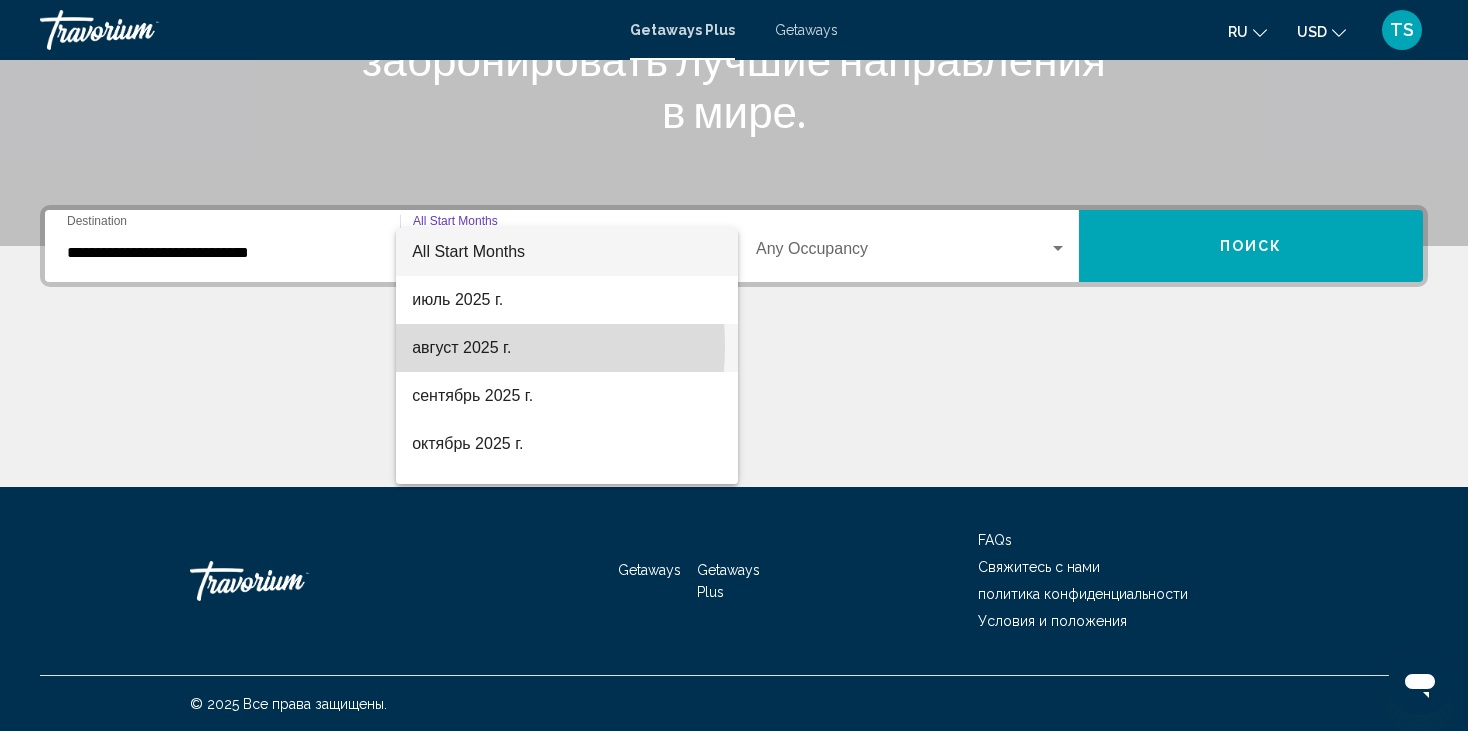 click on "август 2025 г." at bounding box center (567, 348) 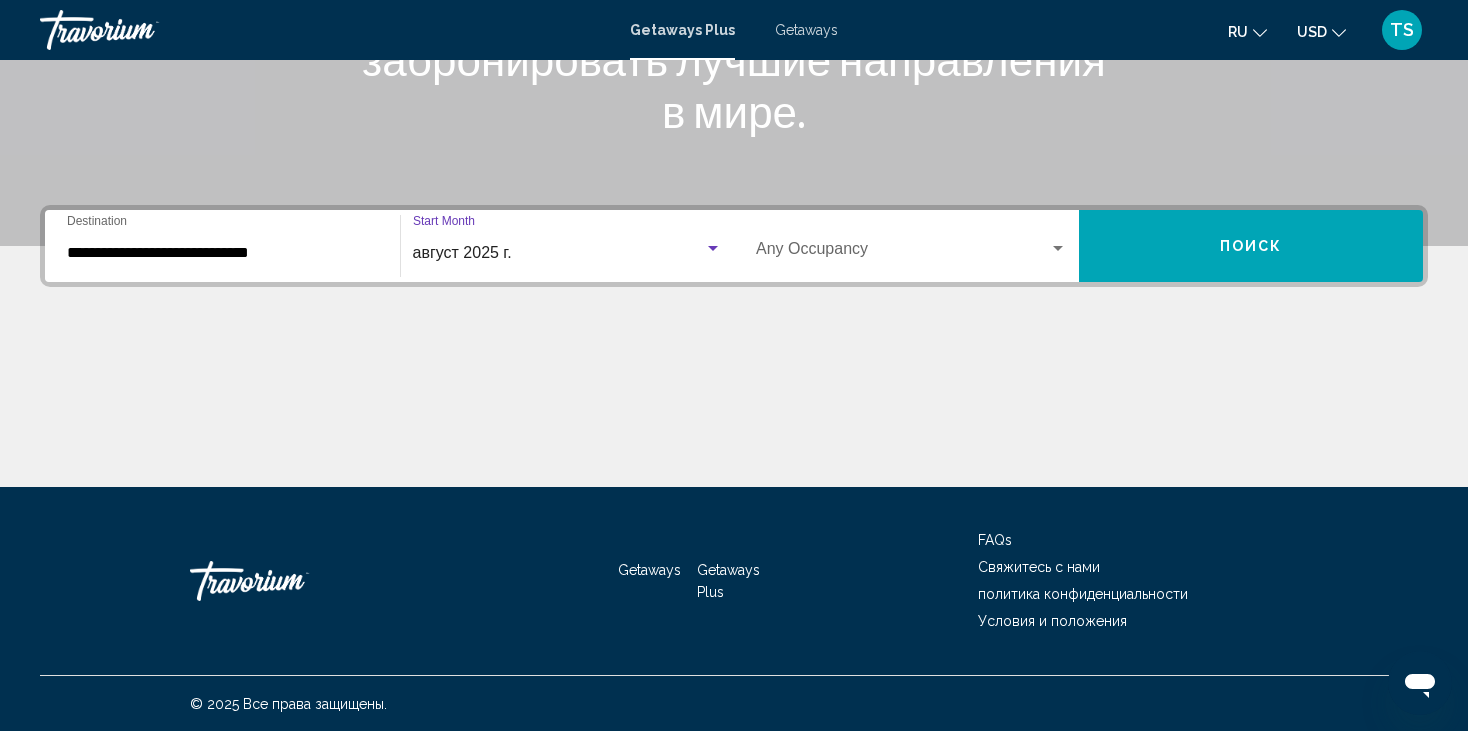 click at bounding box center [1058, 249] 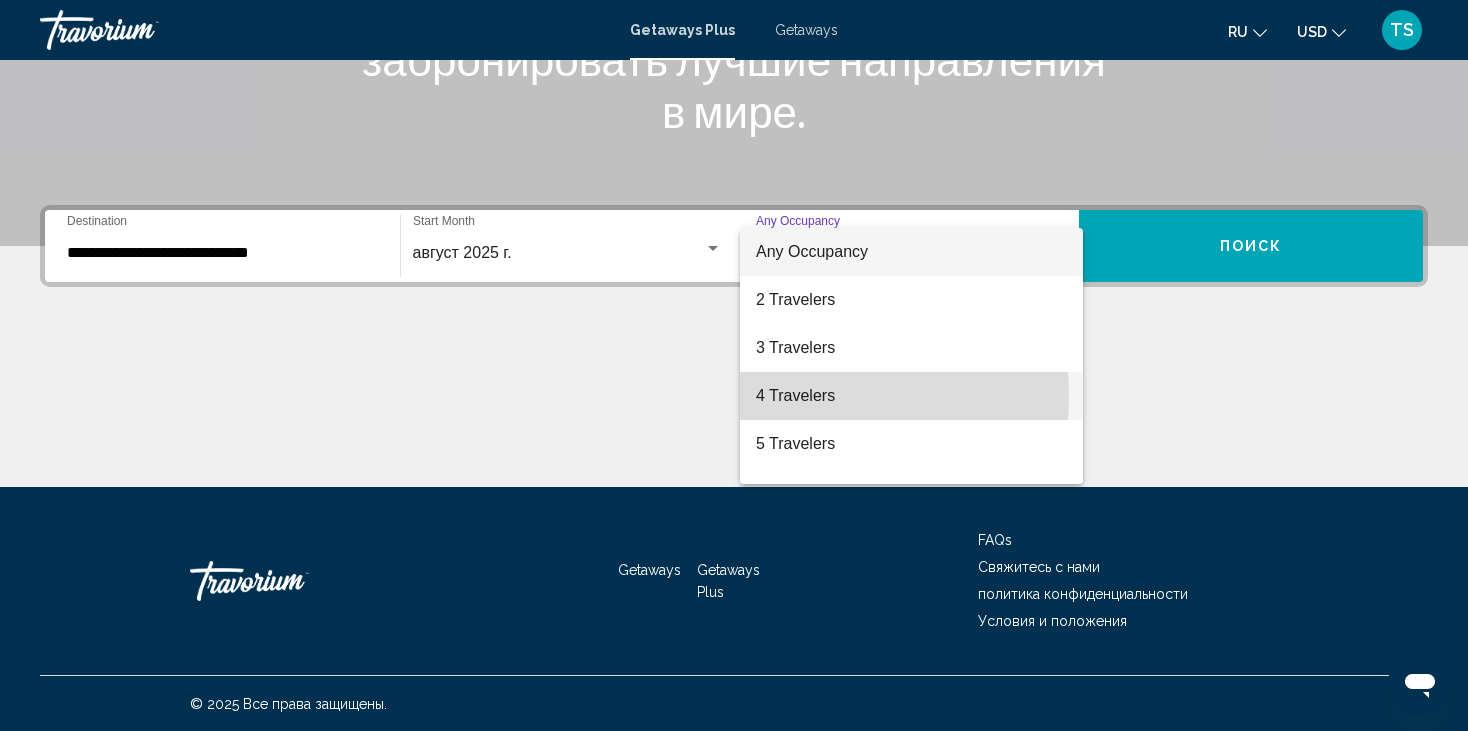 click on "4 Travelers" at bounding box center (911, 396) 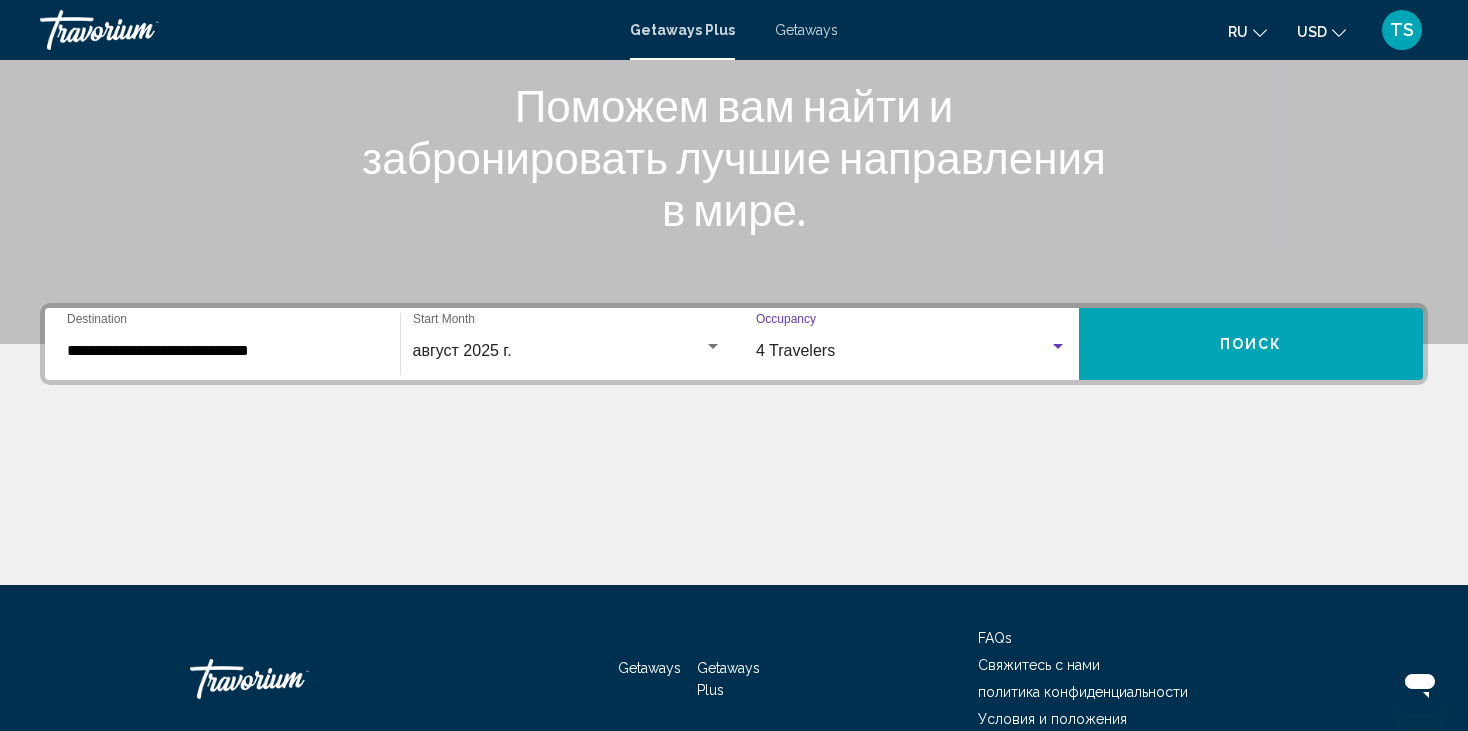 scroll, scrollTop: 254, scrollLeft: 0, axis: vertical 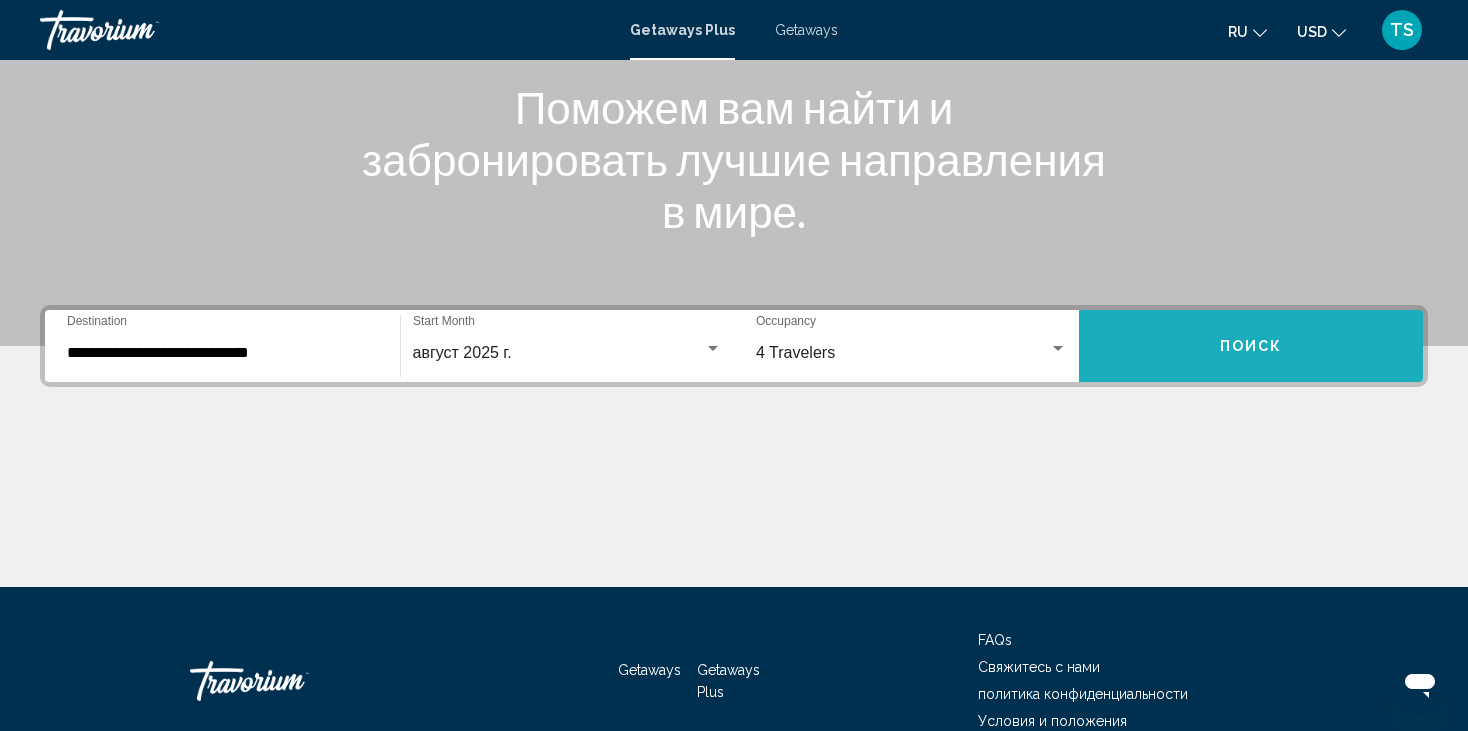 click on "Поиск" at bounding box center (1251, 346) 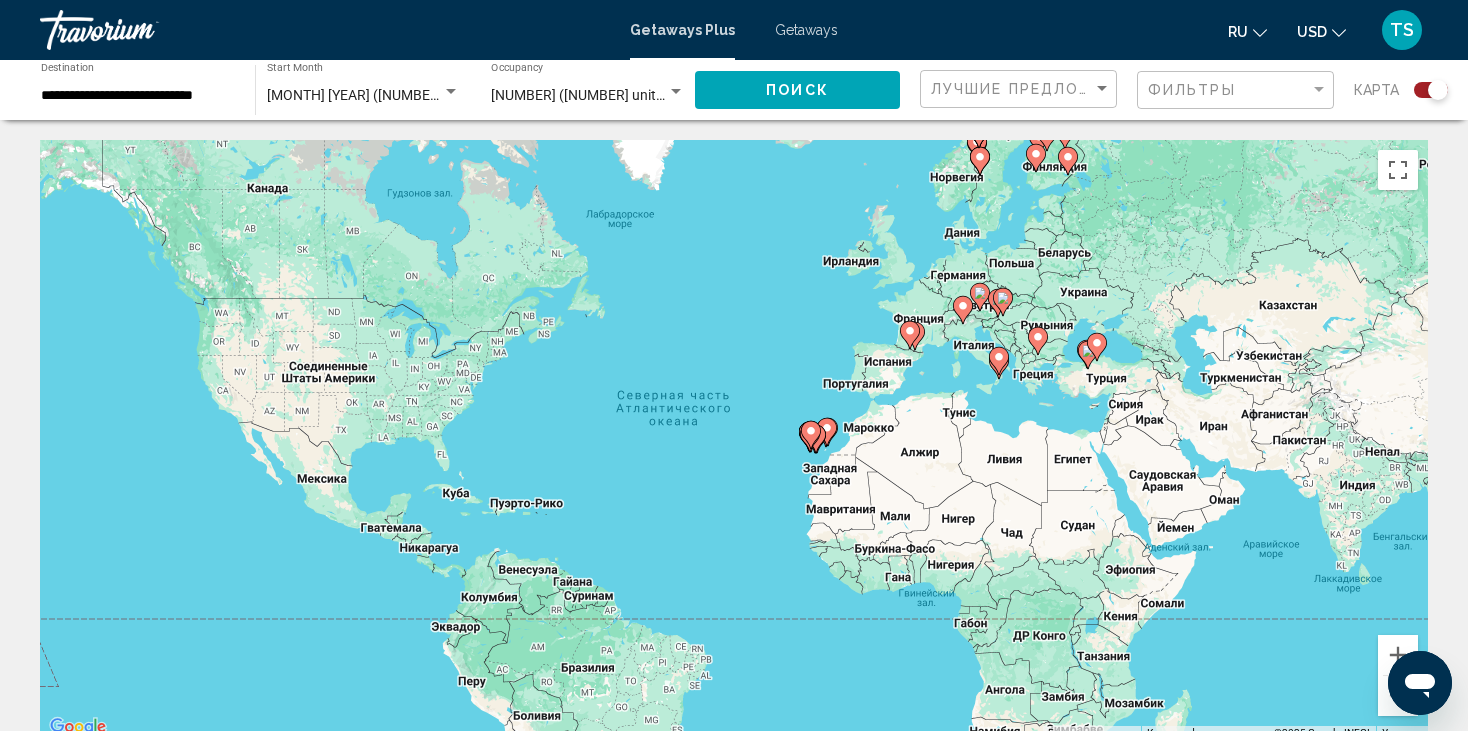 click 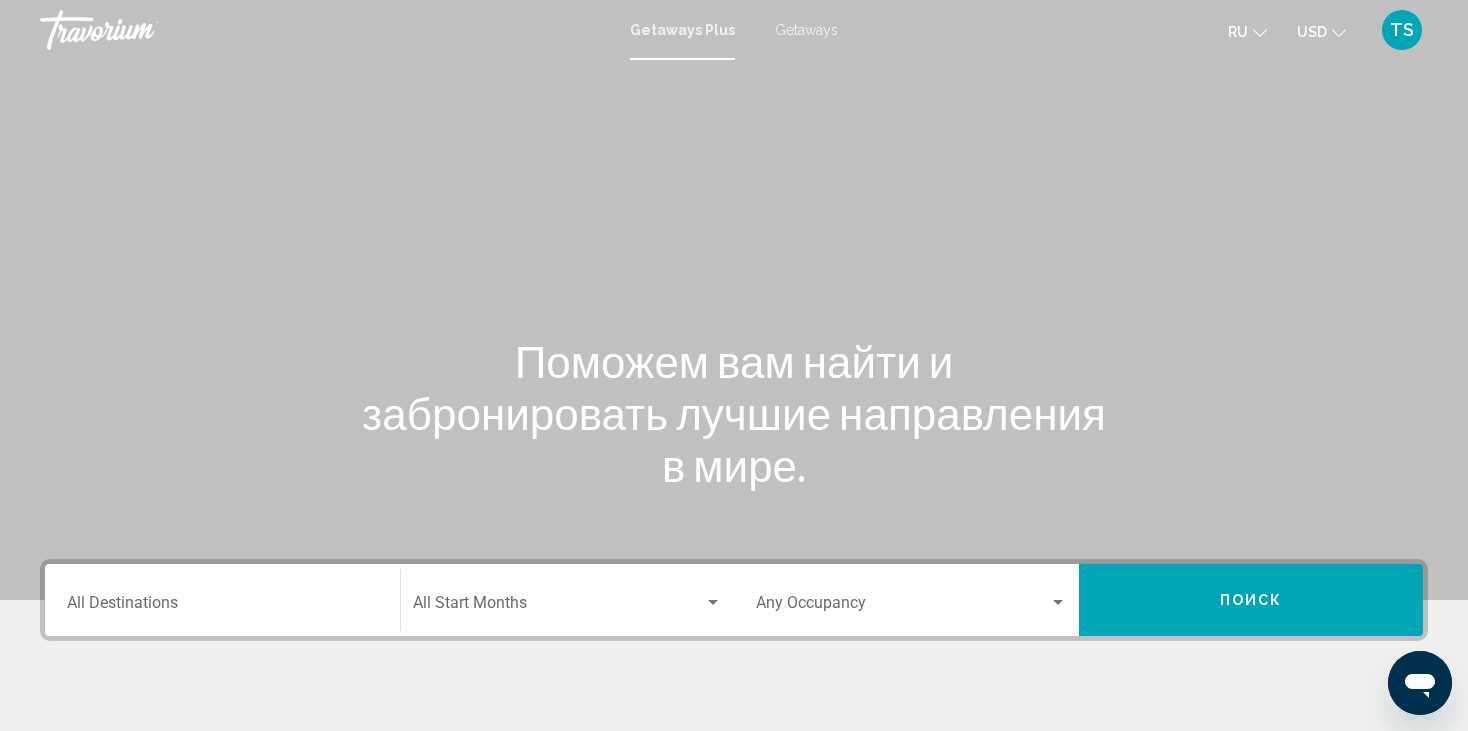click on "Destination All Destinations" at bounding box center [222, 607] 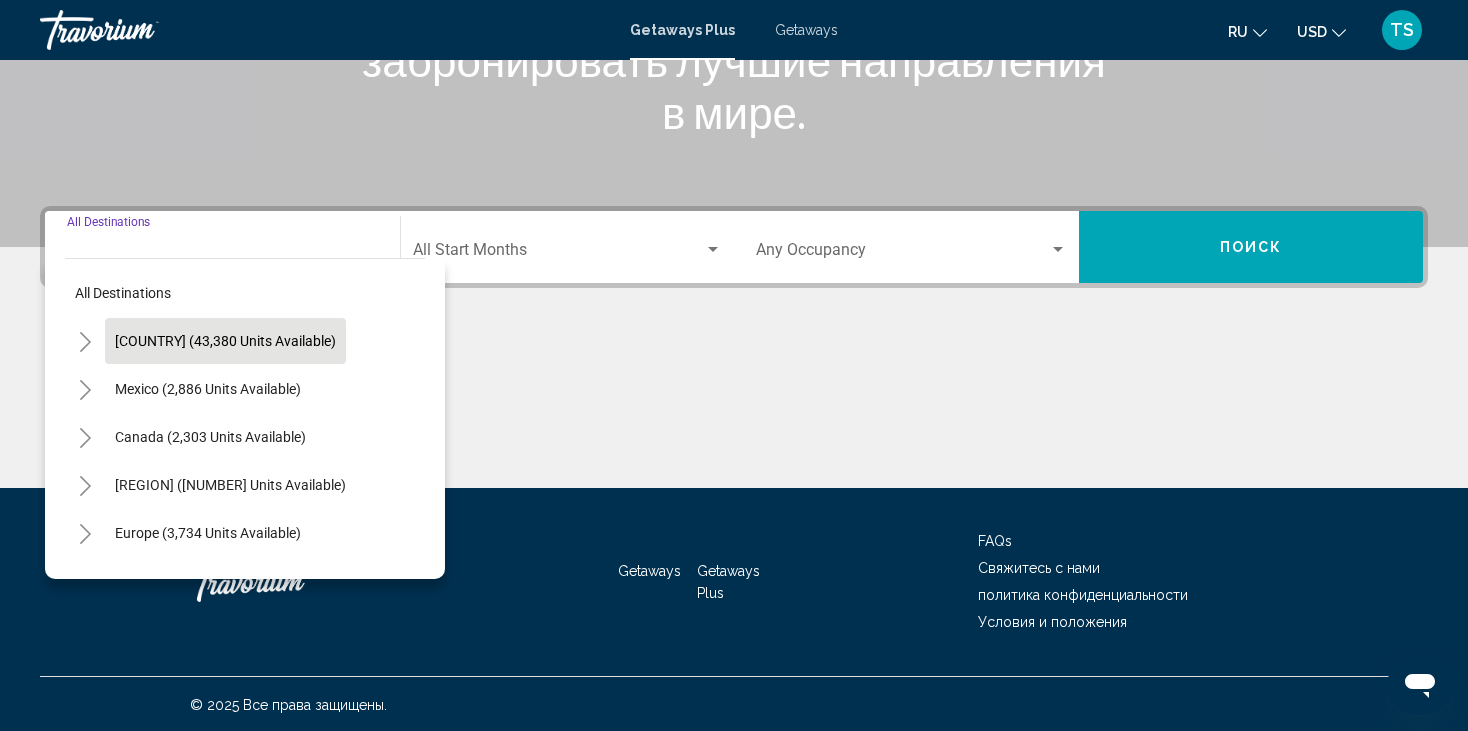 scroll, scrollTop: 354, scrollLeft: 0, axis: vertical 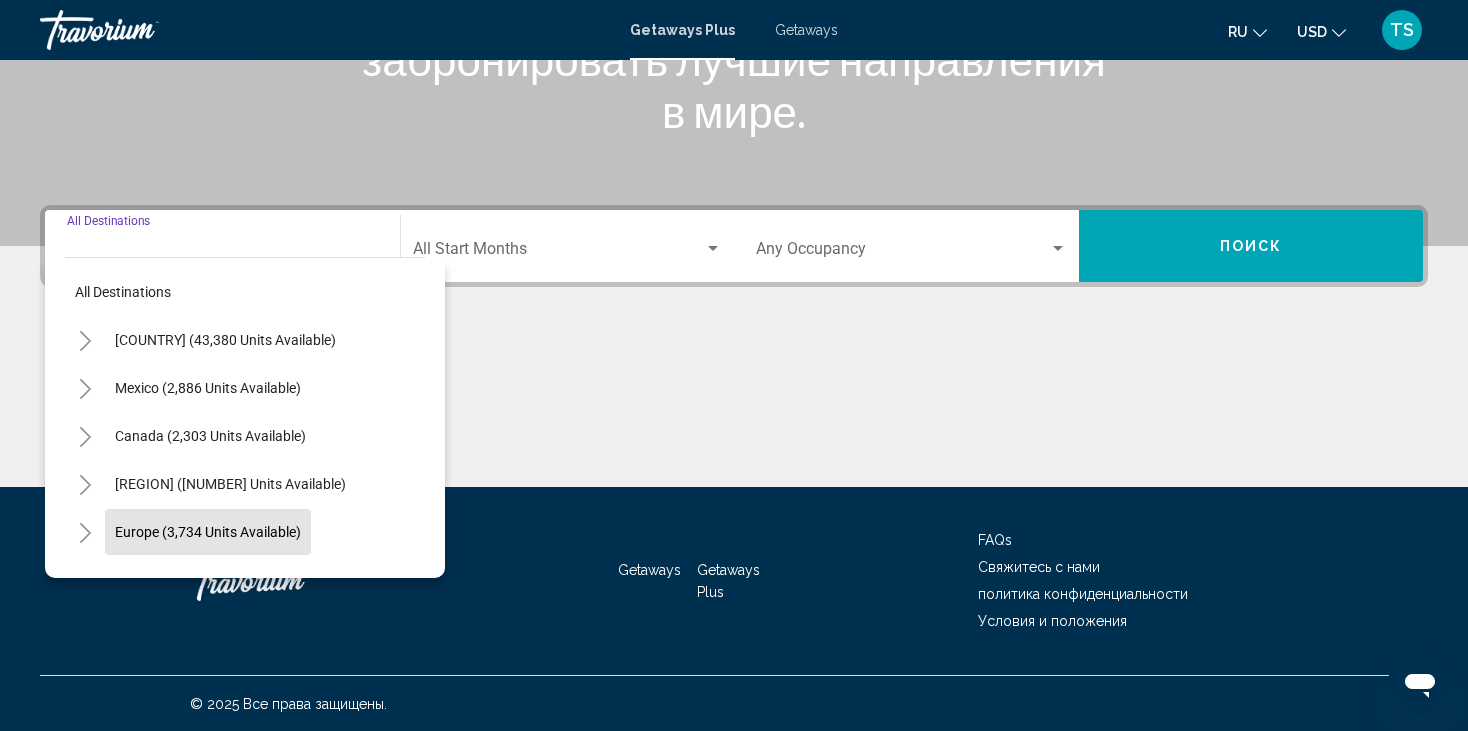 click on "Europe (3,734 units available)" at bounding box center (208, 580) 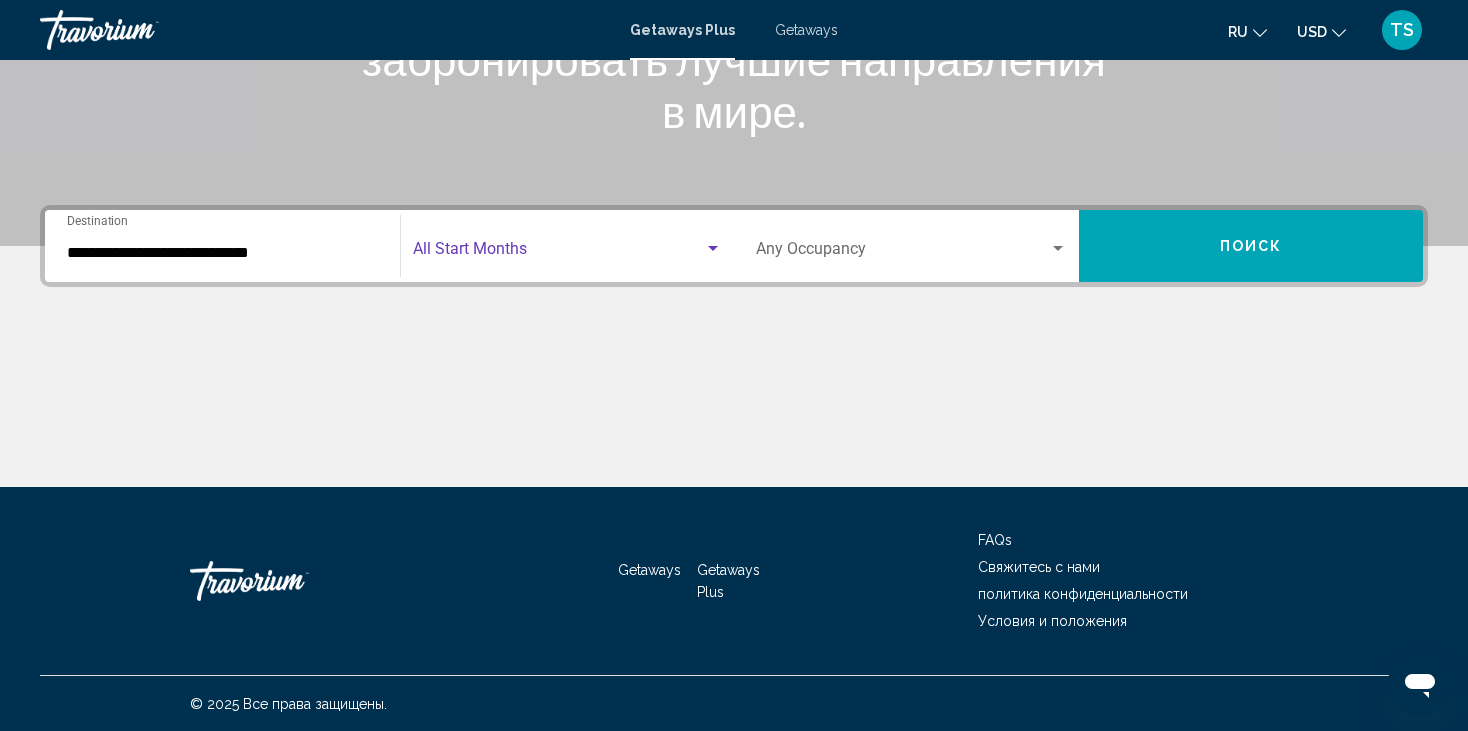 click at bounding box center [713, 249] 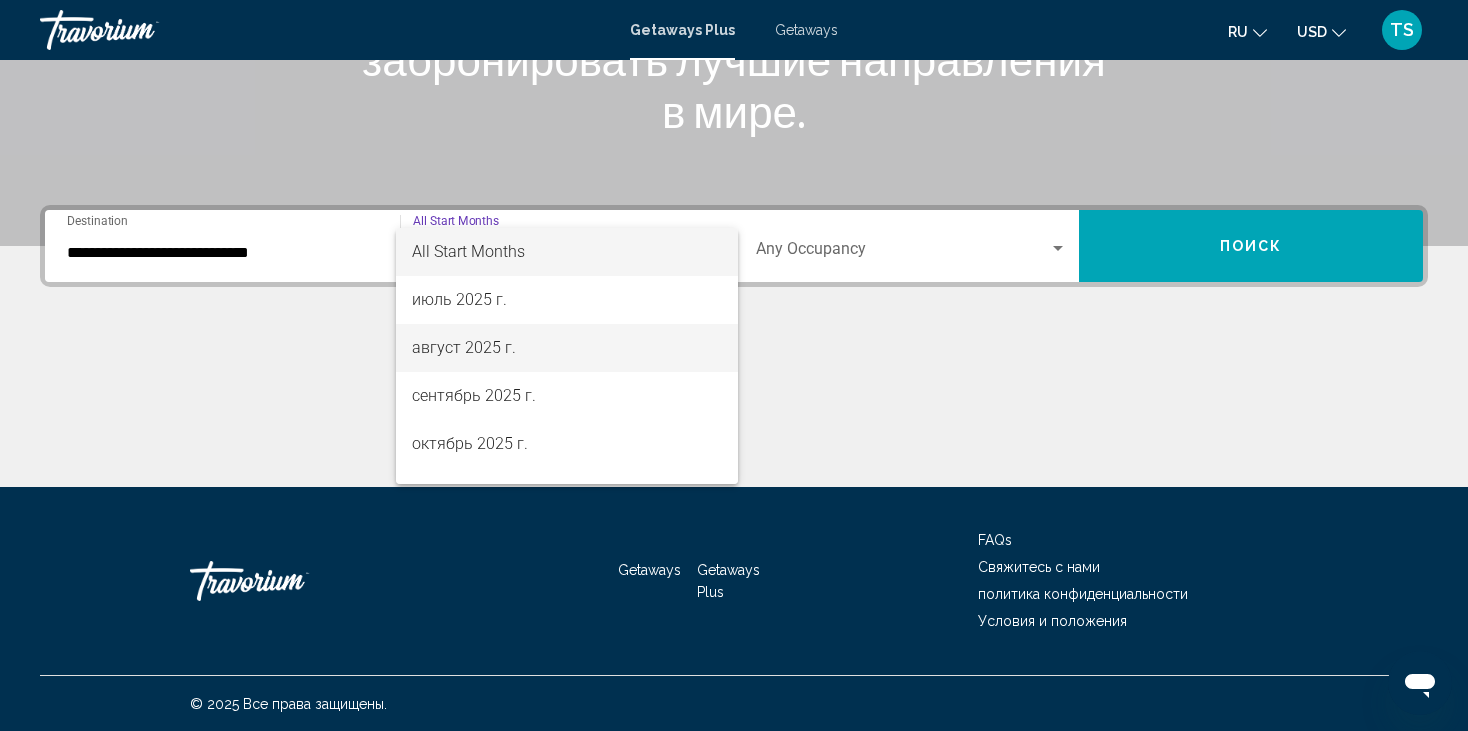 click on "август 2025 г." at bounding box center (567, 348) 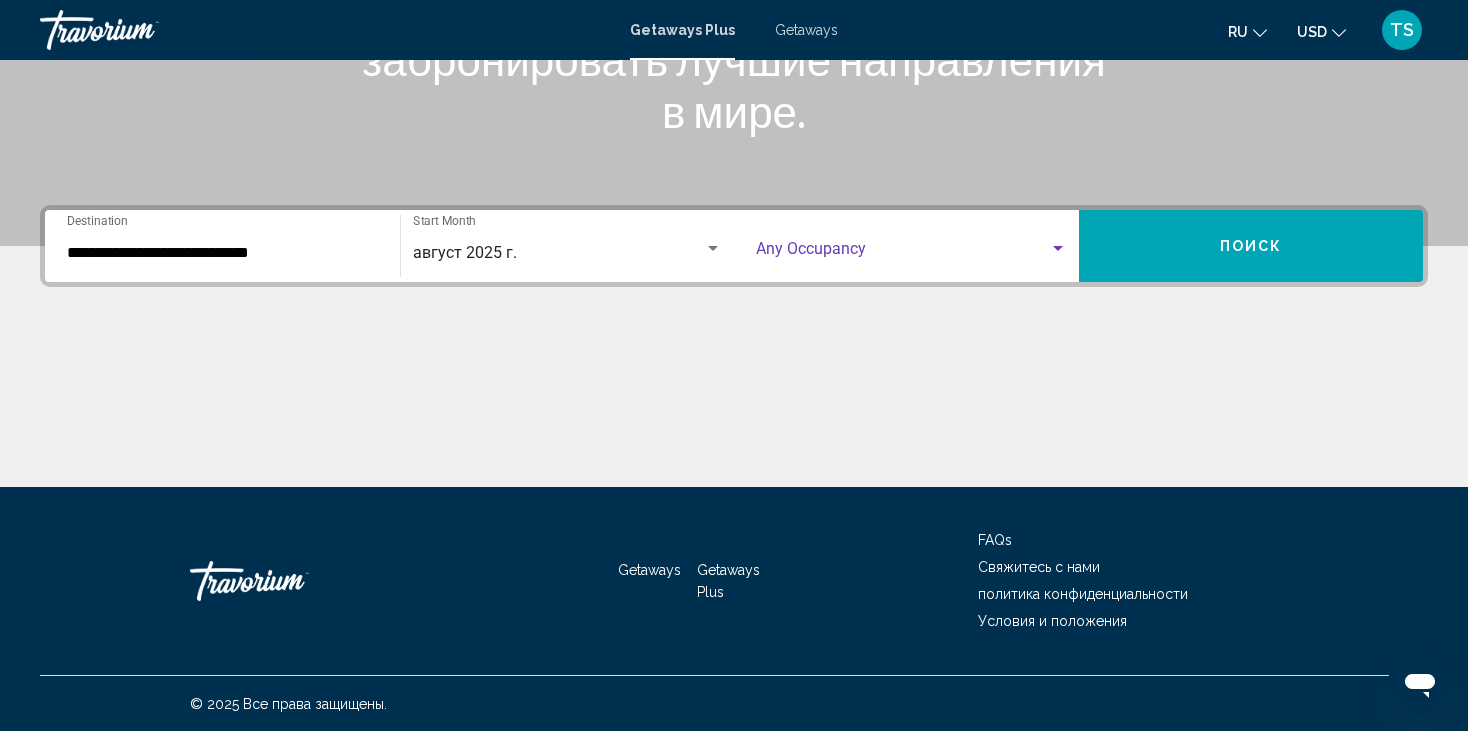 click at bounding box center (1058, 249) 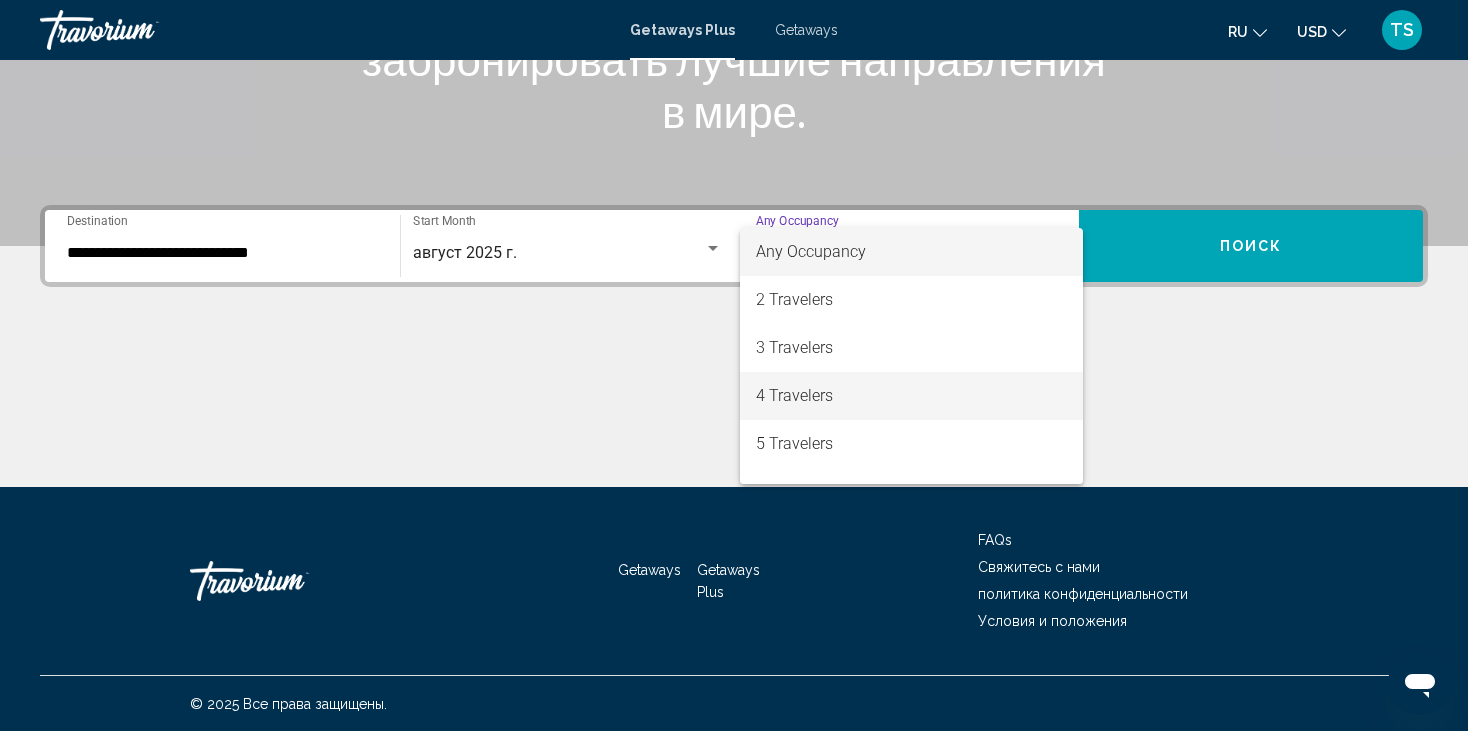 click on "4 Travelers" at bounding box center (911, 396) 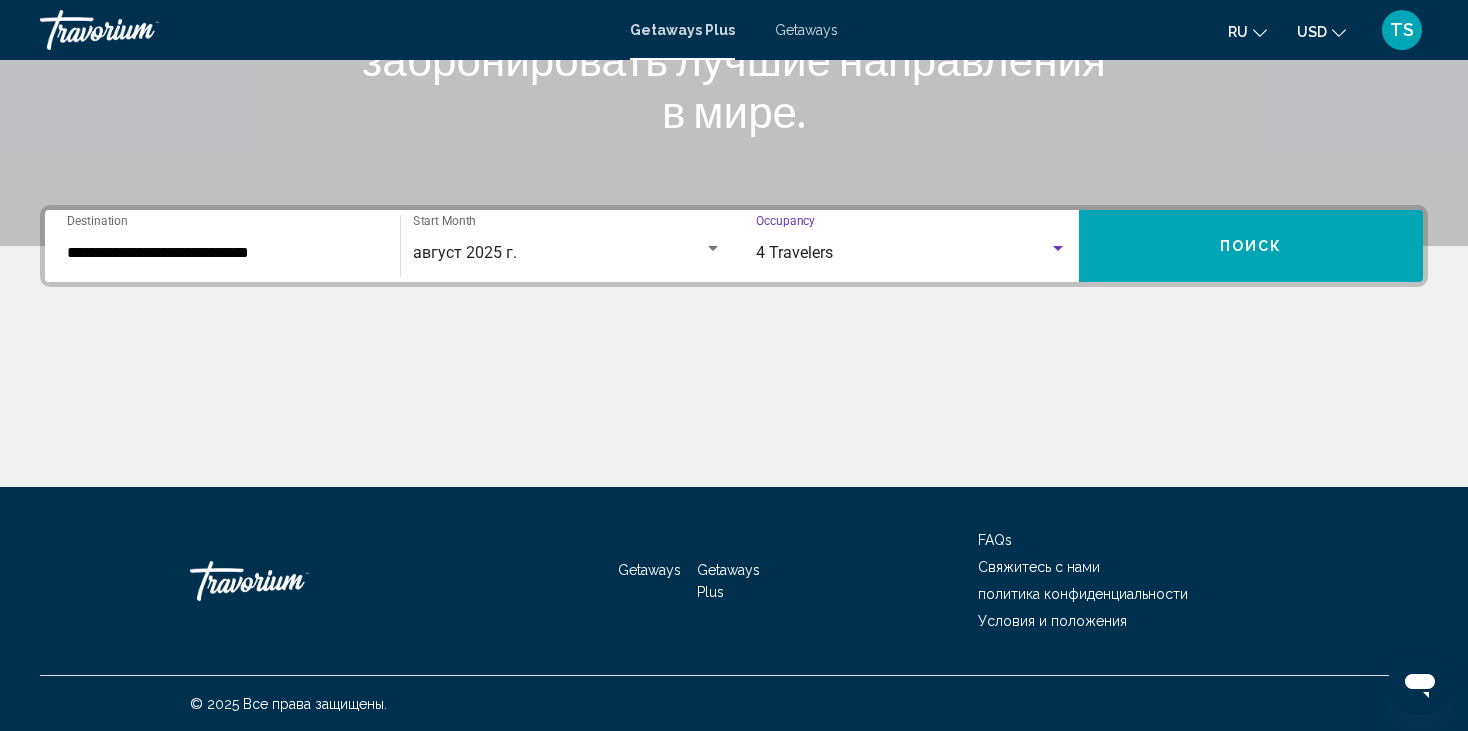 click on "Поиск" at bounding box center [1251, 246] 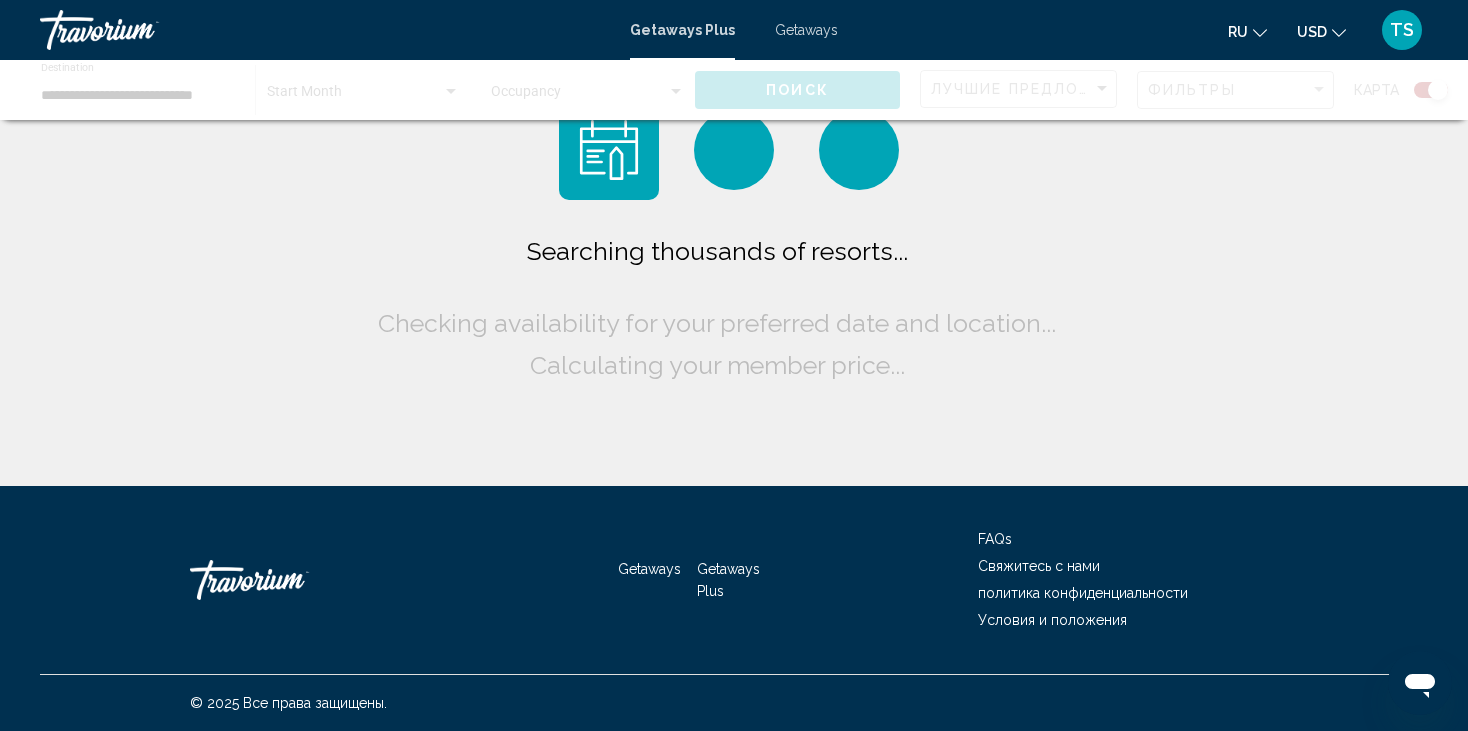 scroll, scrollTop: 0, scrollLeft: 0, axis: both 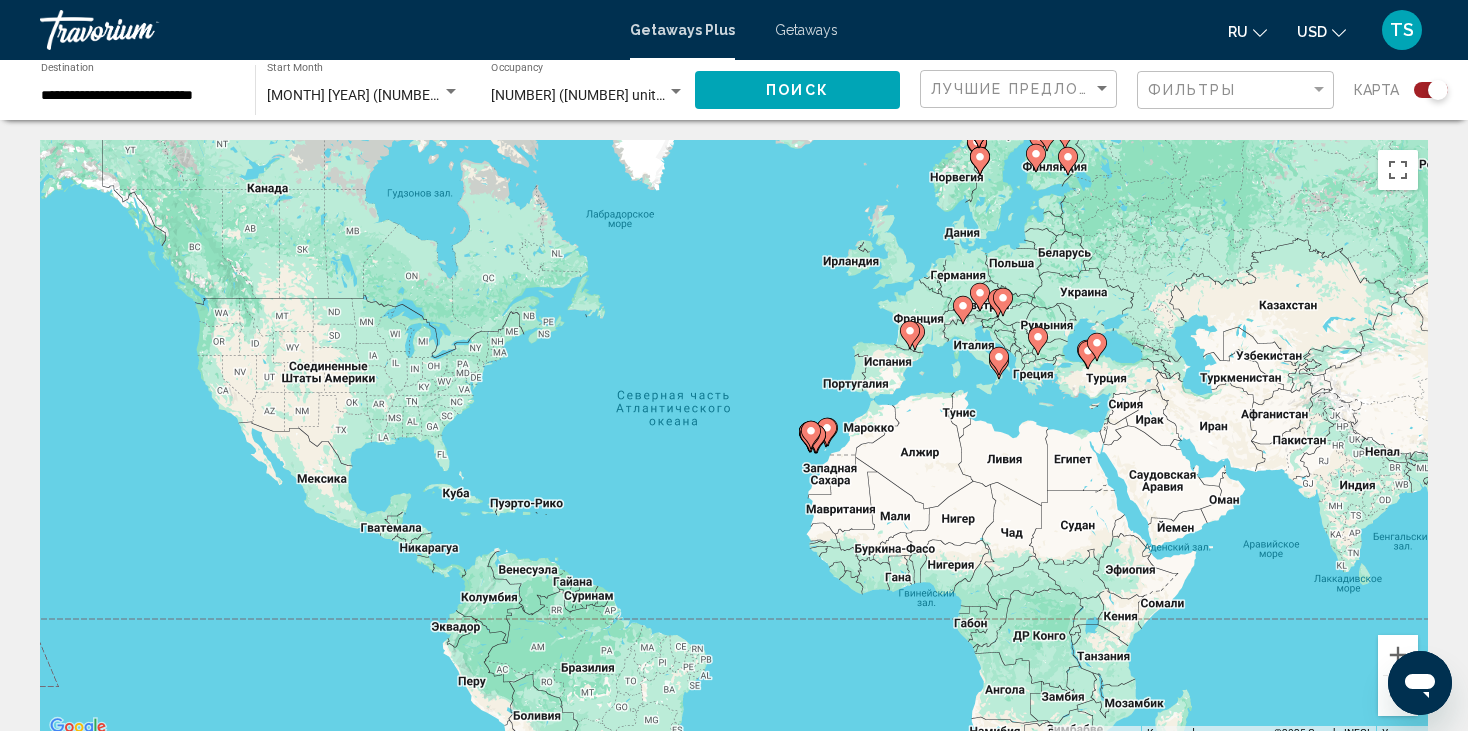 click on "Чтобы активировать перетаскивание с помощью клавиатуры, нажмите Alt + Ввод. После этого перемещайте маркер, используя клавиши со стрелками. Чтобы завершить перетаскивание, нажмите клавишу Ввод. Чтобы отменить действие, нажмите клавишу Esc." at bounding box center (734, 440) 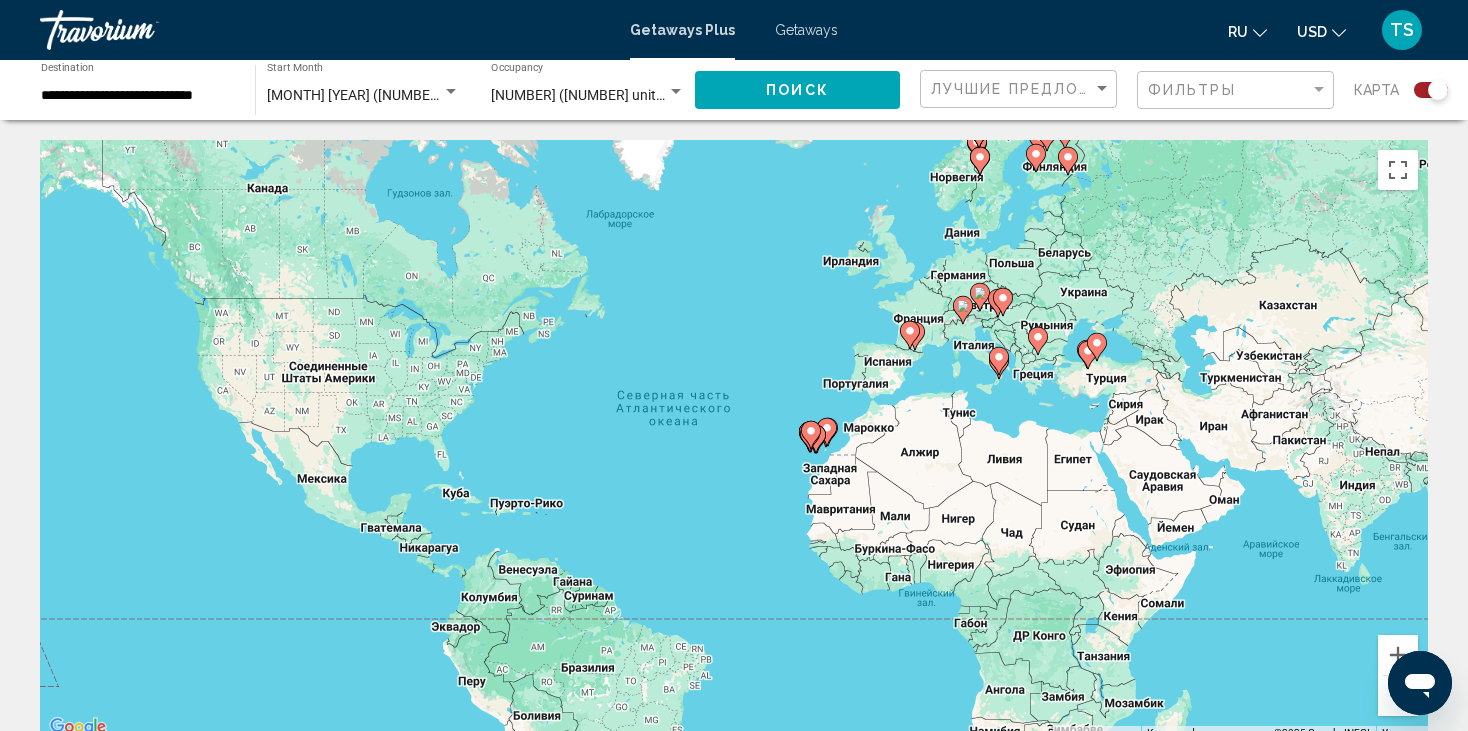 click on "Чтобы активировать перетаскивание с помощью клавиатуры, нажмите Alt + Ввод. После этого перемещайте маркер, используя клавиши со стрелками. Чтобы завершить перетаскивание, нажмите клавишу Ввод. Чтобы отменить действие, нажмите клавишу Esc." at bounding box center [734, 440] 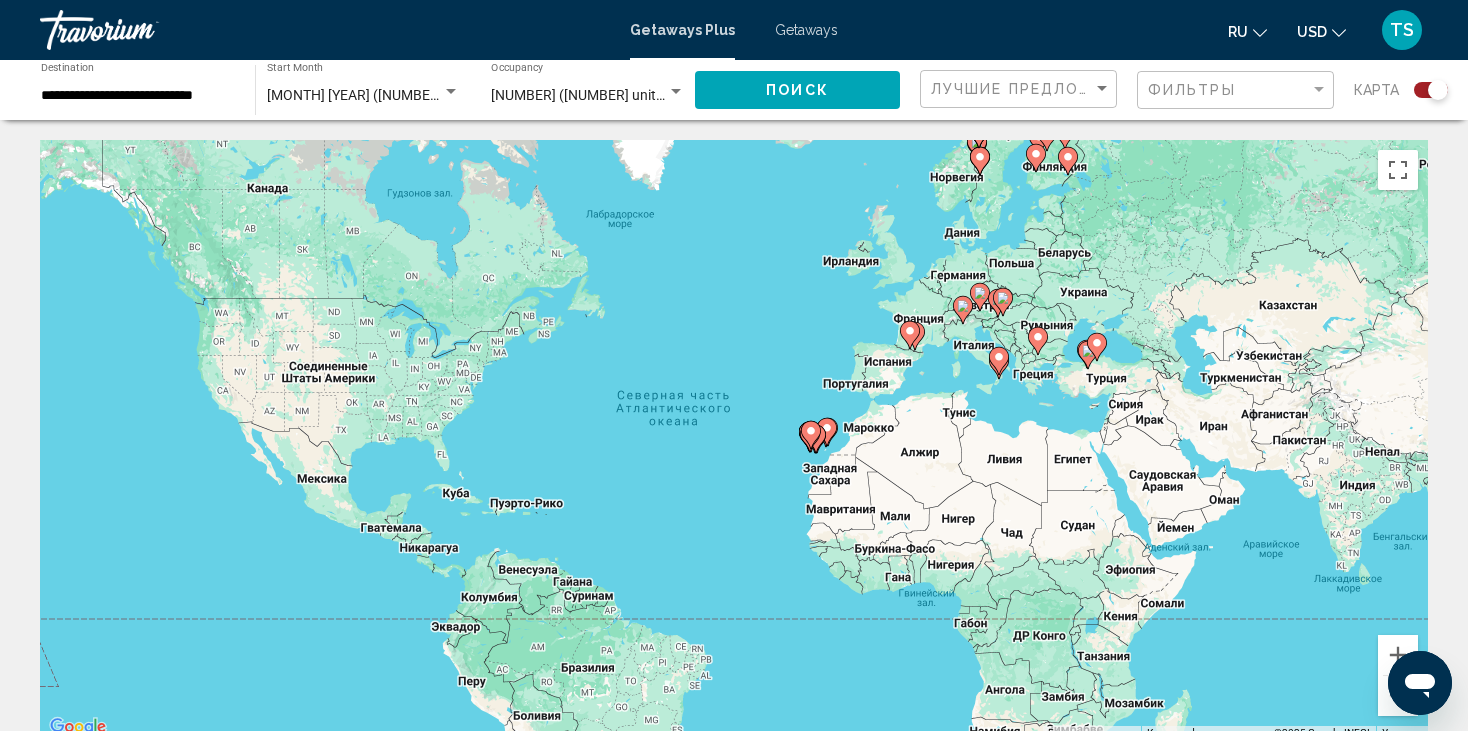 click on "Чтобы активировать перетаскивание с помощью клавиатуры, нажмите Alt + Ввод. После этого перемещайте маркер, используя клавиши со стрелками. Чтобы завершить перетаскивание, нажмите клавишу Ввод. Чтобы отменить действие, нажмите клавишу Esc." at bounding box center (734, 440) 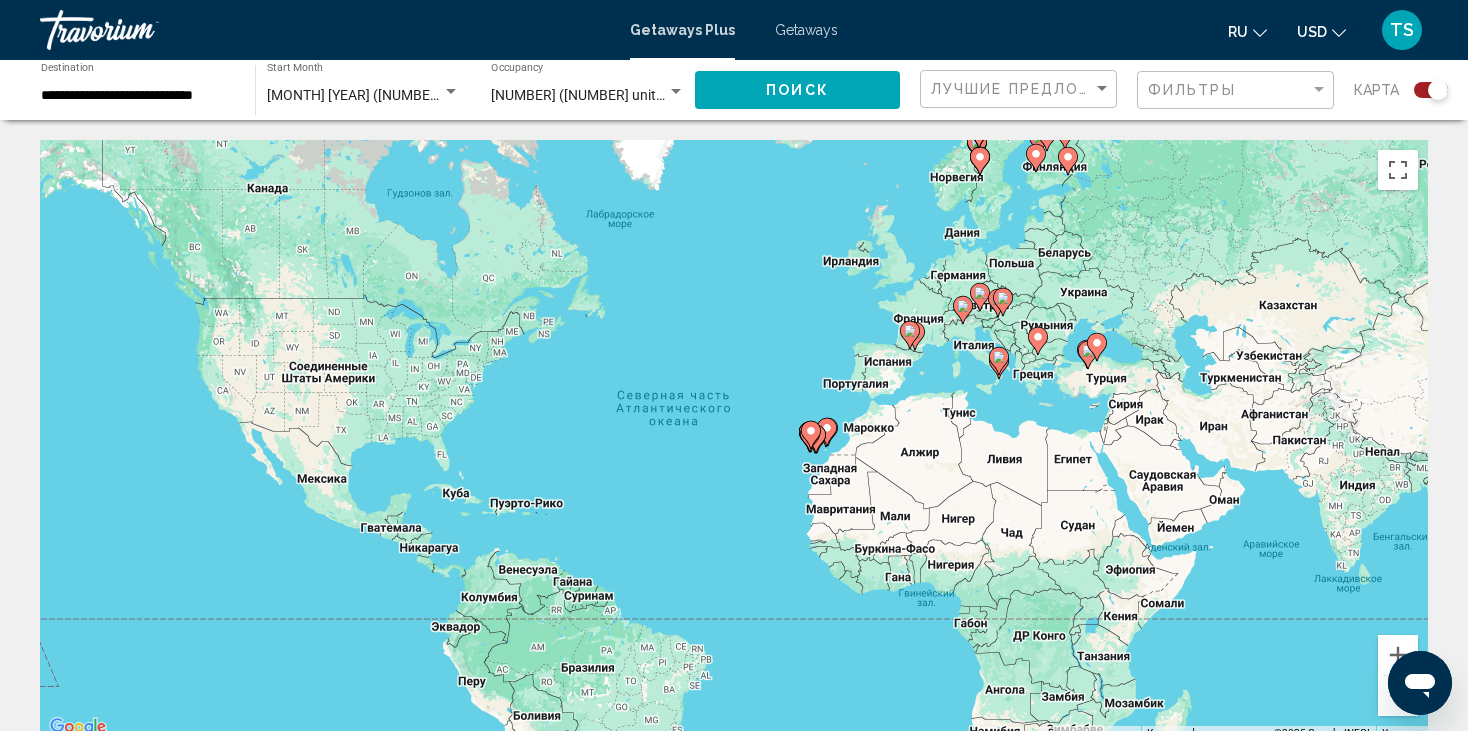 click on "Чтобы активировать перетаскивание с помощью клавиатуры, нажмите Alt + Ввод. После этого перемещайте маркер, используя клавиши со стрелками. Чтобы завершить перетаскивание, нажмите клавишу Ввод. Чтобы отменить действие, нажмите клавишу Esc." at bounding box center (734, 440) 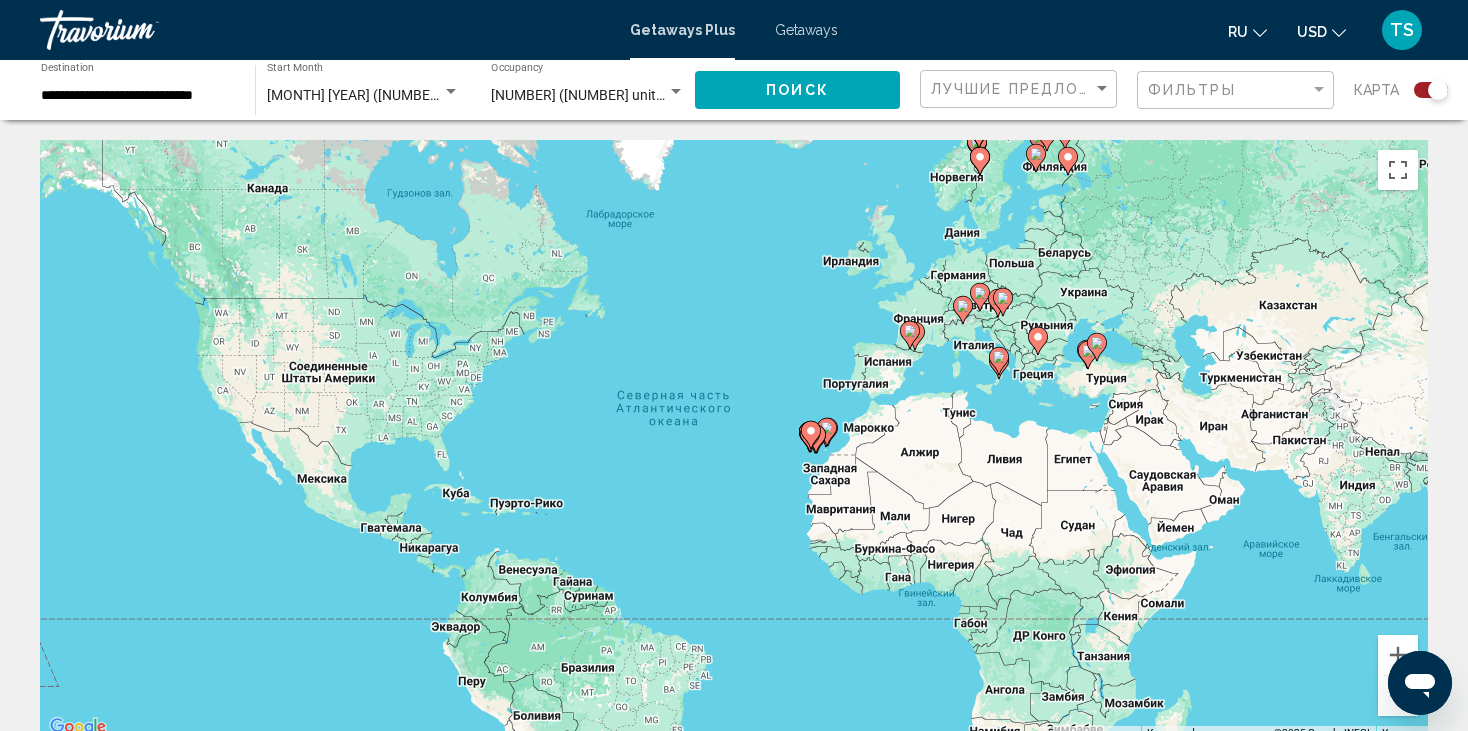 click on "Чтобы активировать перетаскивание с помощью клавиатуры, нажмите Alt + Ввод. После этого перемещайте маркер, используя клавиши со стрелками. Чтобы завершить перетаскивание, нажмите клавишу Ввод. Чтобы отменить действие, нажмите клавишу Esc." at bounding box center [734, 440] 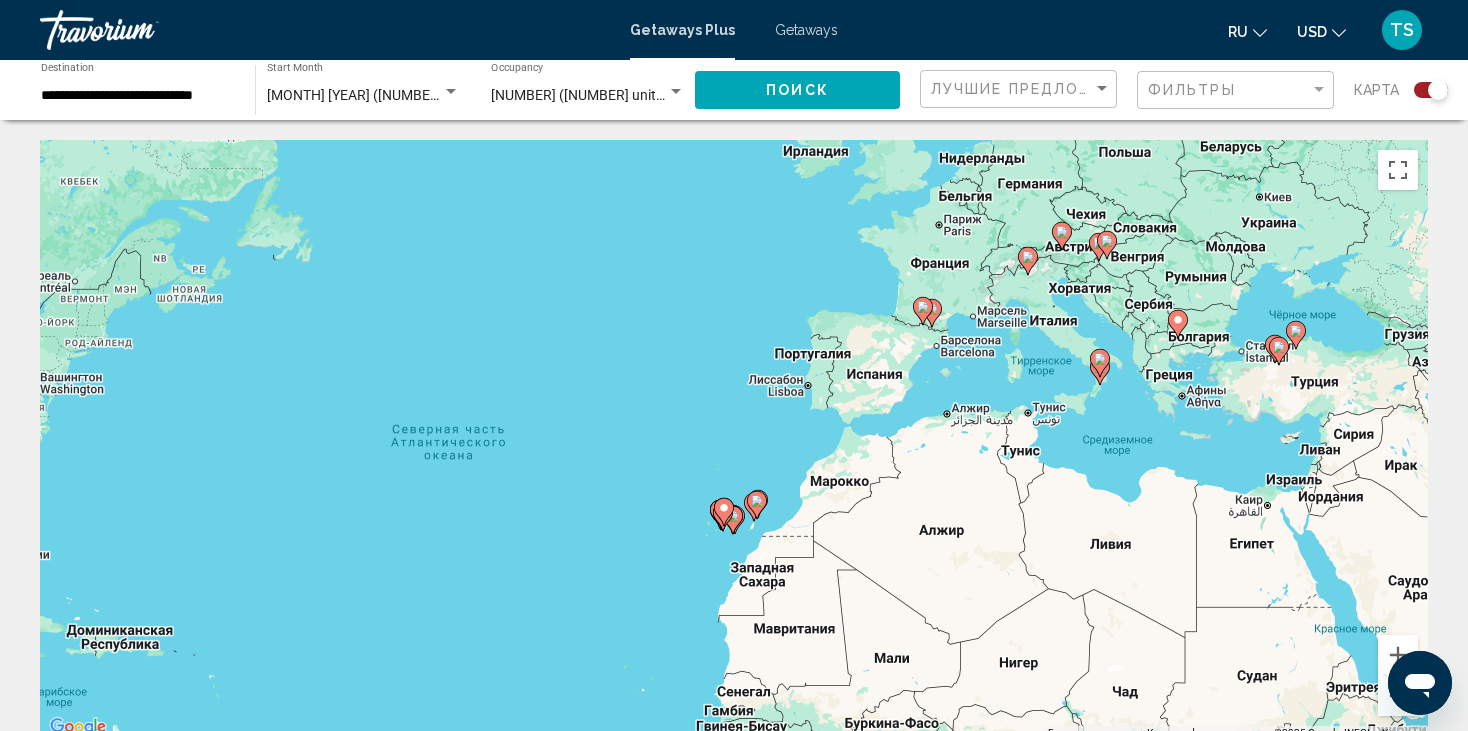 click at bounding box center (923, 311) 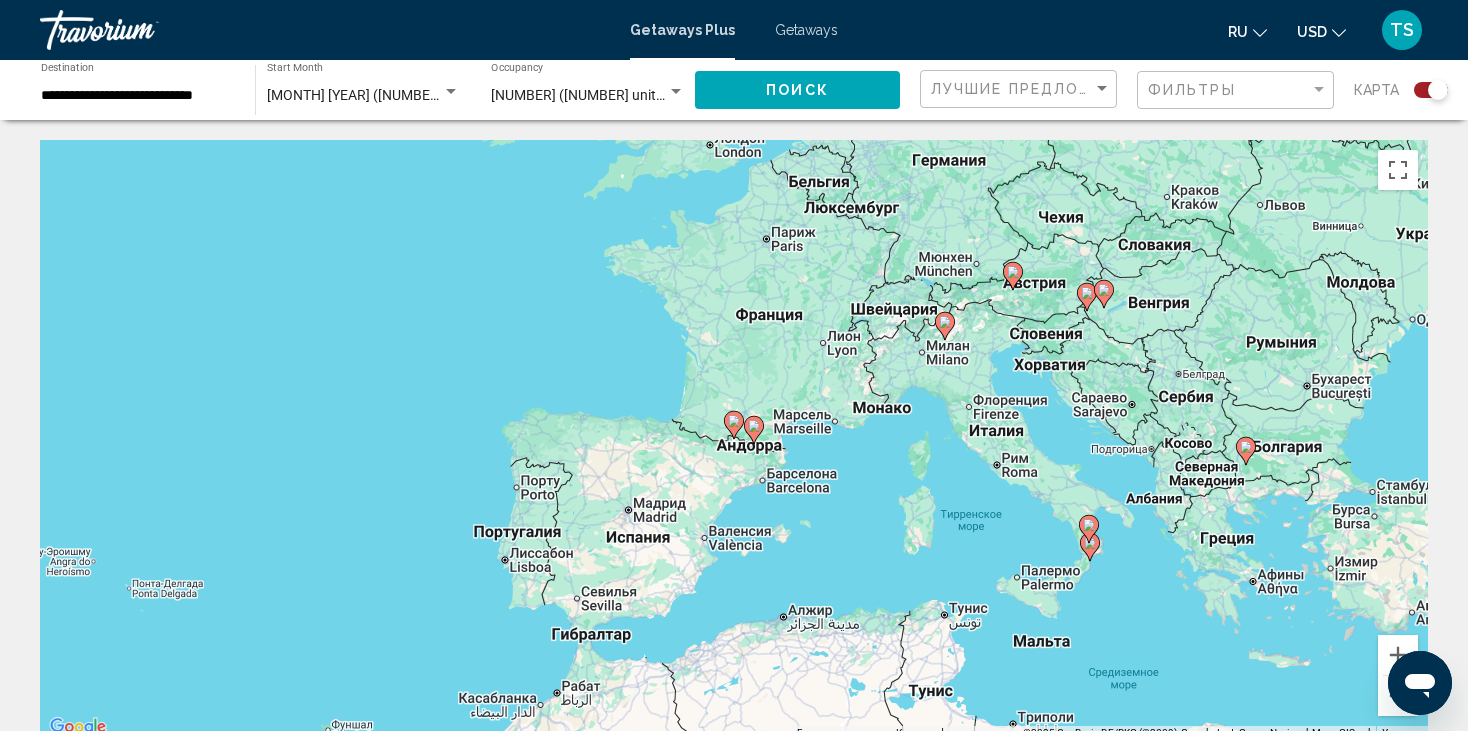 click 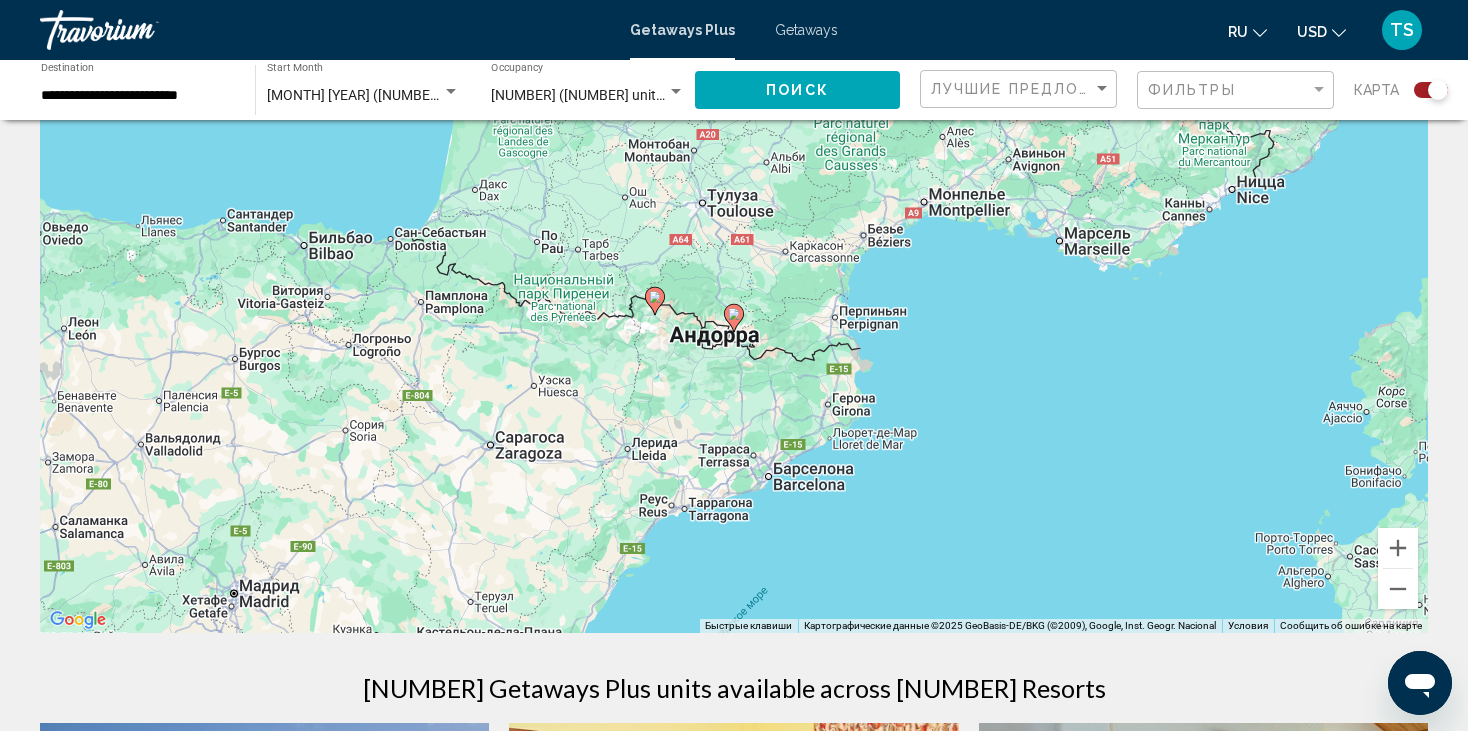 scroll, scrollTop: 100, scrollLeft: 0, axis: vertical 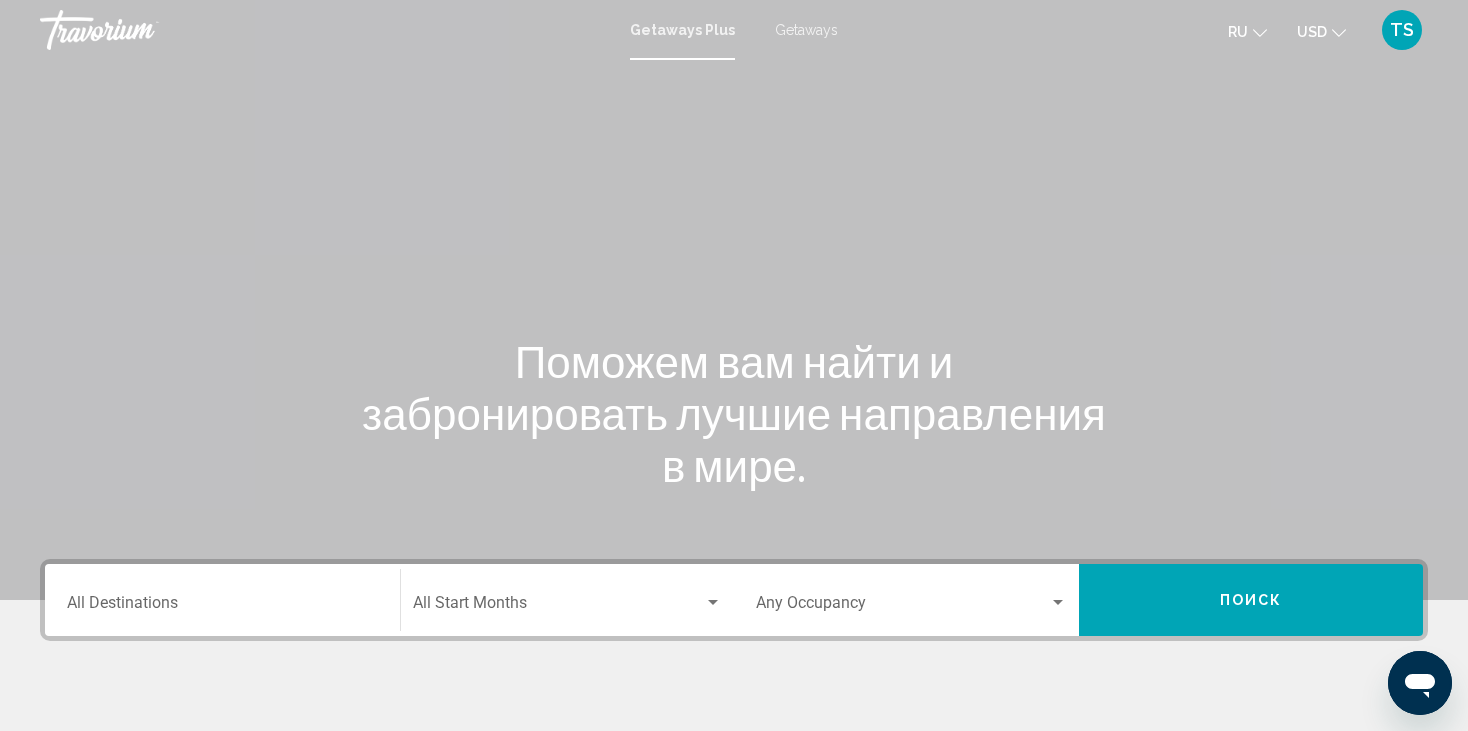 drag, startPoint x: 823, startPoint y: 19, endPoint x: 798, endPoint y: 31, distance: 27.730848 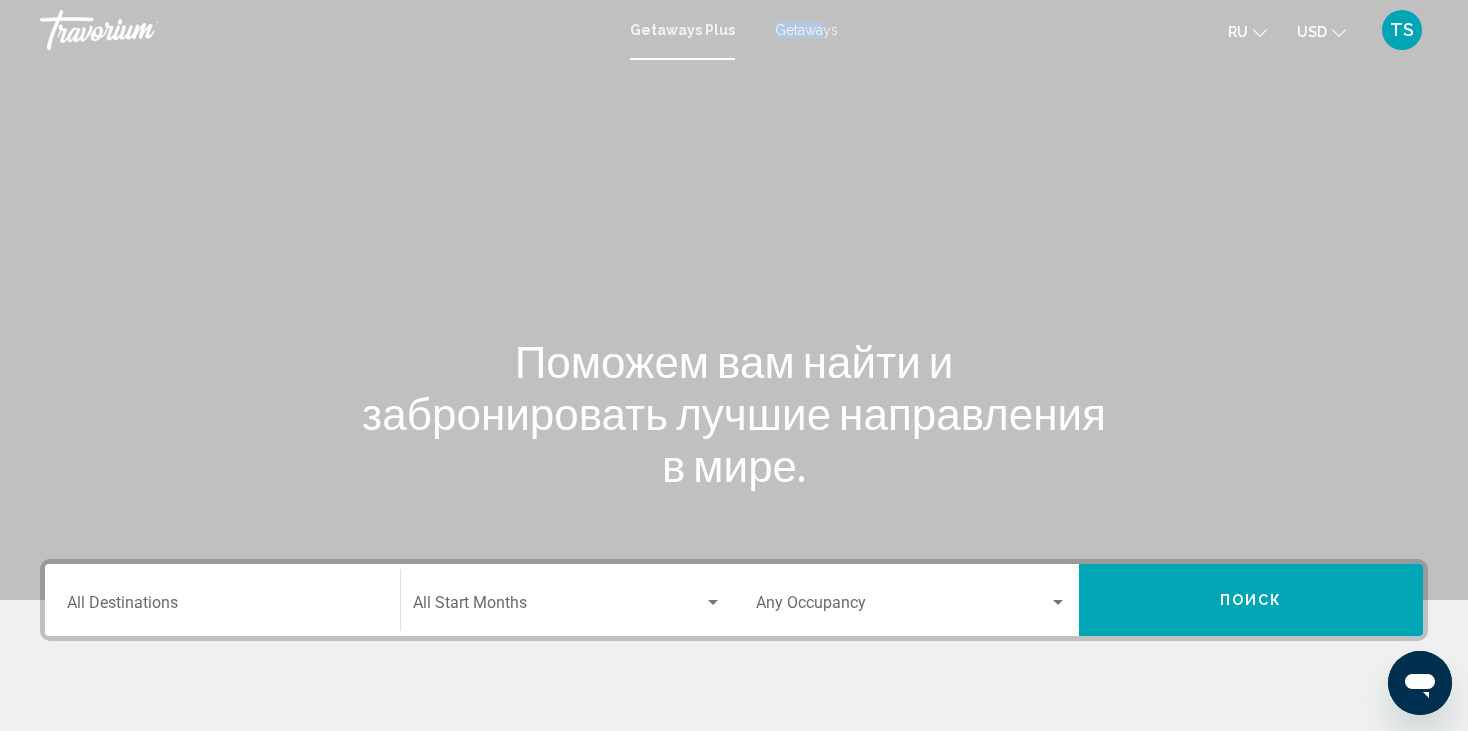click on "Getaways" at bounding box center (806, 30) 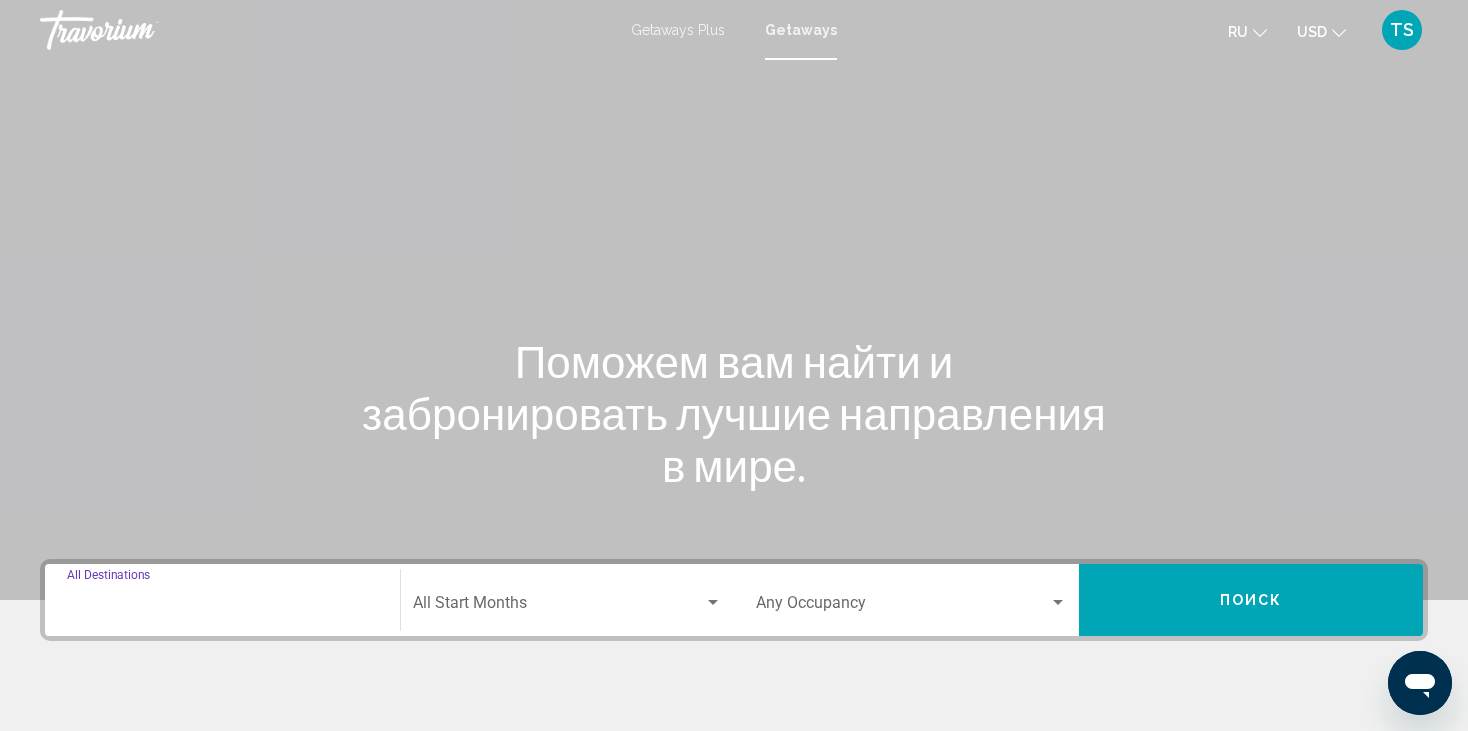 click on "Destination All Destinations" at bounding box center (222, 607) 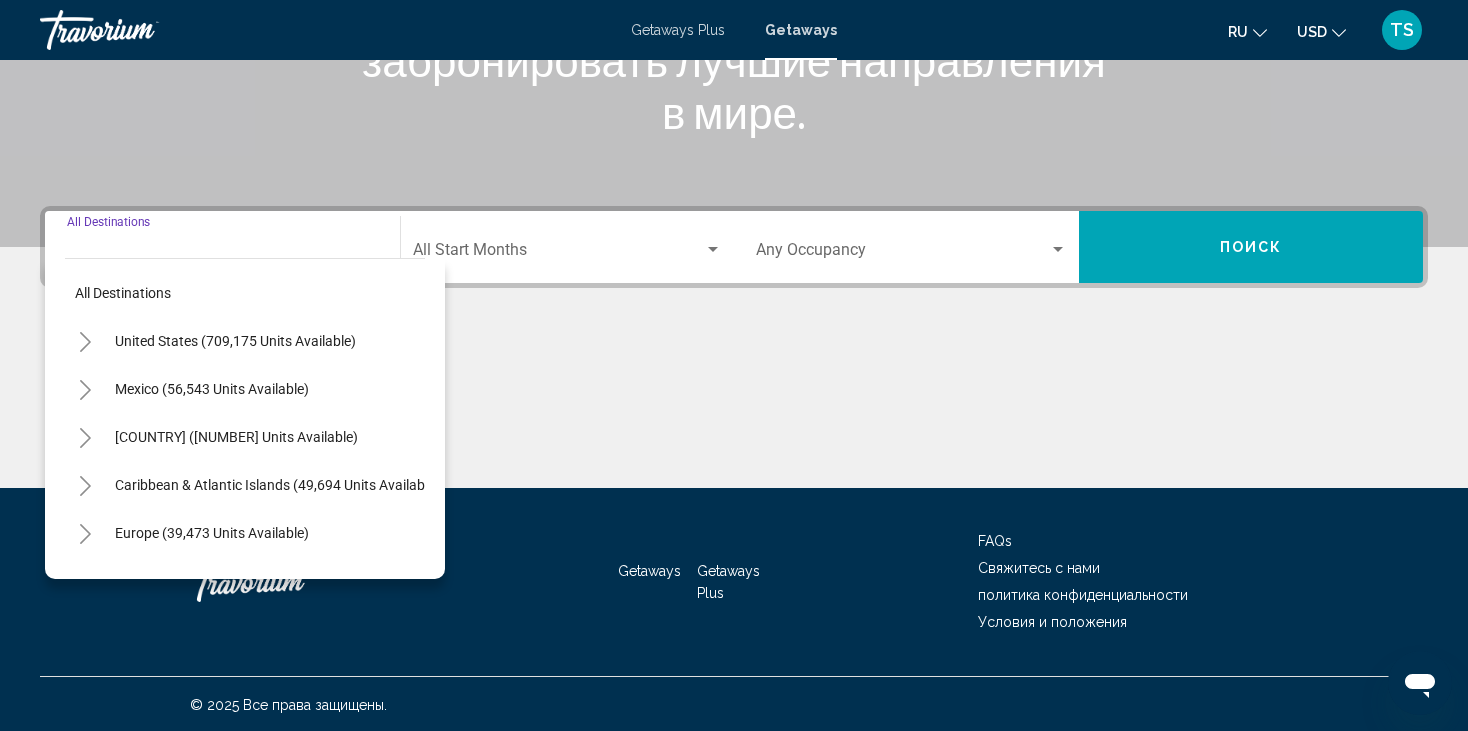 scroll, scrollTop: 354, scrollLeft: 0, axis: vertical 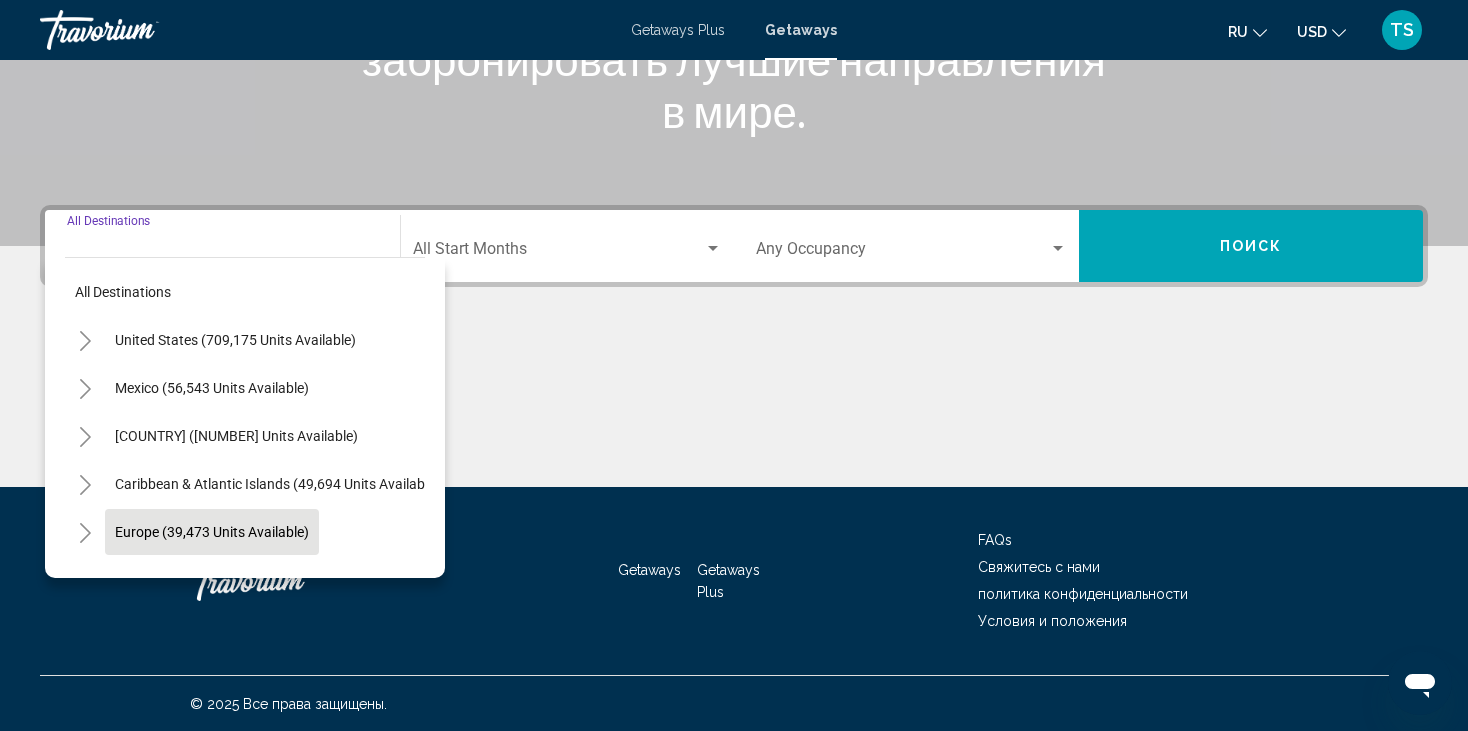 click on "Europe (39,473 units available)" at bounding box center [236, 580] 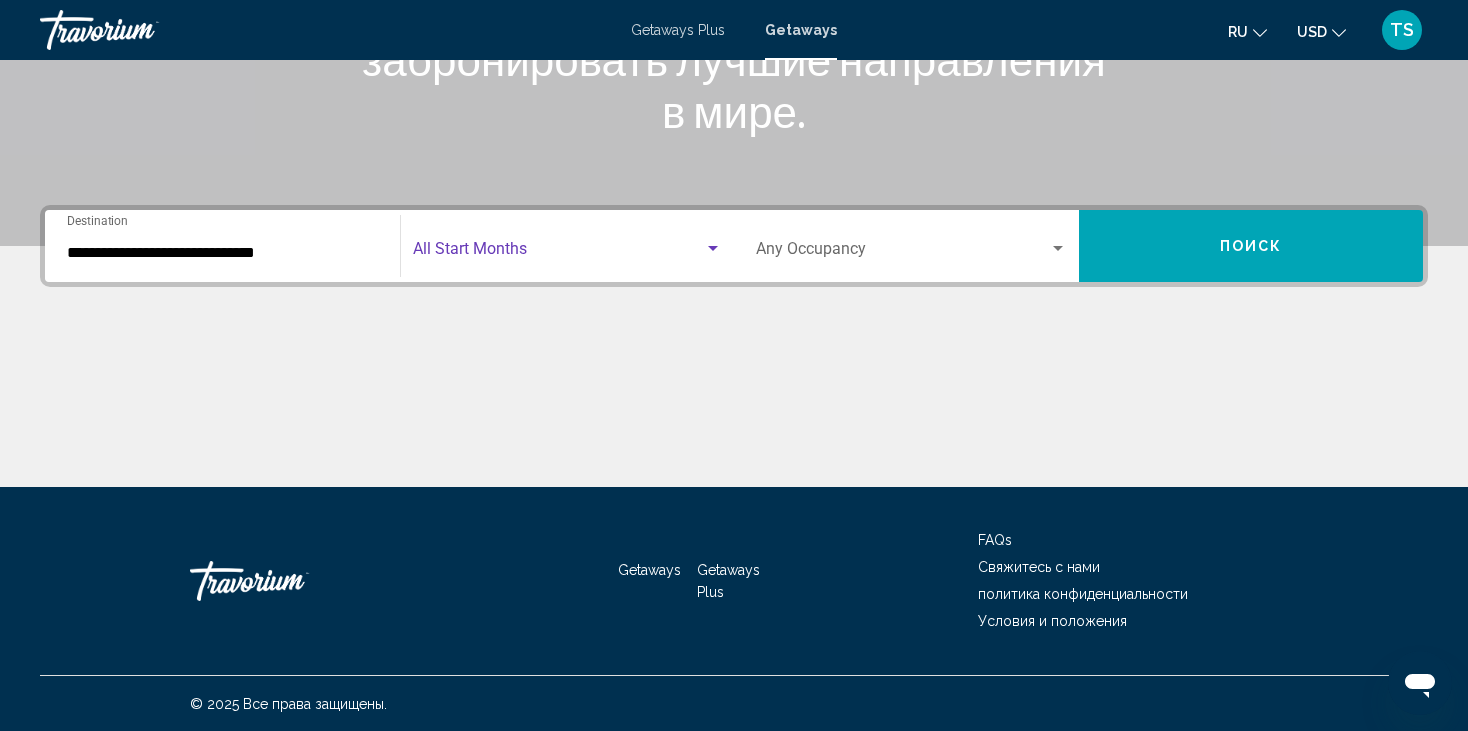 click at bounding box center (713, 248) 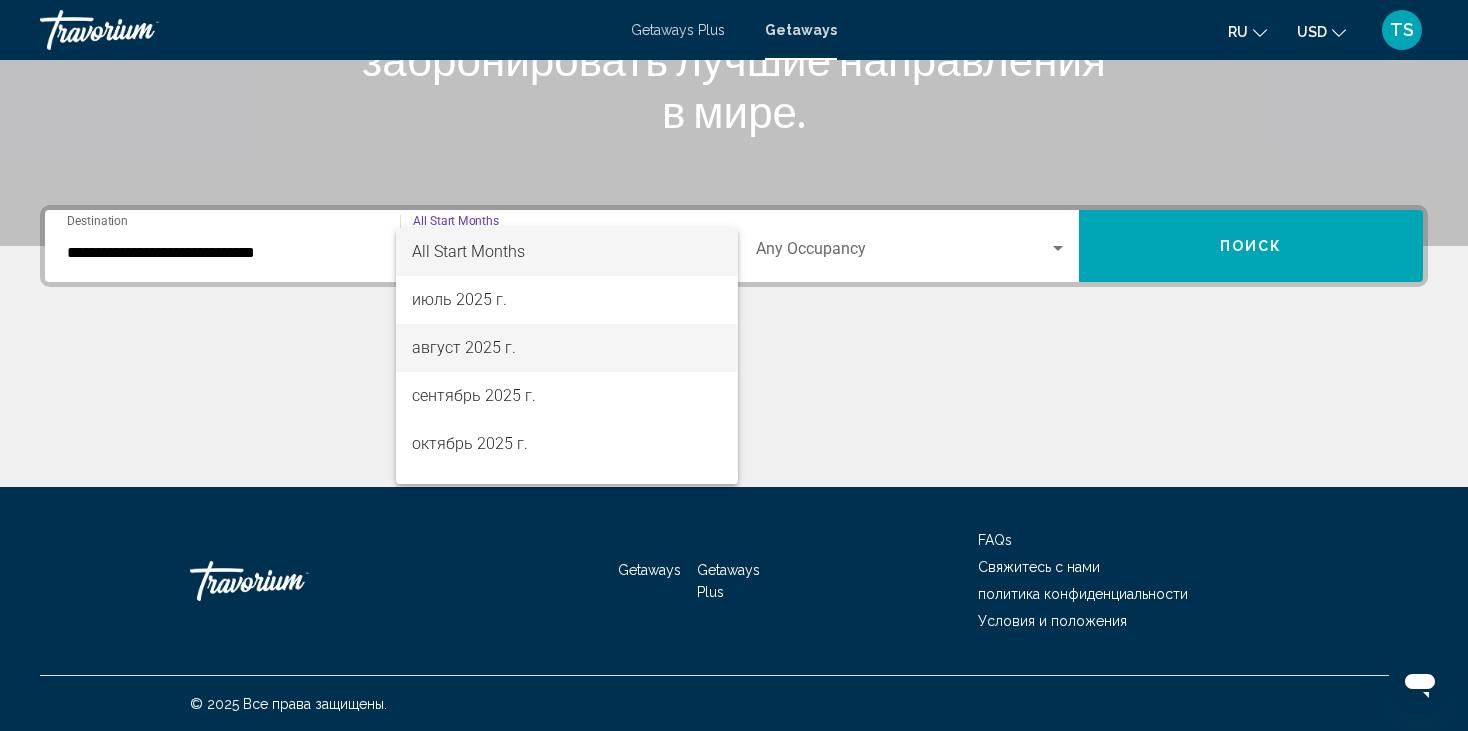 click on "август 2025 г." at bounding box center (567, 348) 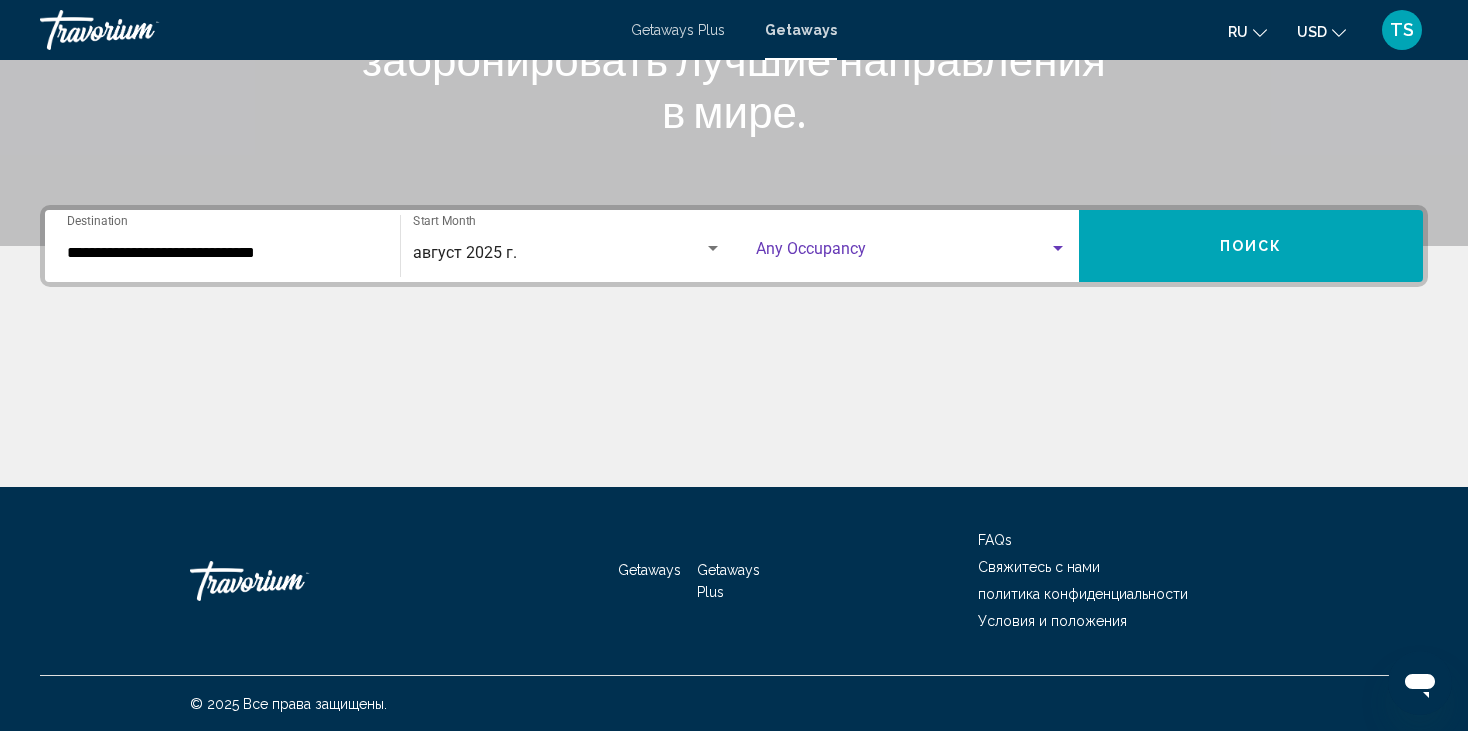 click at bounding box center [1058, 249] 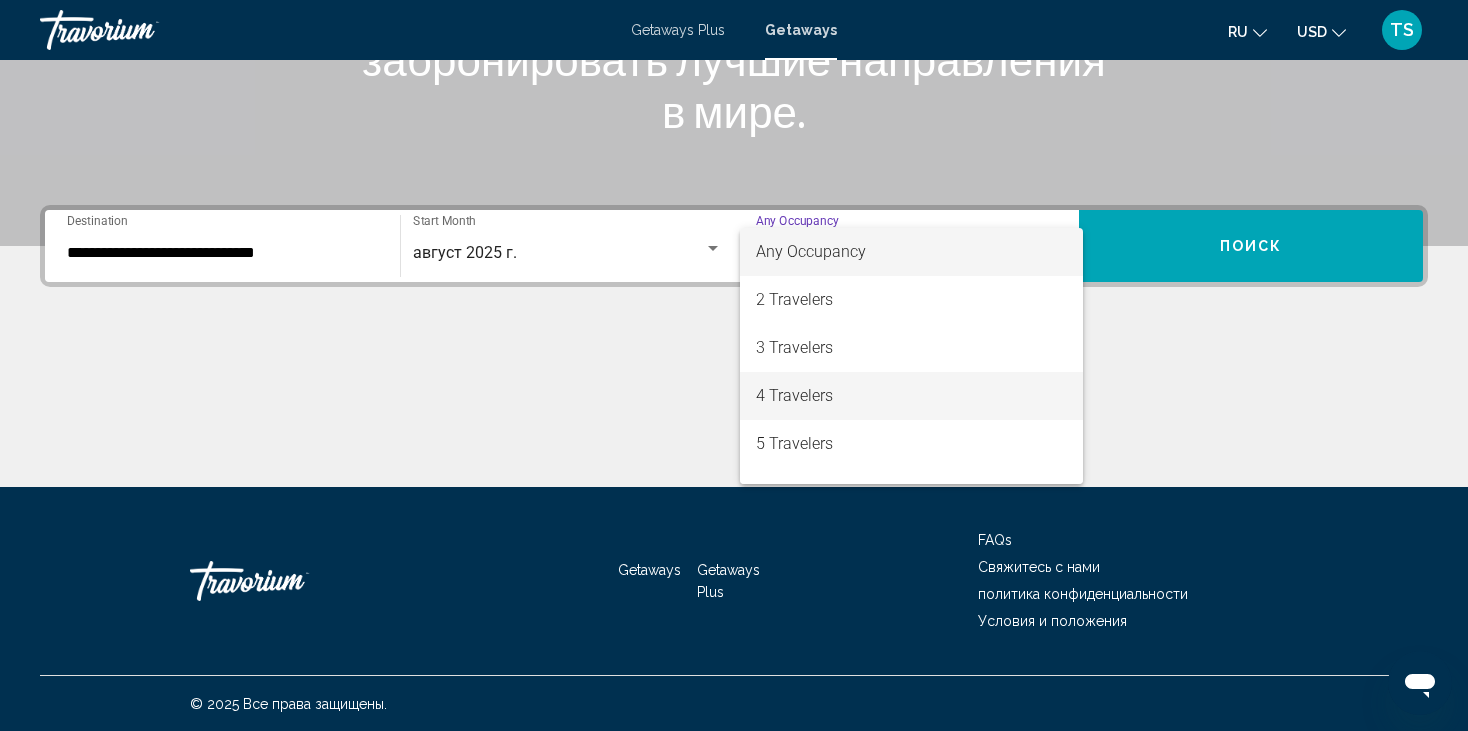 click on "4 Travelers" at bounding box center (911, 396) 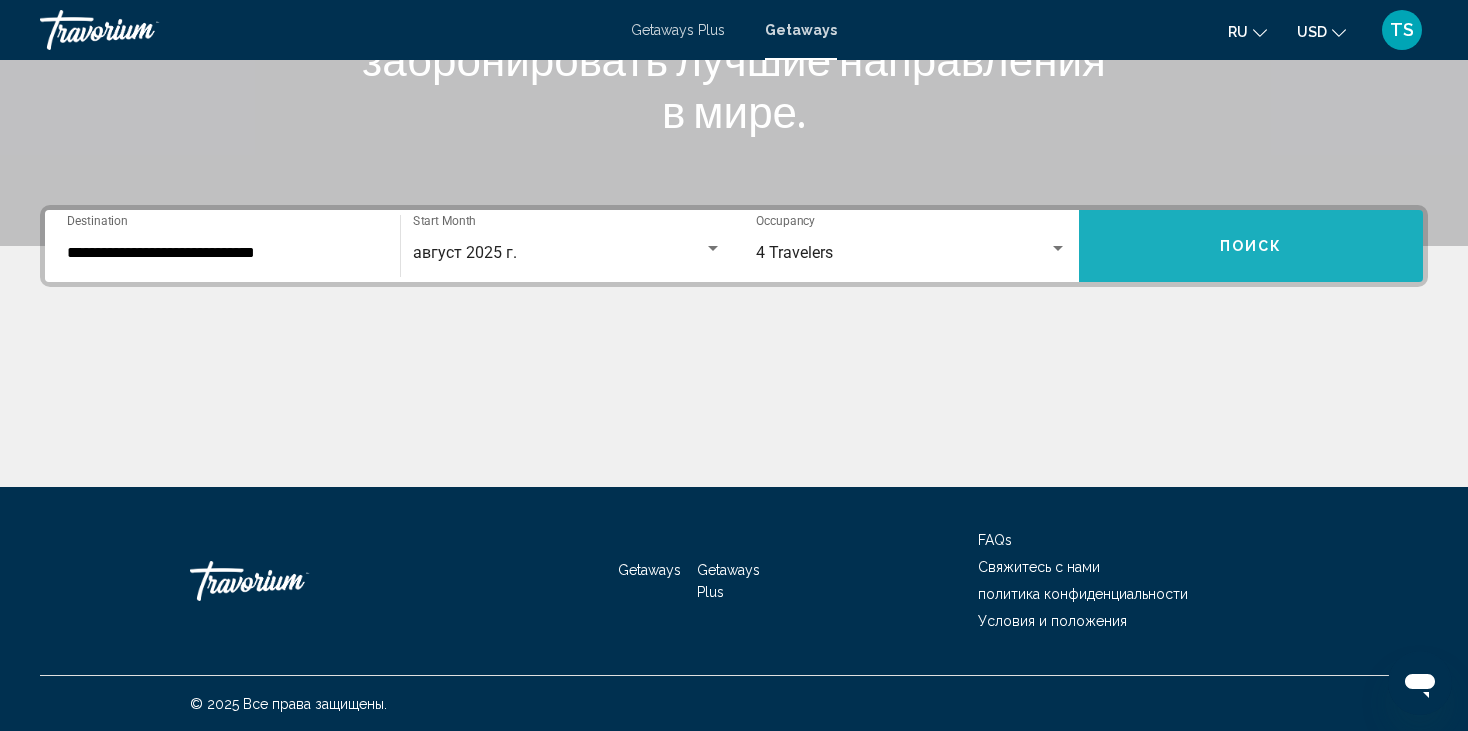click on "Поиск" at bounding box center (1251, 246) 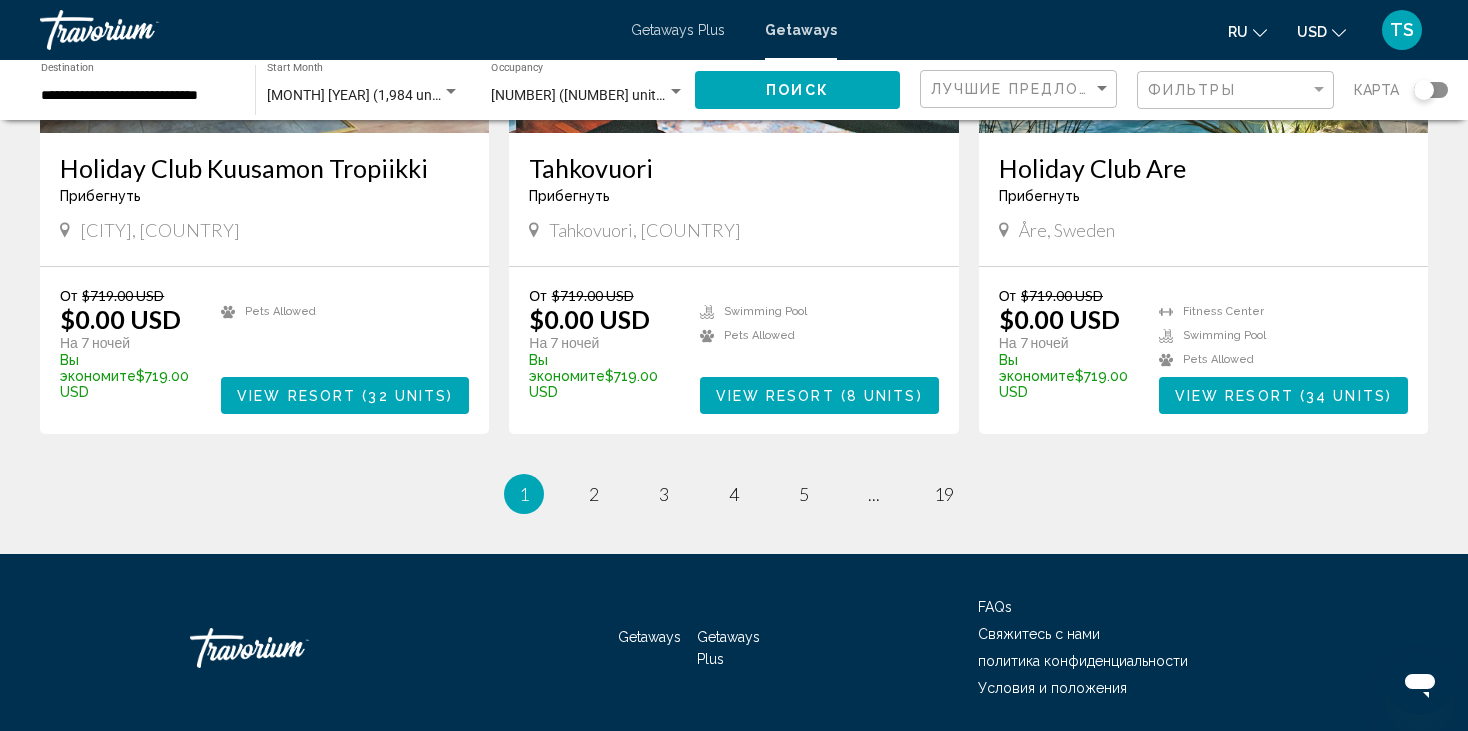 scroll, scrollTop: 2383, scrollLeft: 0, axis: vertical 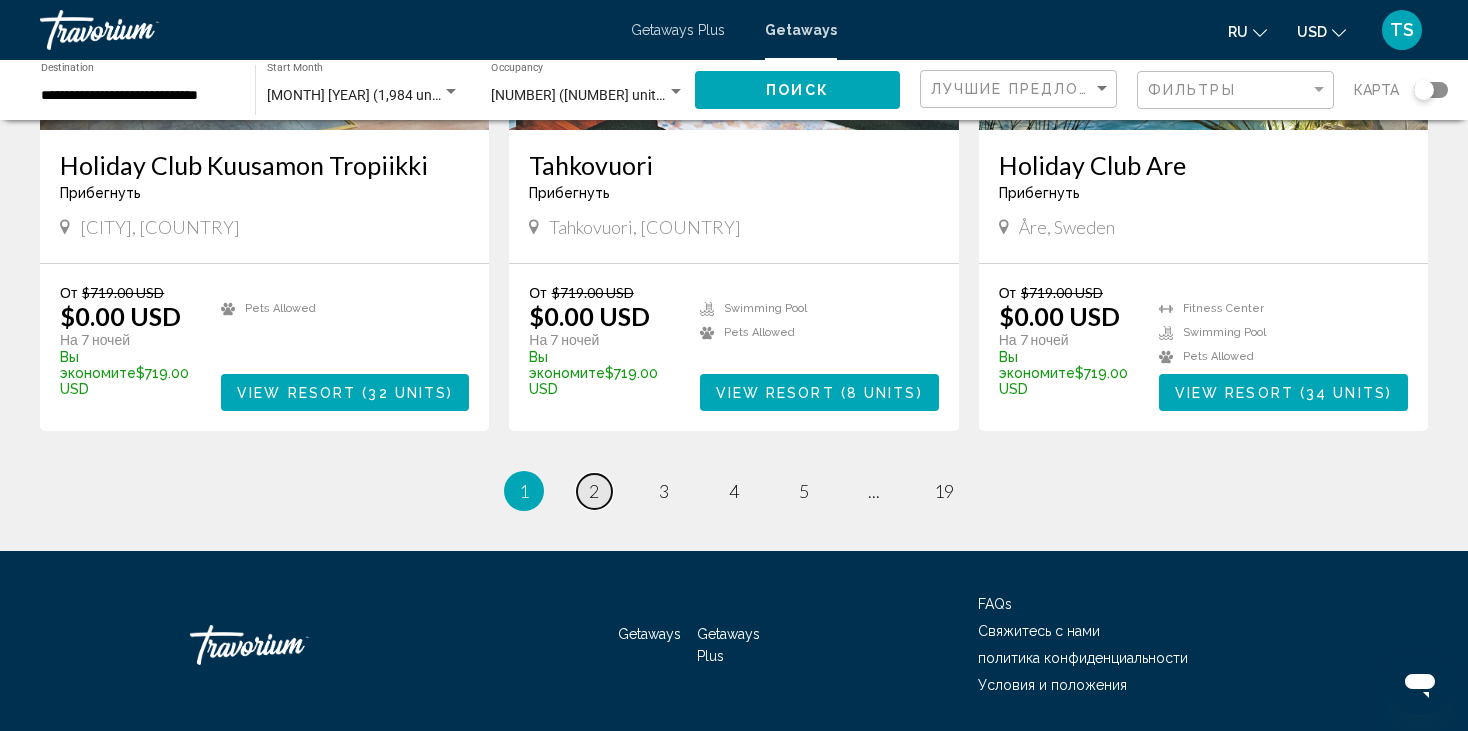 click on "2" at bounding box center (594, 491) 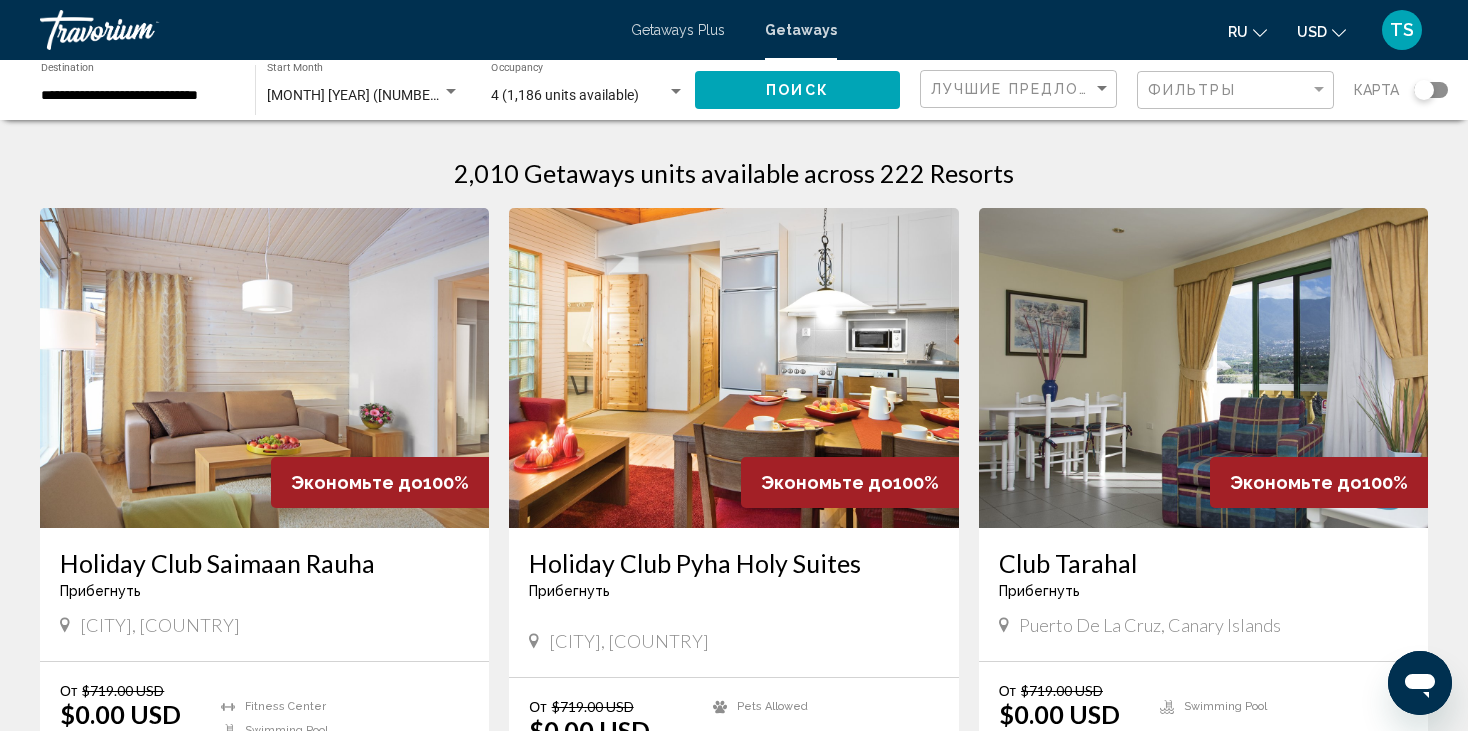 scroll, scrollTop: 0, scrollLeft: 0, axis: both 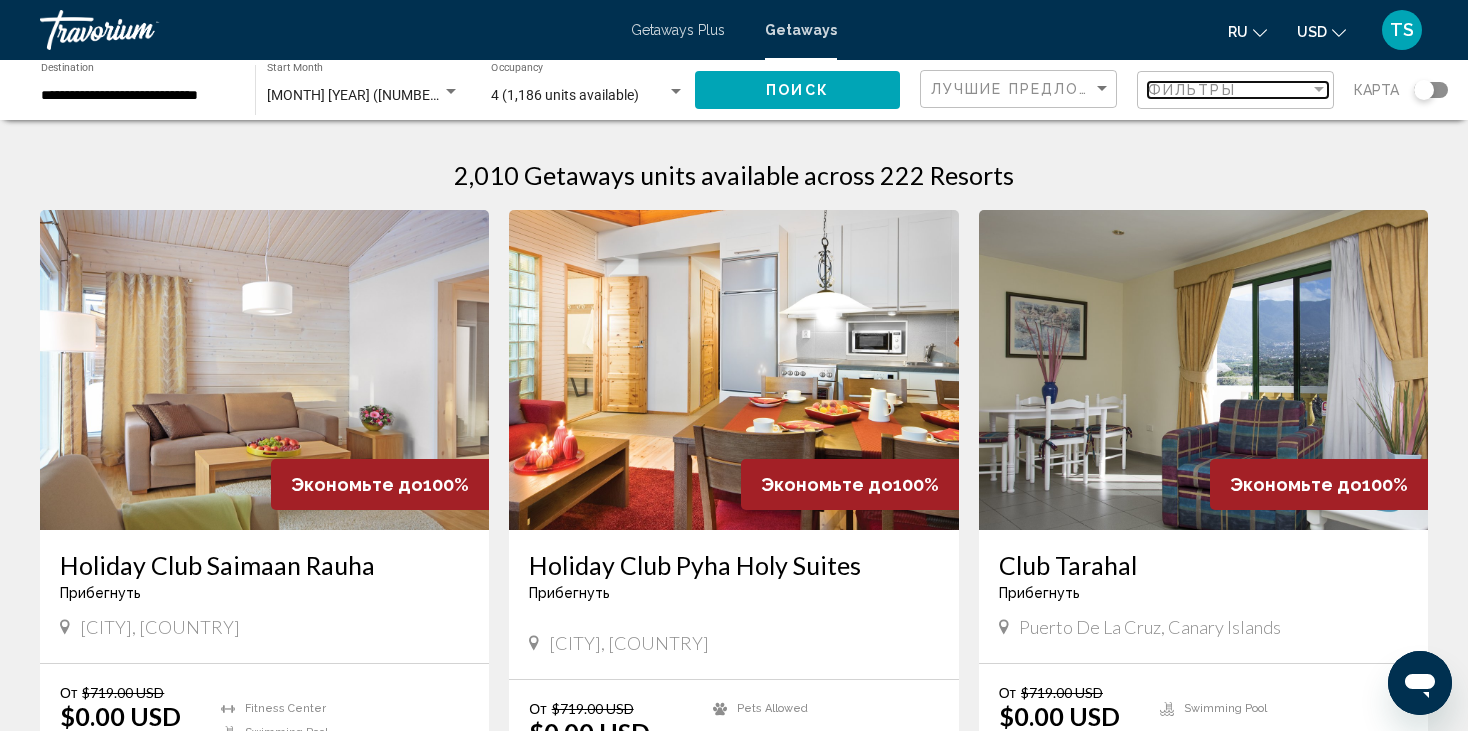 click at bounding box center (1319, 90) 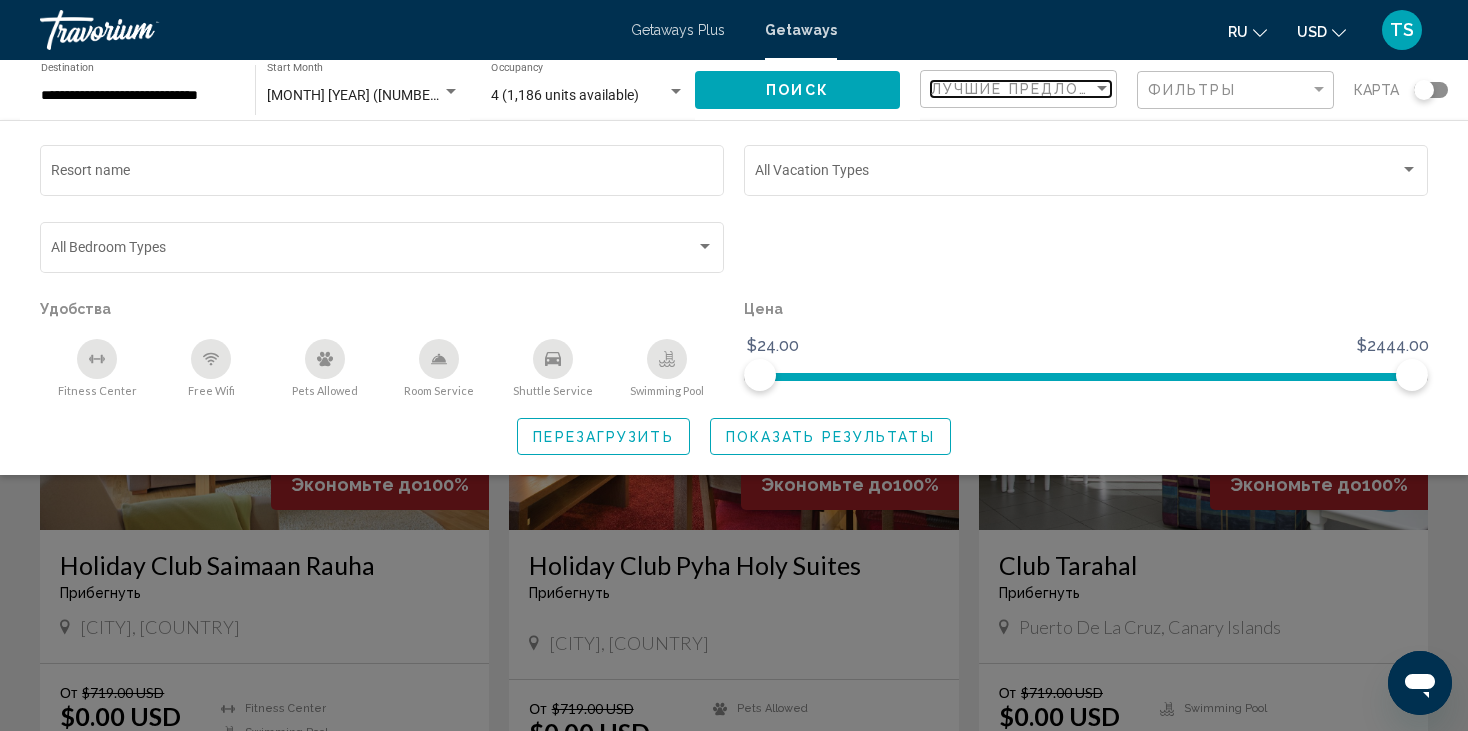 click at bounding box center (1102, 88) 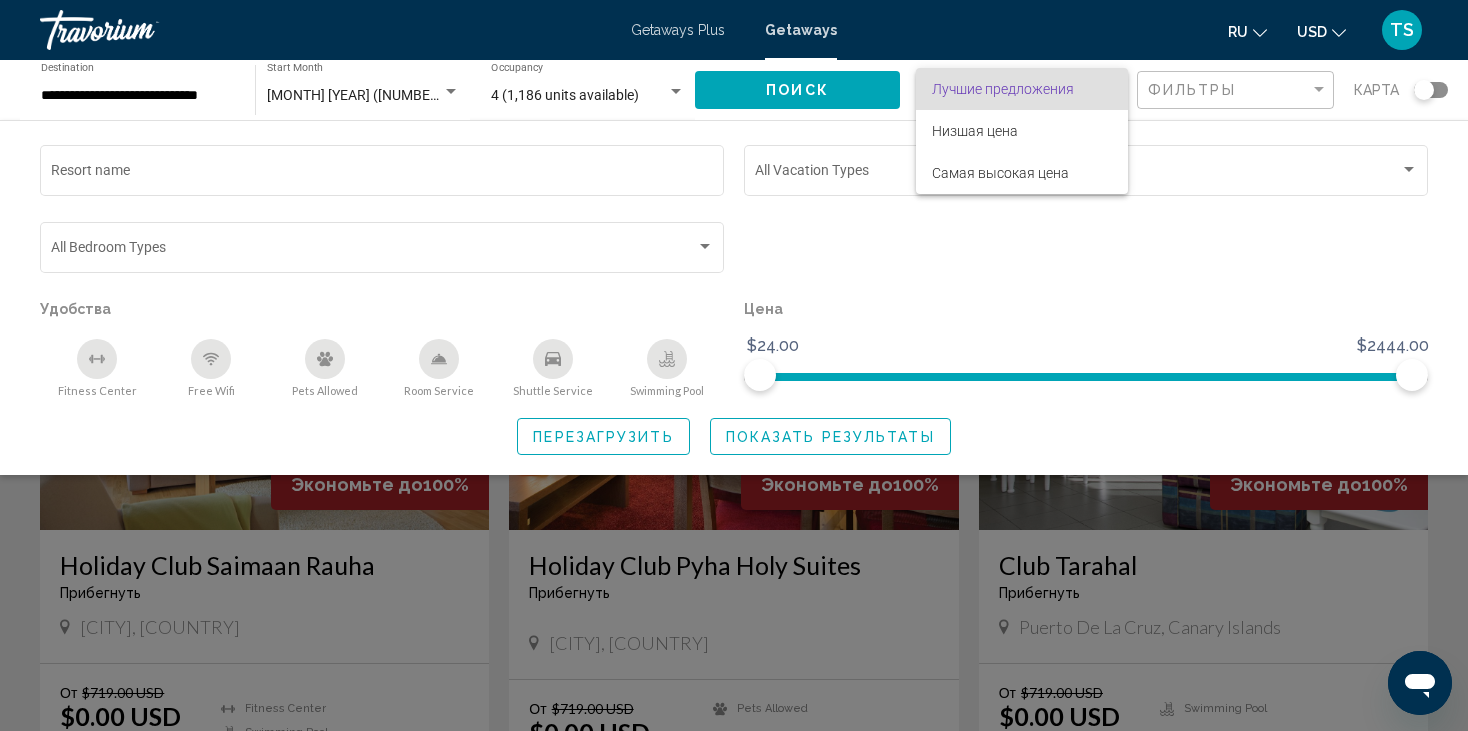click at bounding box center (734, 365) 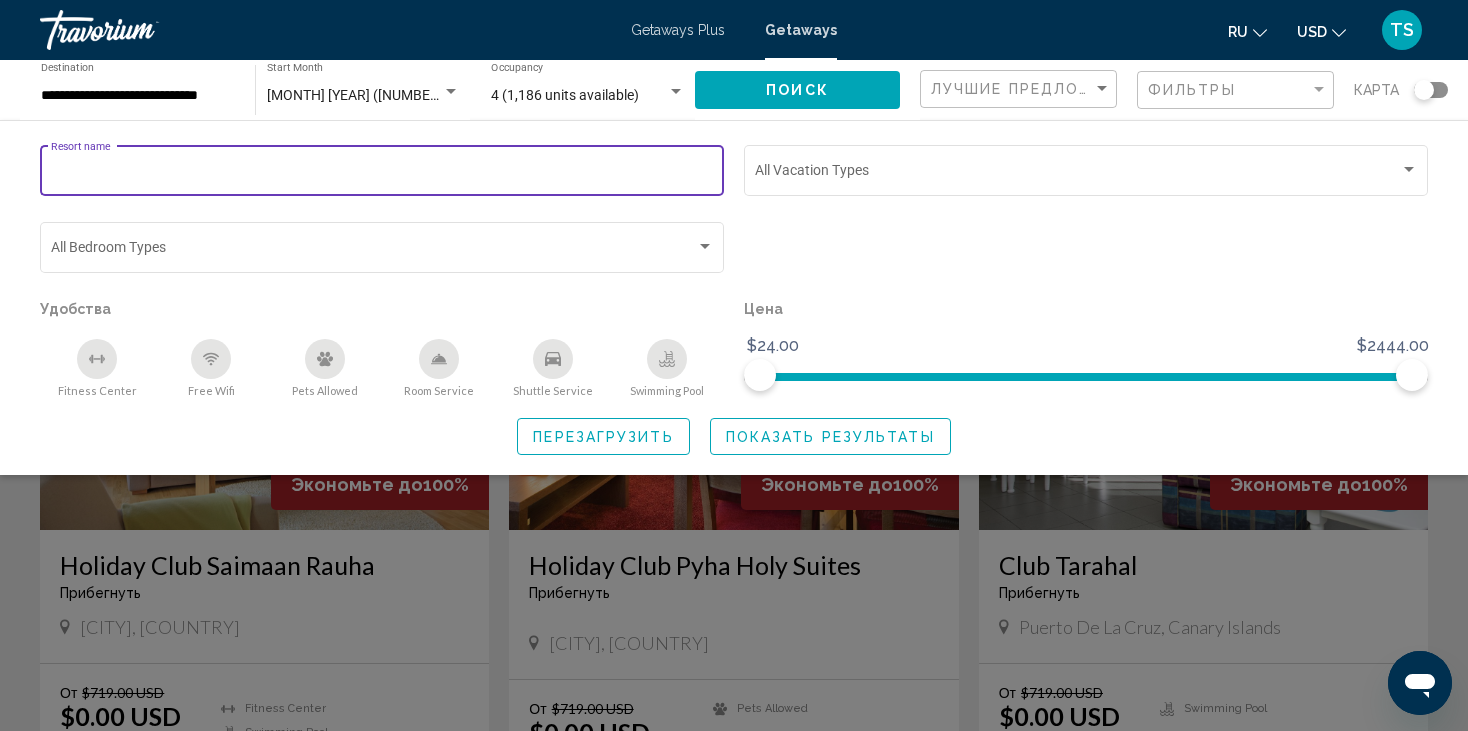 click on "Resort name" at bounding box center [382, 174] 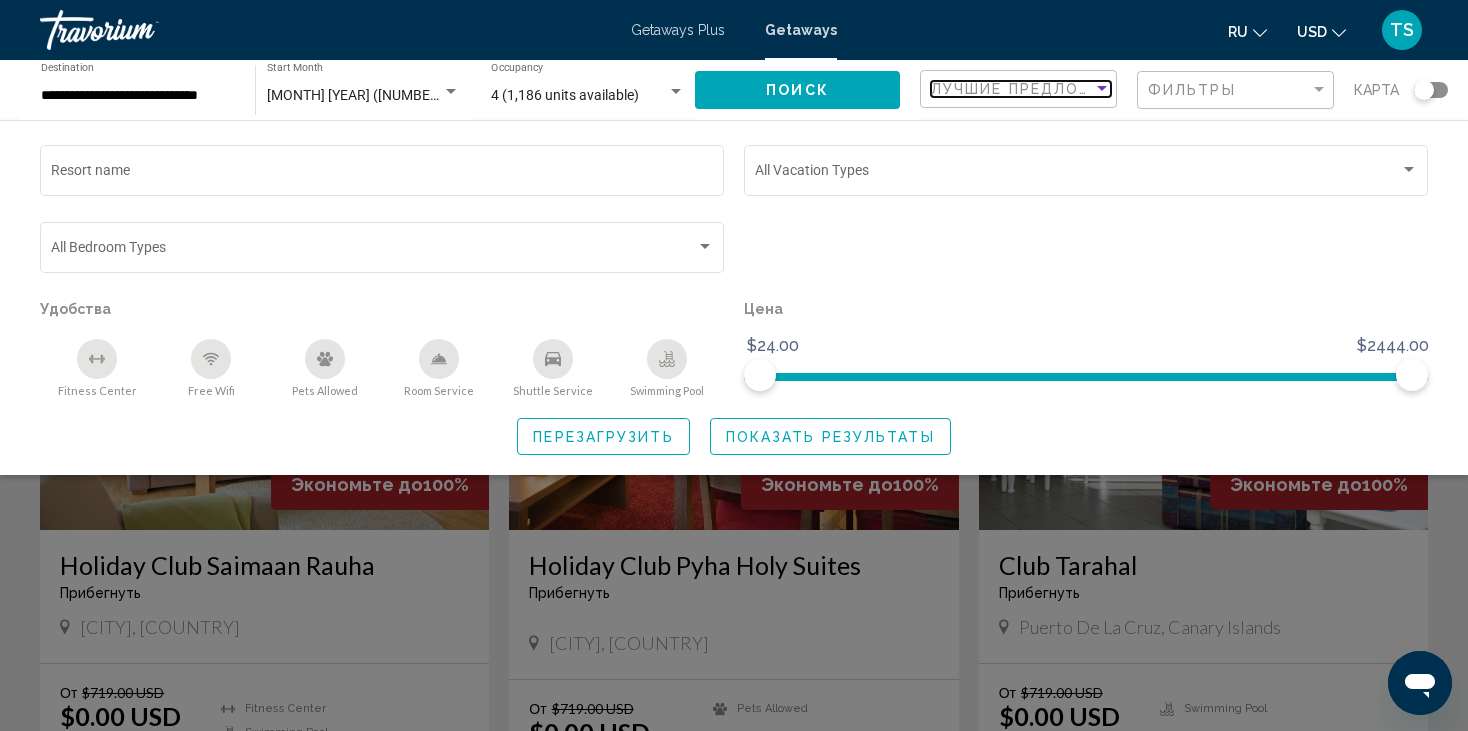 click at bounding box center (1102, 88) 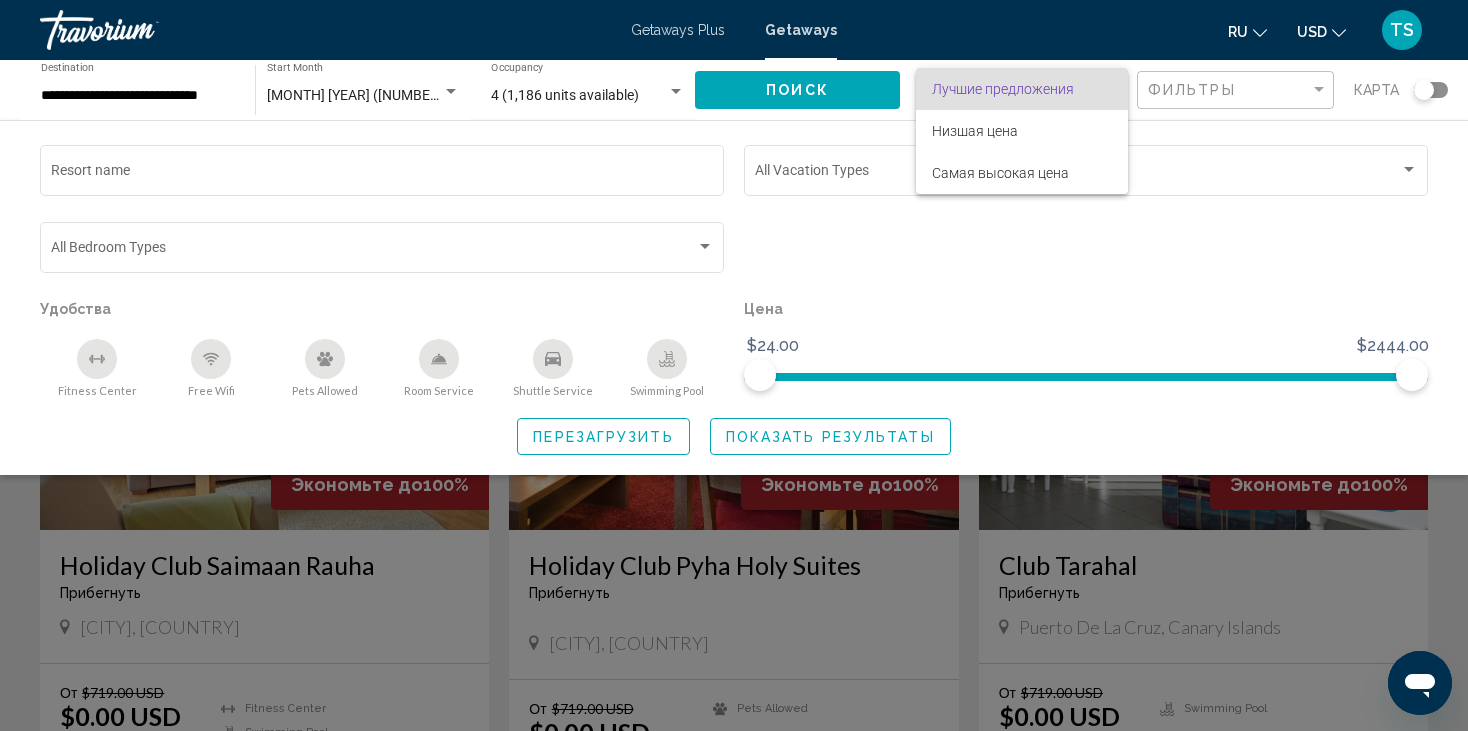 click at bounding box center (734, 365) 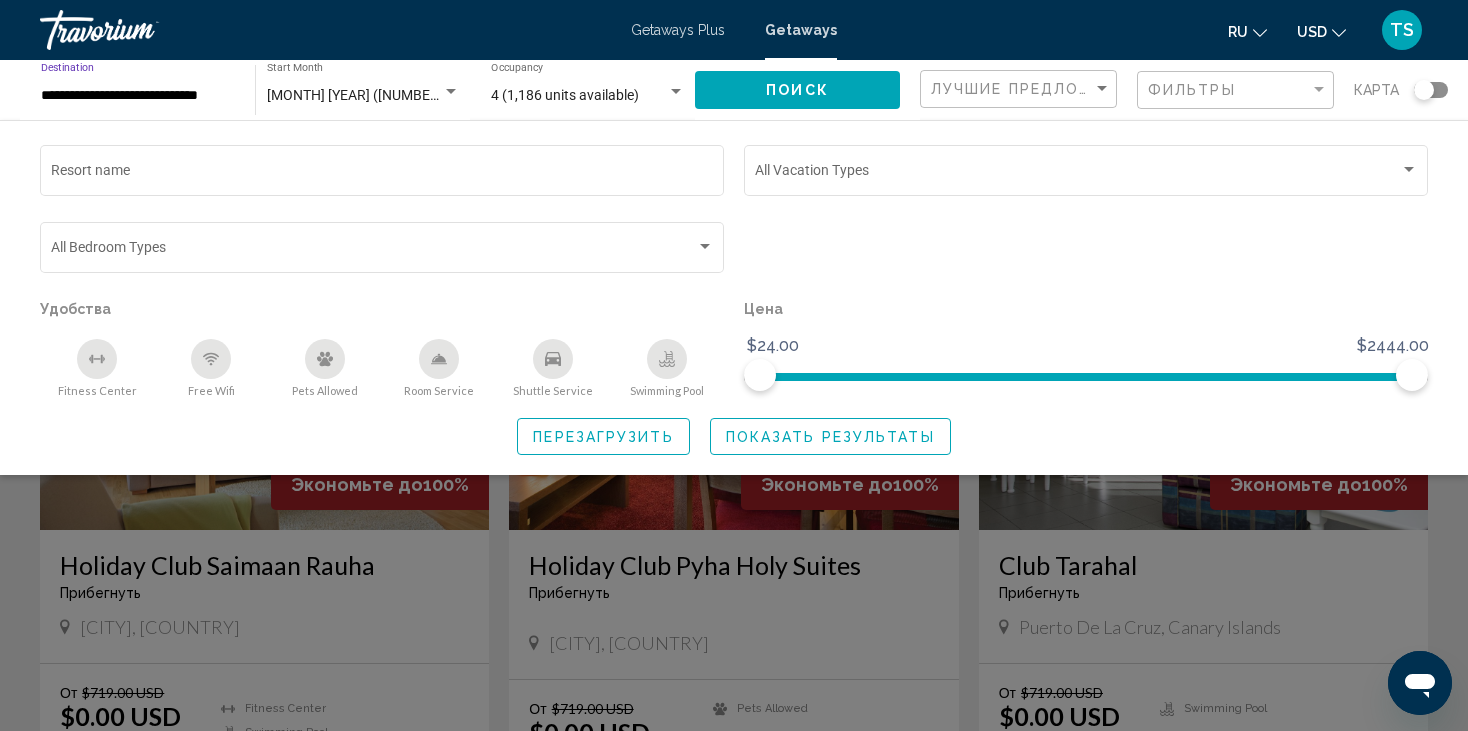click on "**********" at bounding box center [138, 96] 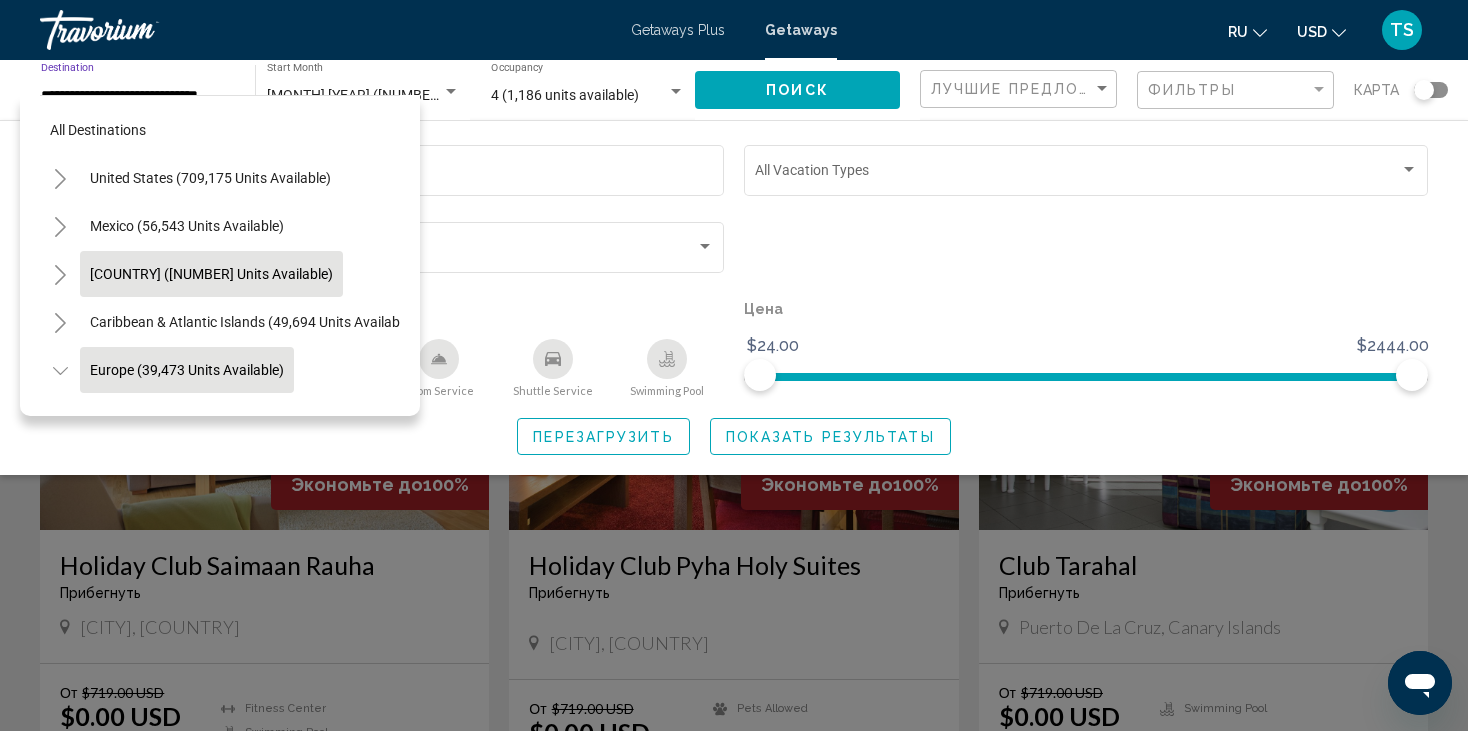 scroll, scrollTop: 126, scrollLeft: 0, axis: vertical 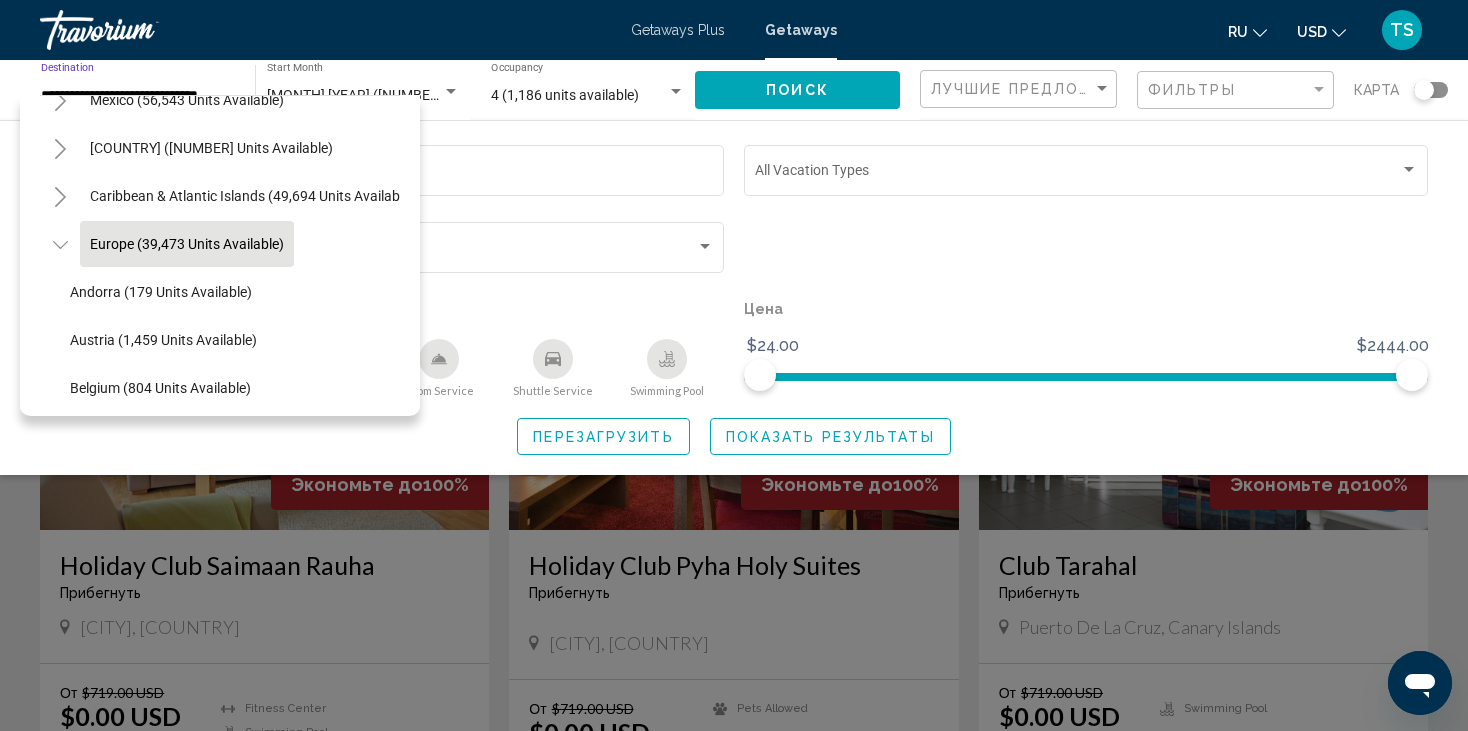 click on "Europe (39,473 units available)" 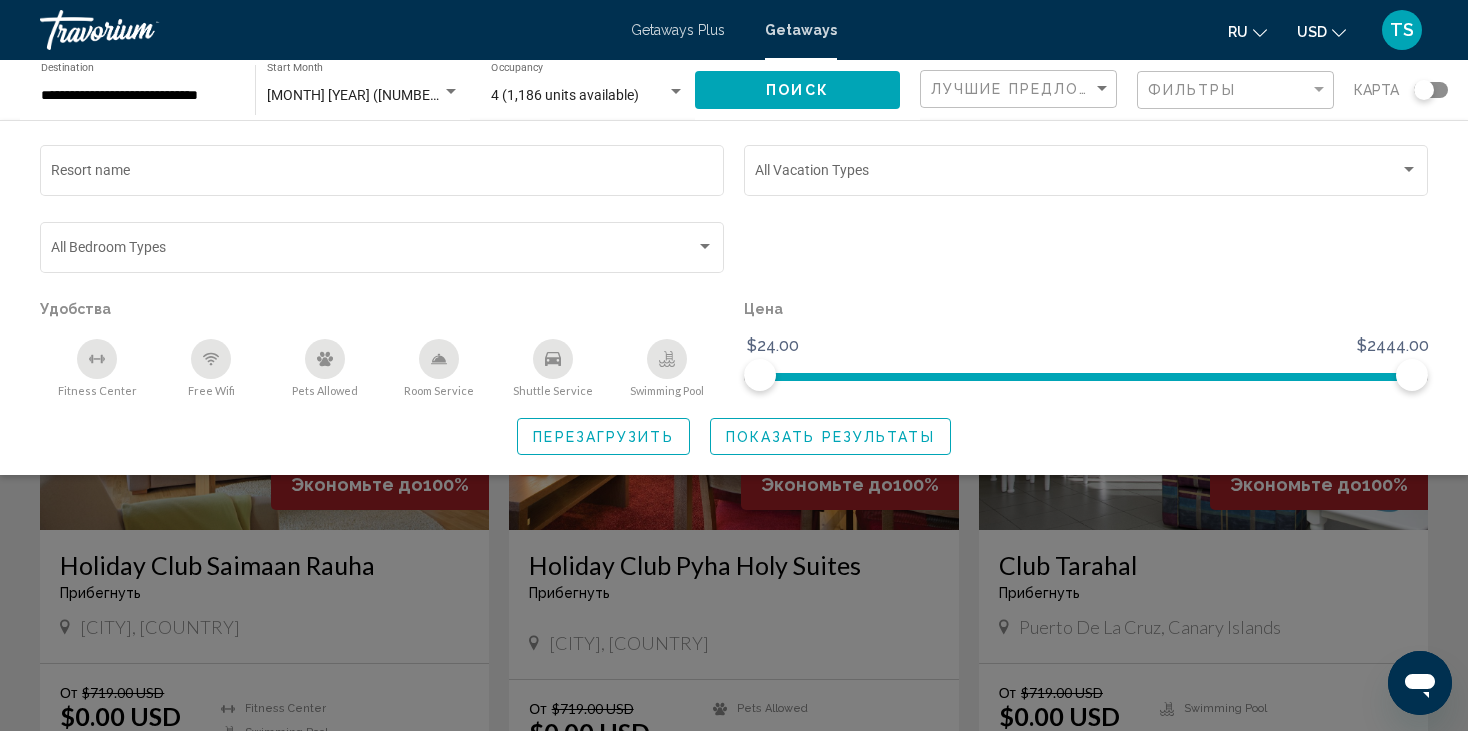 click on "Getaways Plus" at bounding box center (678, 30) 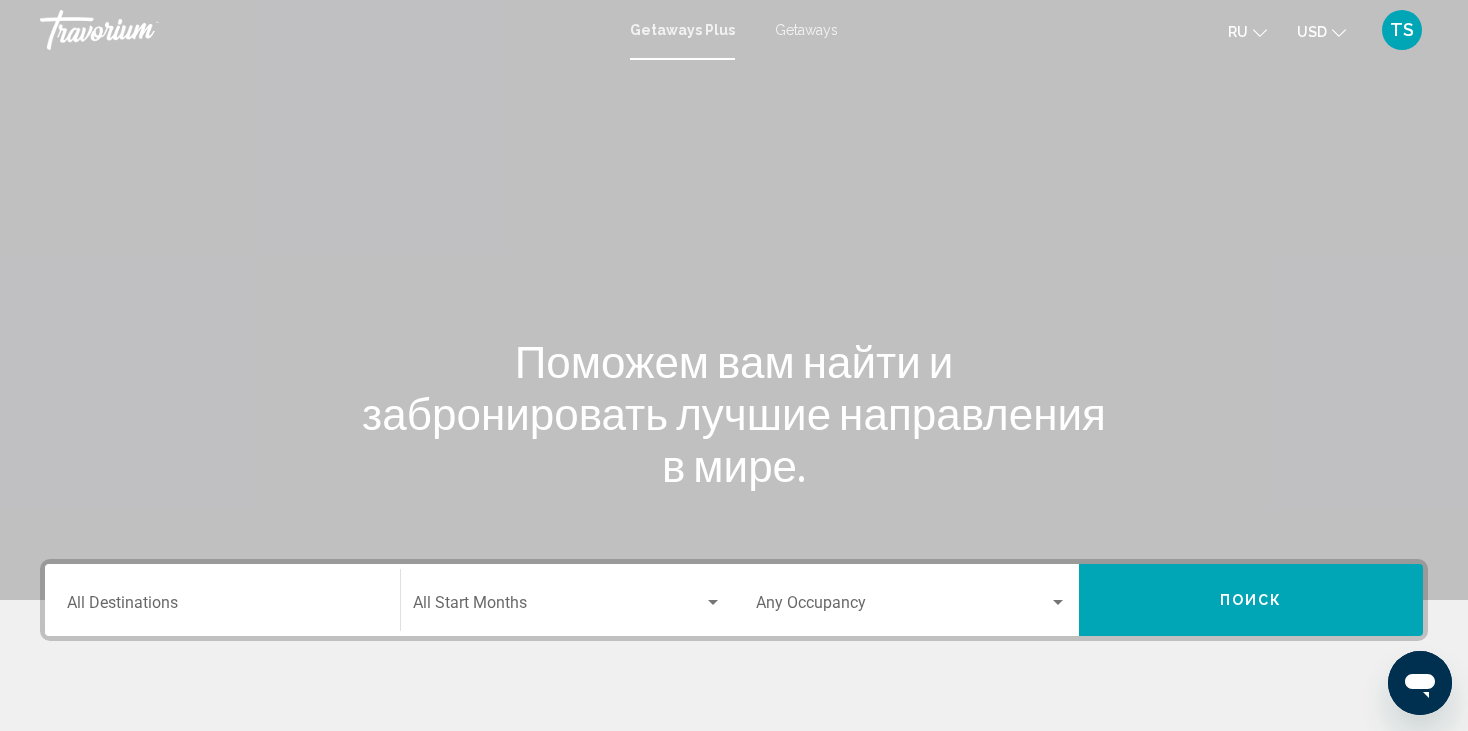 click on "Start Month All Start Months" at bounding box center (562, 600) 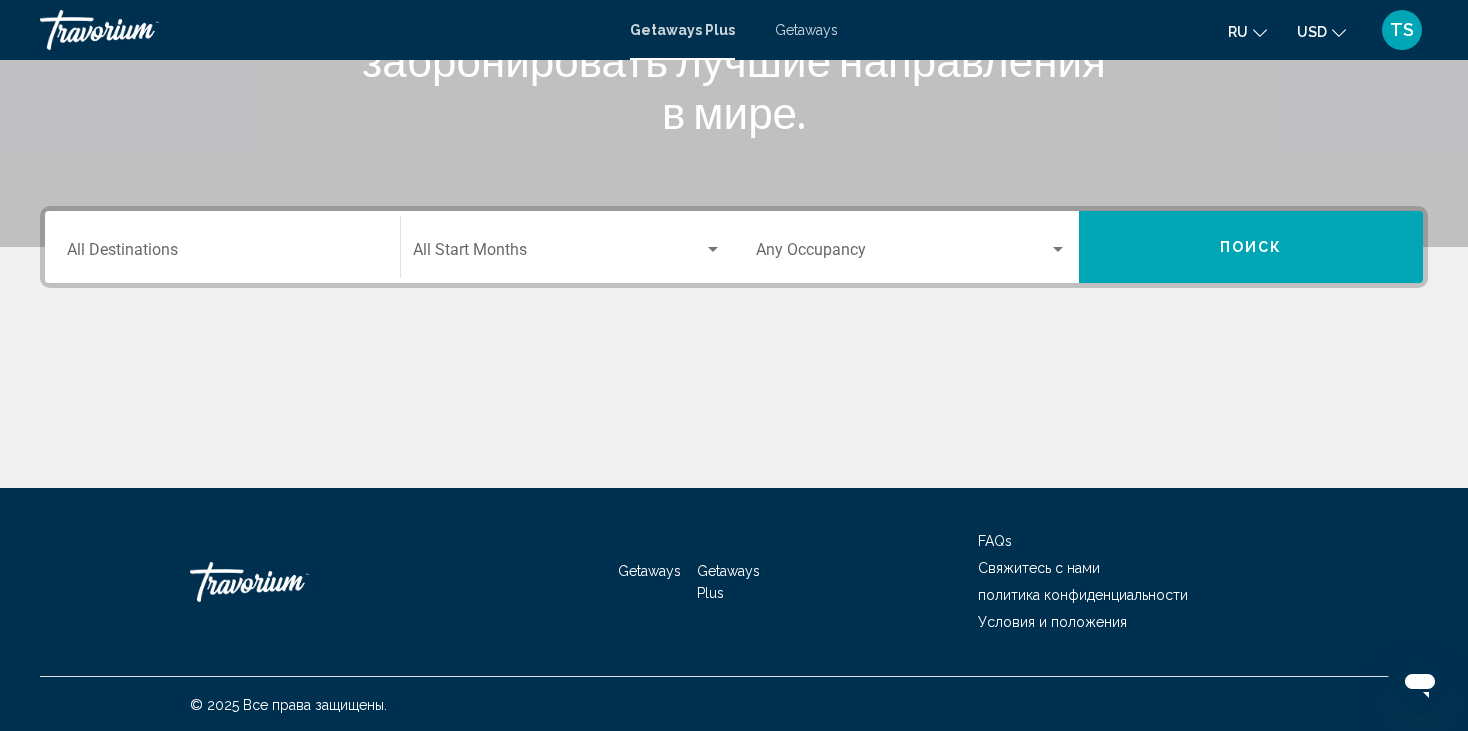 scroll, scrollTop: 354, scrollLeft: 0, axis: vertical 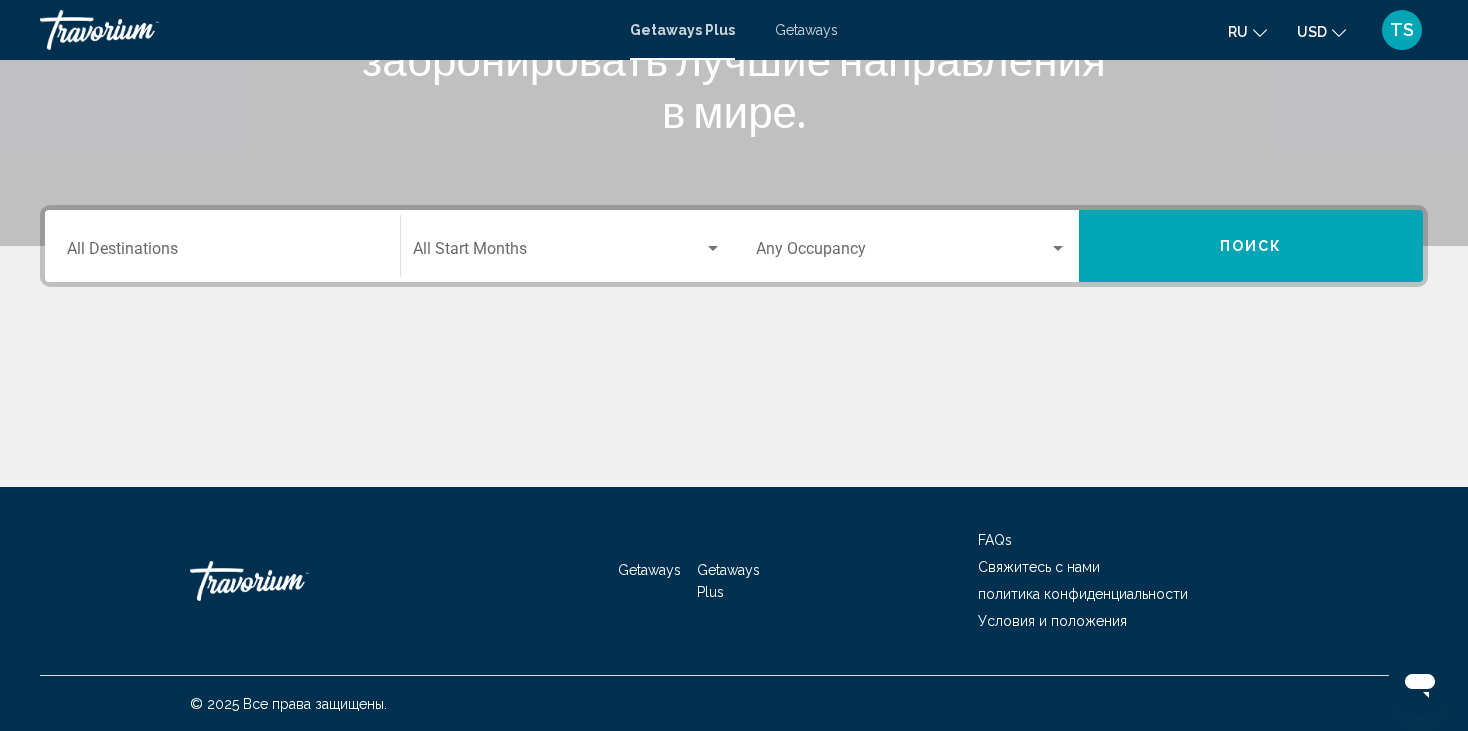 click on "Destination All Destinations" at bounding box center (222, 253) 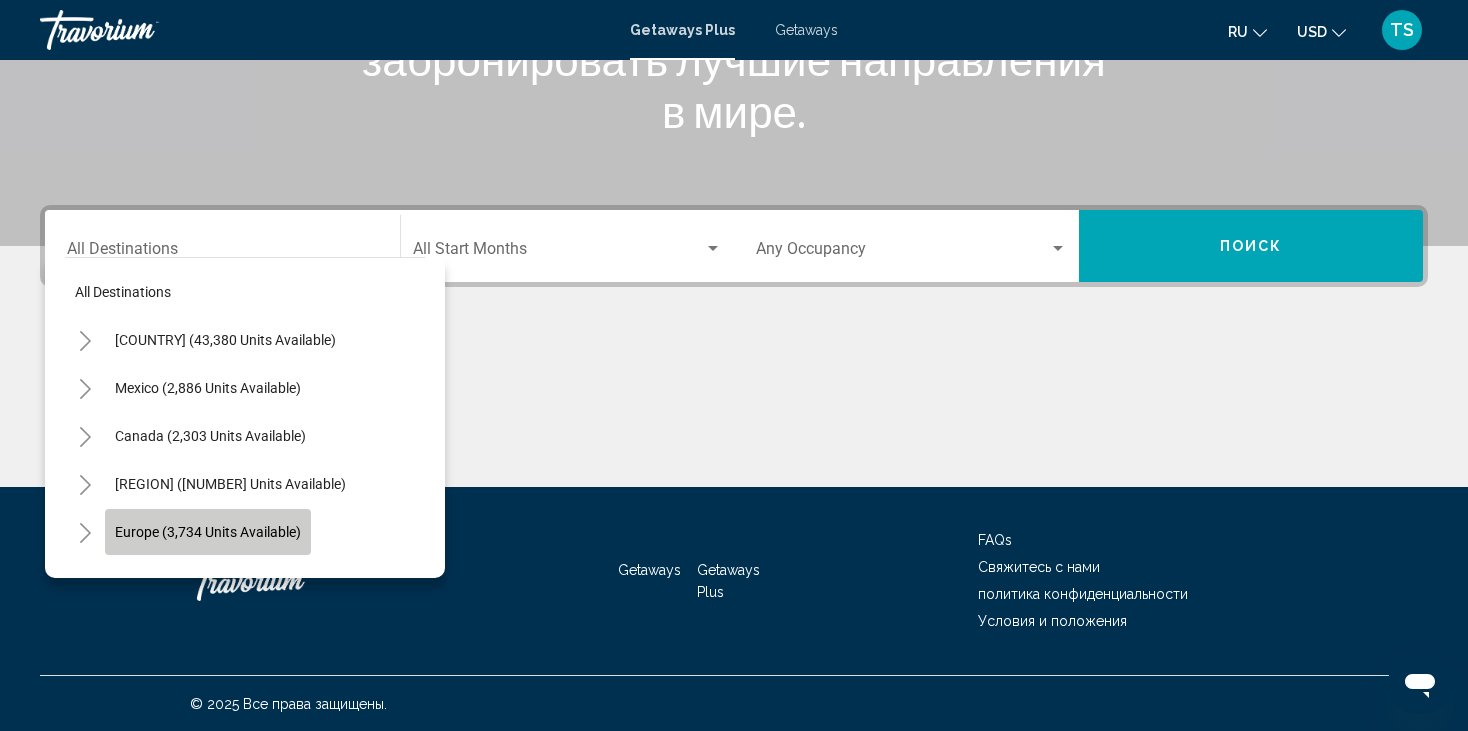 click on "Europe (3,734 units available)" 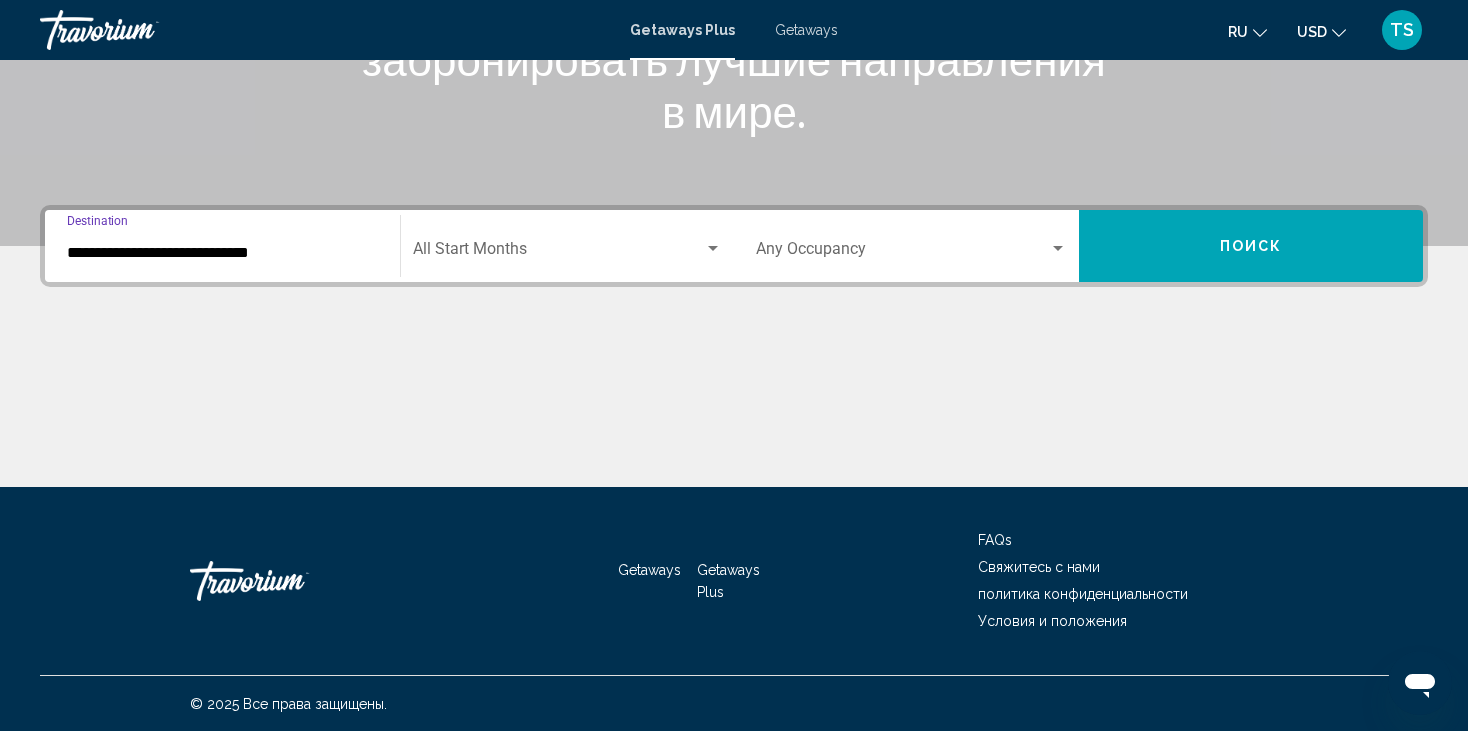 click at bounding box center [713, 248] 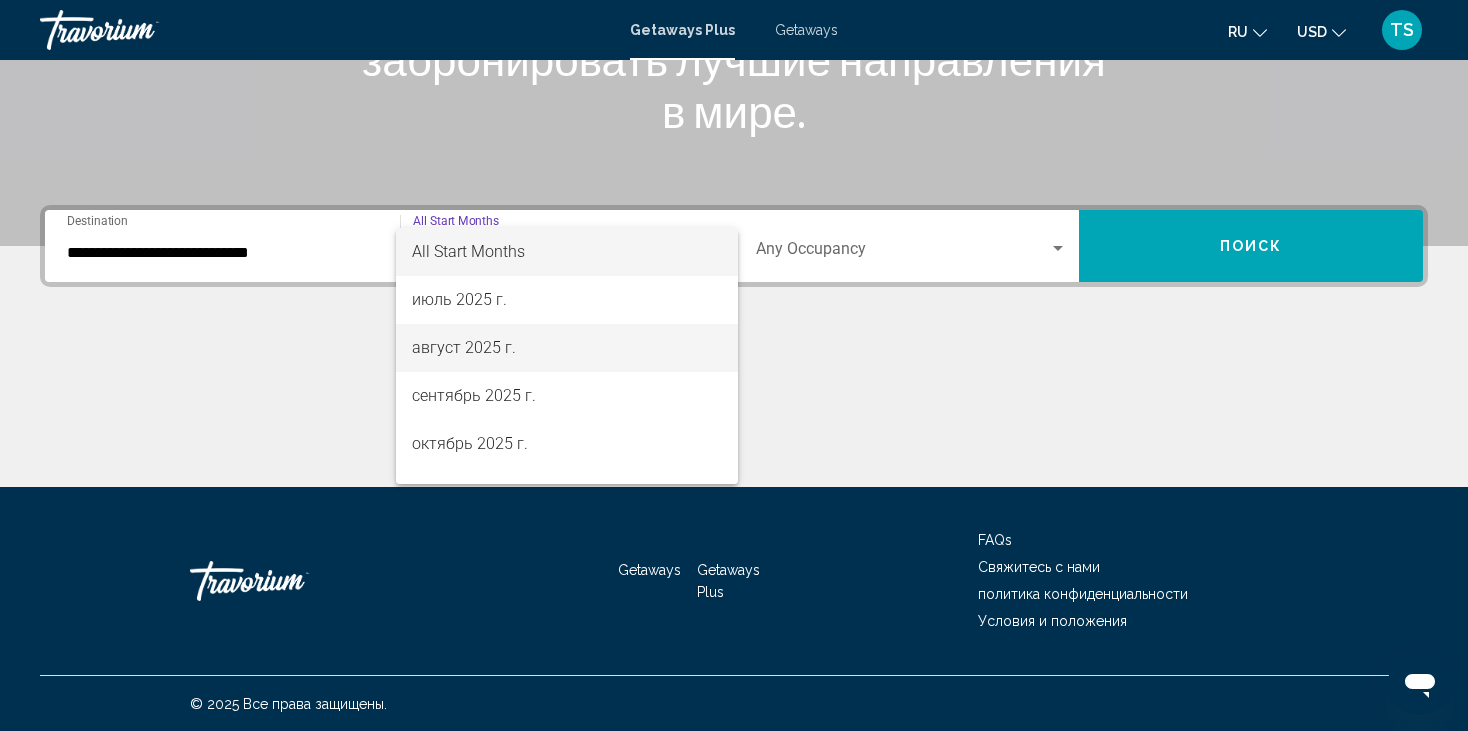 click on "август 2025 г." at bounding box center (567, 348) 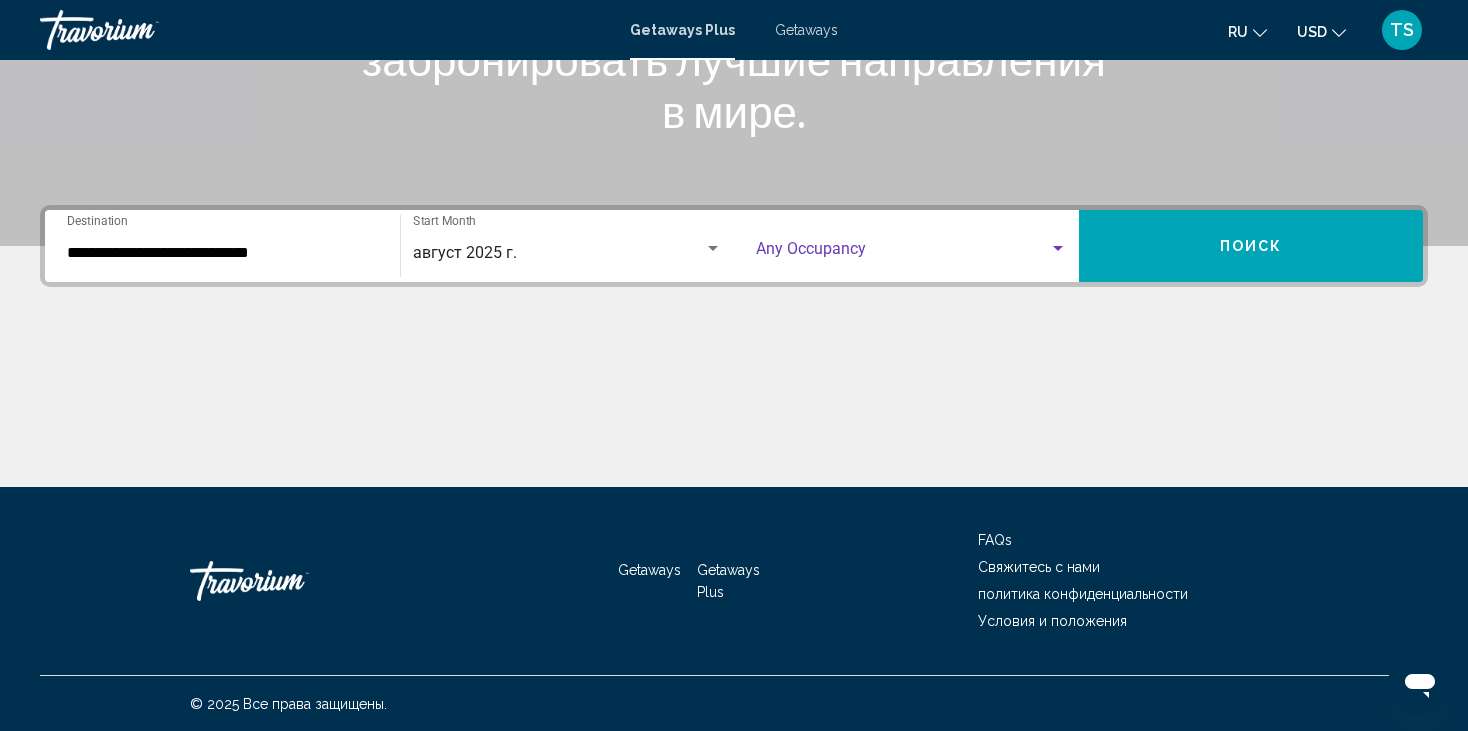 click at bounding box center [1058, 249] 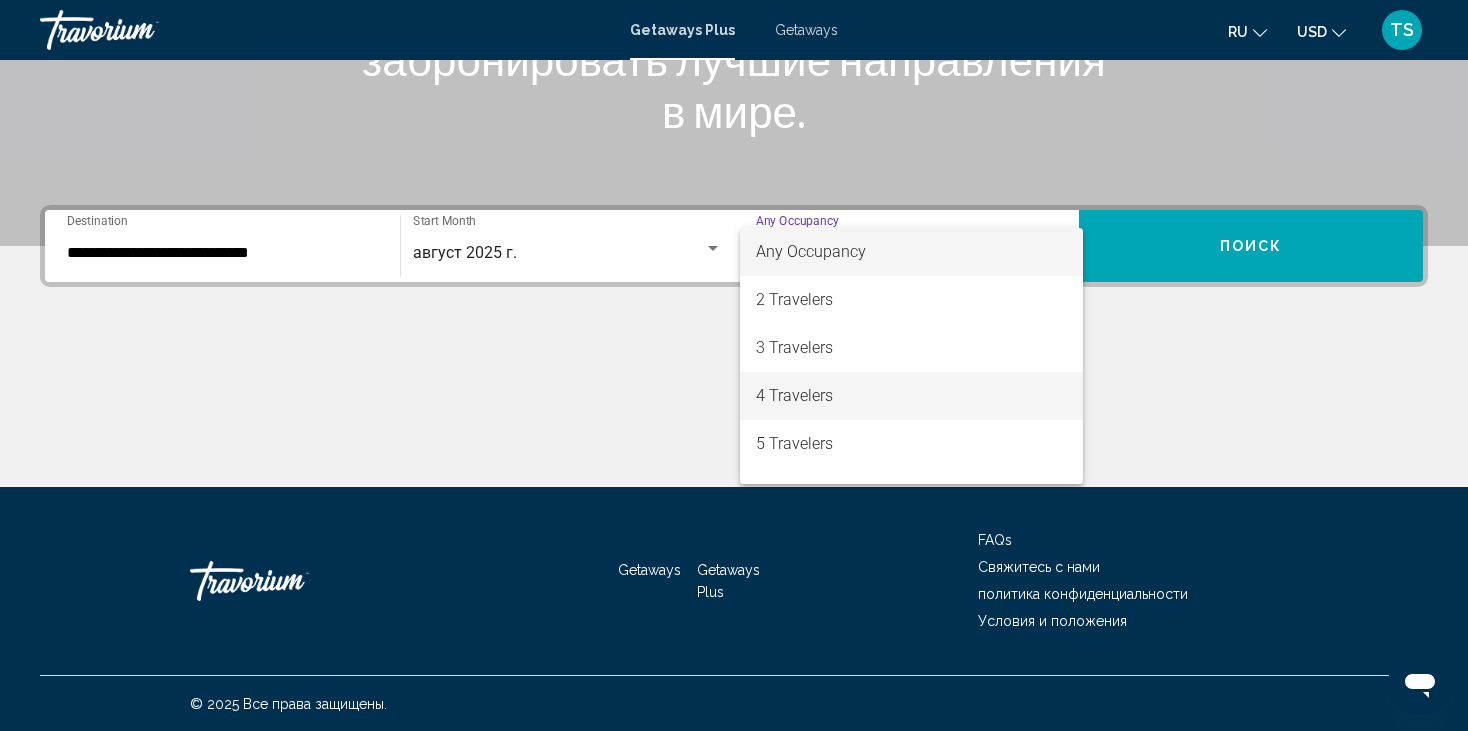 click on "4 Travelers" at bounding box center (911, 396) 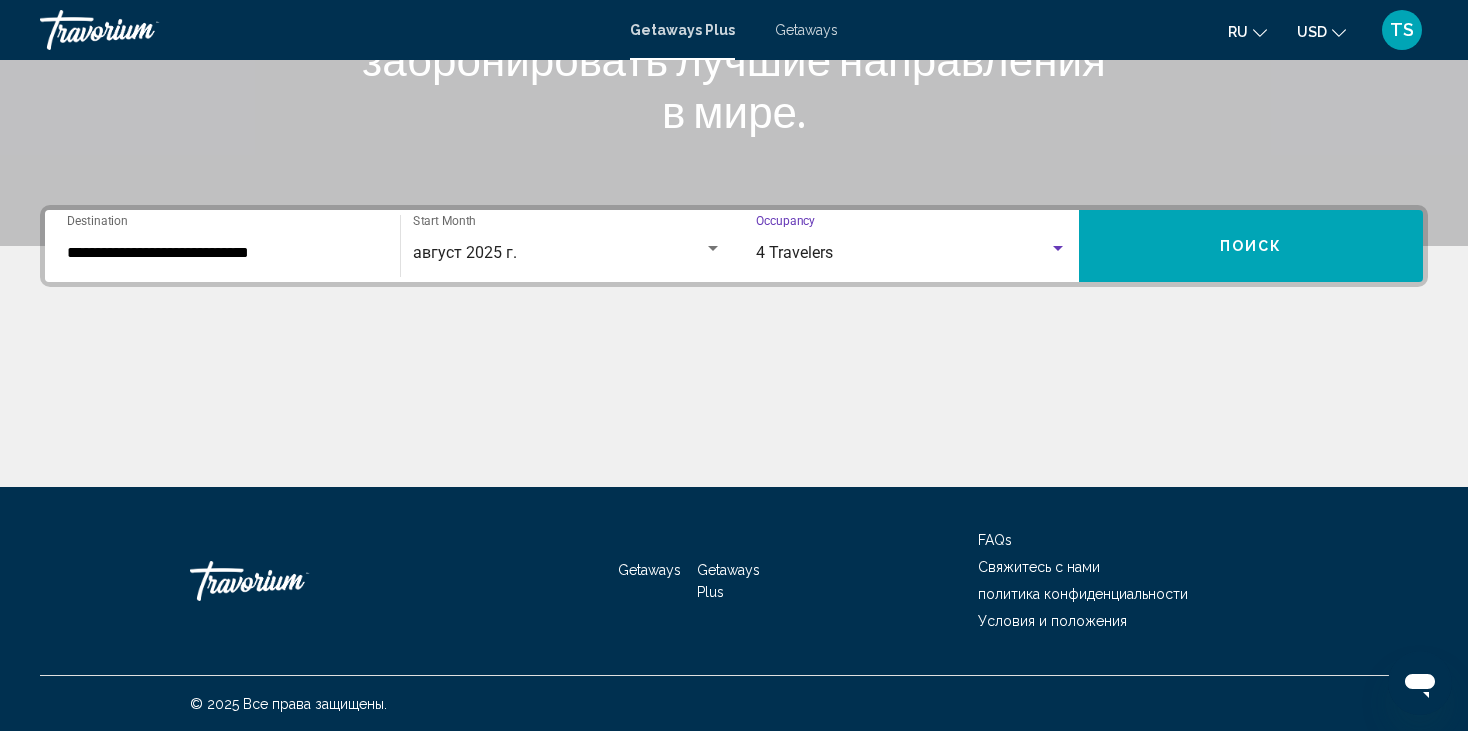 click on "Поиск" at bounding box center (1251, 246) 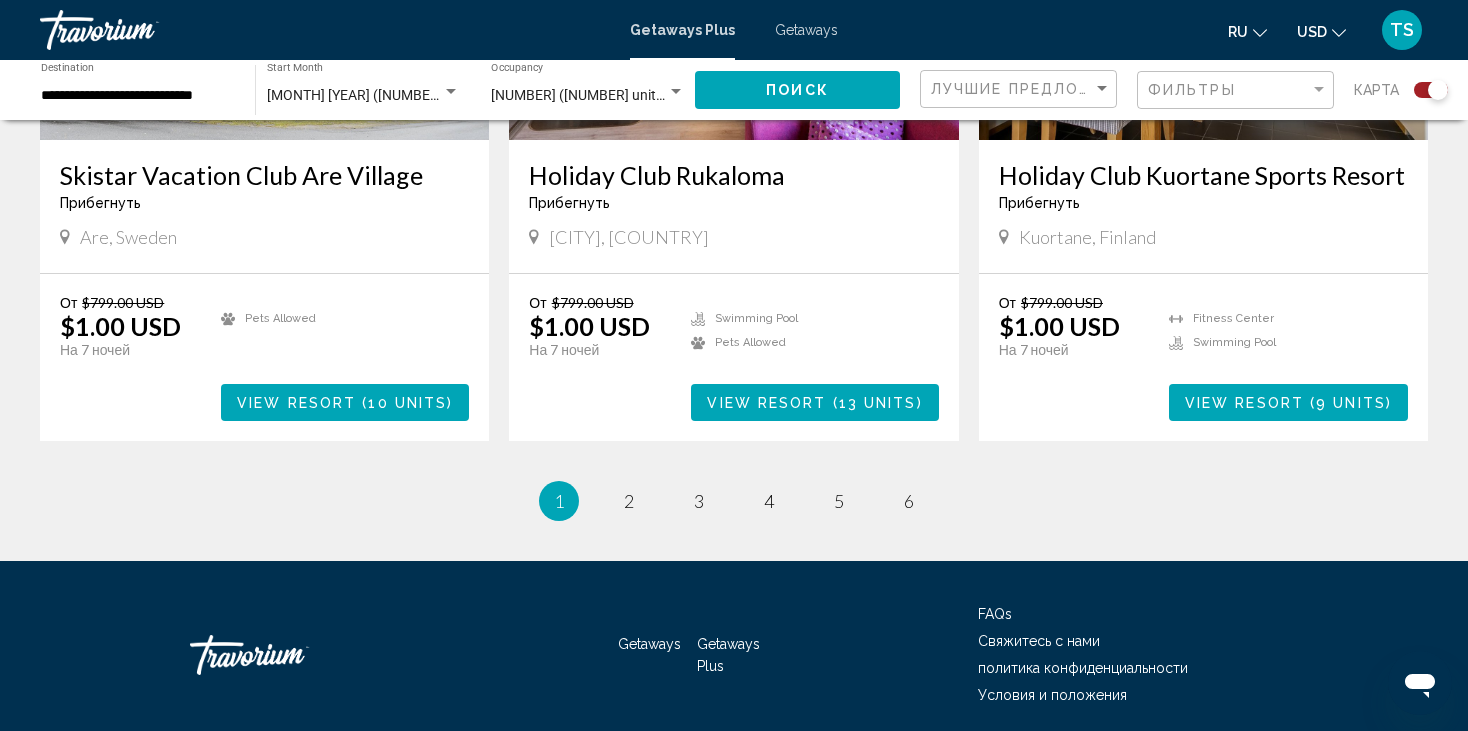 scroll, scrollTop: 3000, scrollLeft: 0, axis: vertical 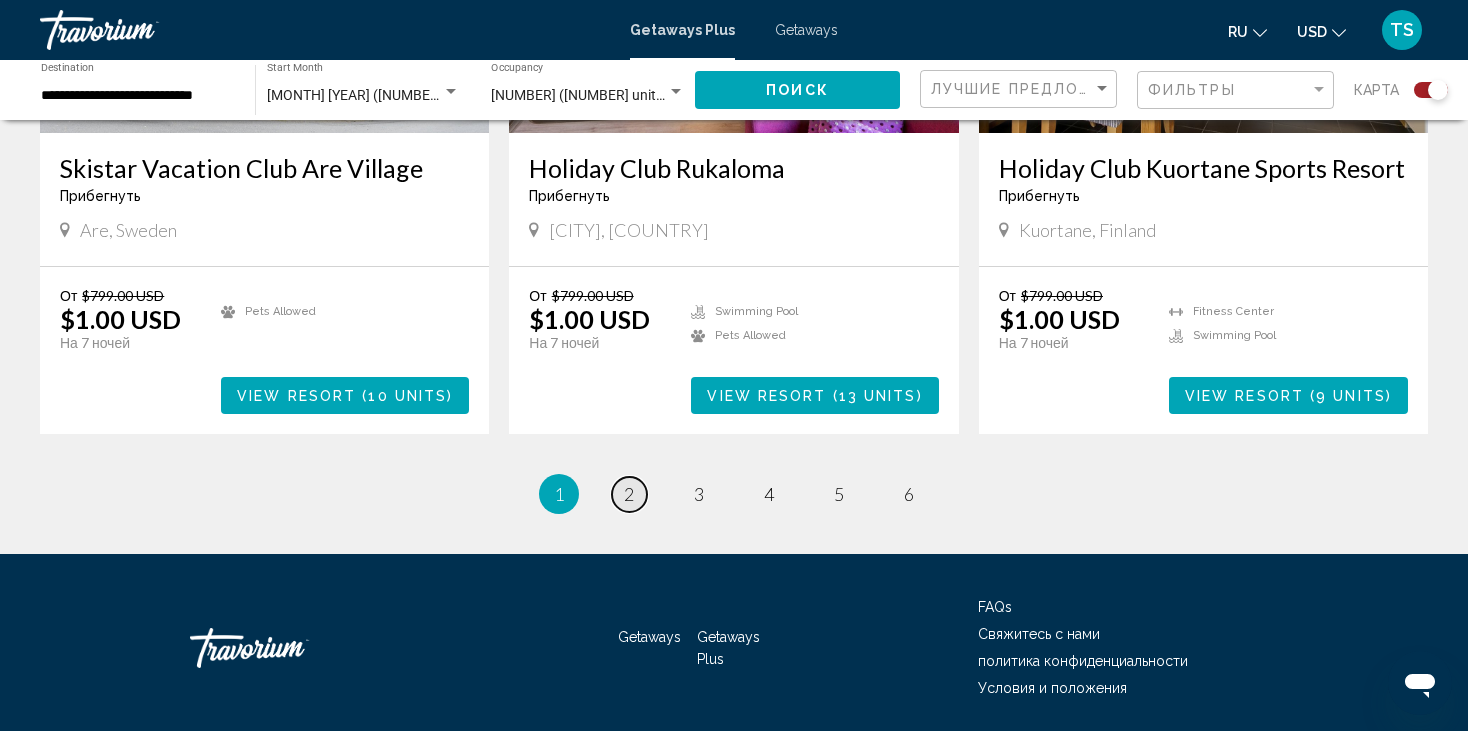 click on "2" at bounding box center (629, 494) 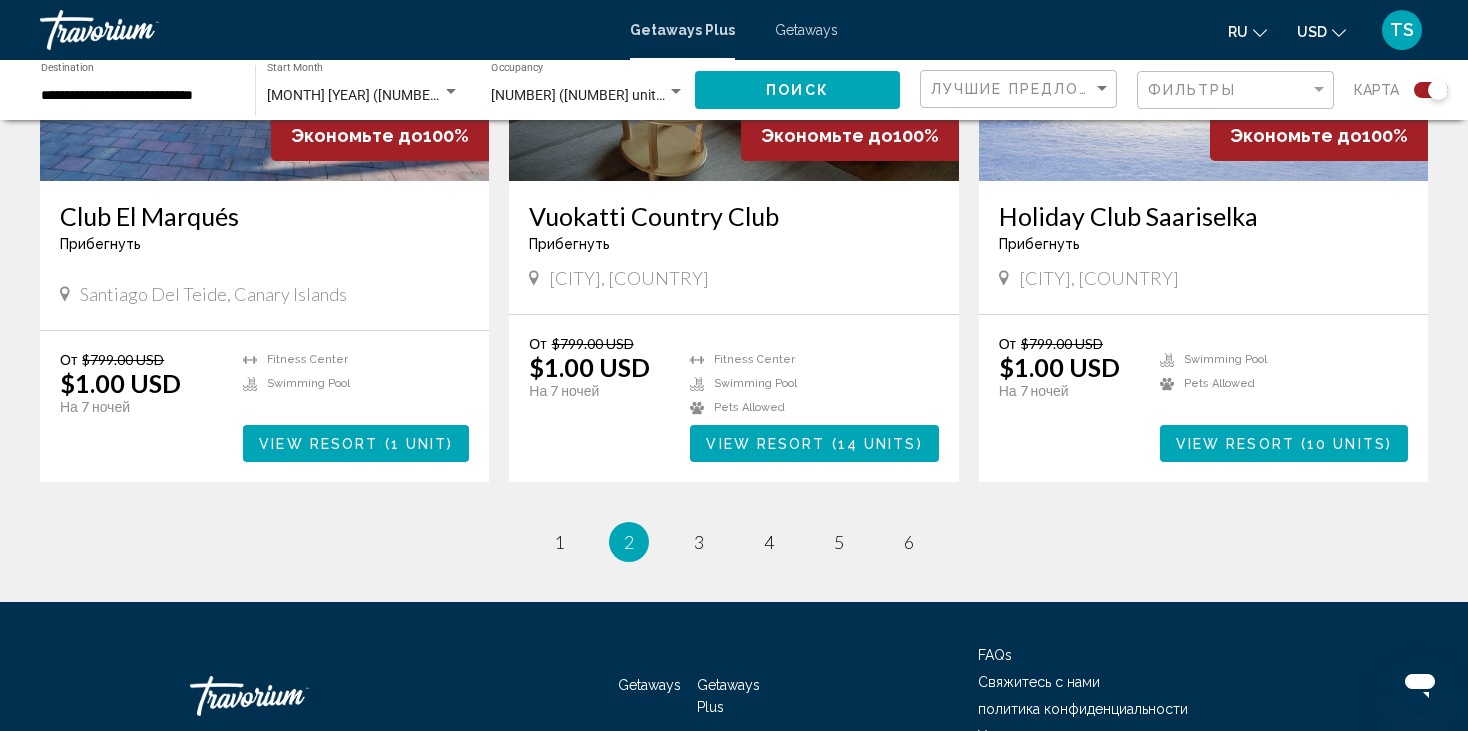 scroll, scrollTop: 3003, scrollLeft: 0, axis: vertical 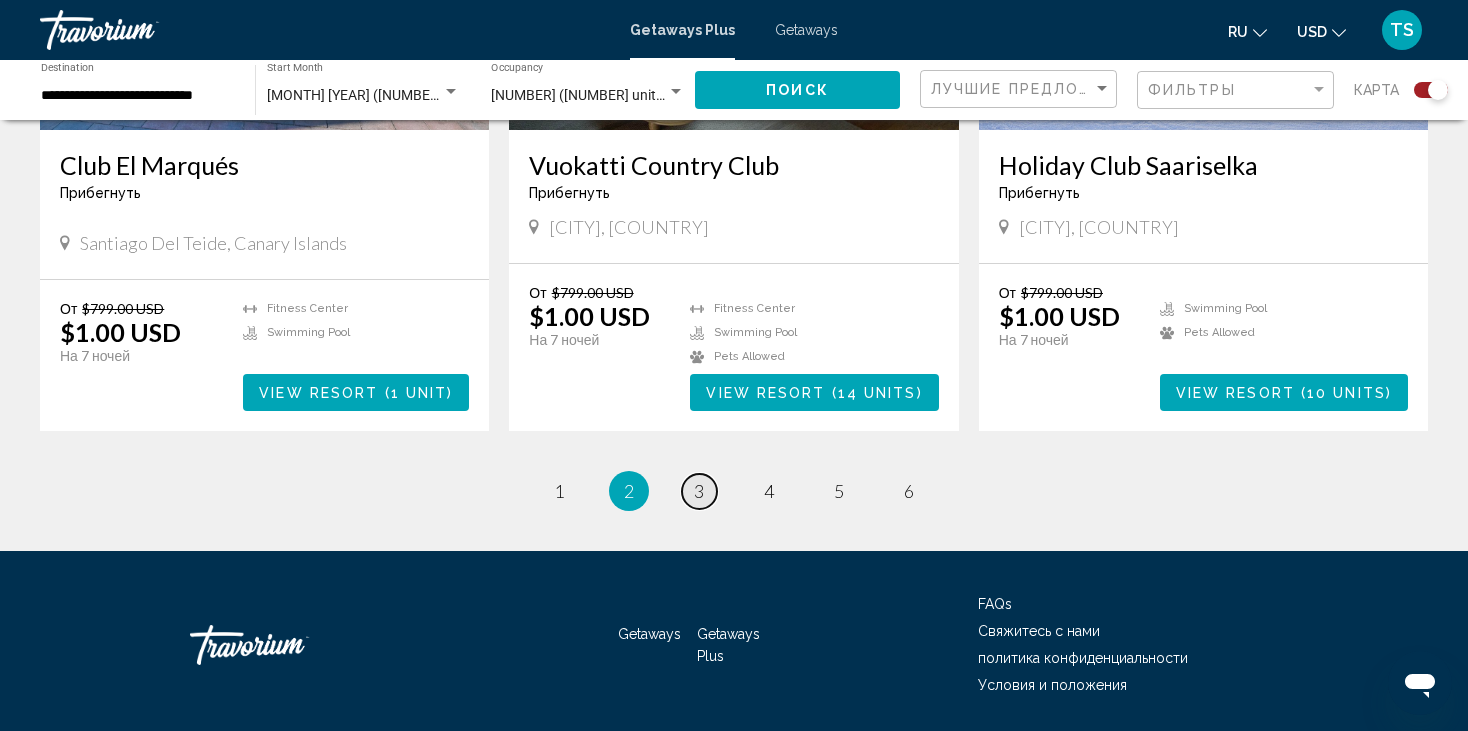 click on "3" at bounding box center [699, 491] 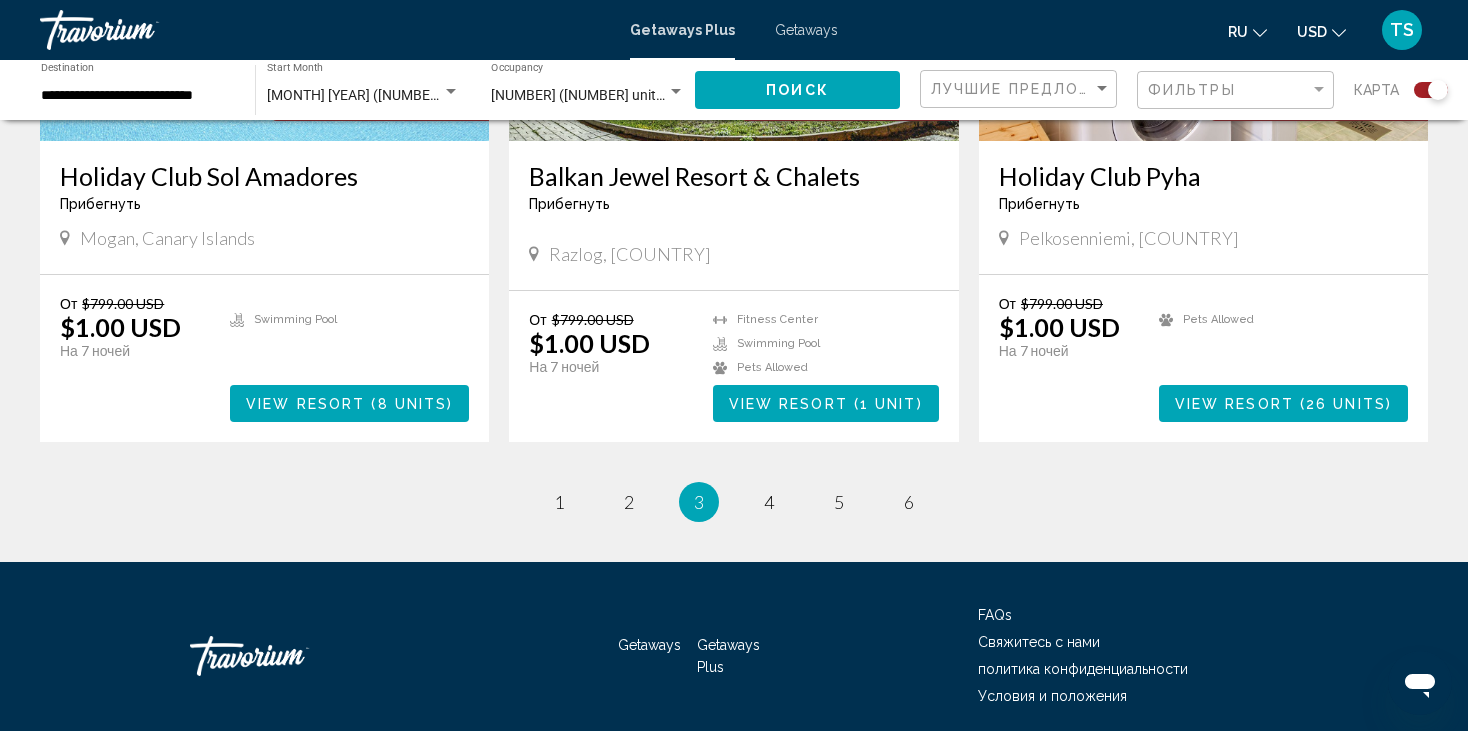 scroll, scrollTop: 3003, scrollLeft: 0, axis: vertical 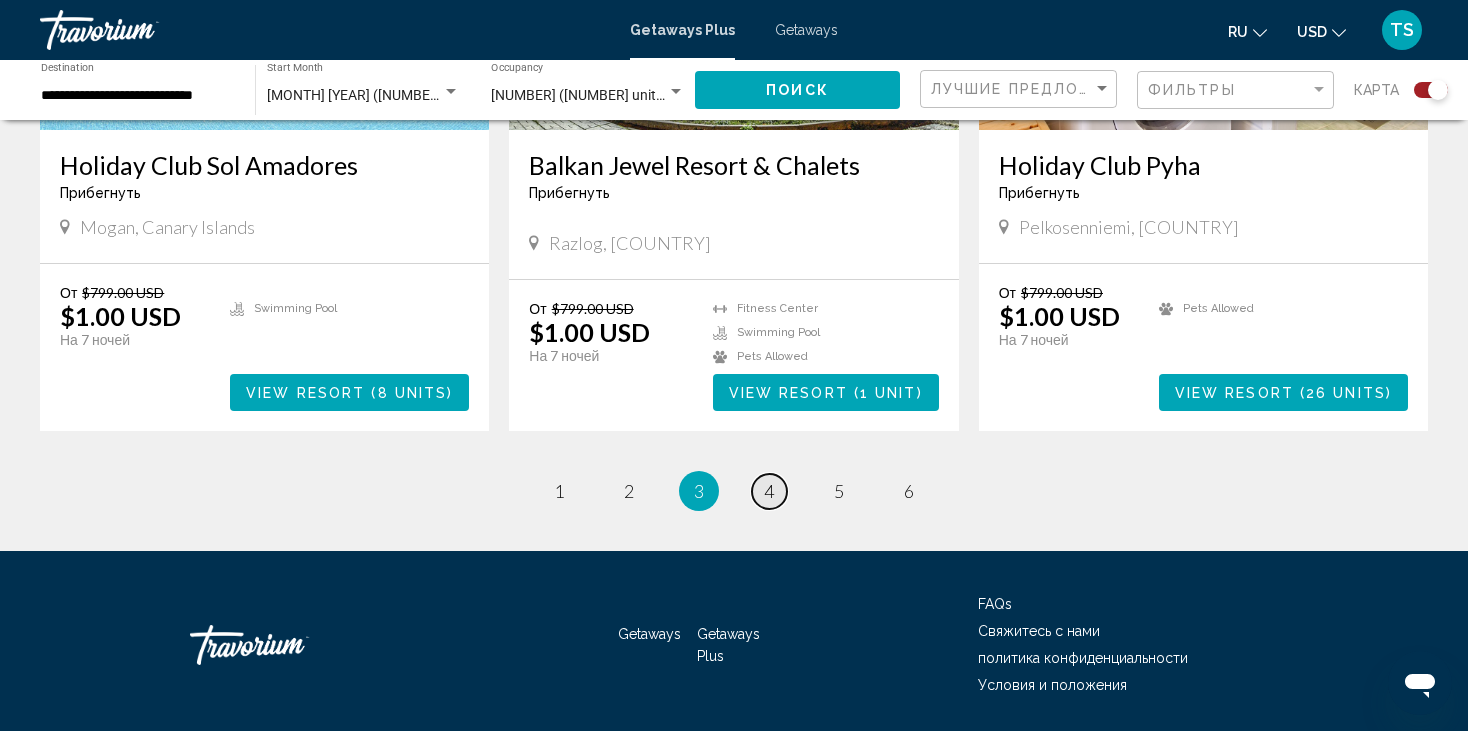 click on "4" at bounding box center (769, 491) 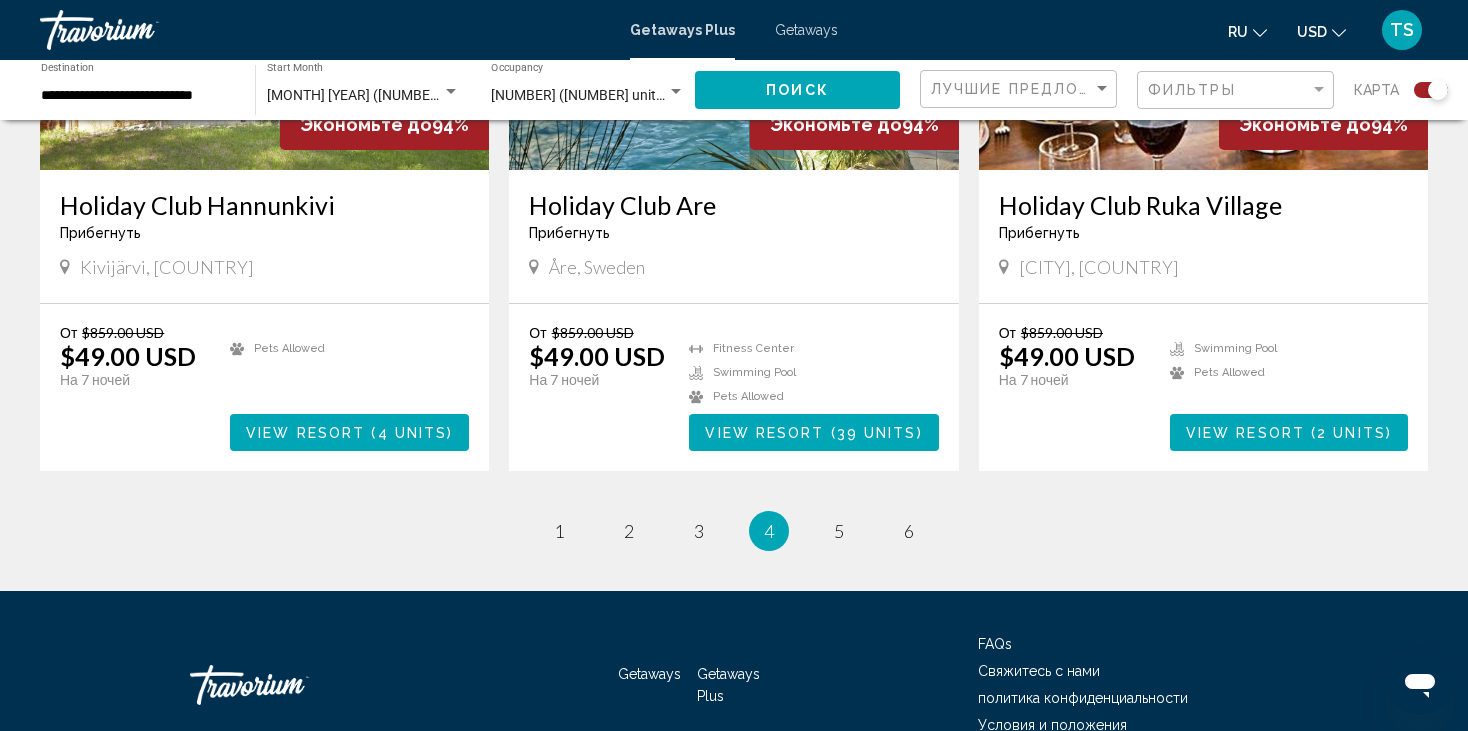 scroll, scrollTop: 3003, scrollLeft: 0, axis: vertical 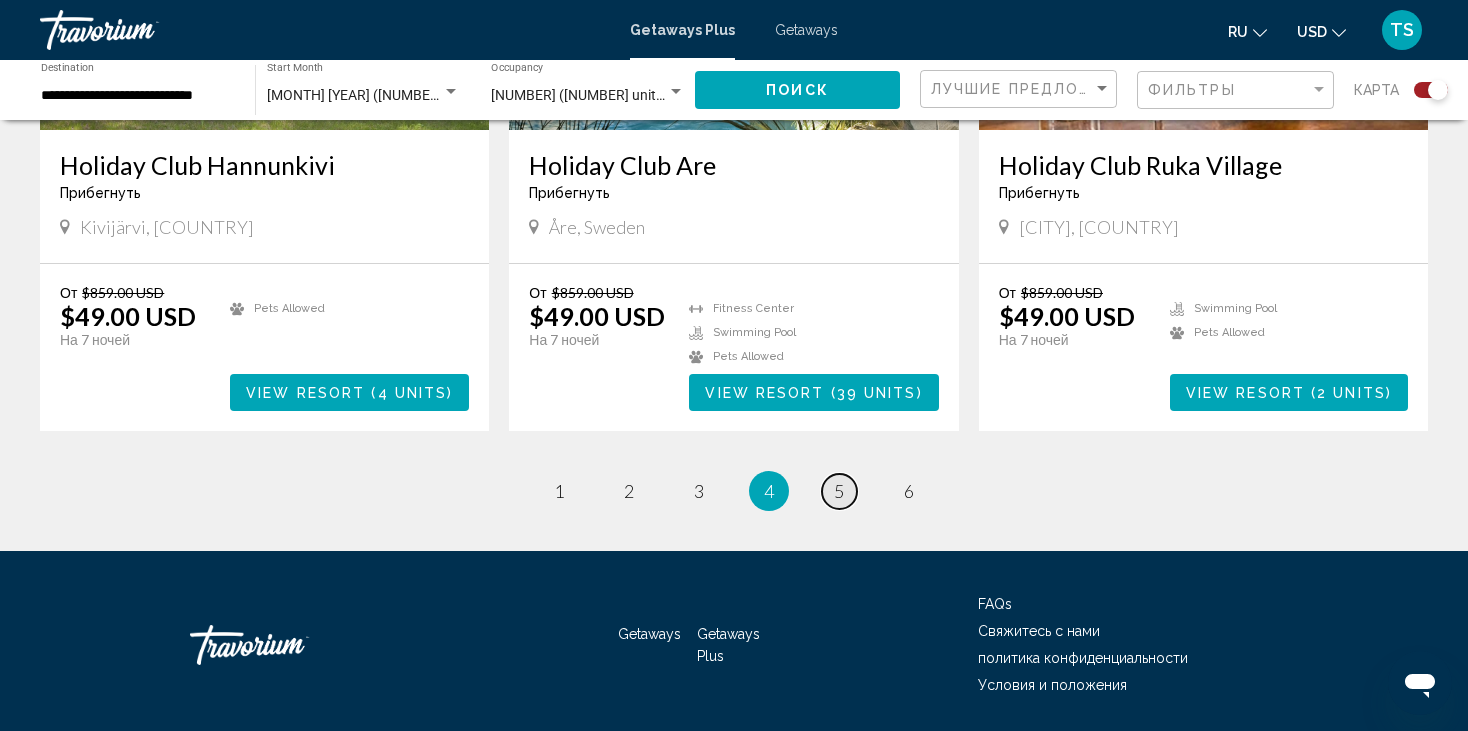click on "5" at bounding box center (839, 491) 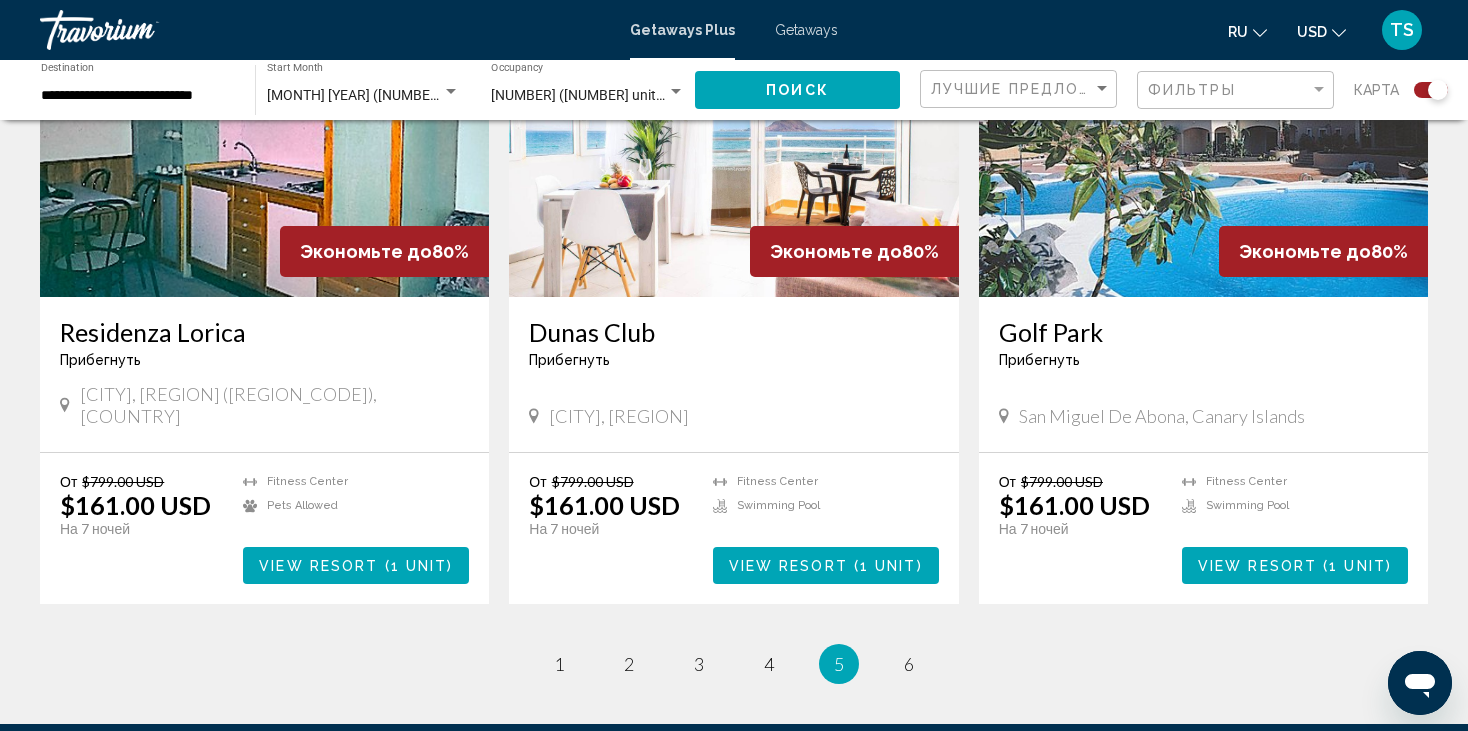 scroll, scrollTop: 2893, scrollLeft: 0, axis: vertical 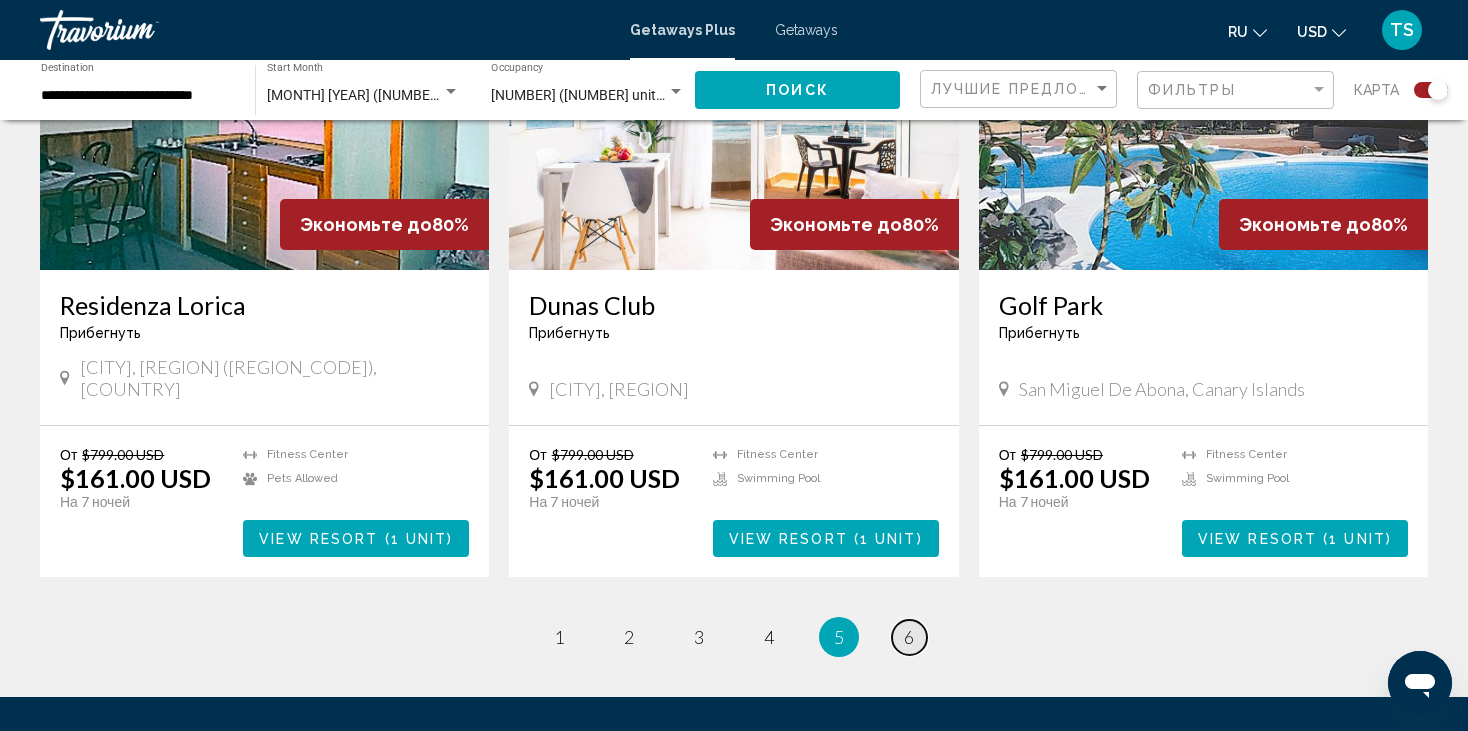 click on "page  6" at bounding box center (909, 637) 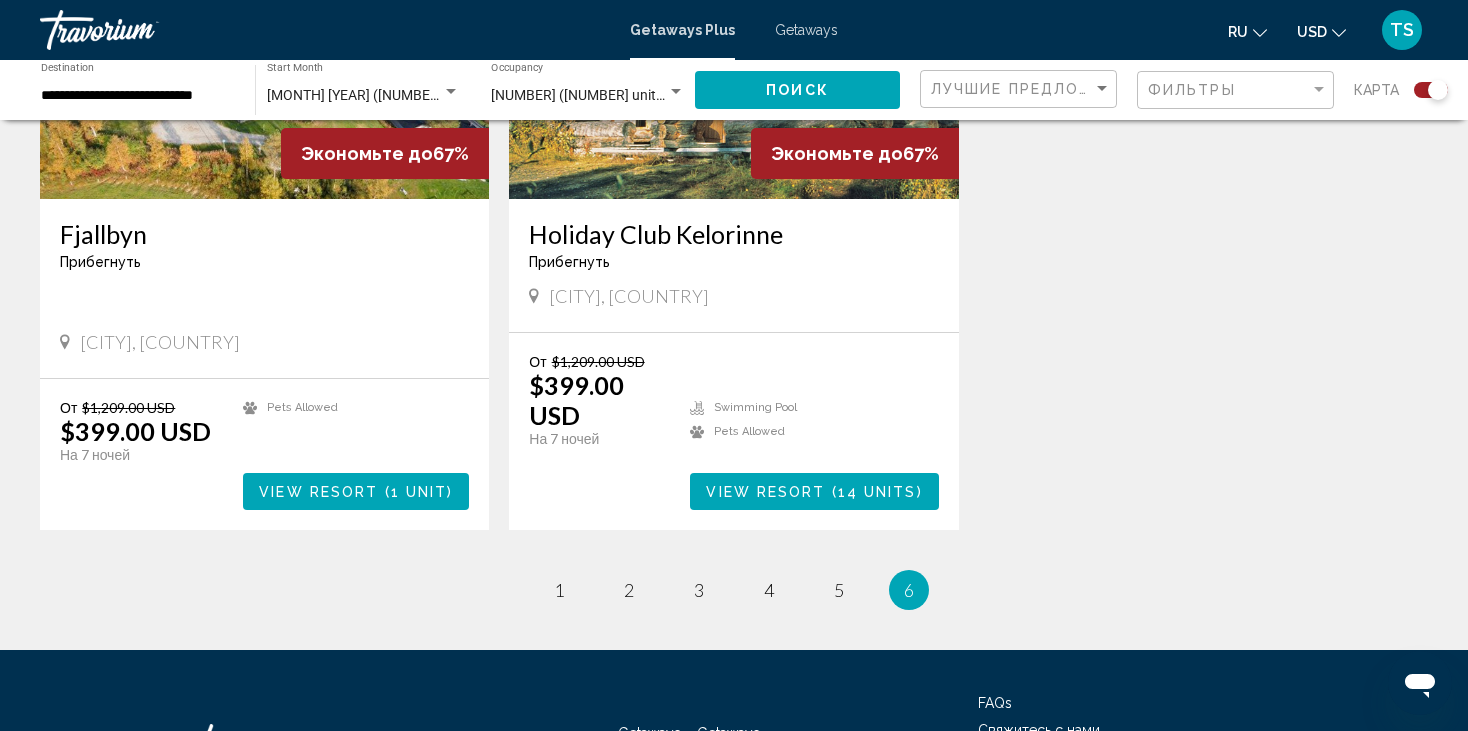scroll, scrollTop: 1700, scrollLeft: 0, axis: vertical 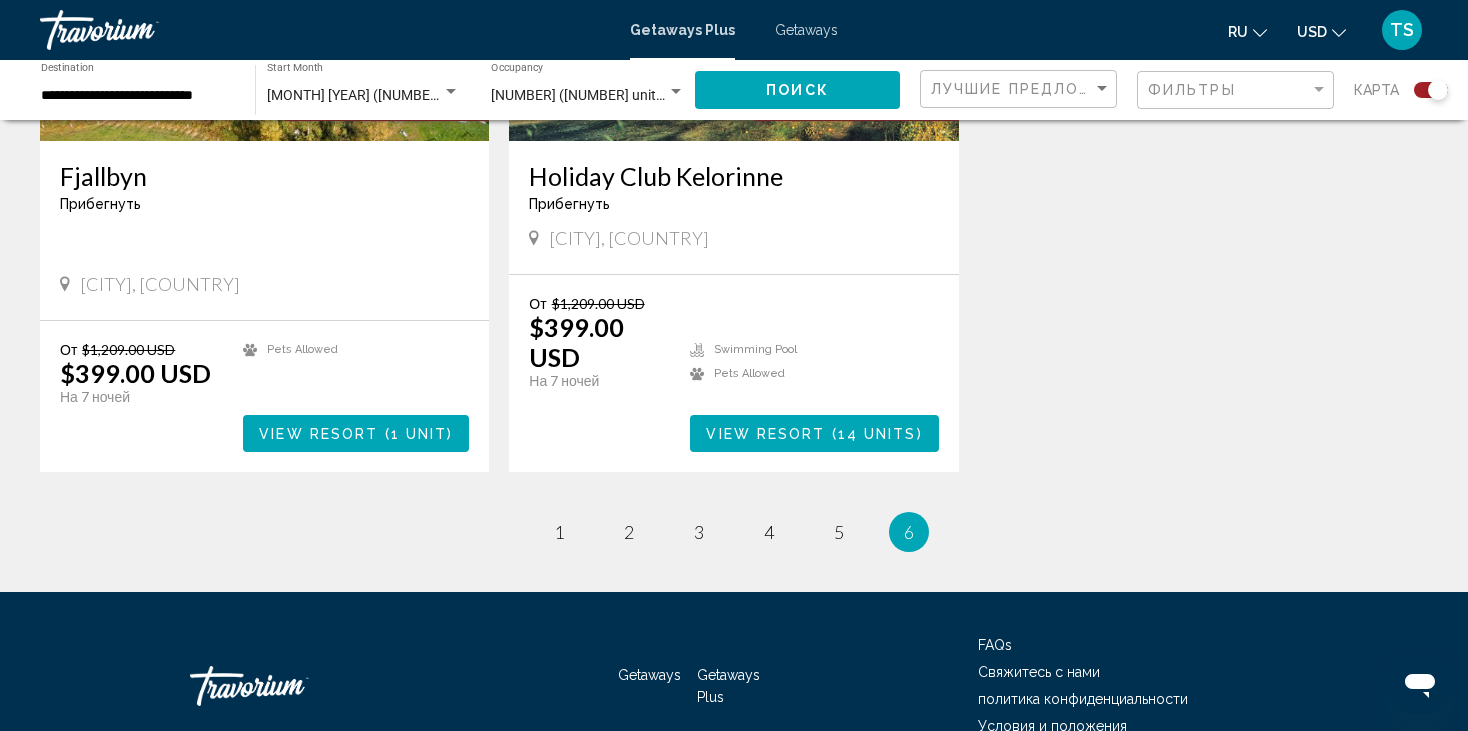 click on "6" at bounding box center [909, 532] 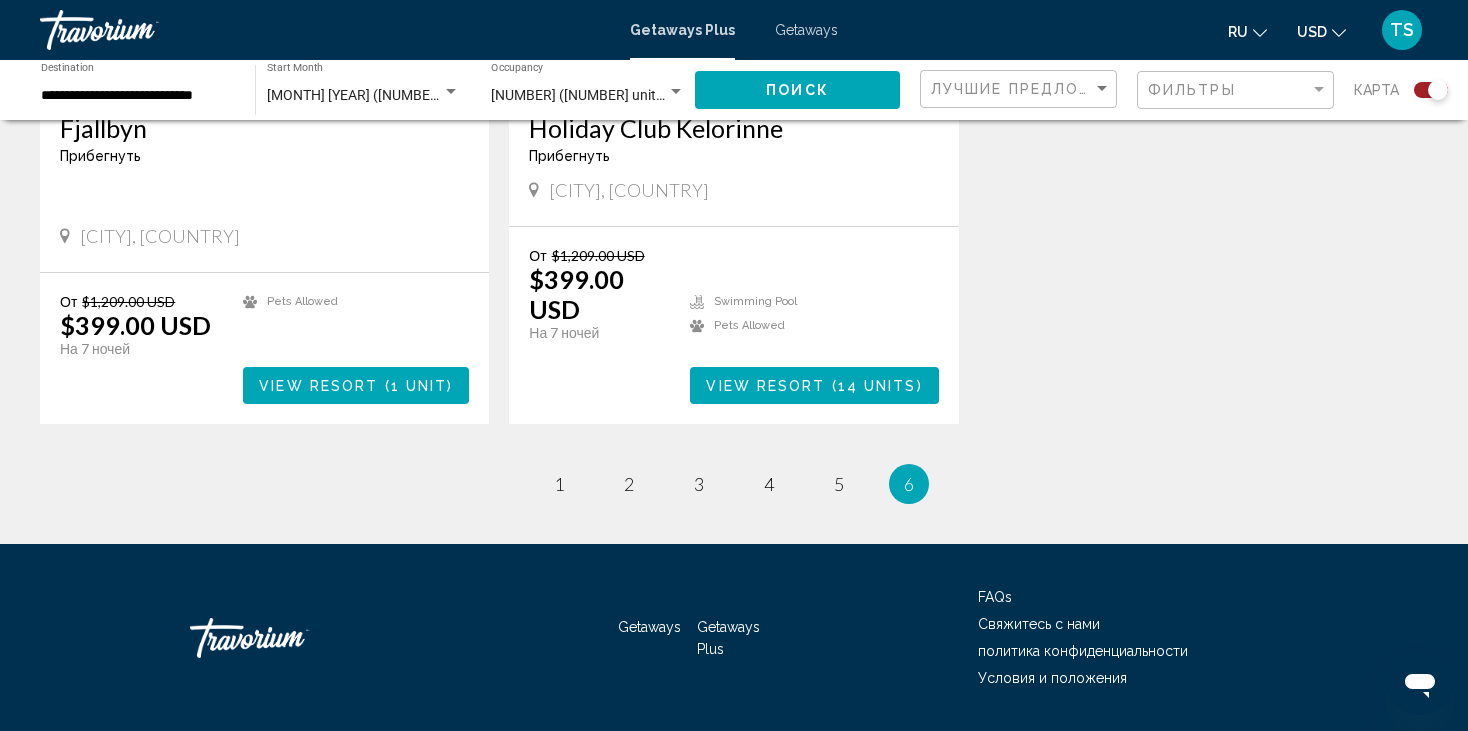 scroll, scrollTop: 1773, scrollLeft: 0, axis: vertical 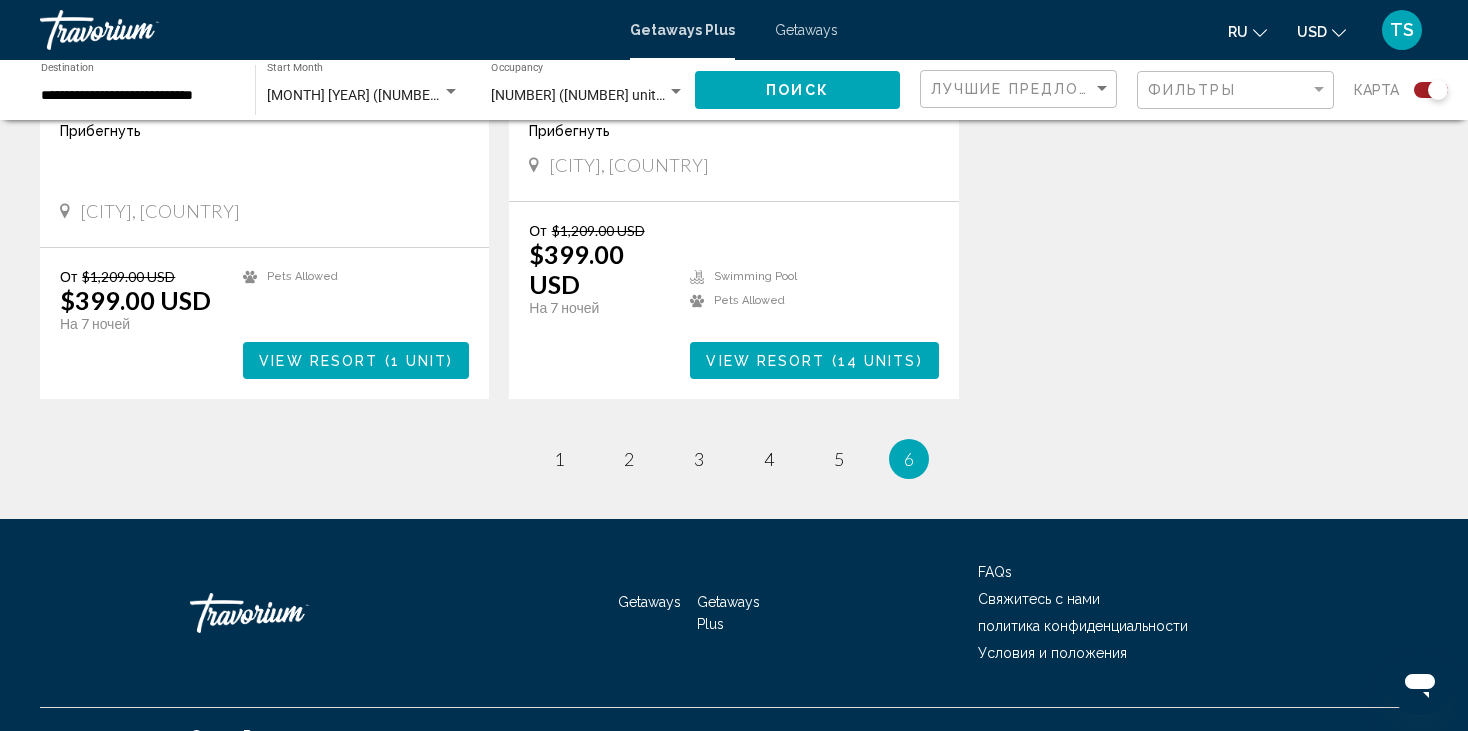 click on "Getaways" at bounding box center [649, 602] 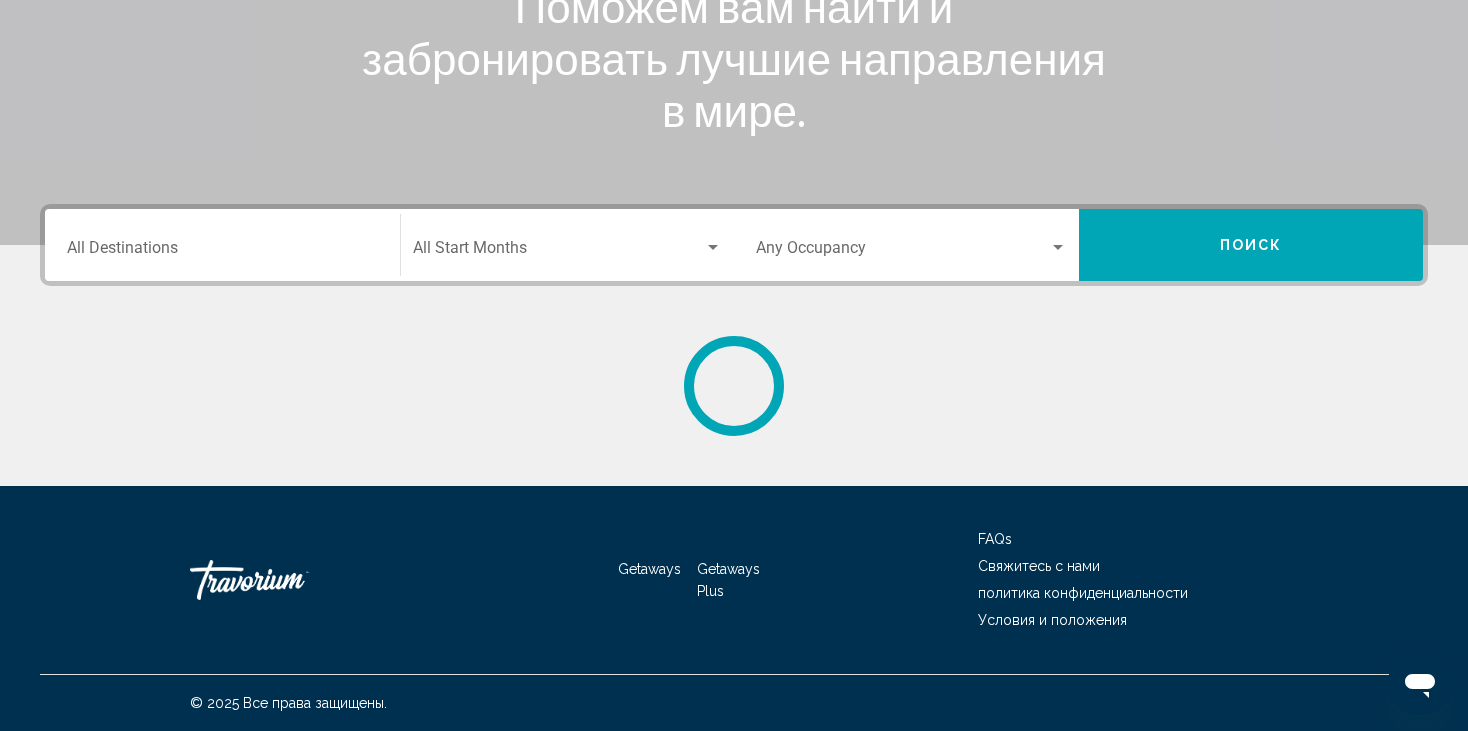 scroll, scrollTop: 0, scrollLeft: 0, axis: both 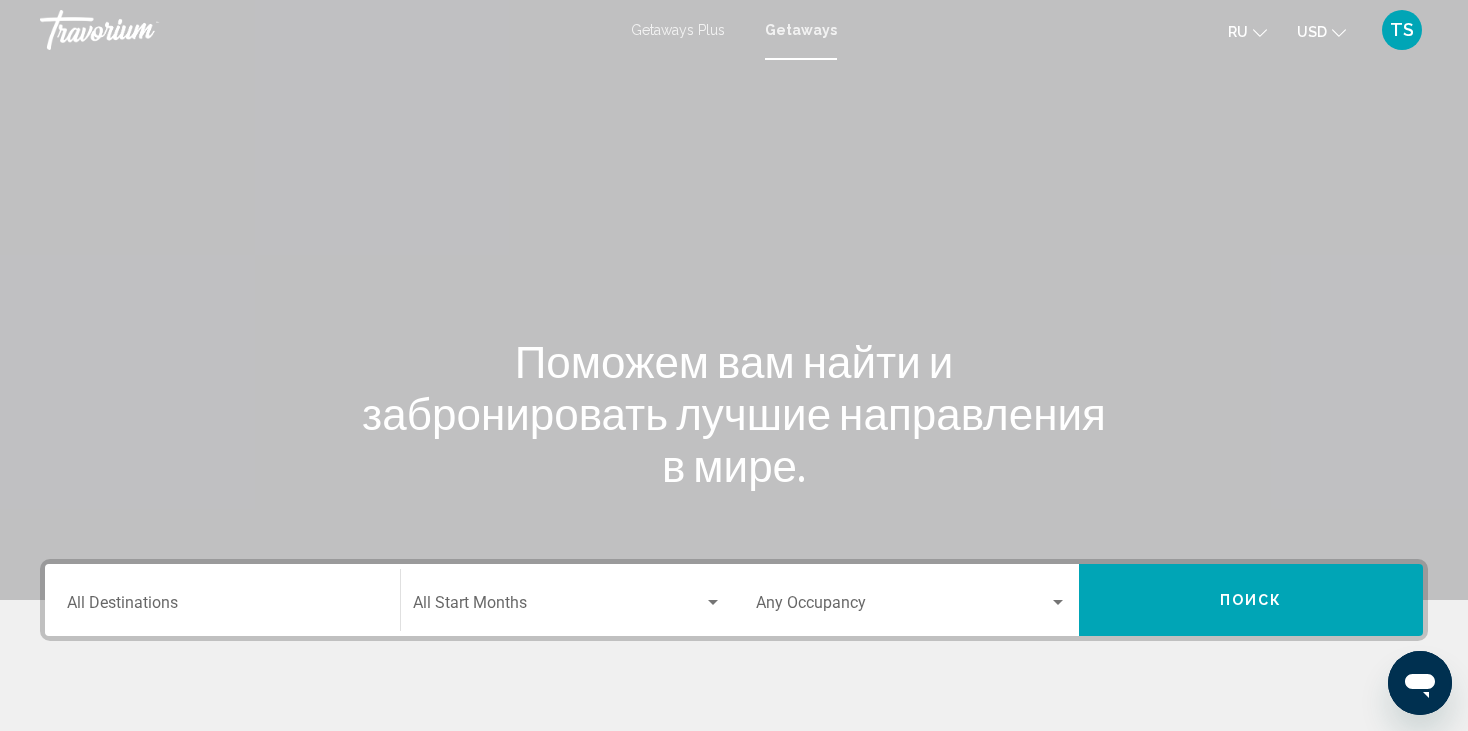 click on "Destination All Destinations" at bounding box center (222, 600) 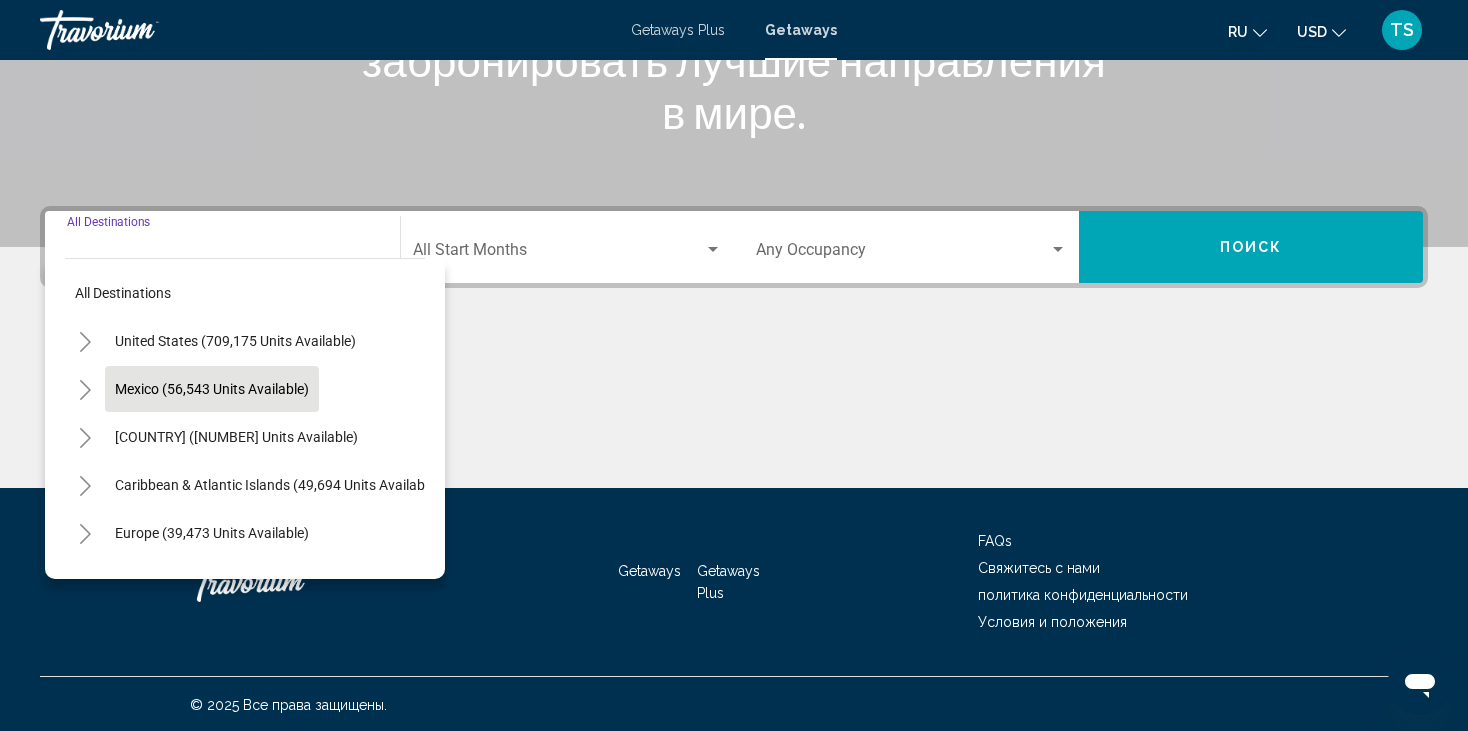 scroll, scrollTop: 354, scrollLeft: 0, axis: vertical 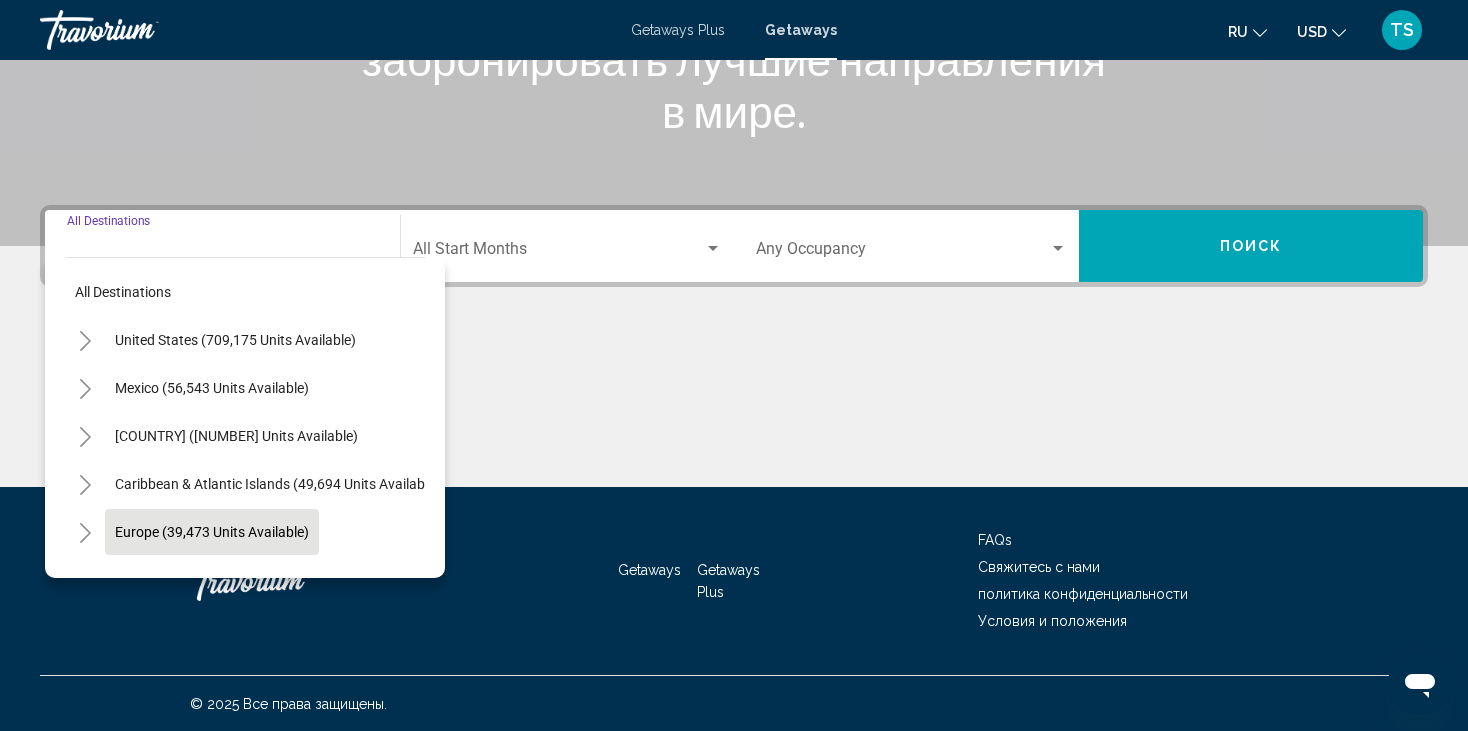 click on "Europe (39,473 units available)" at bounding box center [236, 580] 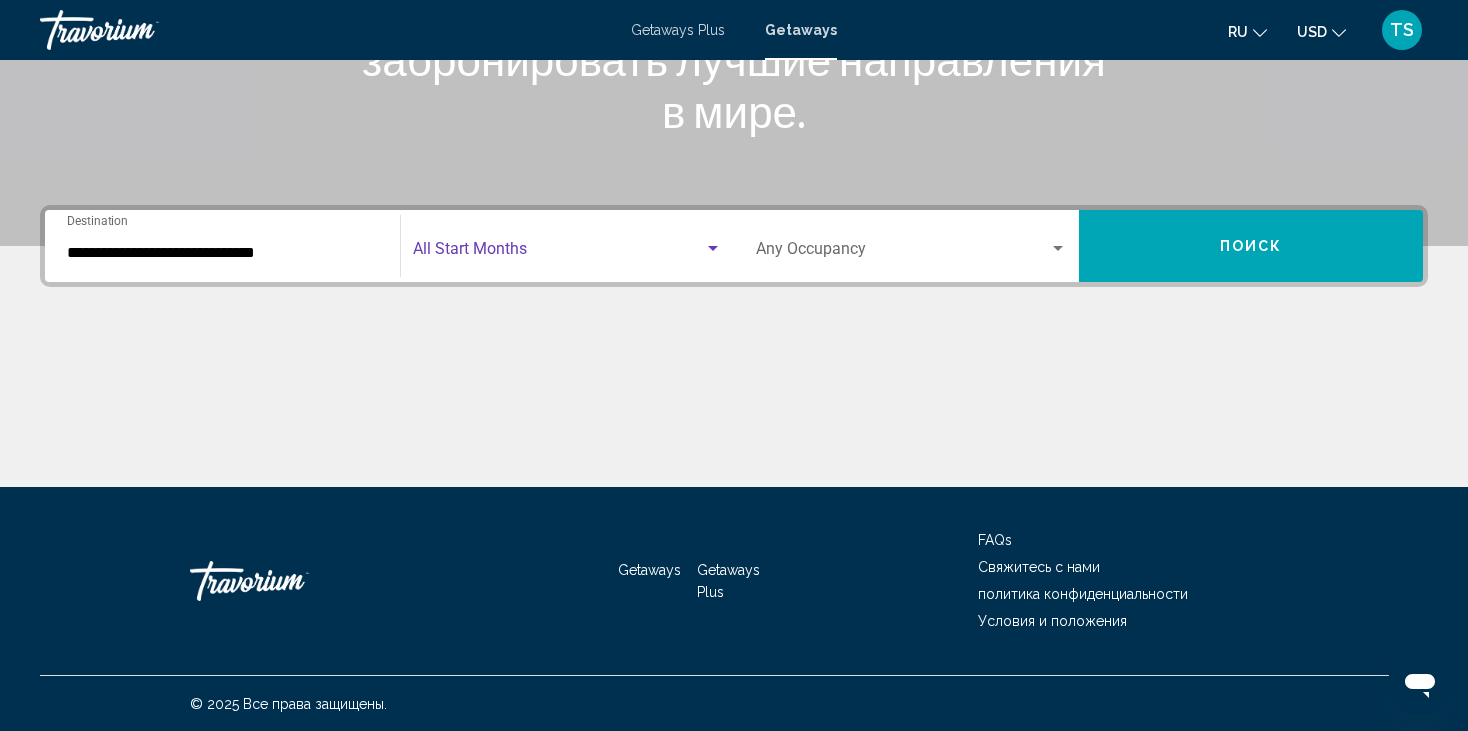 click at bounding box center [713, 248] 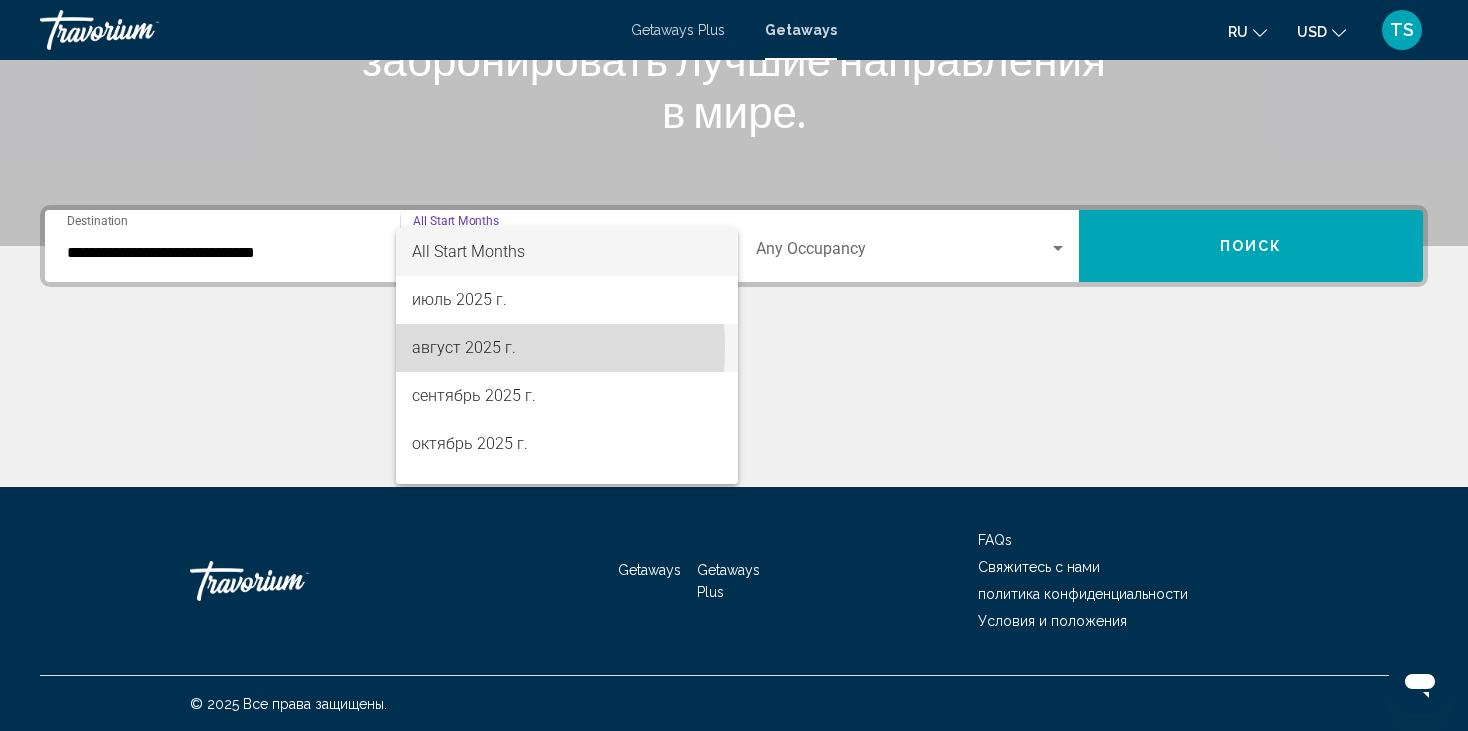 click on "август 2025 г." at bounding box center [567, 348] 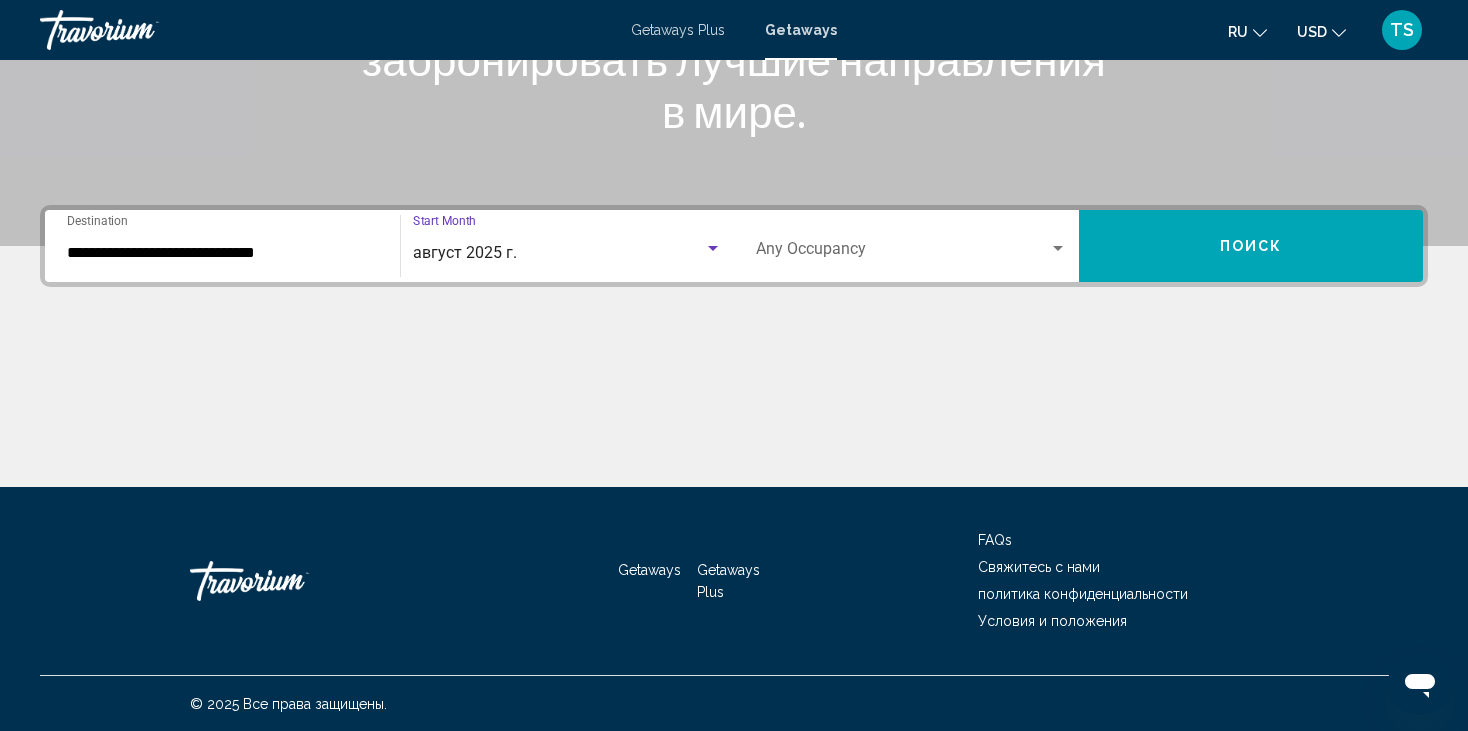 click at bounding box center (1058, 249) 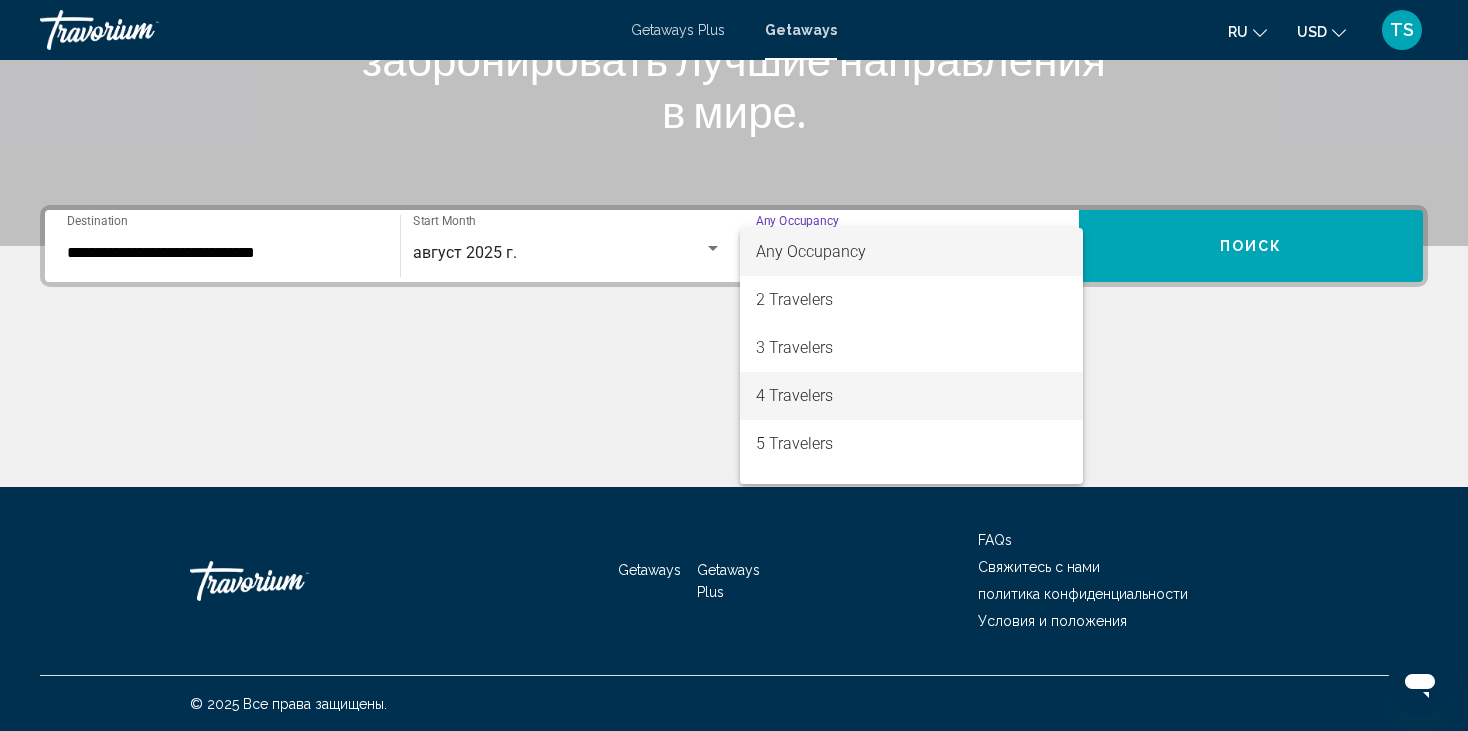 click on "4 Travelers" at bounding box center [911, 396] 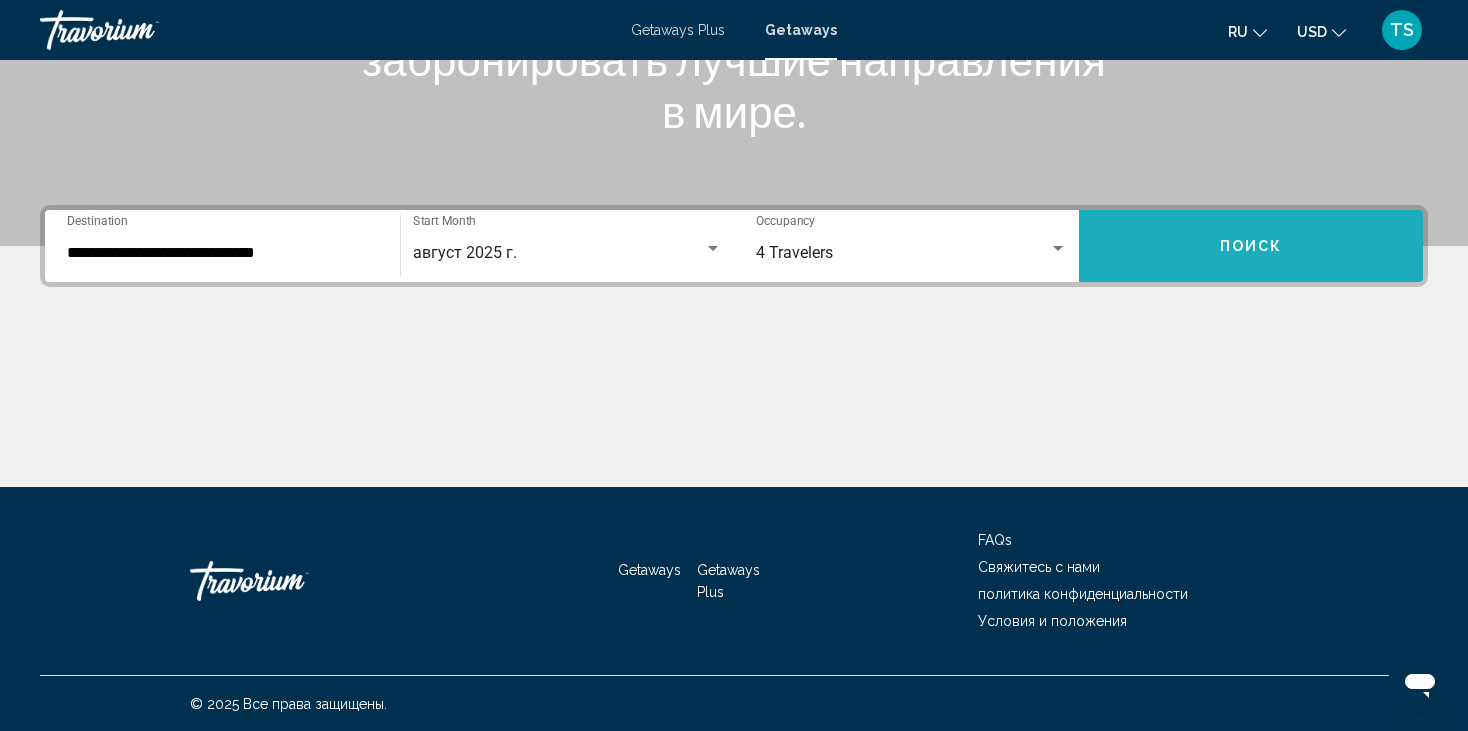 click on "Поиск" at bounding box center [1251, 246] 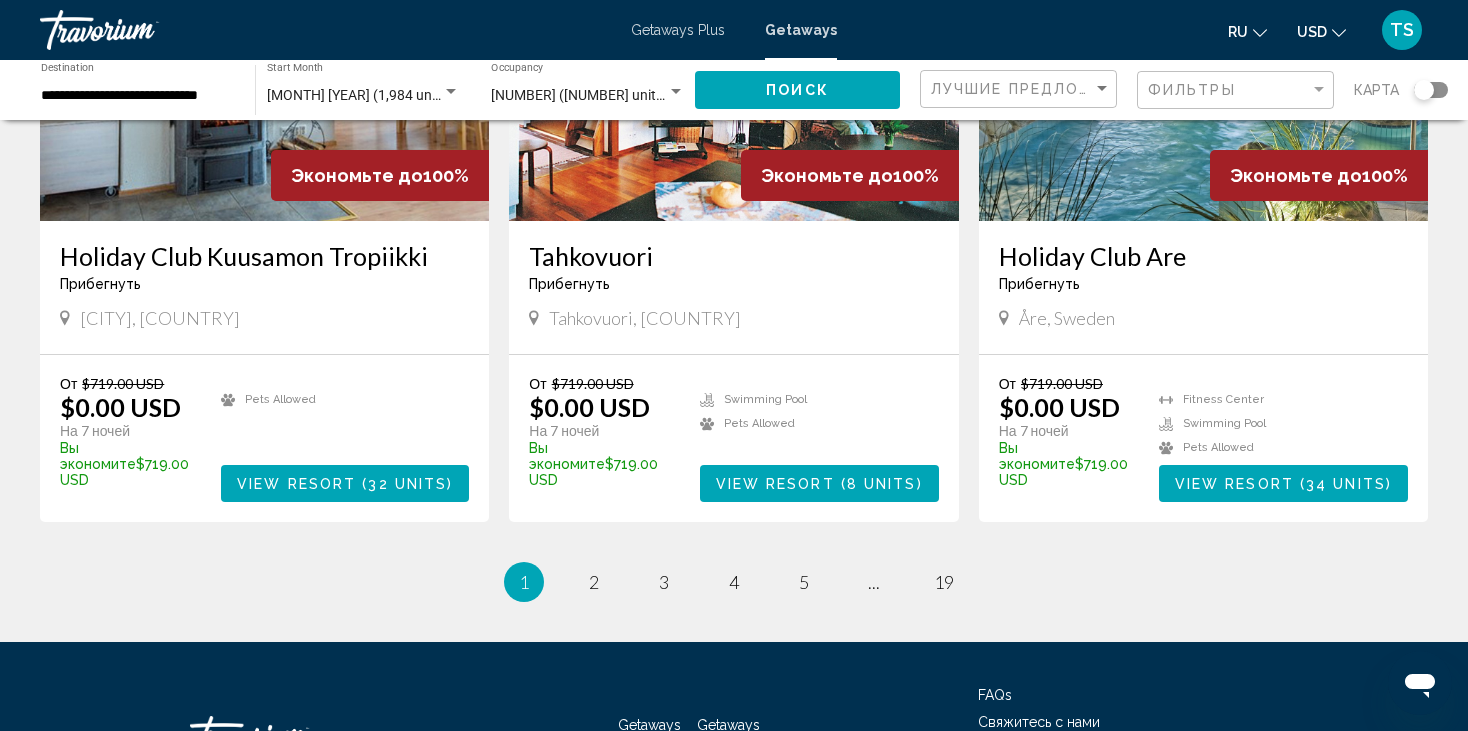 scroll, scrollTop: 2300, scrollLeft: 0, axis: vertical 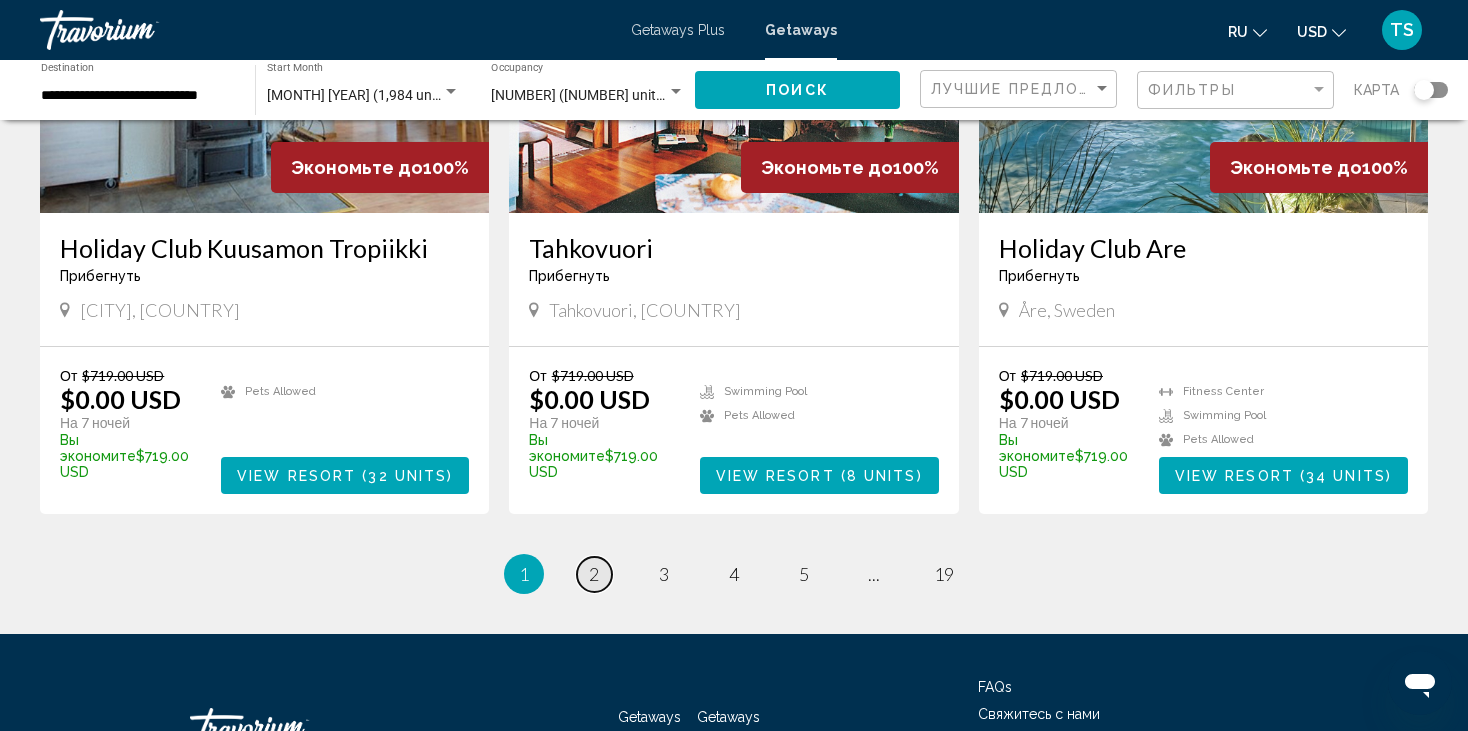 click on "page  2" at bounding box center (594, 574) 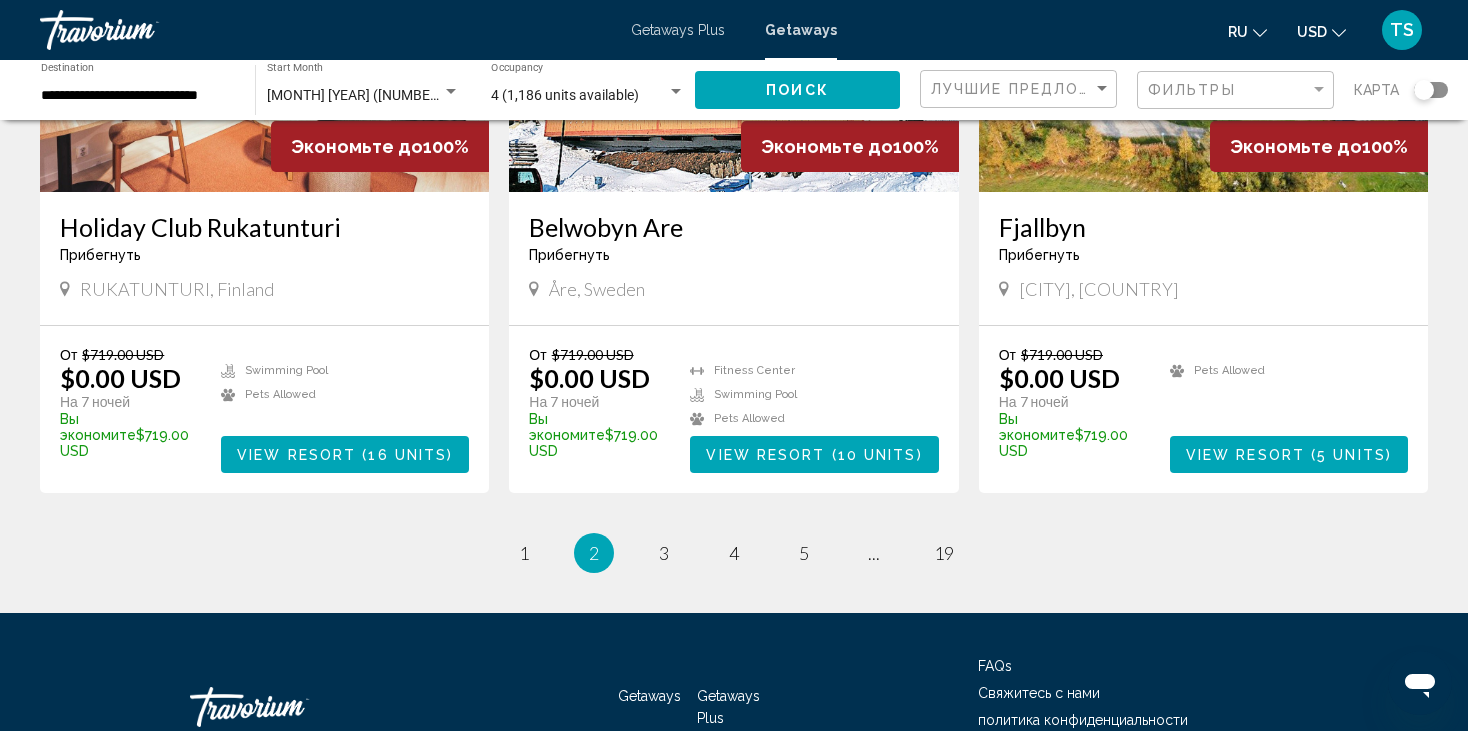 scroll, scrollTop: 2383, scrollLeft: 0, axis: vertical 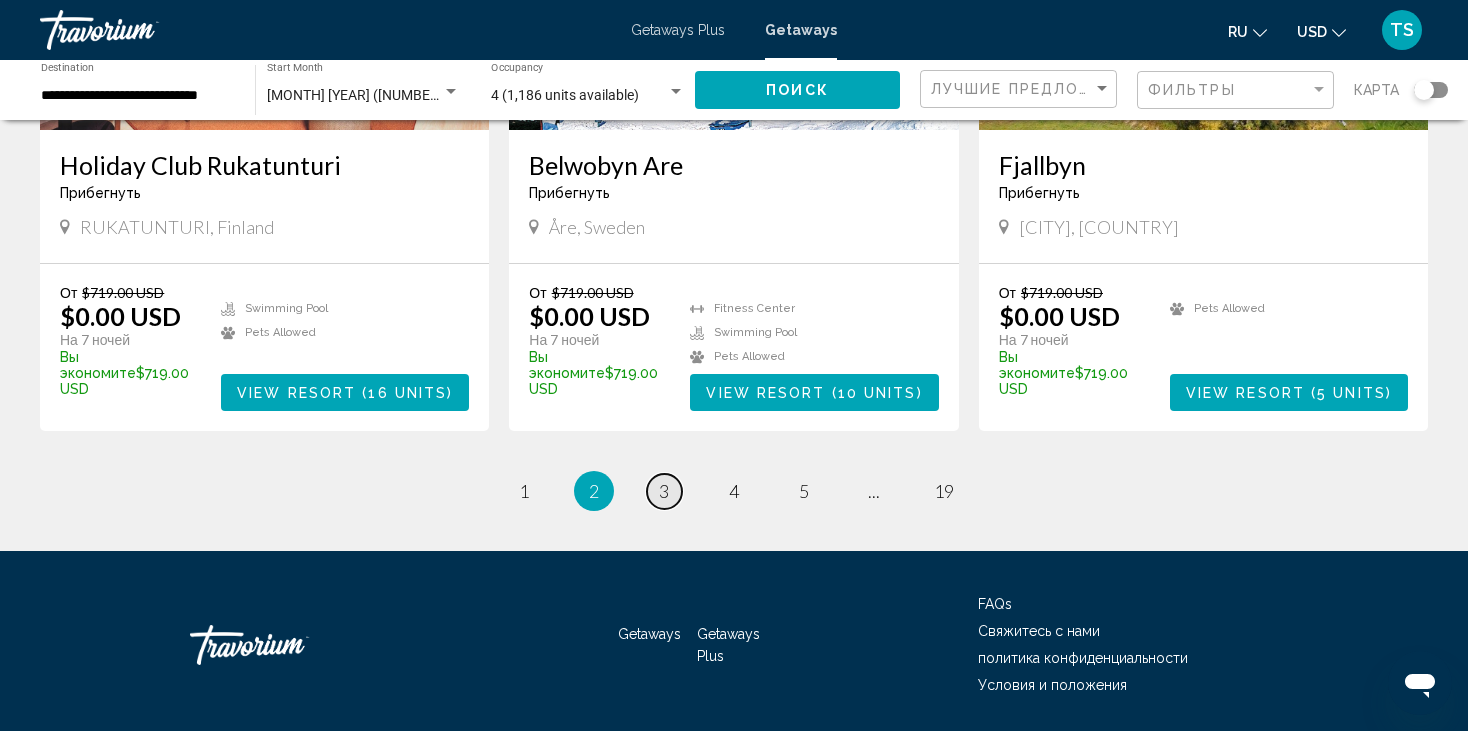 click on "3" at bounding box center (664, 491) 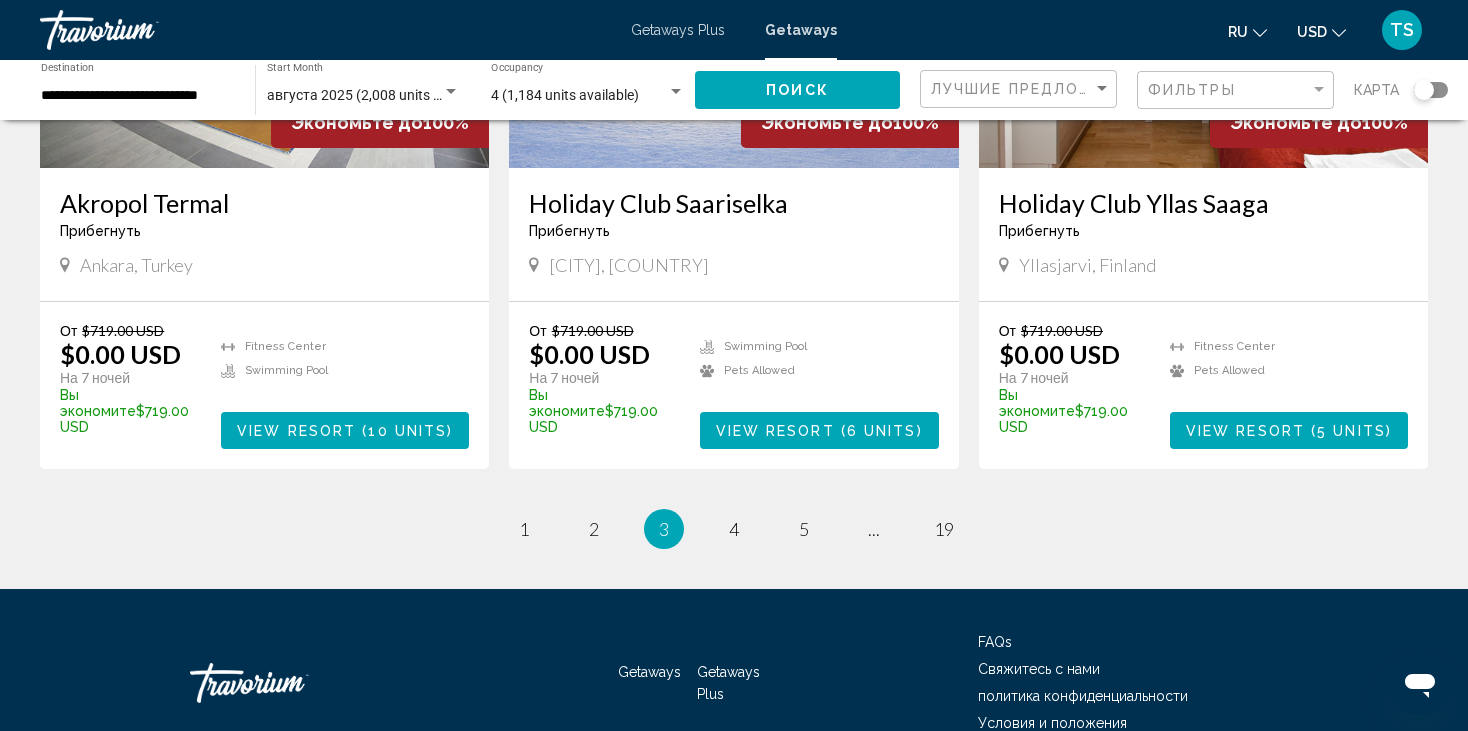 scroll, scrollTop: 2400, scrollLeft: 0, axis: vertical 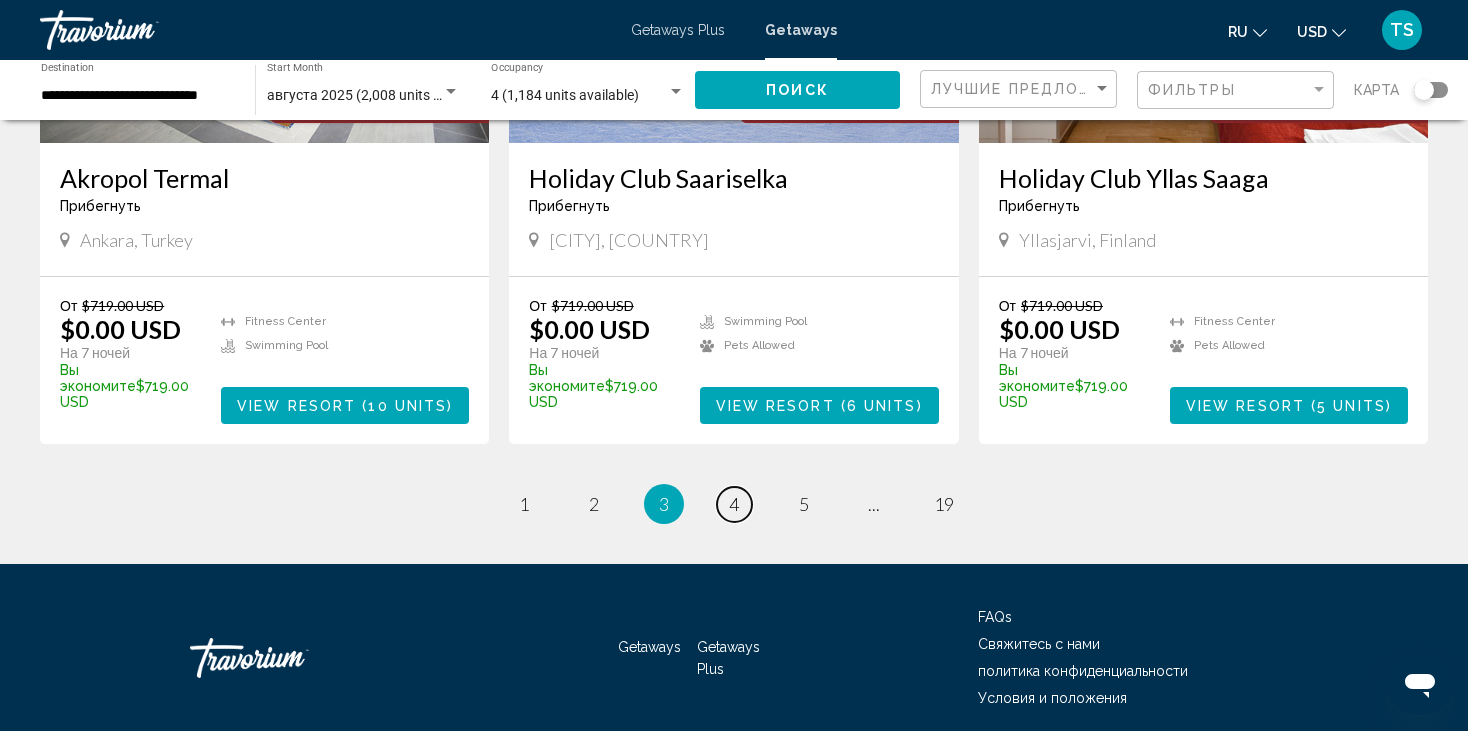 click on "page  4" at bounding box center [734, 504] 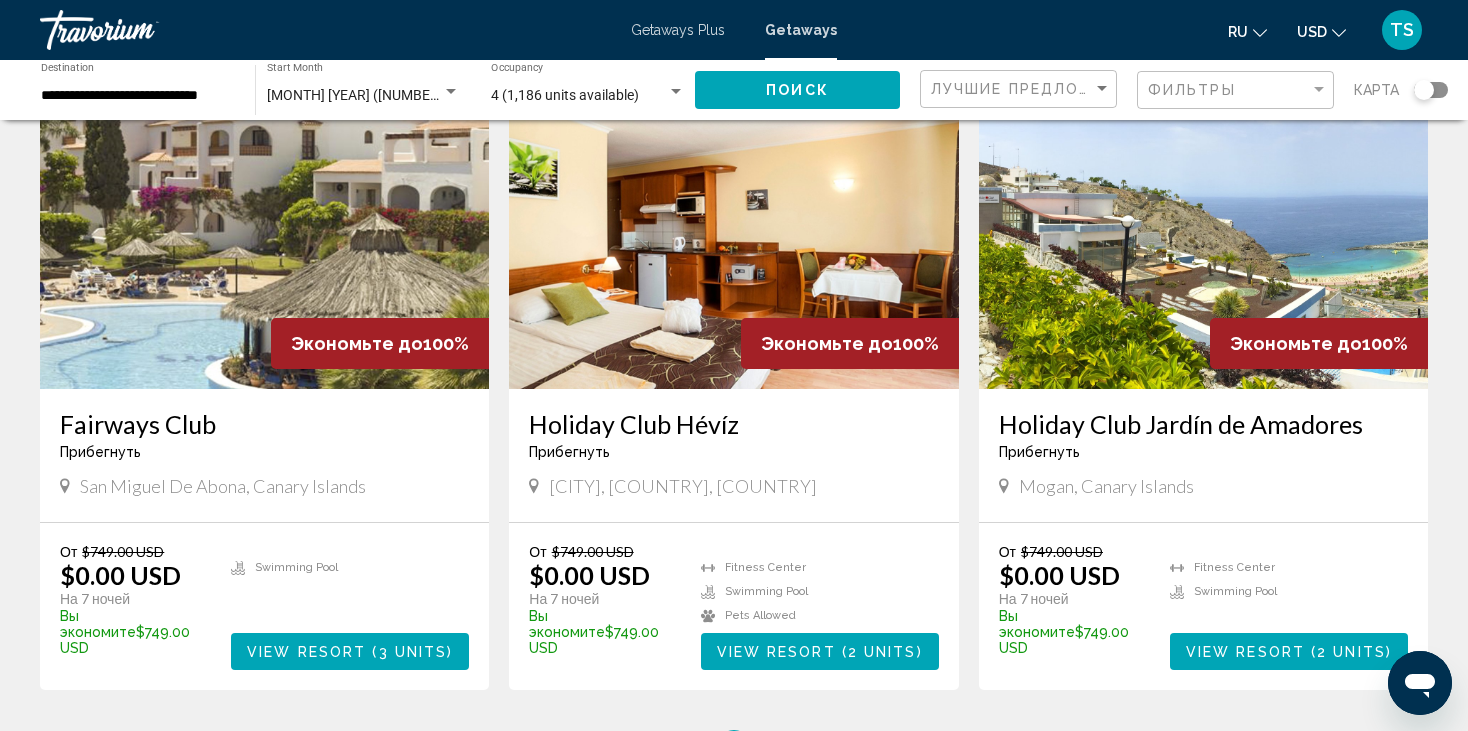 scroll, scrollTop: 2383, scrollLeft: 0, axis: vertical 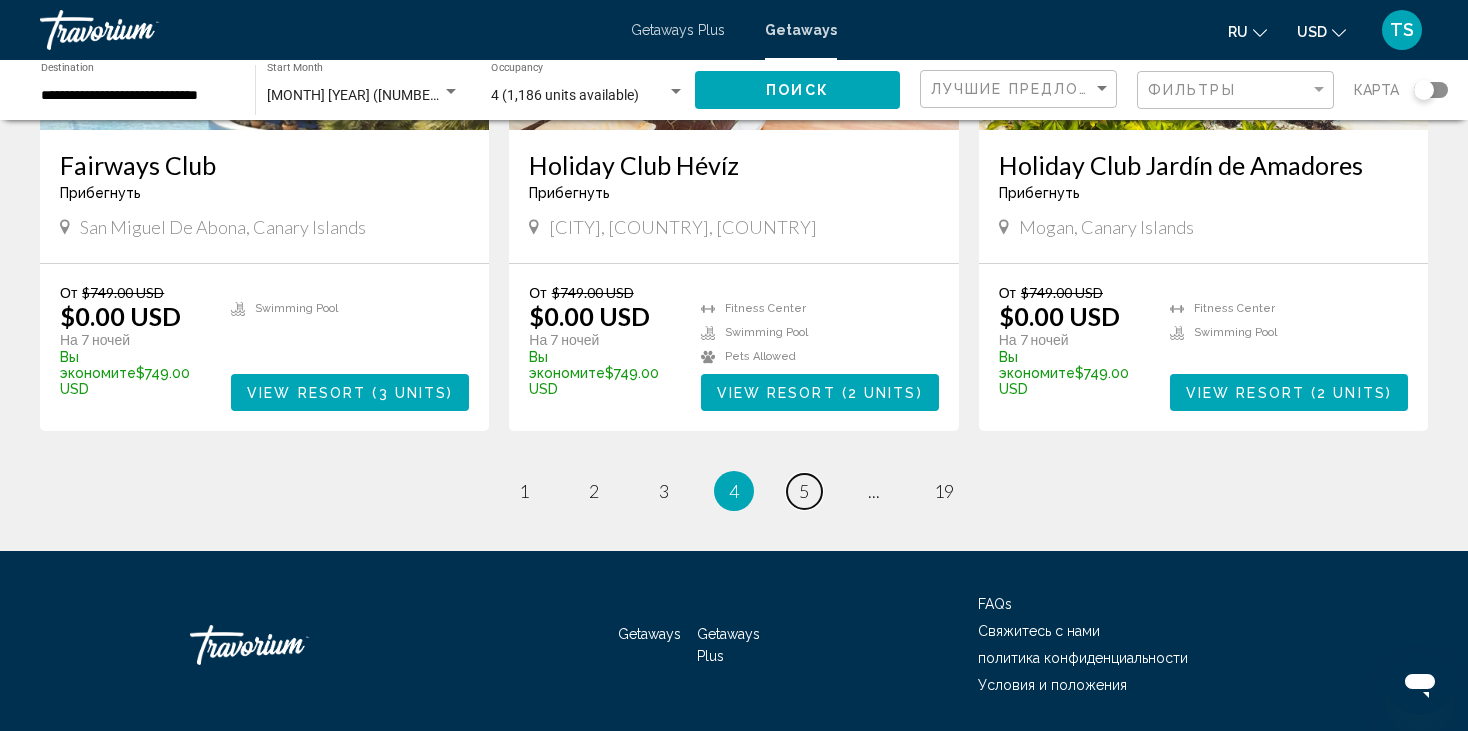 click on "page  5" at bounding box center [804, 491] 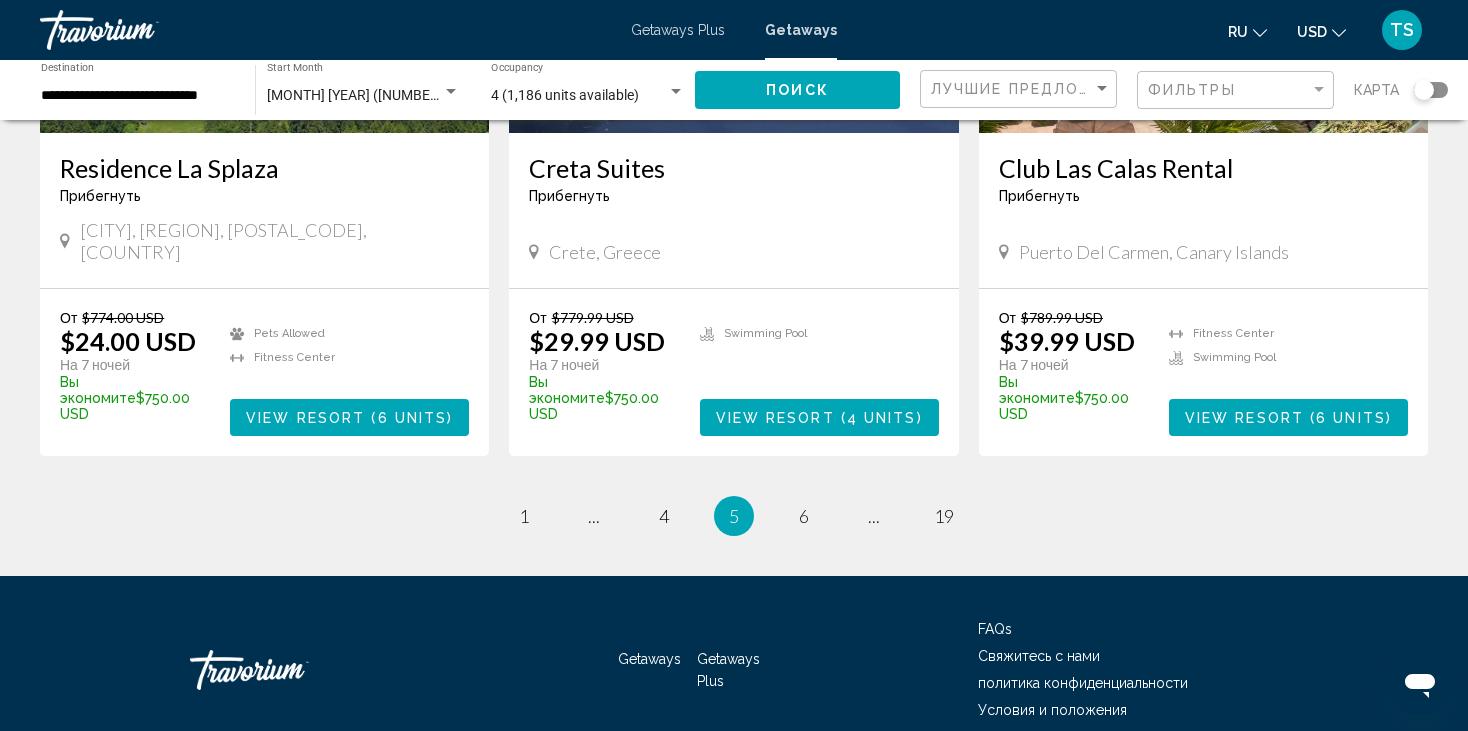 scroll, scrollTop: 2383, scrollLeft: 0, axis: vertical 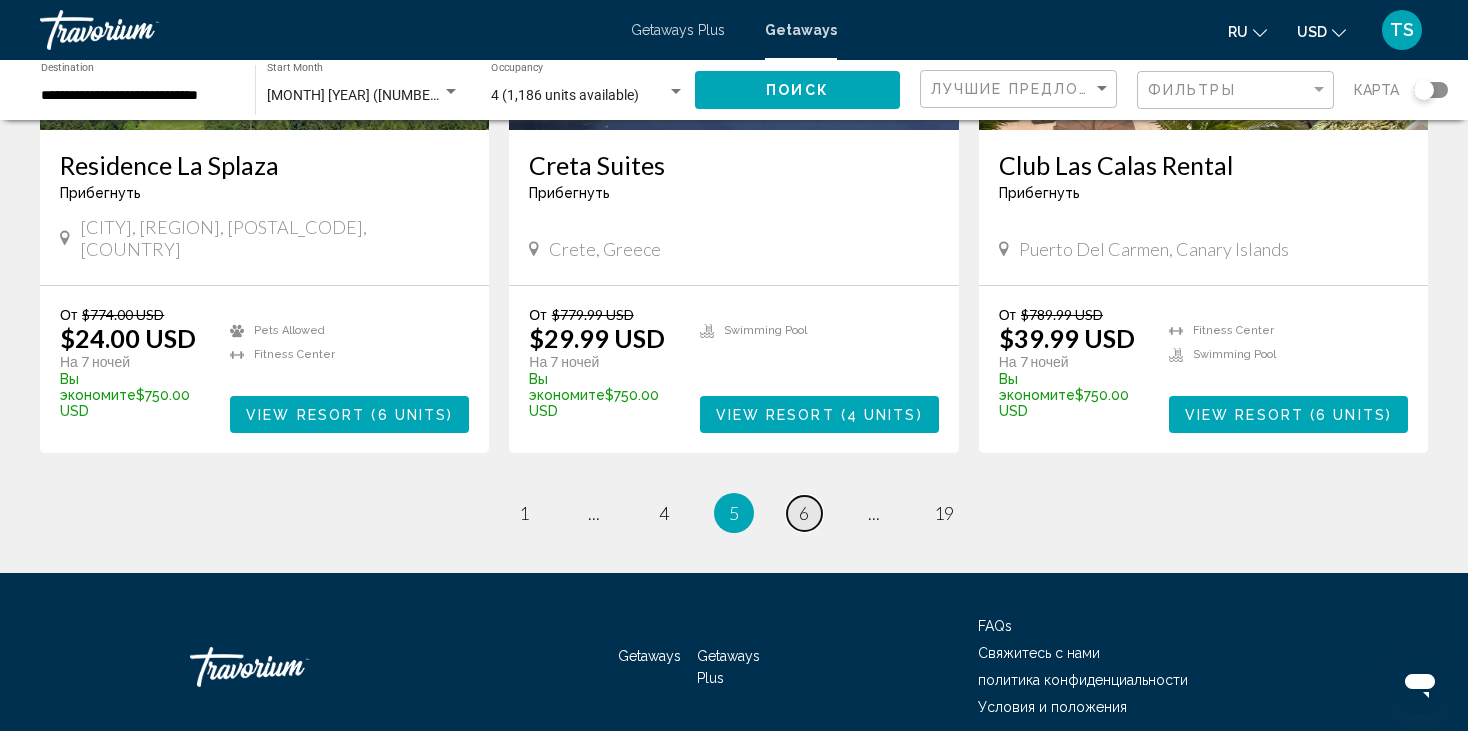 click on "page  6" at bounding box center [804, 513] 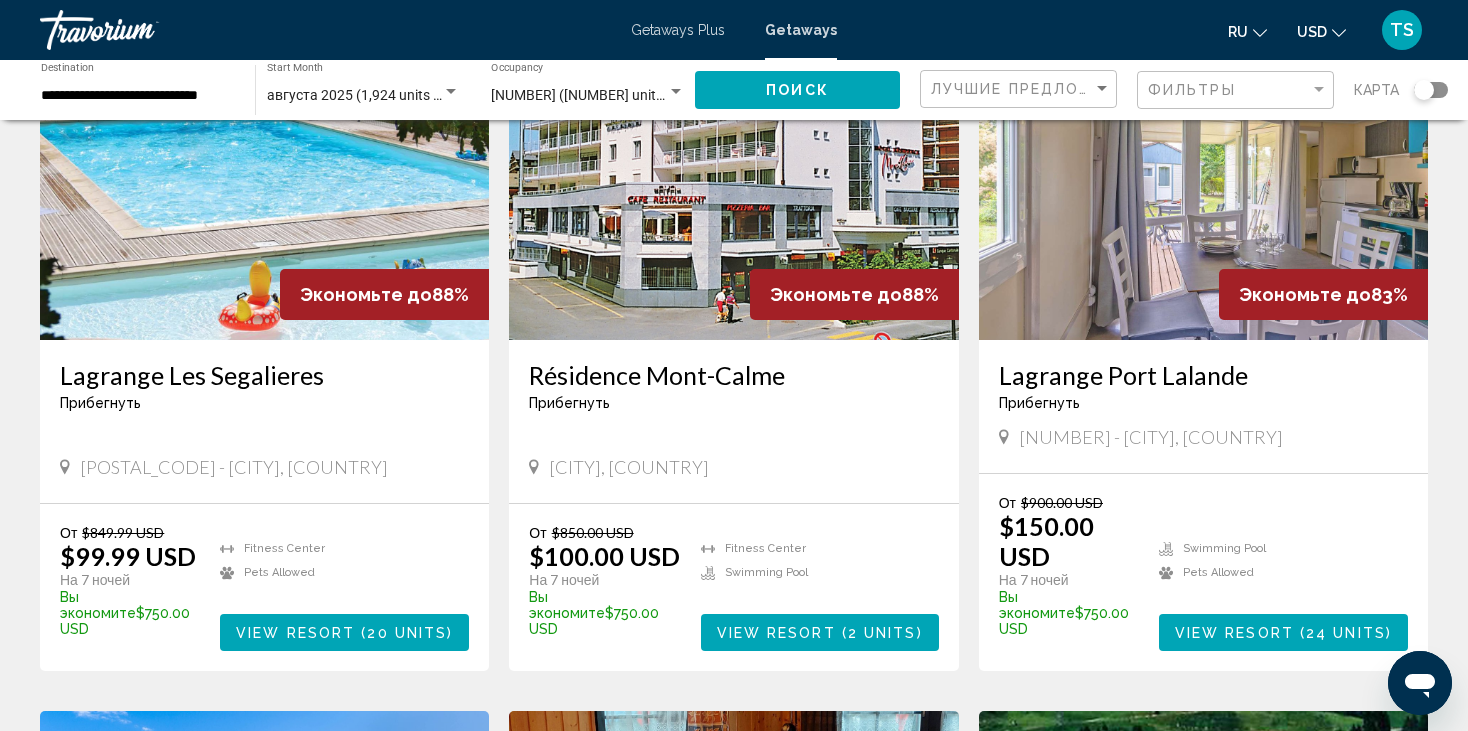 scroll, scrollTop: 200, scrollLeft: 0, axis: vertical 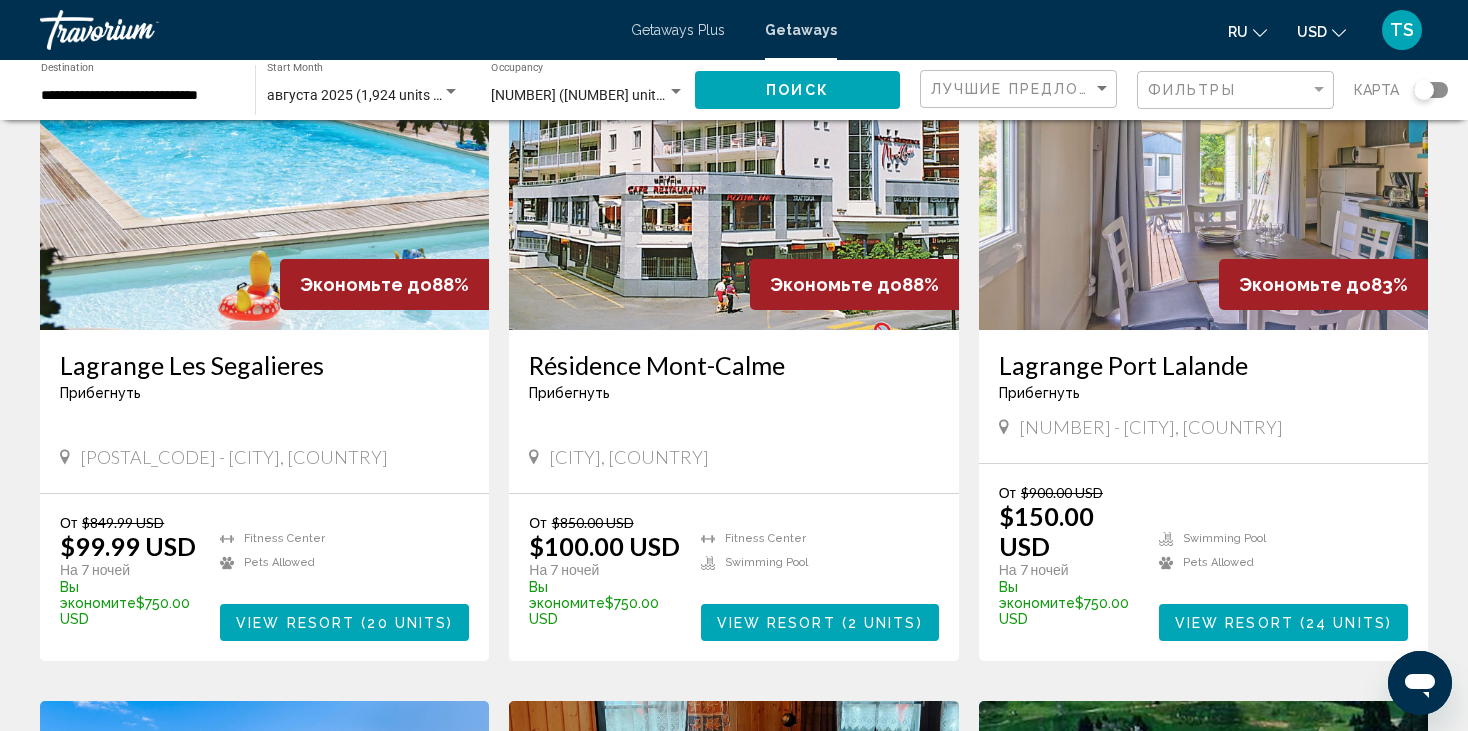 click on "Getaways Plus Getaways ru
English Español Français Italiano Português русский USD
USD ($) MXN (Mex$) CAD (Can$) GBP (£) EUR (€) AUD (A$) NZD (NZ$) CNY (CN¥) TS Авторизоваться" at bounding box center (734, 30) 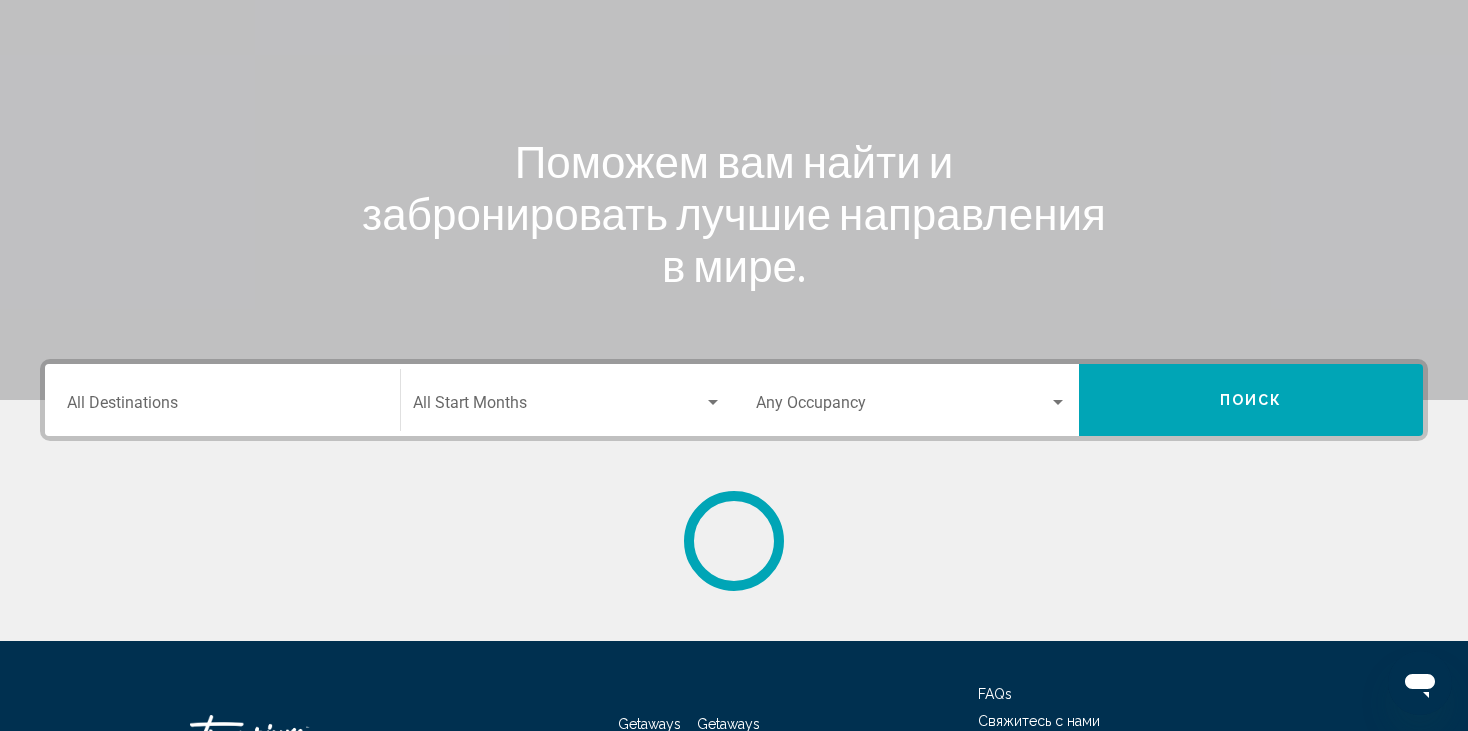 scroll, scrollTop: 0, scrollLeft: 0, axis: both 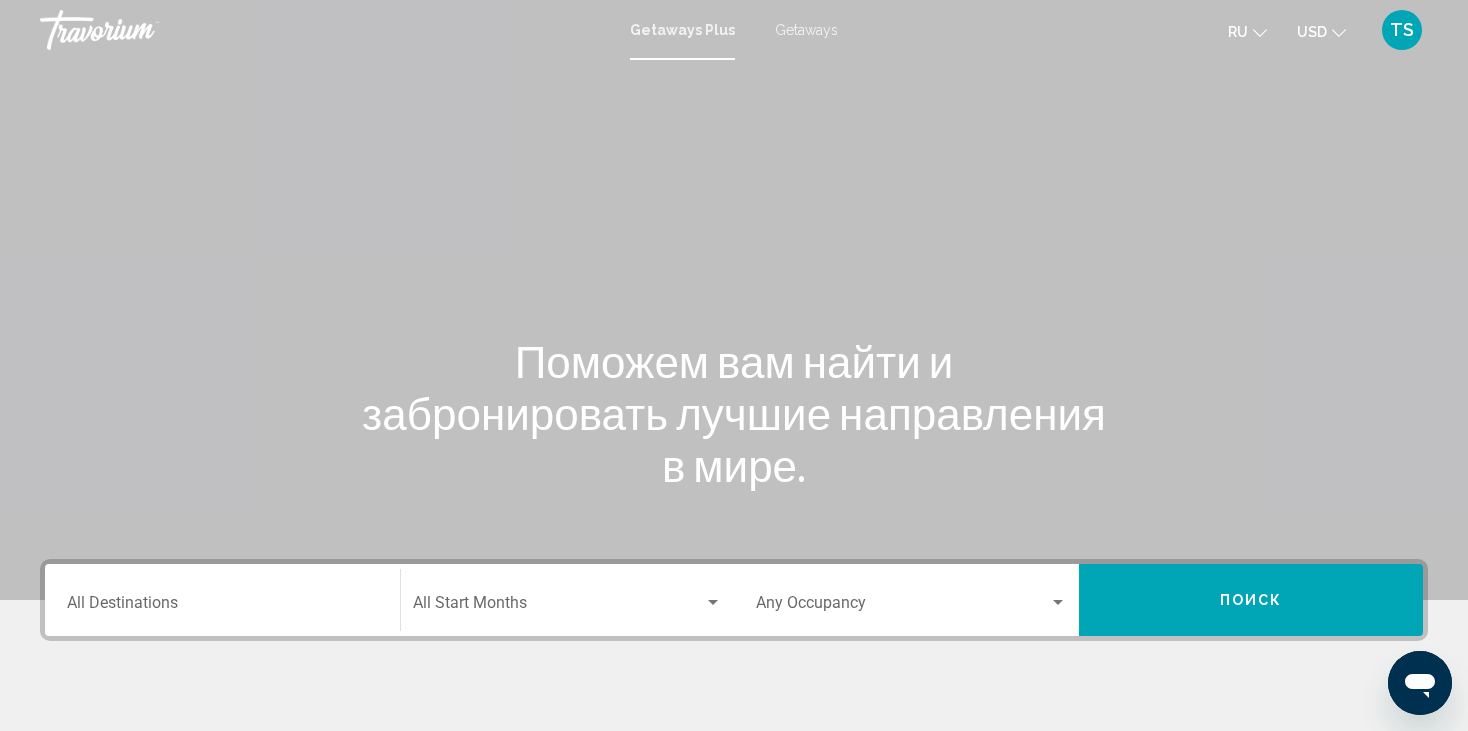 click on "Destination All Destinations" at bounding box center (222, 607) 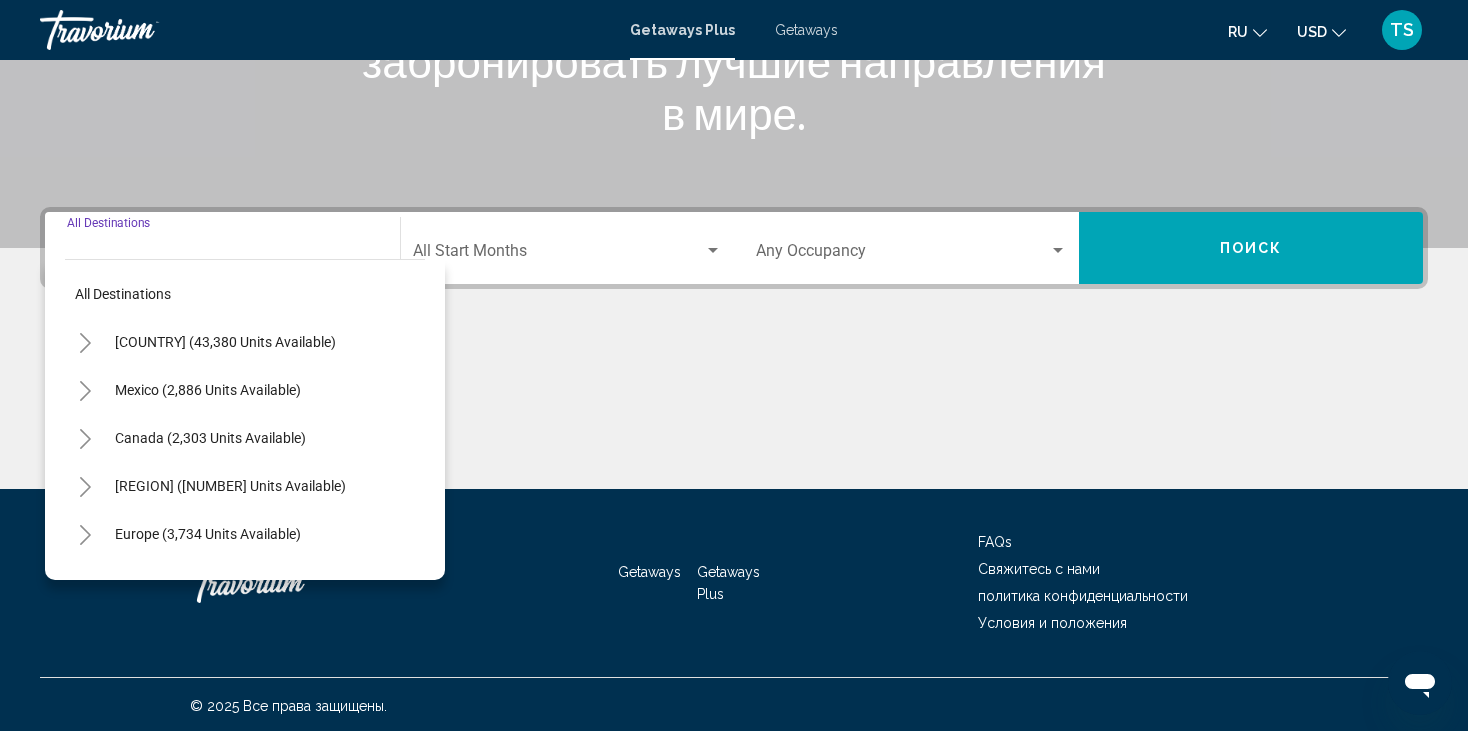 scroll, scrollTop: 354, scrollLeft: 0, axis: vertical 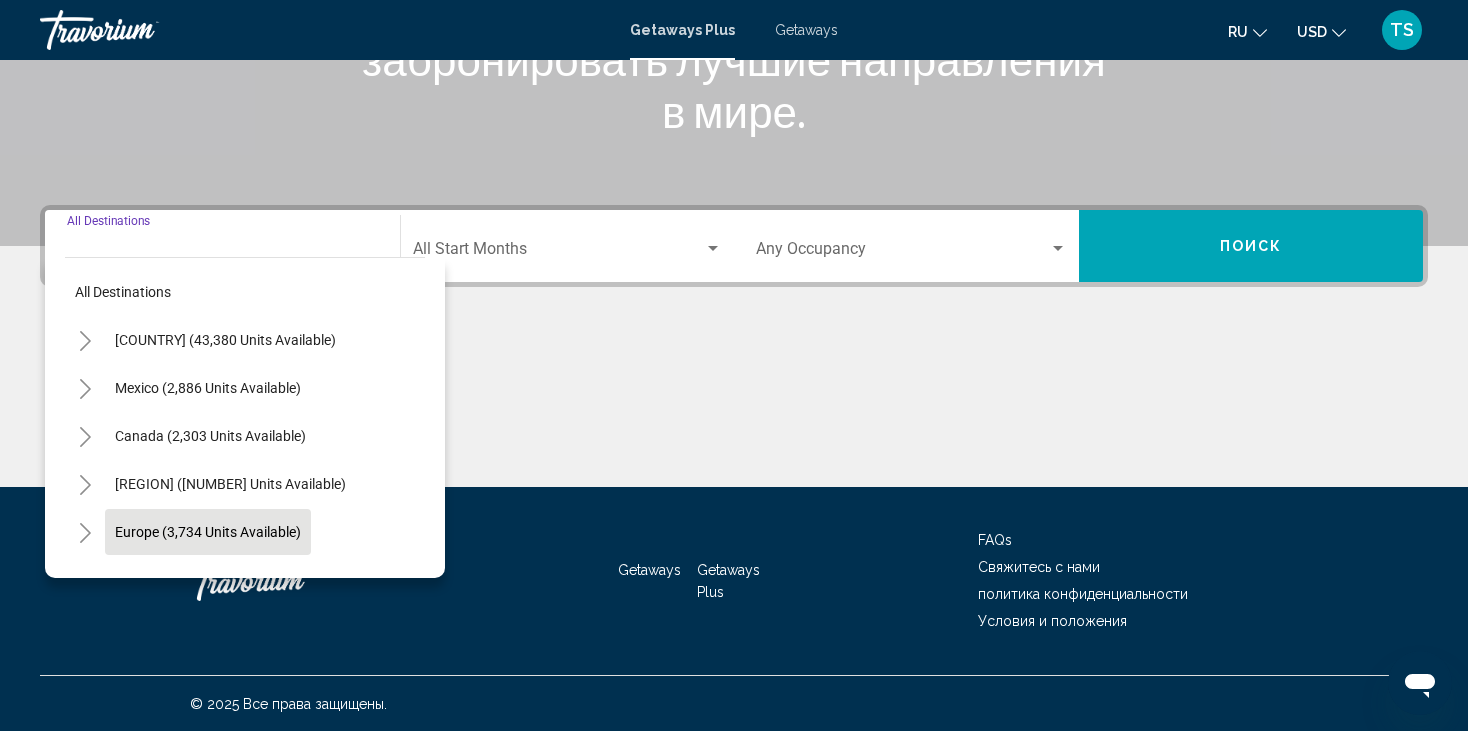click on "Europe (3,734 units available)" at bounding box center [208, 580] 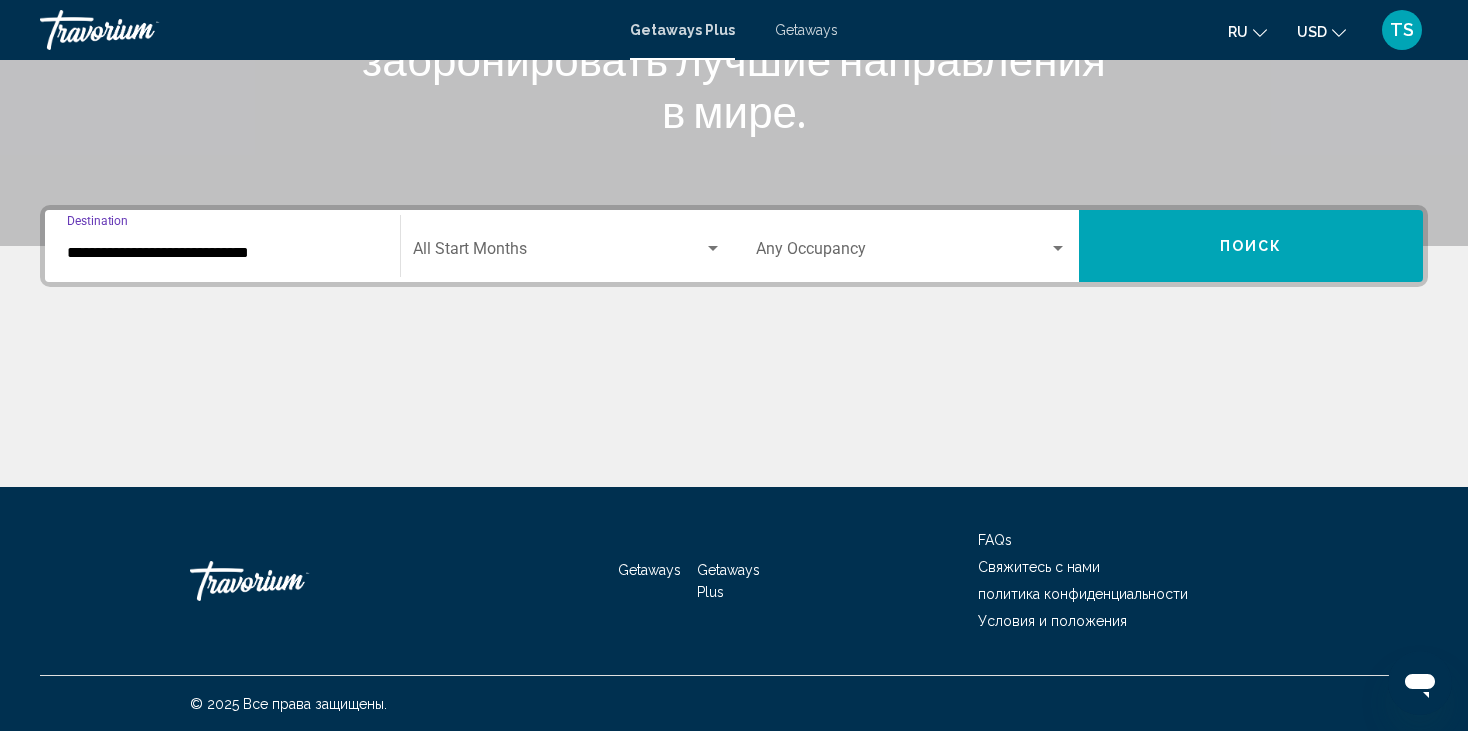 click on "**********" at bounding box center (222, 253) 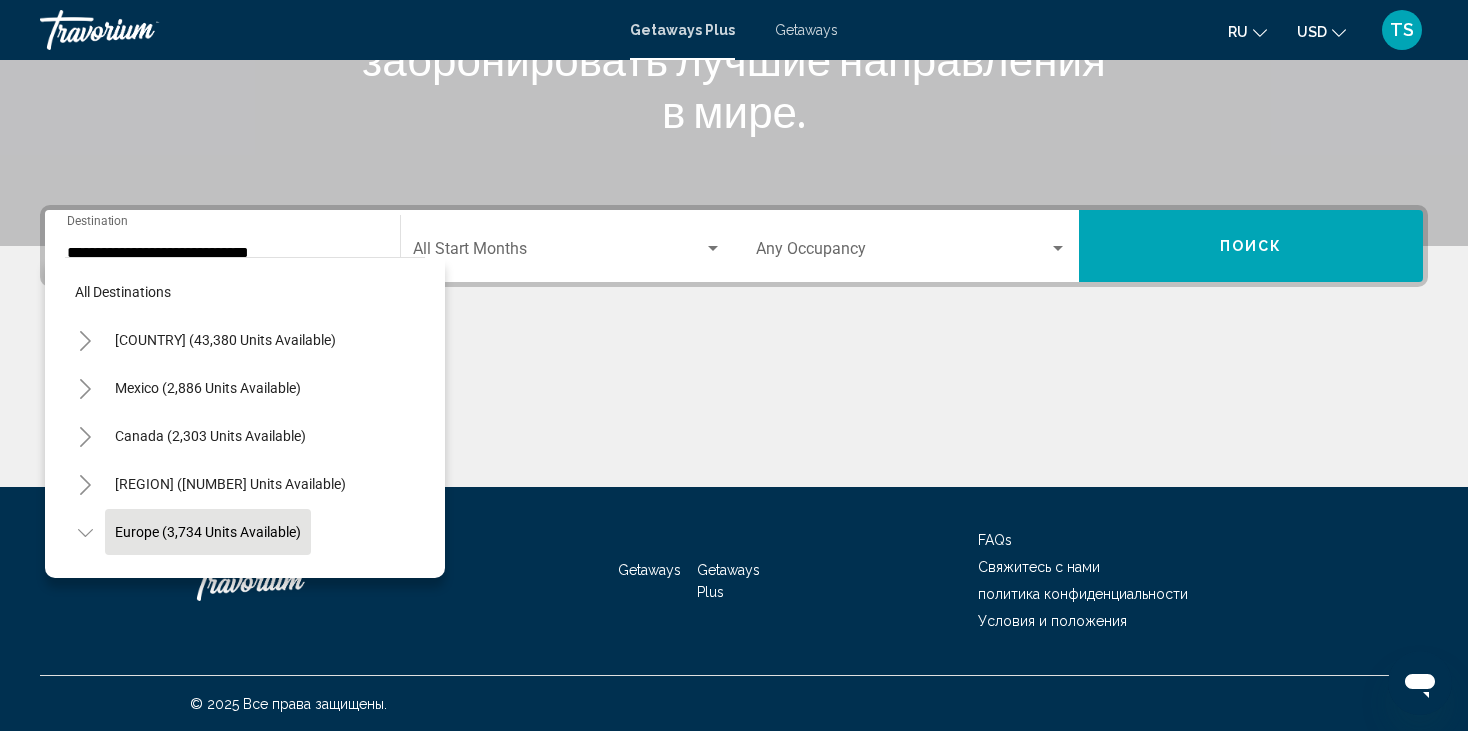 scroll, scrollTop: 126, scrollLeft: 0, axis: vertical 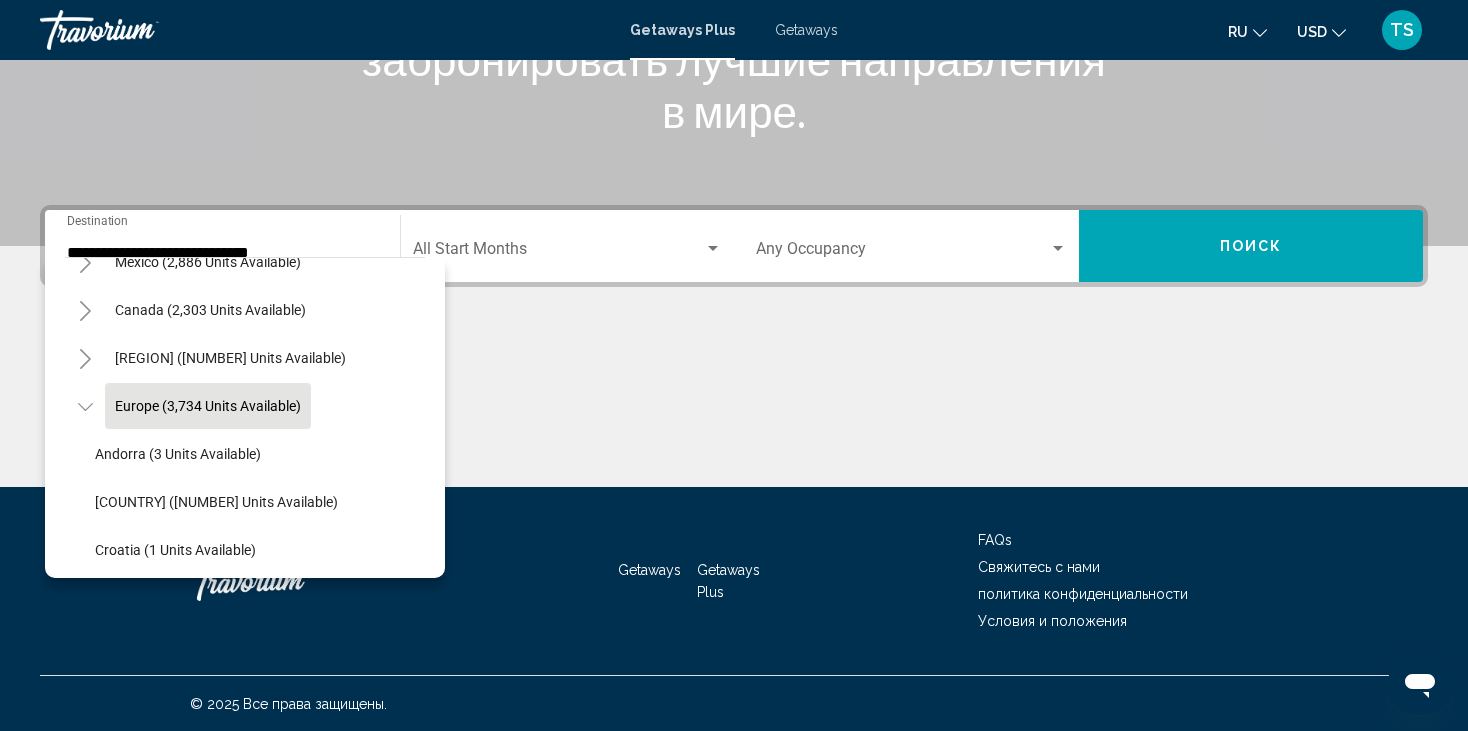 click at bounding box center (245, 257) 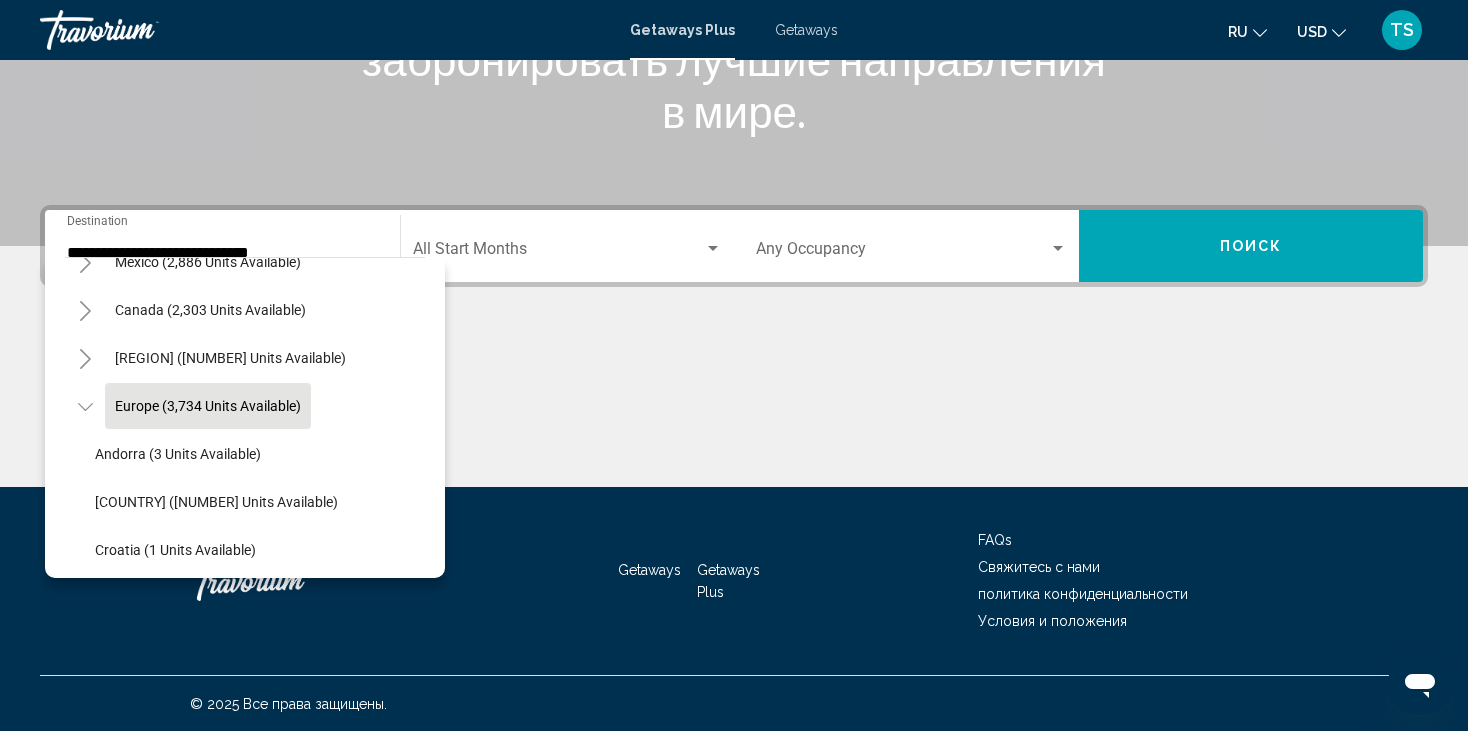 click on "Europe (3,734 units available)" 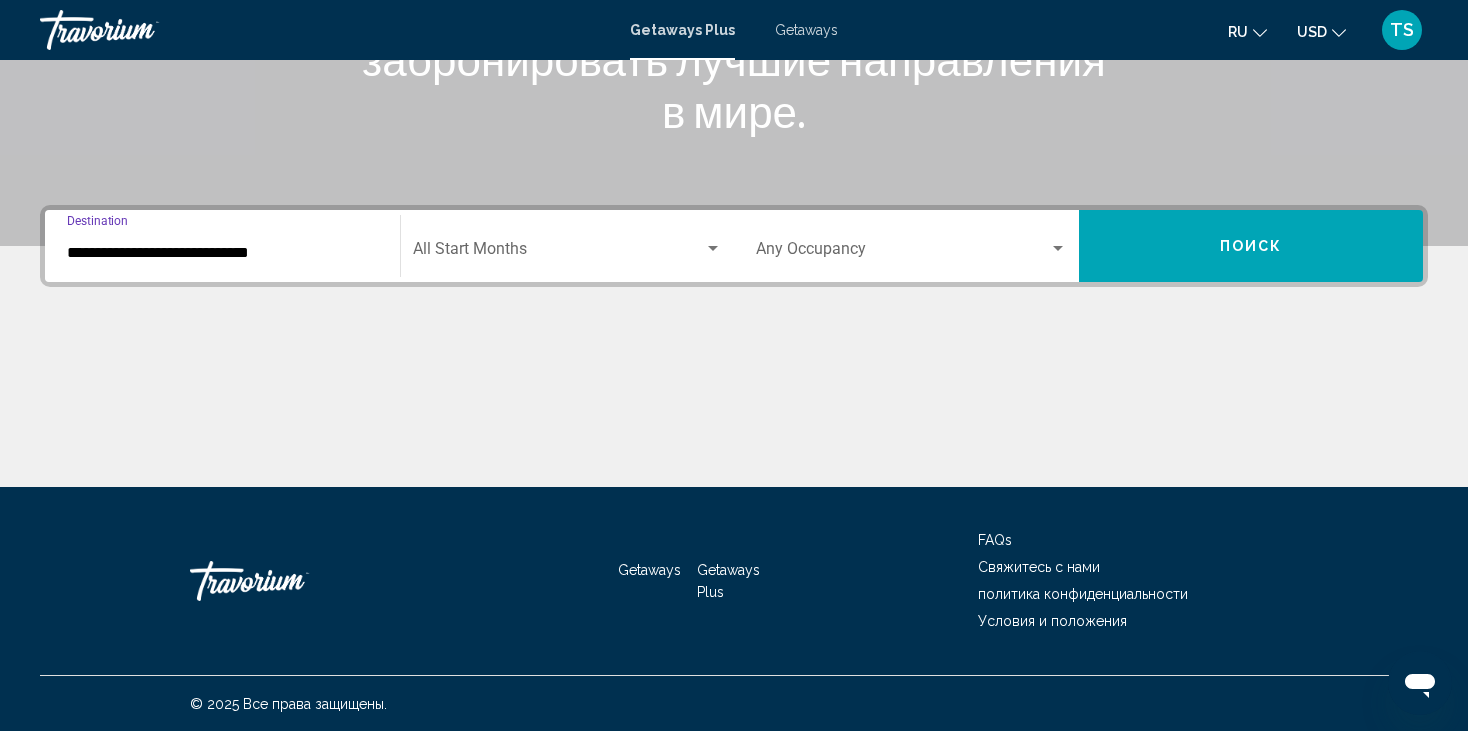 click at bounding box center [734, 412] 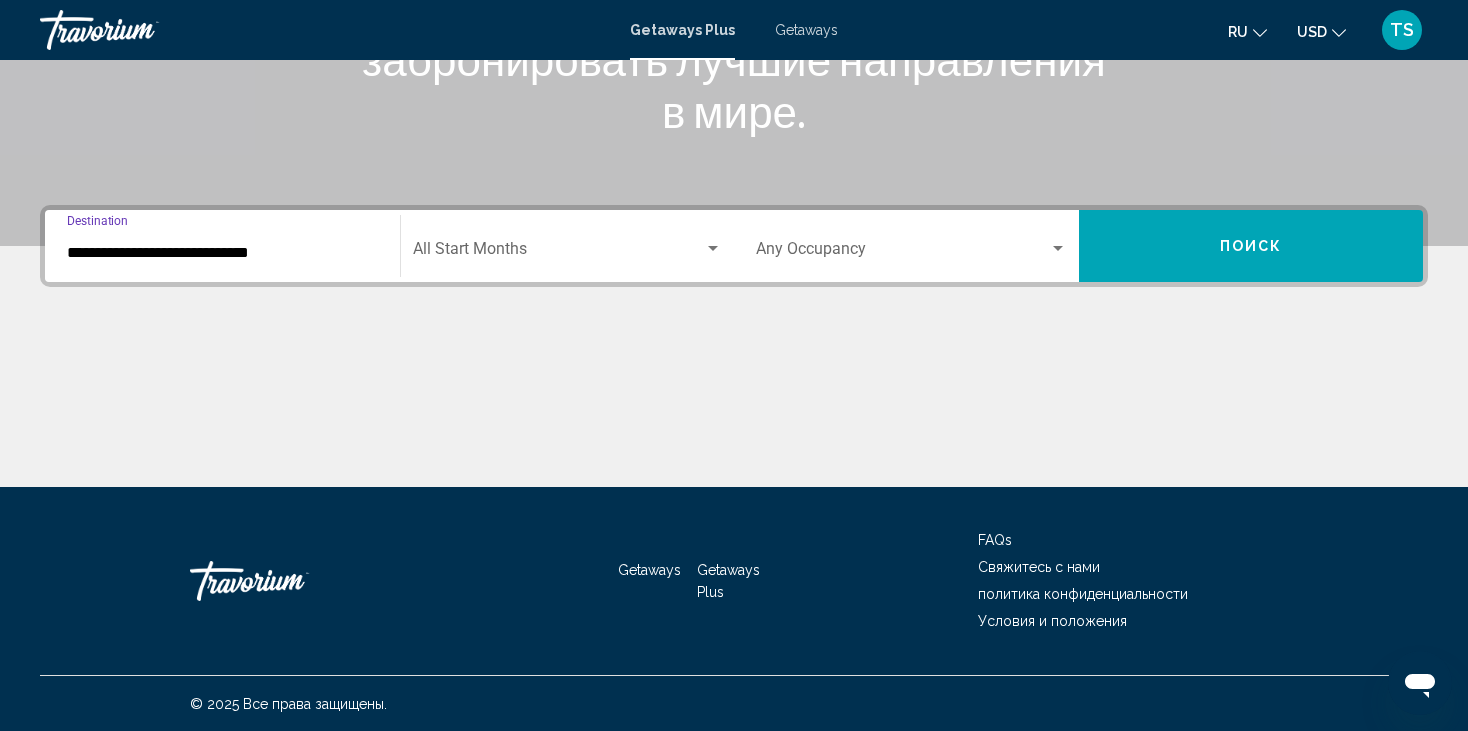 click on "**********" at bounding box center [222, 253] 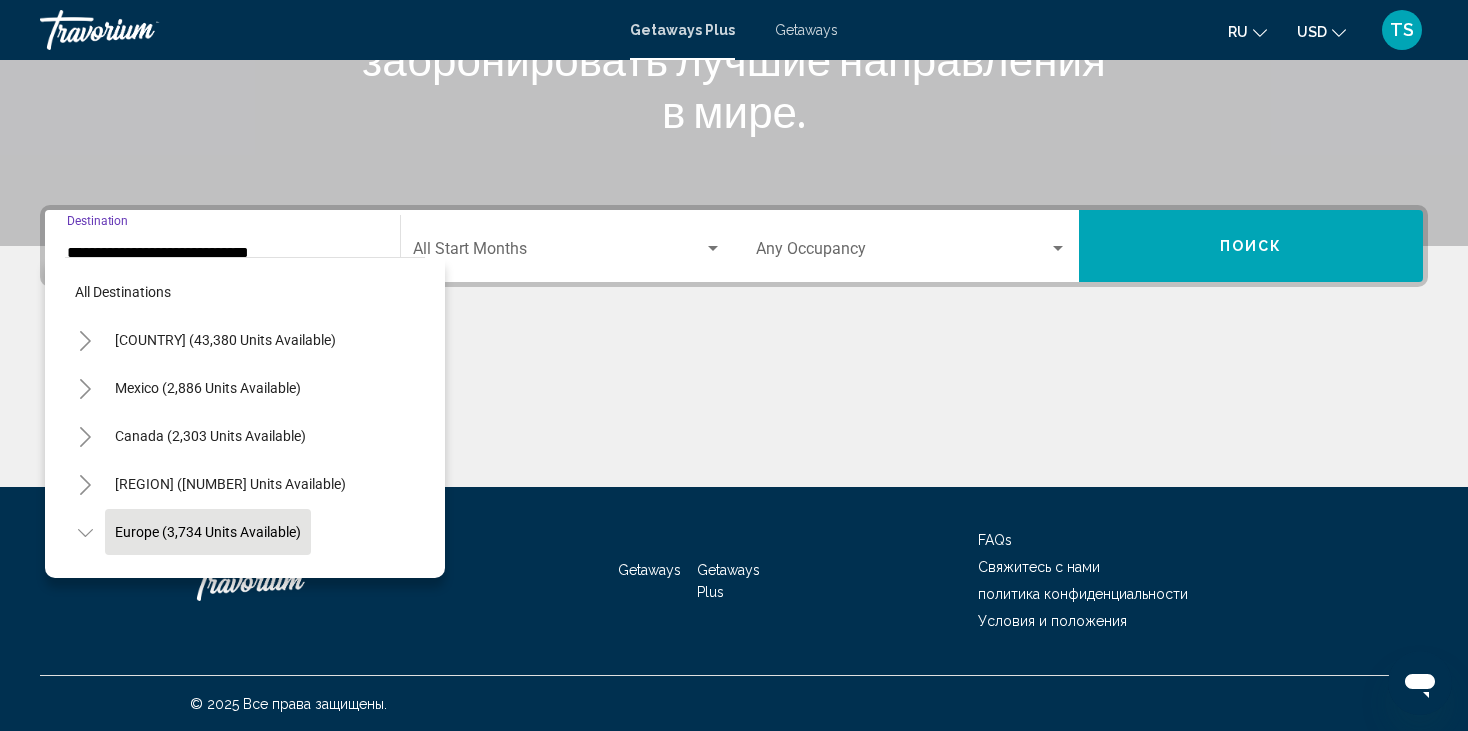scroll, scrollTop: 126, scrollLeft: 0, axis: vertical 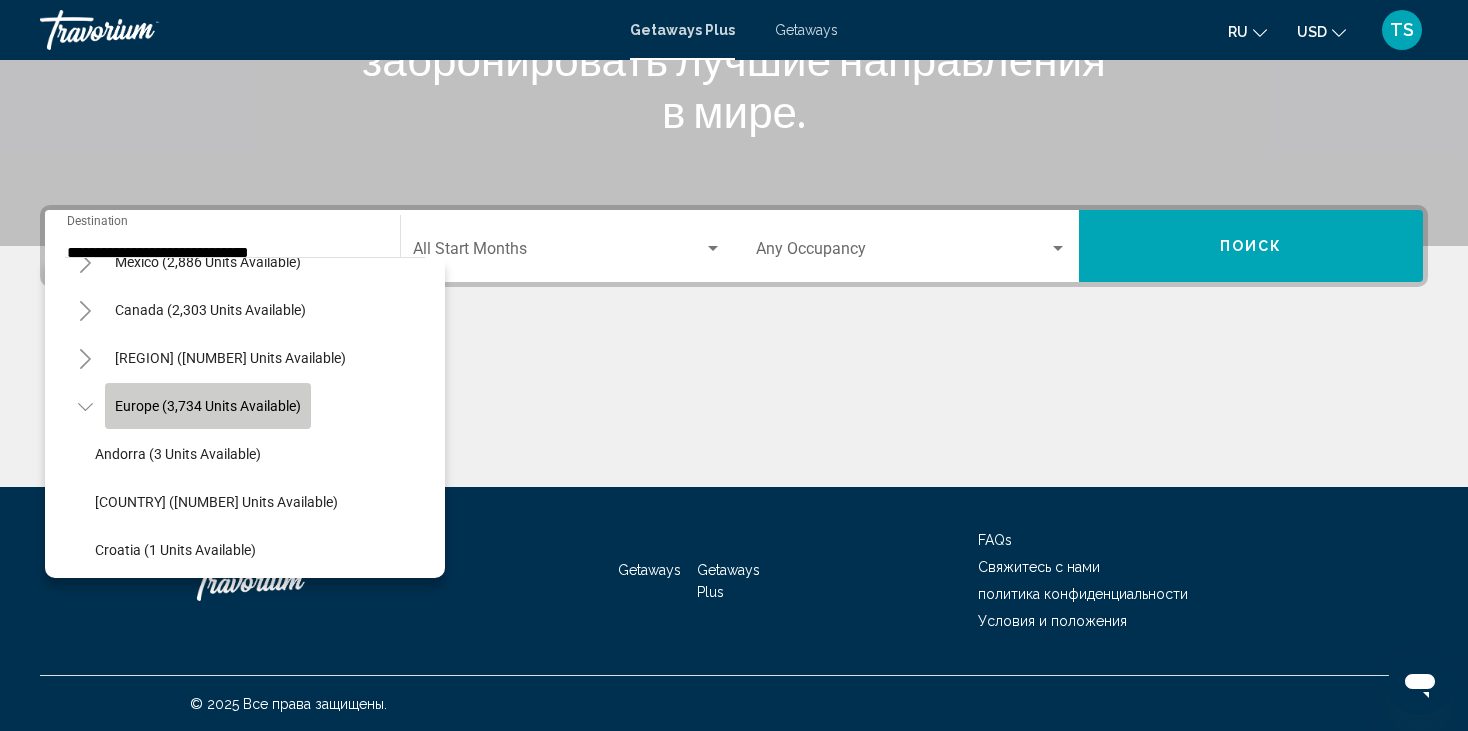 click on "Europe (3,734 units available)" 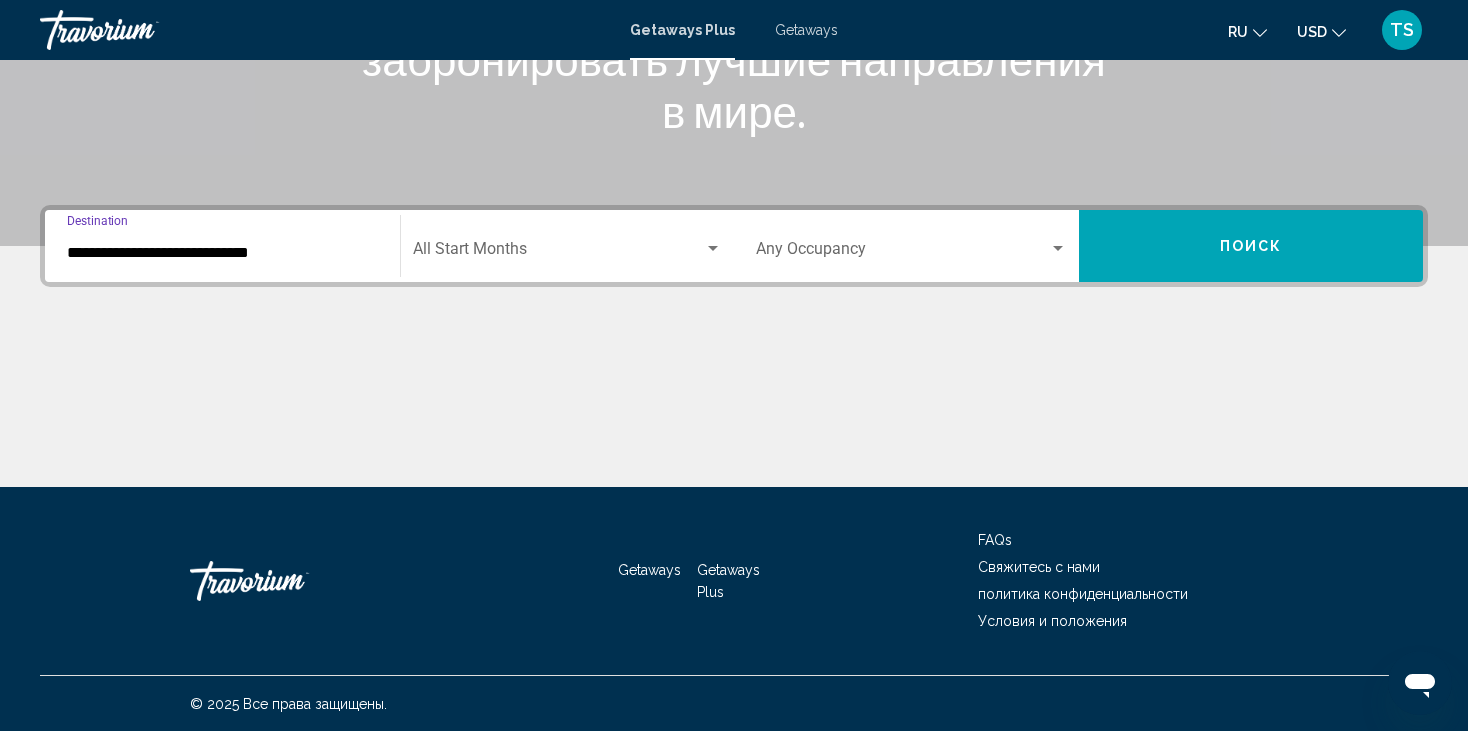 click on "**********" at bounding box center (222, 253) 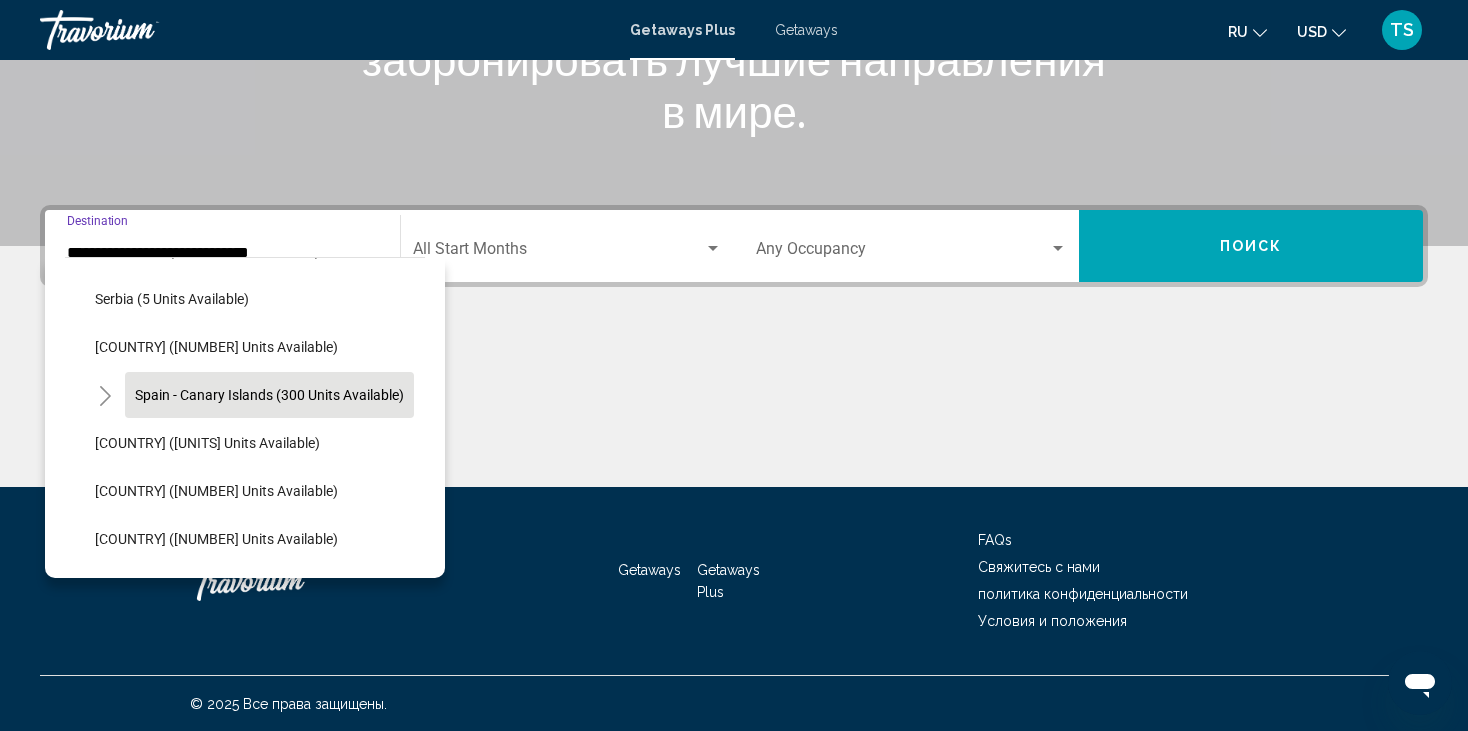 scroll, scrollTop: 626, scrollLeft: 0, axis: vertical 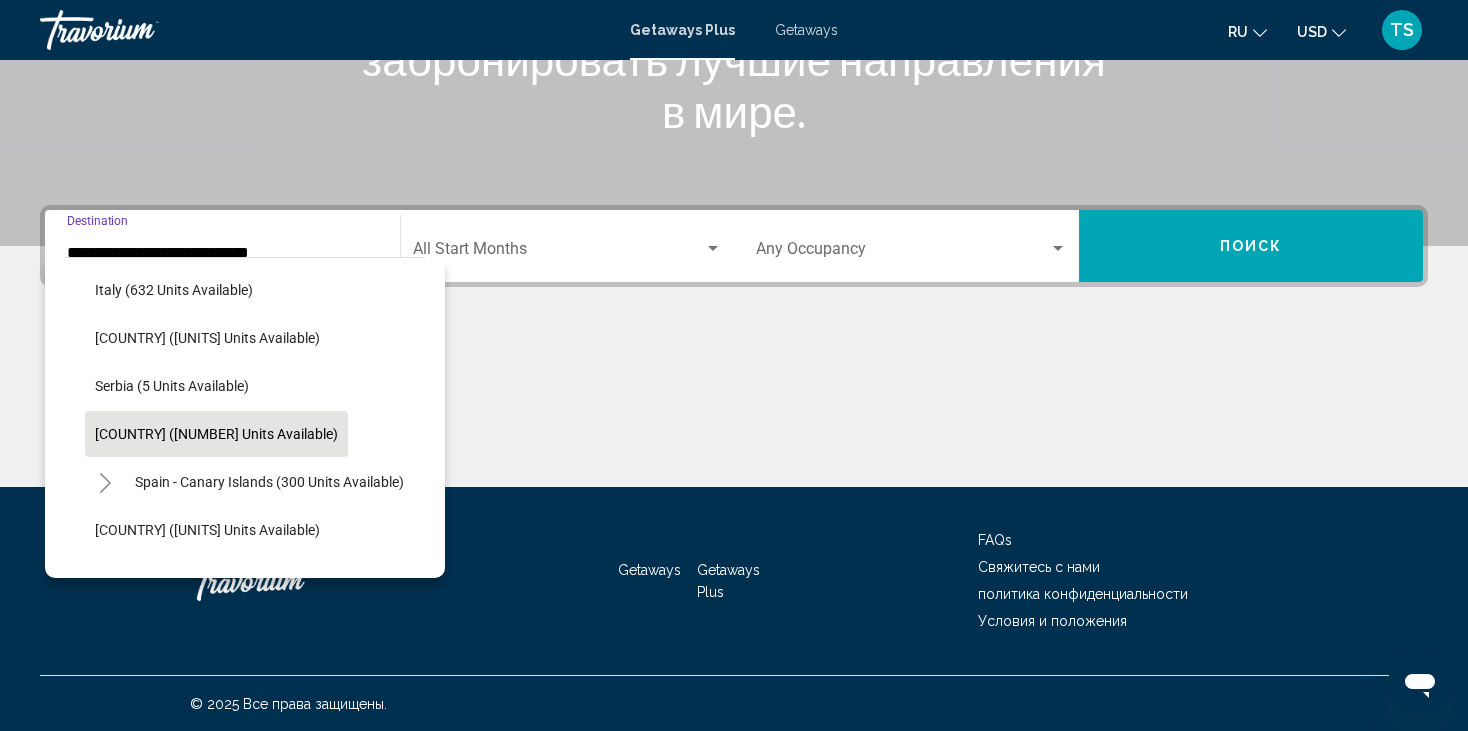 click on "[COUNTRY] ([NUMBER] units available)" 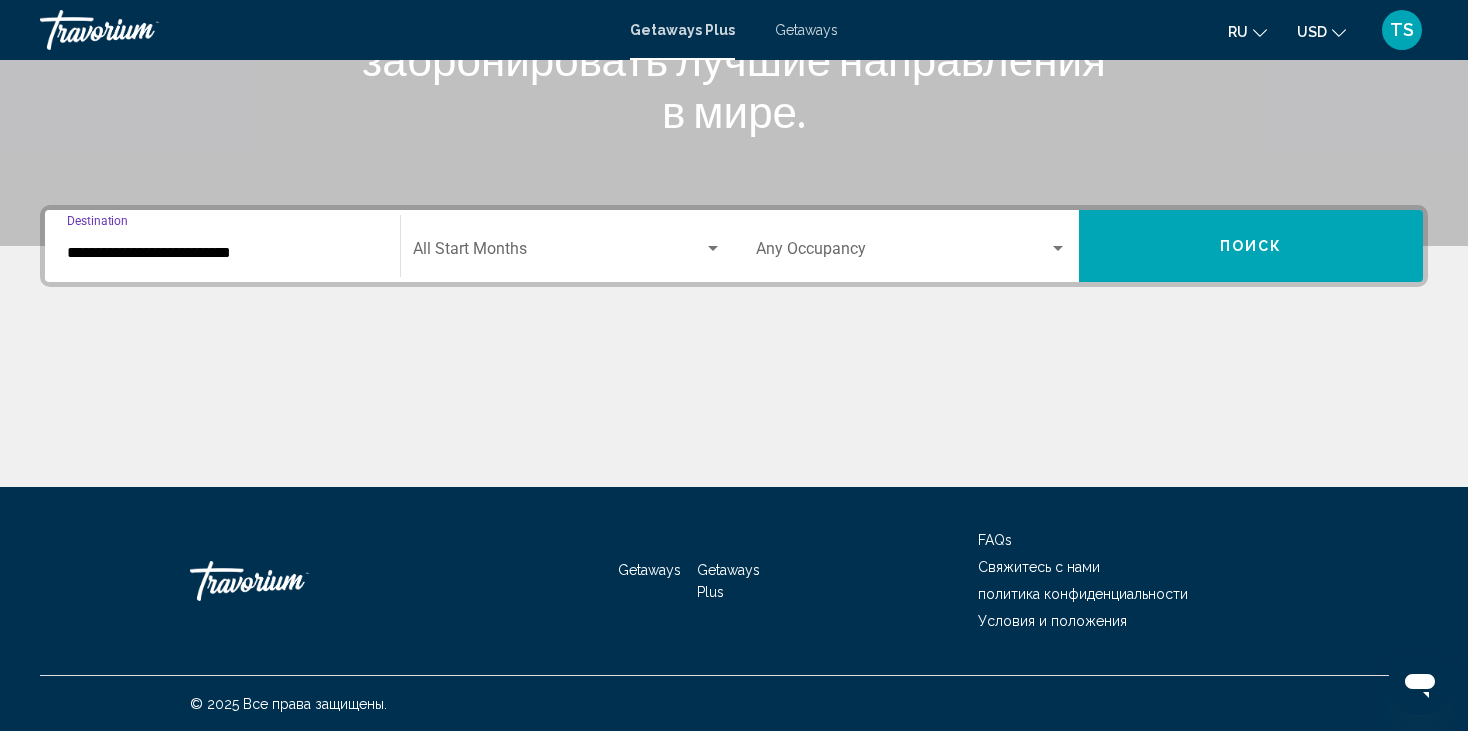 click at bounding box center (713, 249) 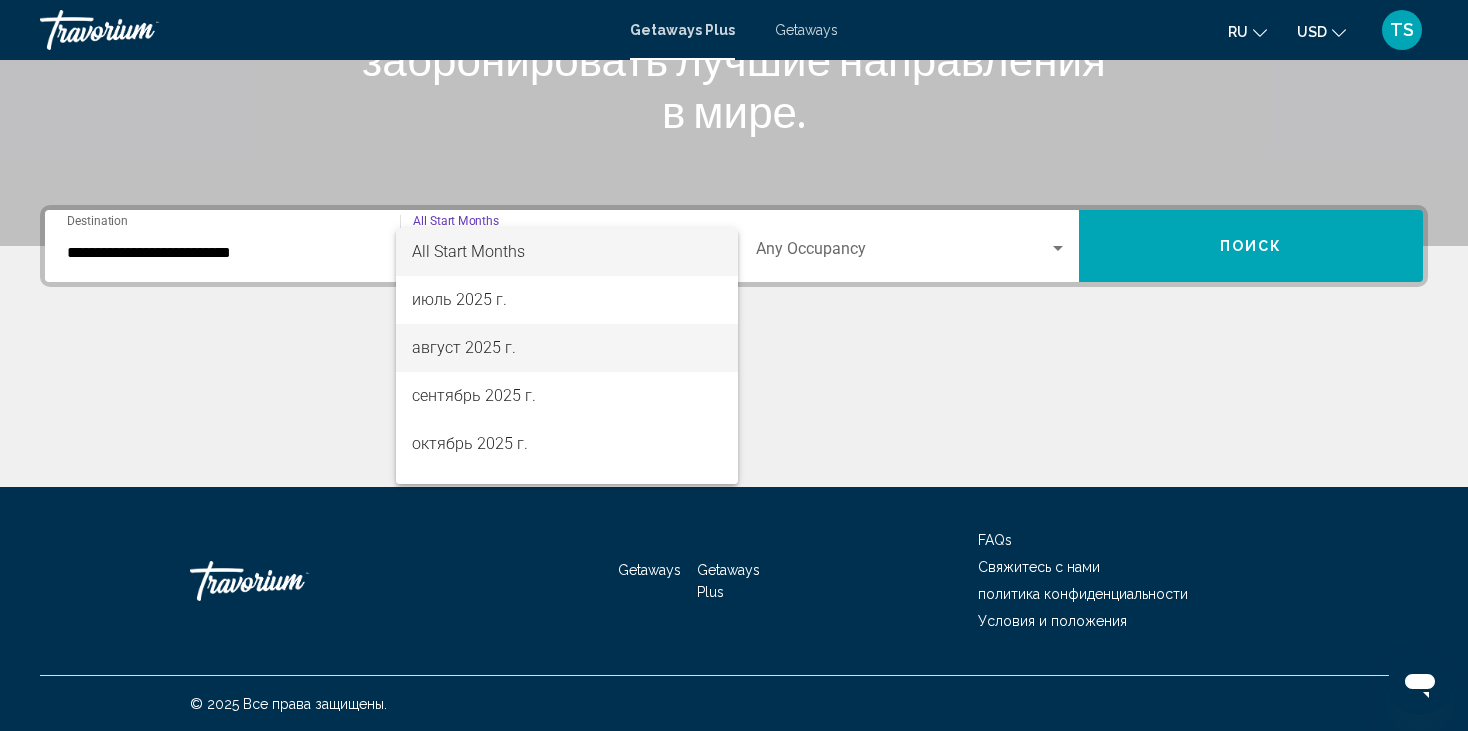 click on "август 2025 г." at bounding box center (567, 348) 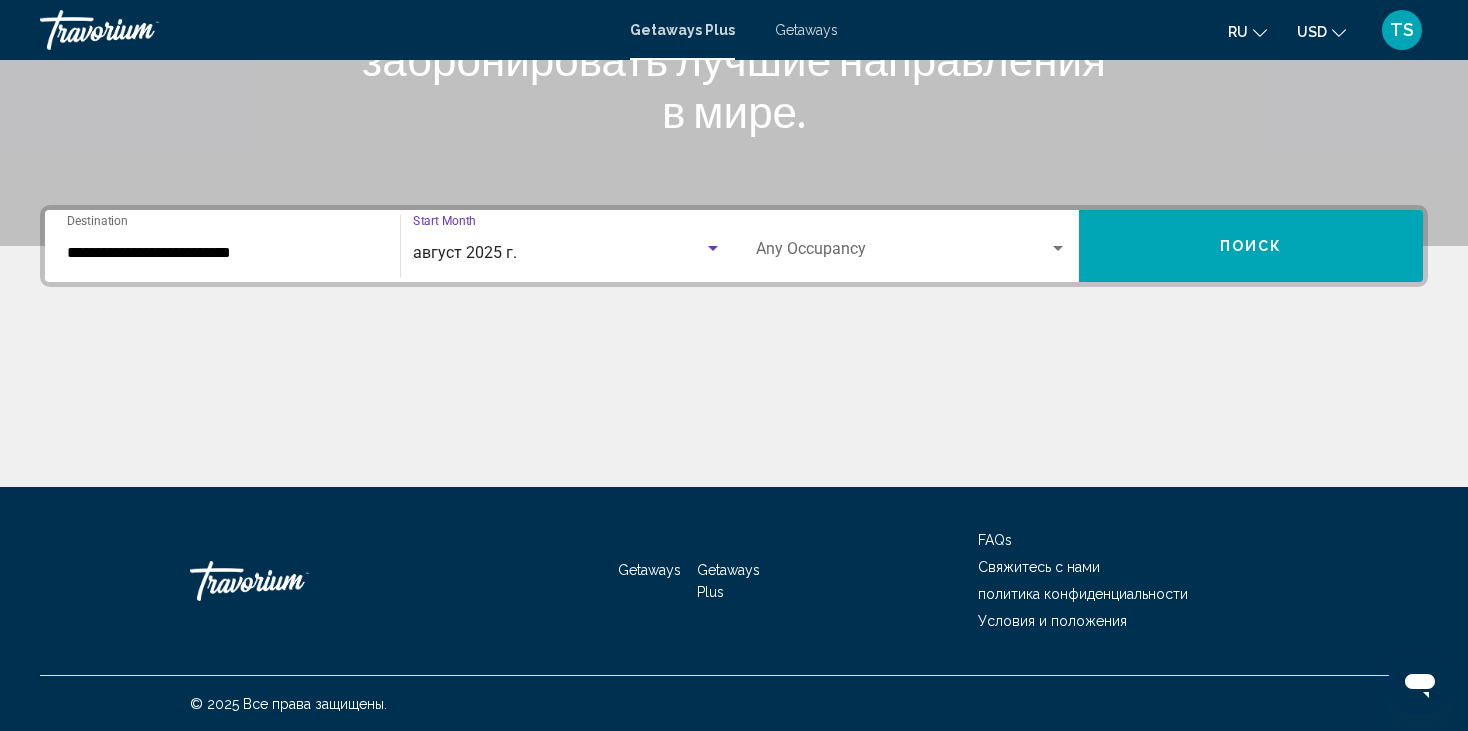 click at bounding box center (1058, 249) 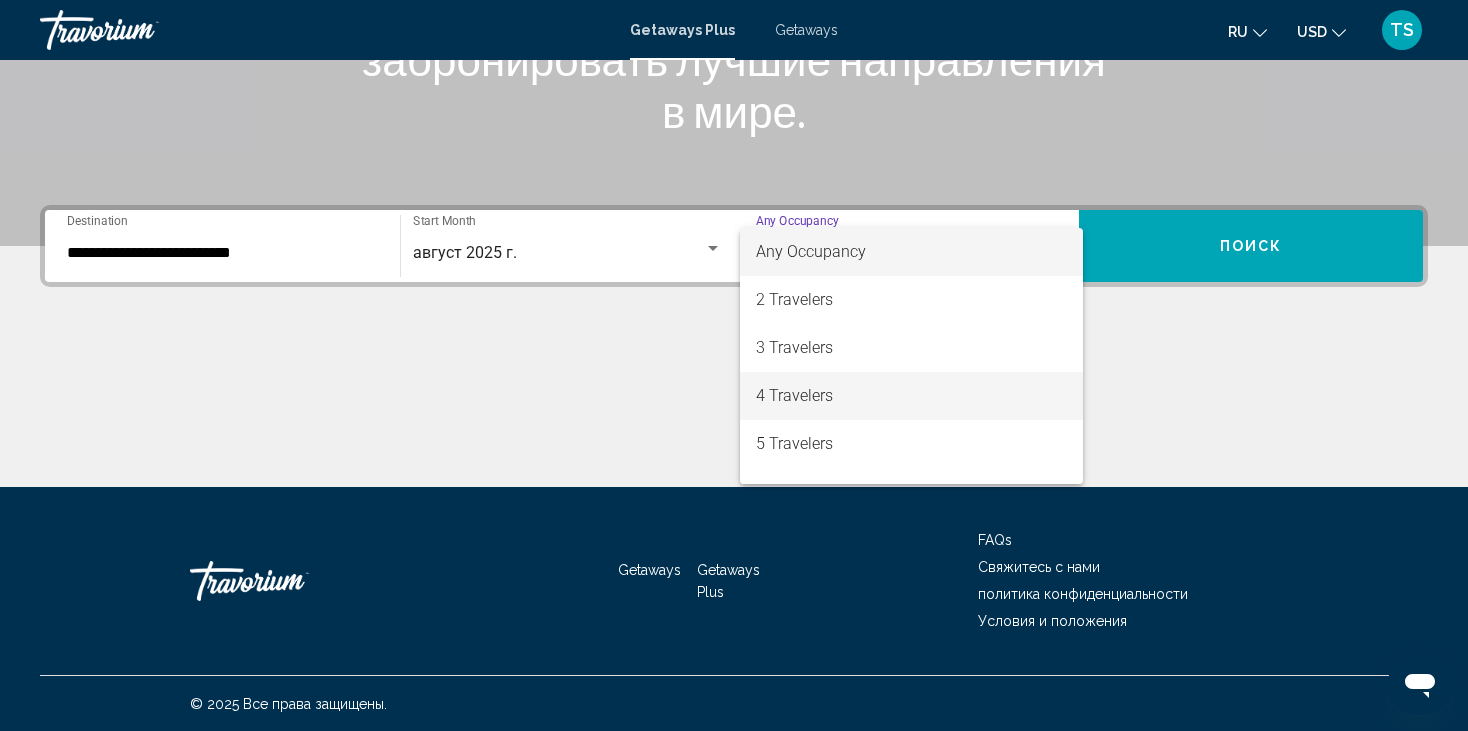 click on "4 Travelers" at bounding box center [911, 396] 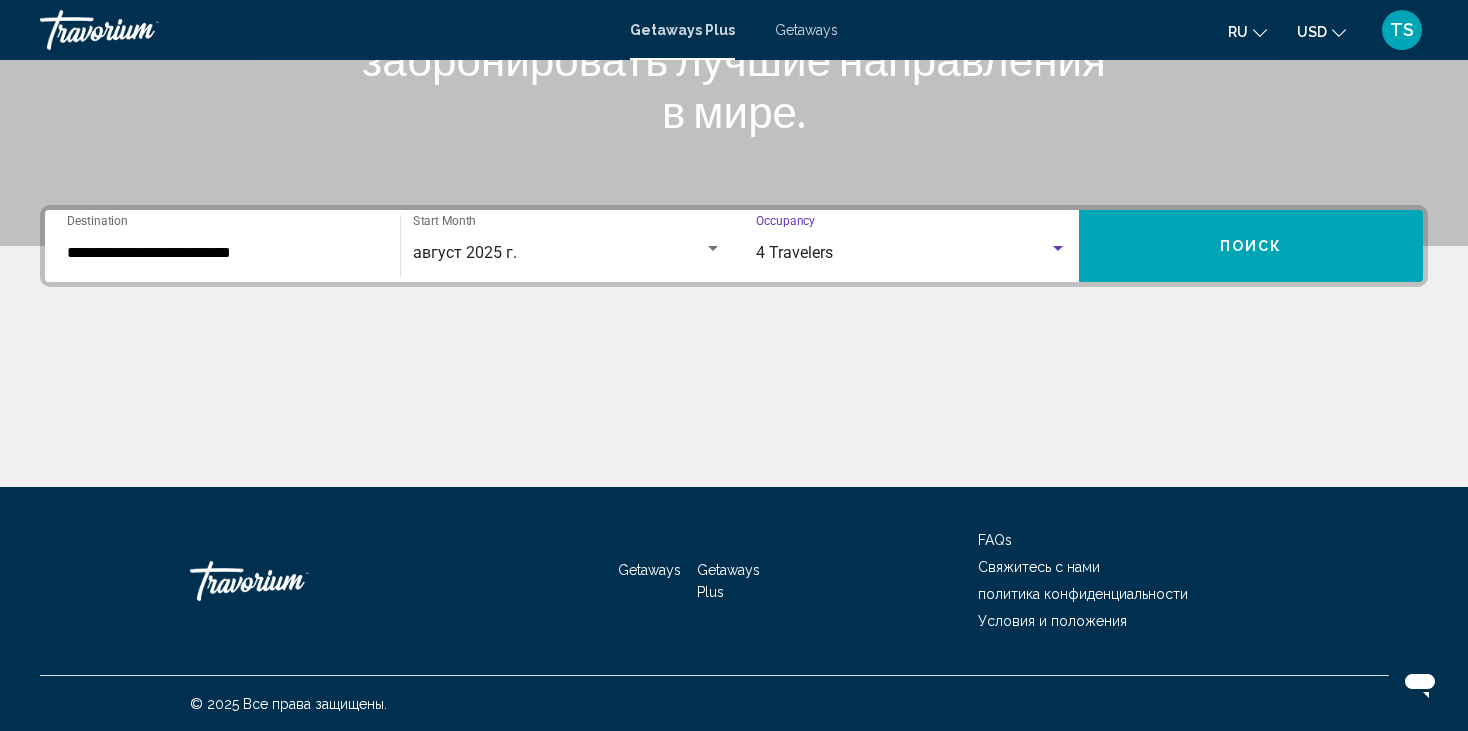 click on "Поиск" at bounding box center [1251, 247] 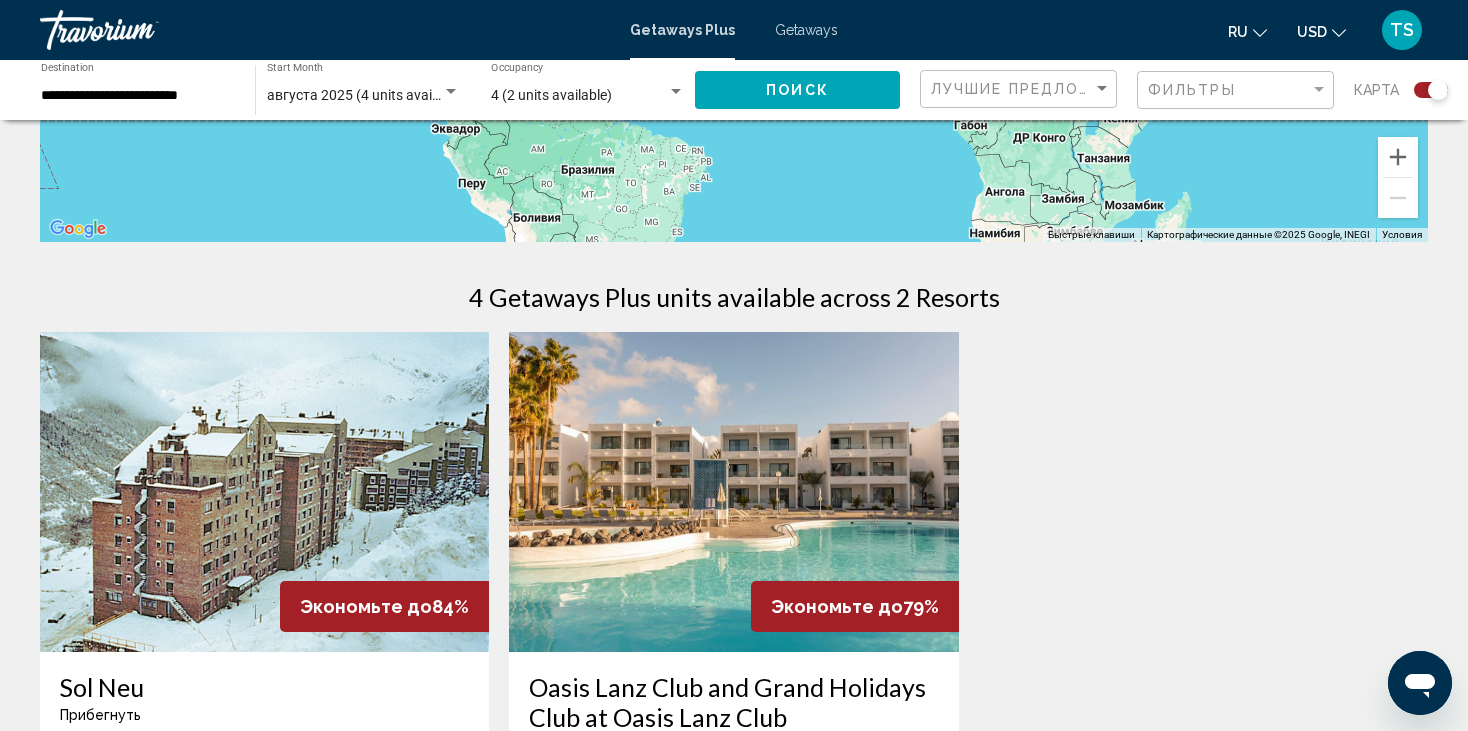 scroll, scrollTop: 0, scrollLeft: 0, axis: both 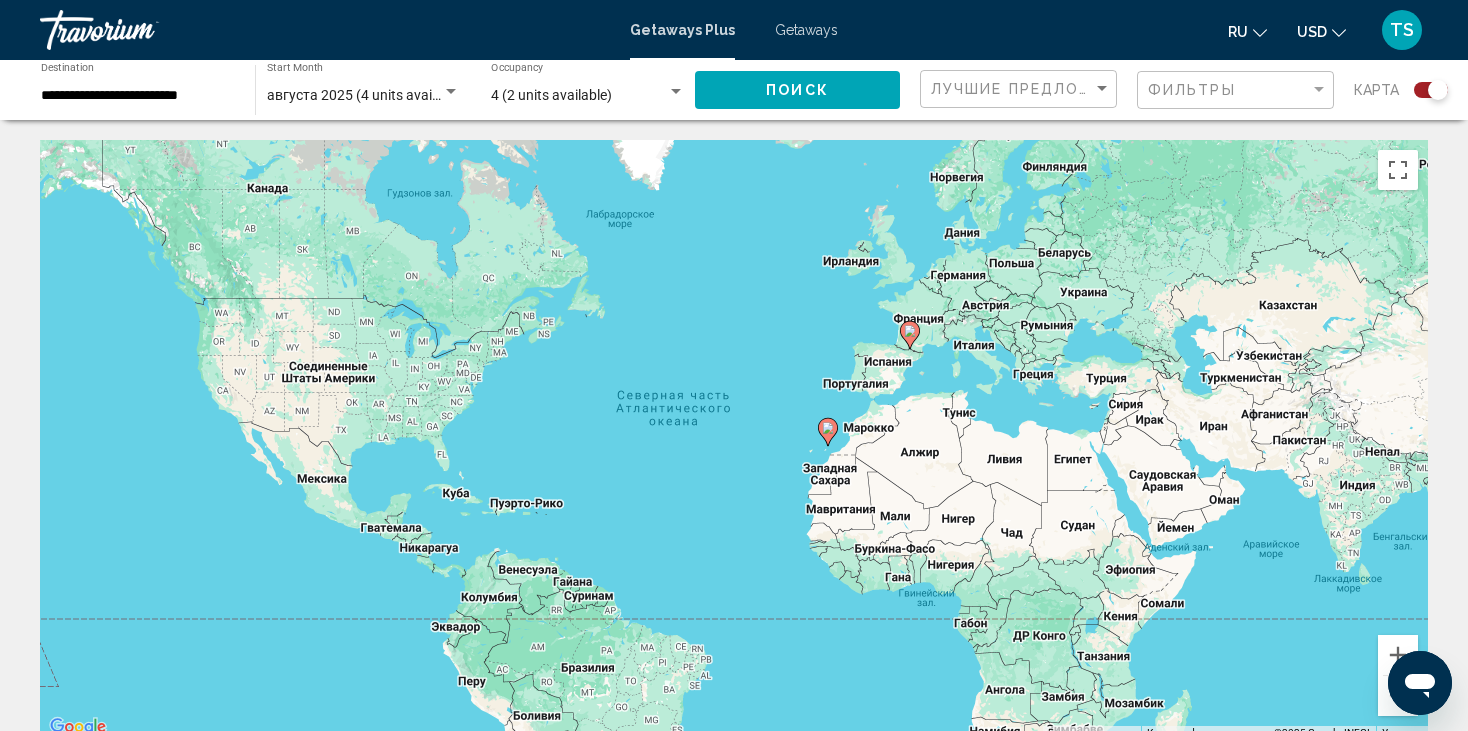 click on "Getaways" at bounding box center [806, 30] 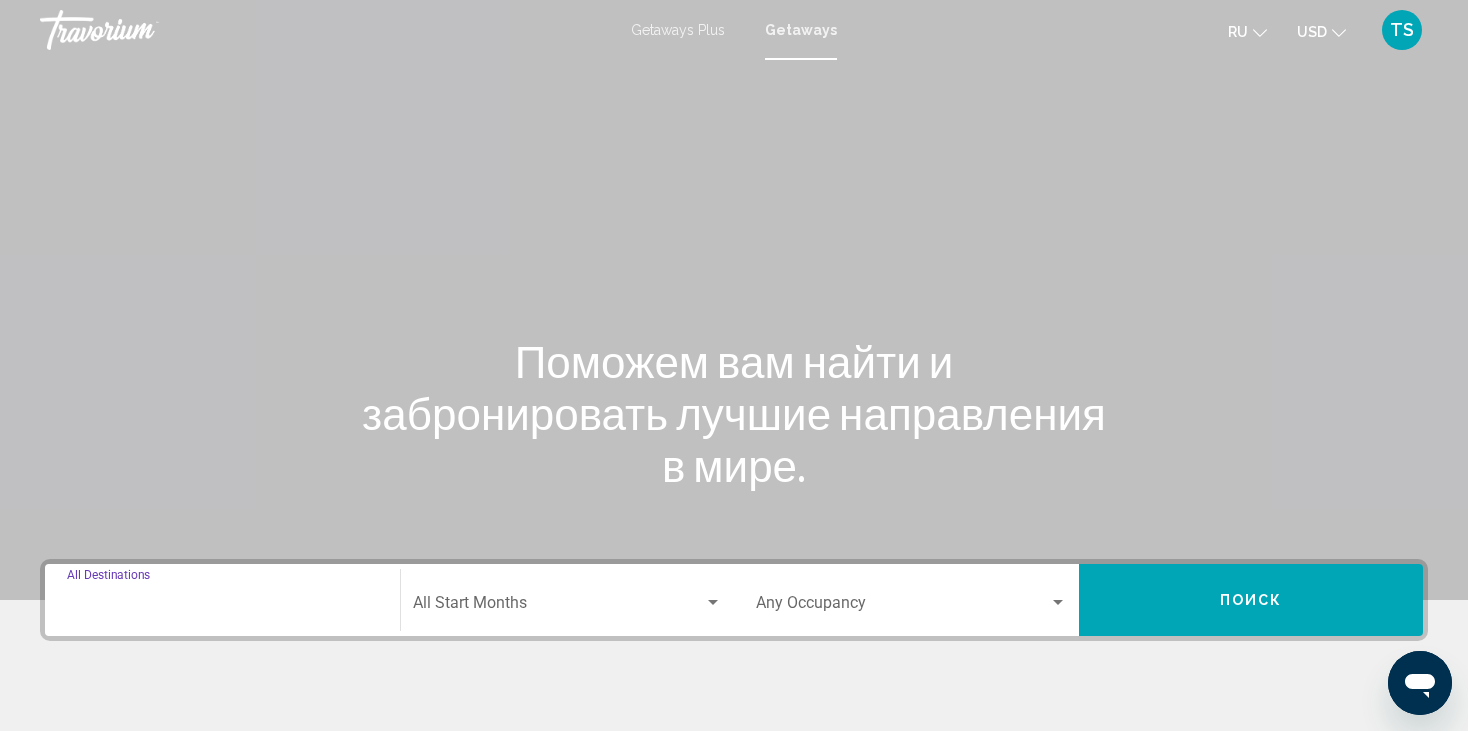 click on "Destination All Destinations" at bounding box center [222, 607] 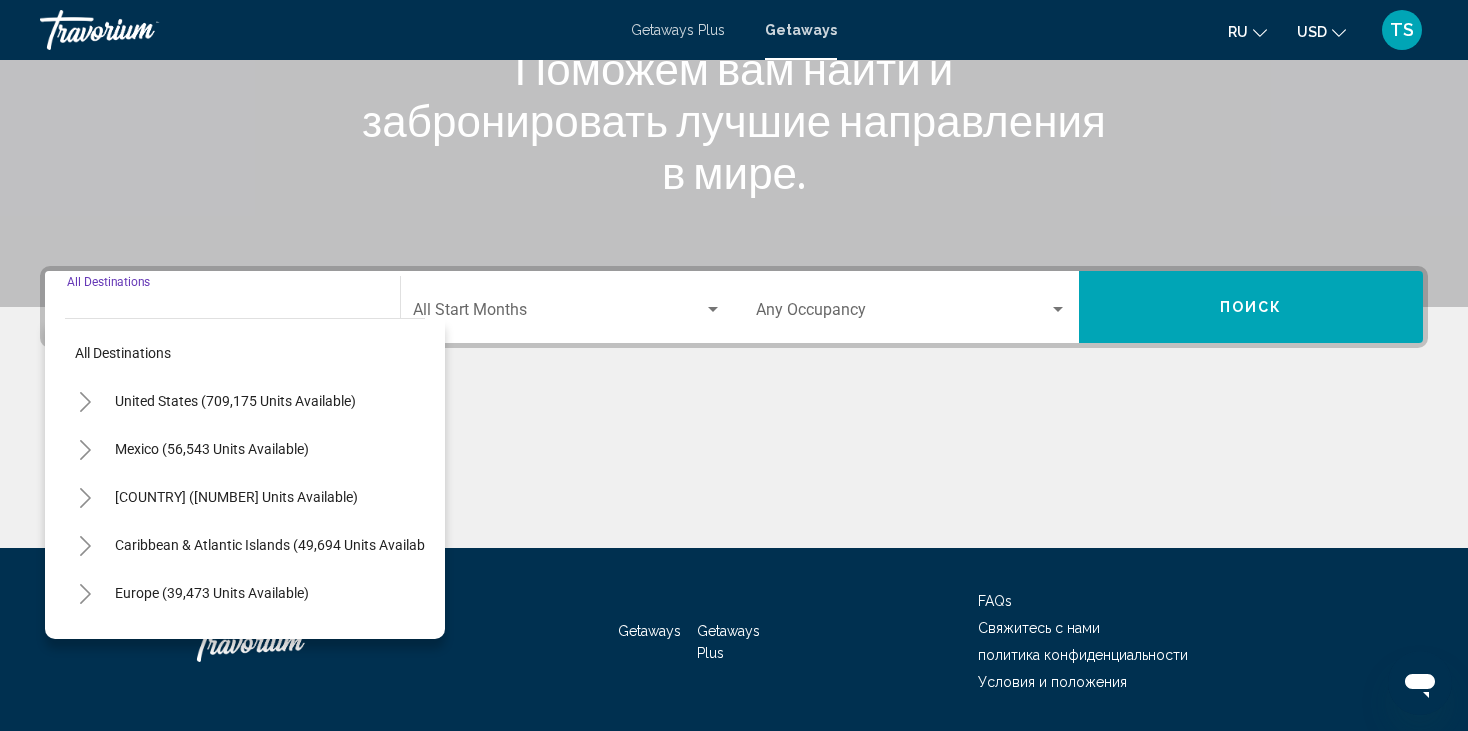 scroll, scrollTop: 354, scrollLeft: 0, axis: vertical 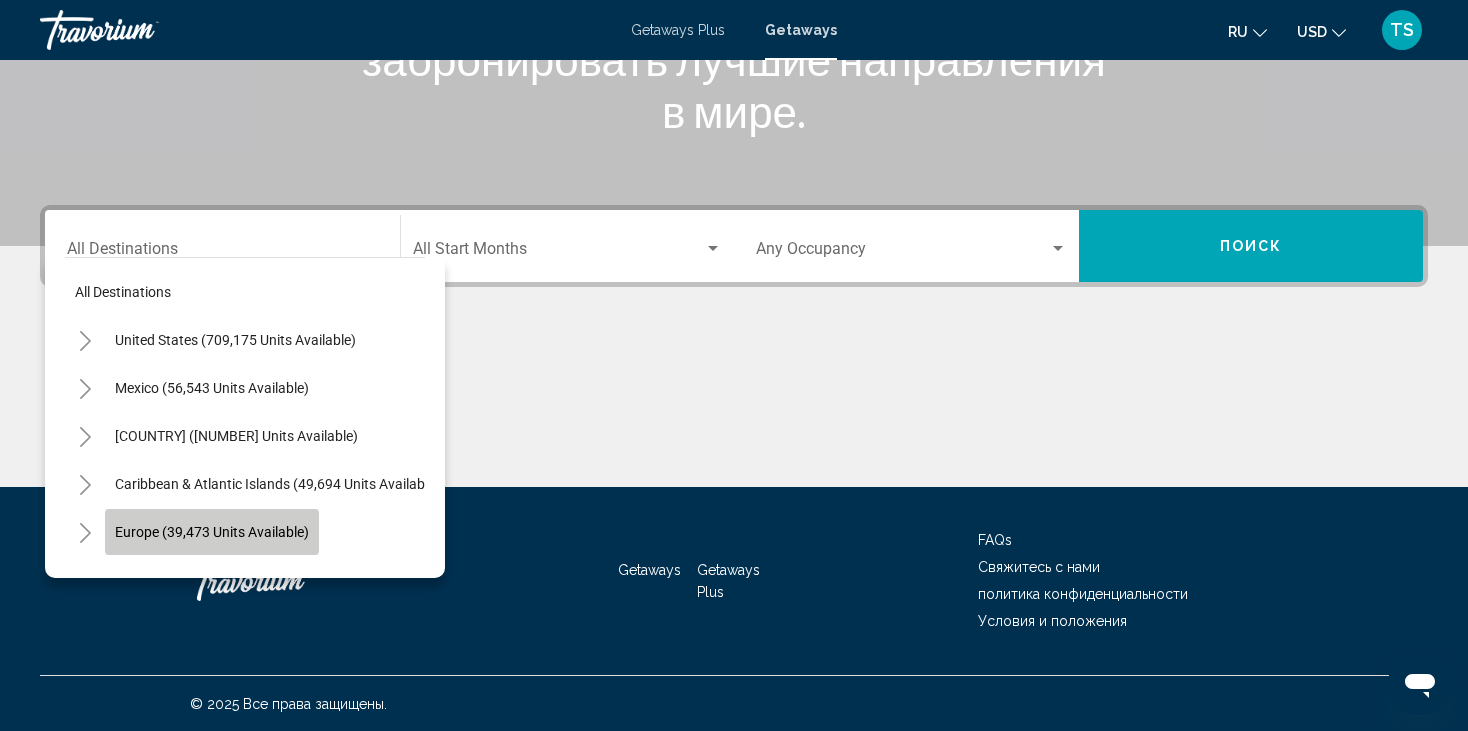 click on "Europe (39,473 units available)" 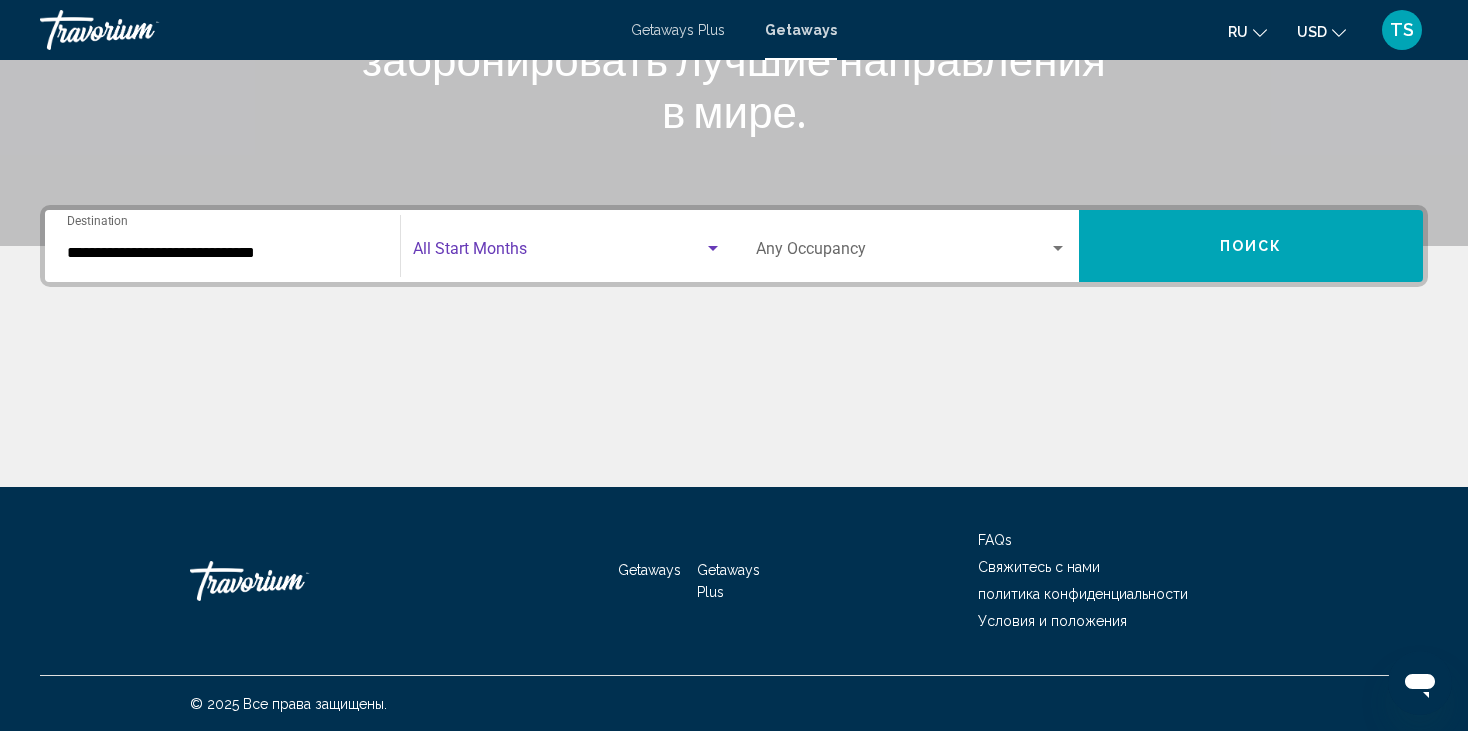 click at bounding box center (713, 249) 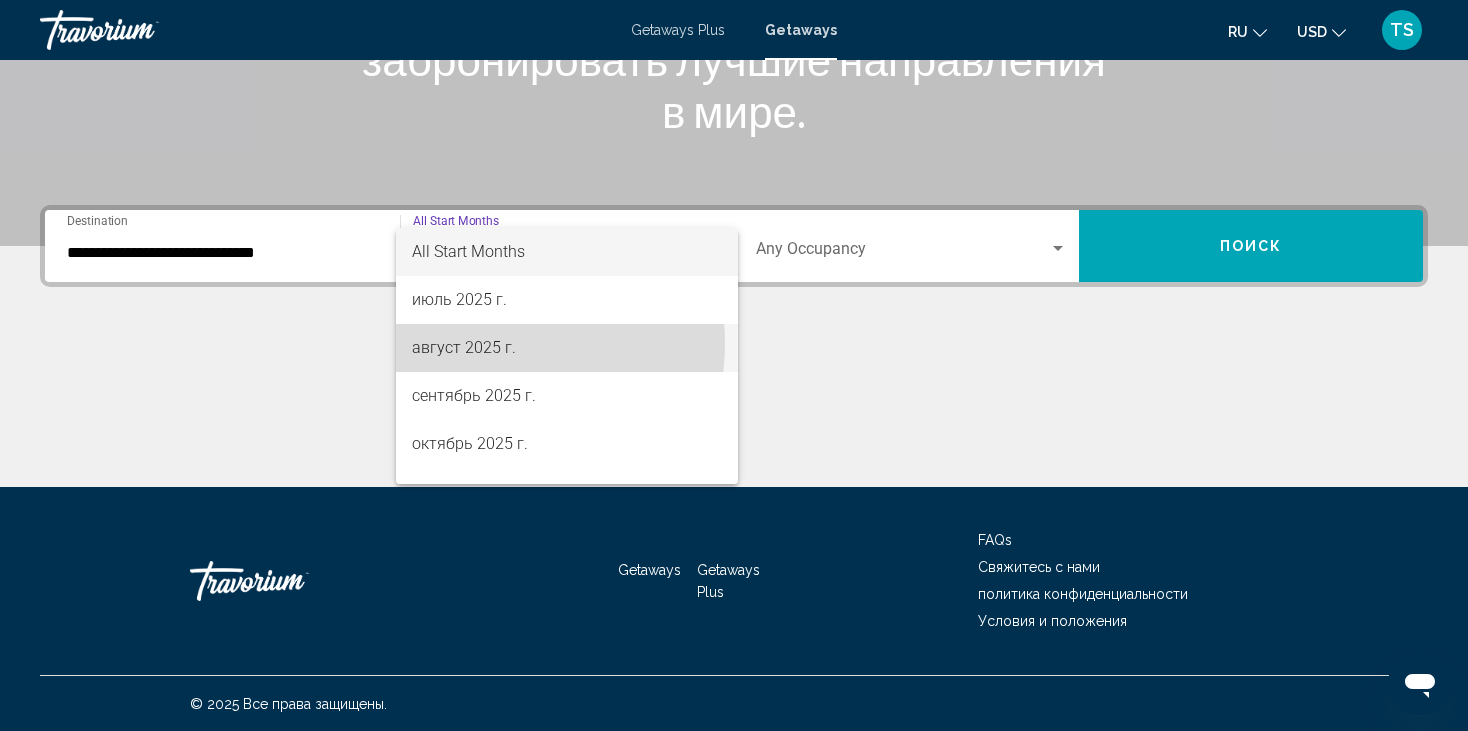 click on "август 2025 г." at bounding box center [567, 348] 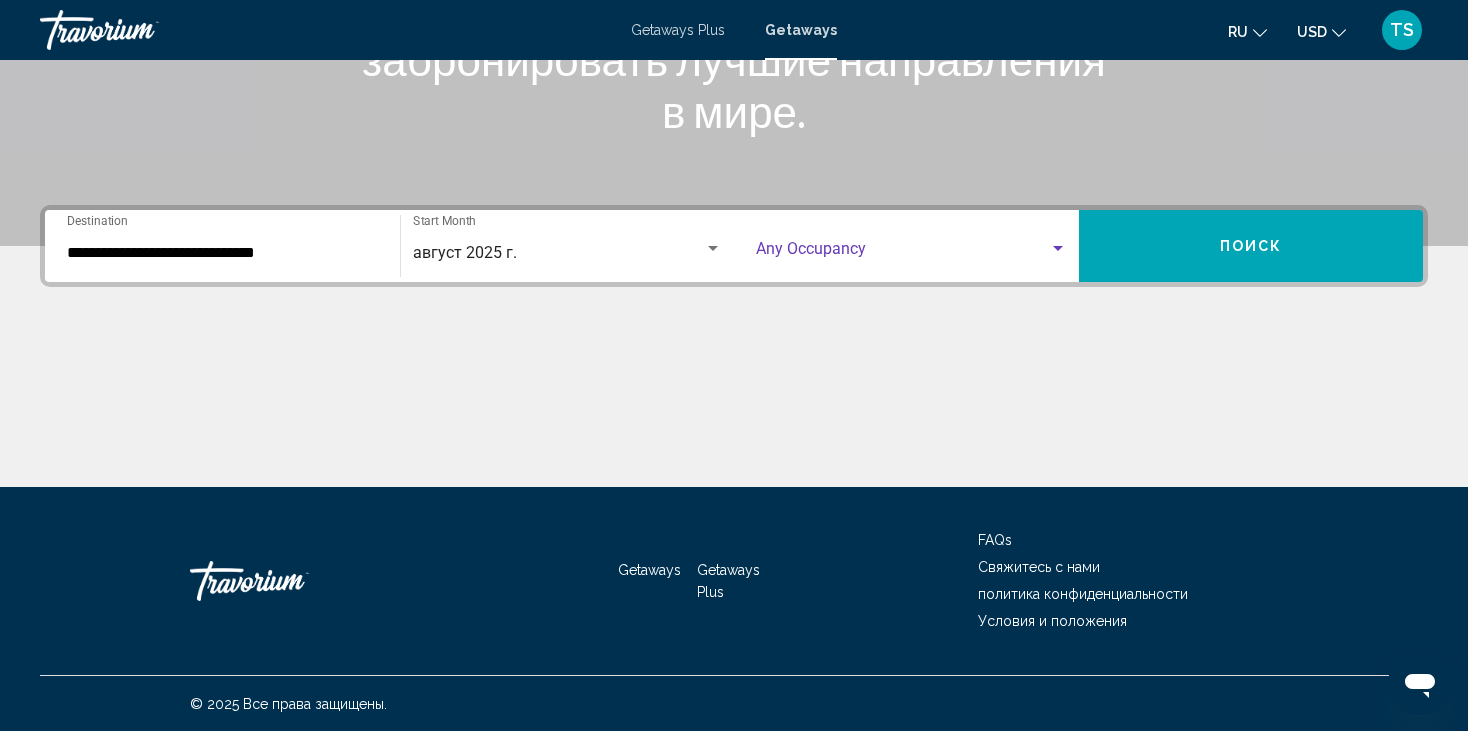 click at bounding box center (1058, 248) 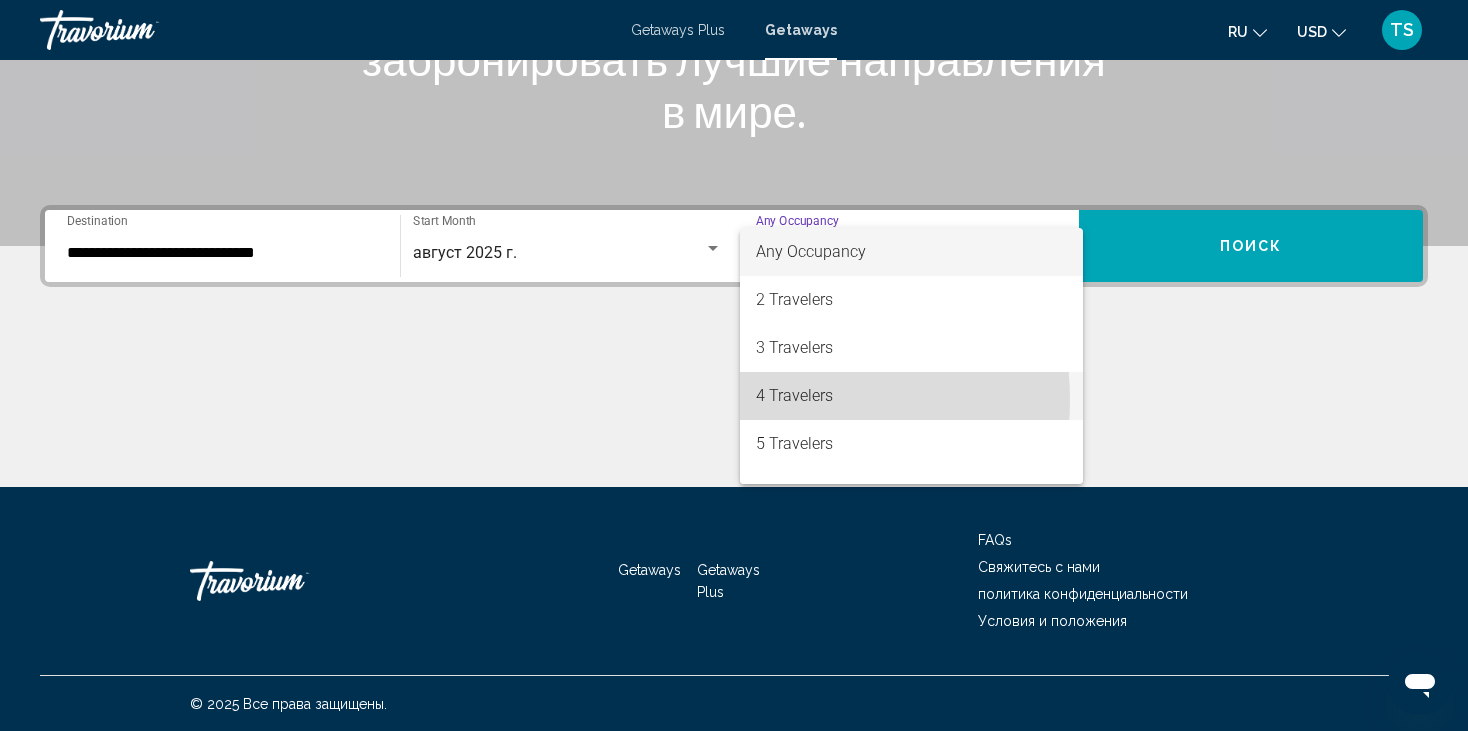 click on "4 Travelers" at bounding box center [911, 396] 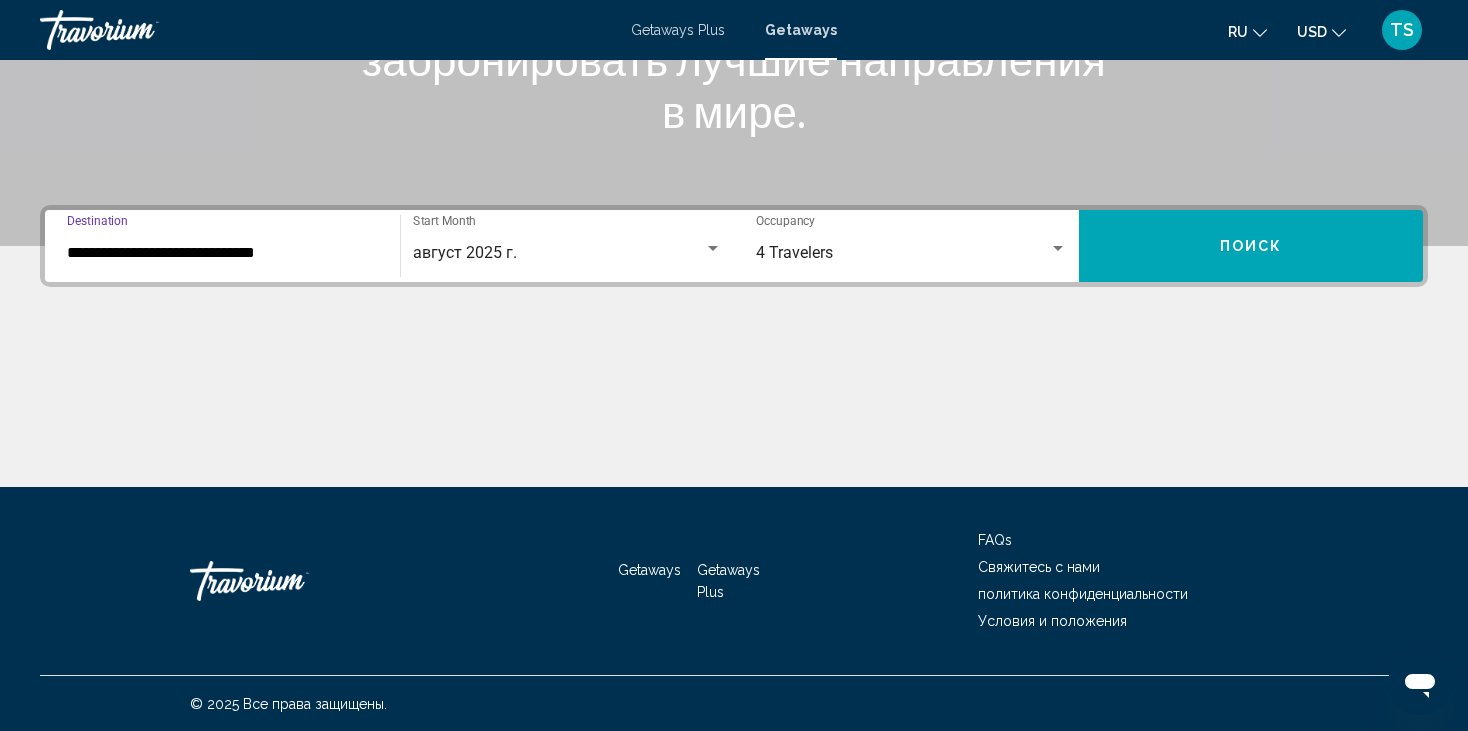 click on "**********" at bounding box center (222, 253) 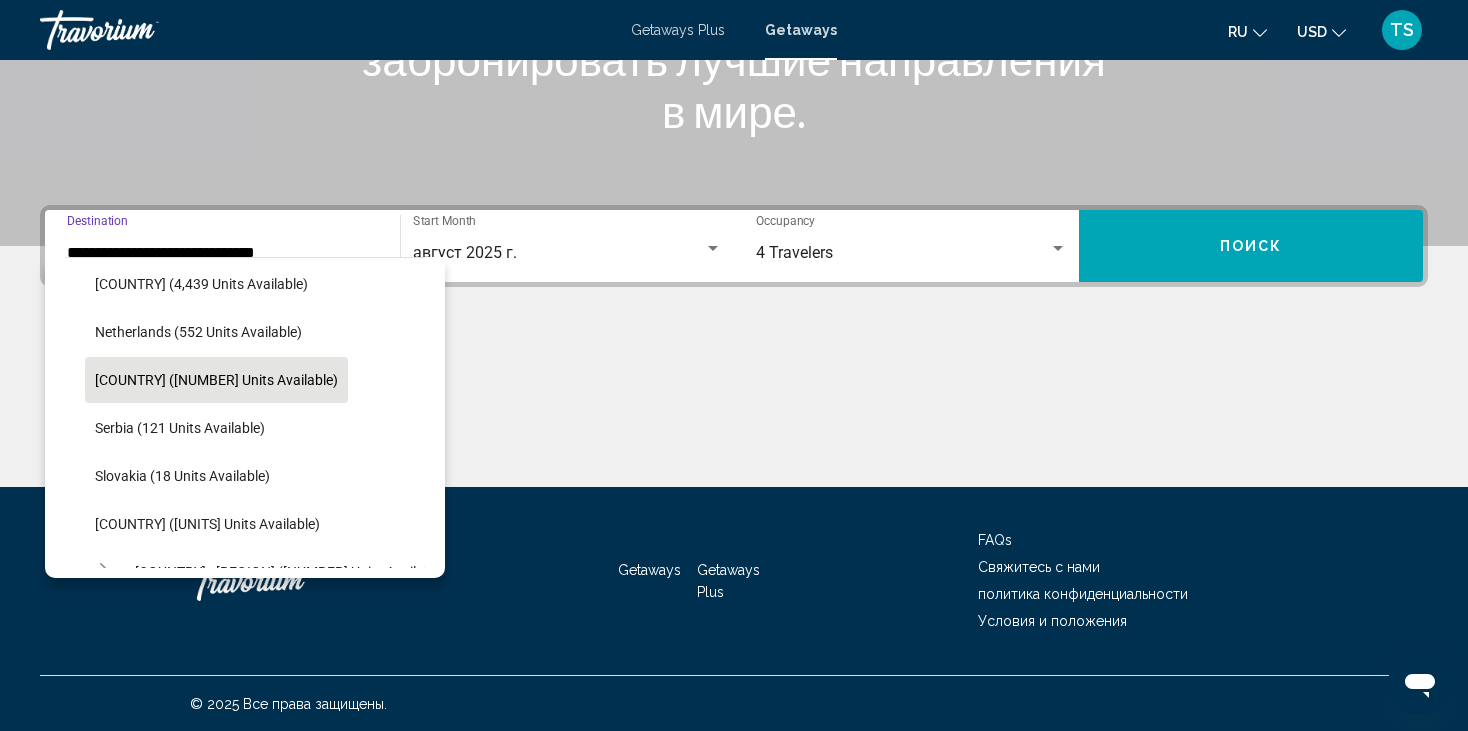 scroll, scrollTop: 826, scrollLeft: 0, axis: vertical 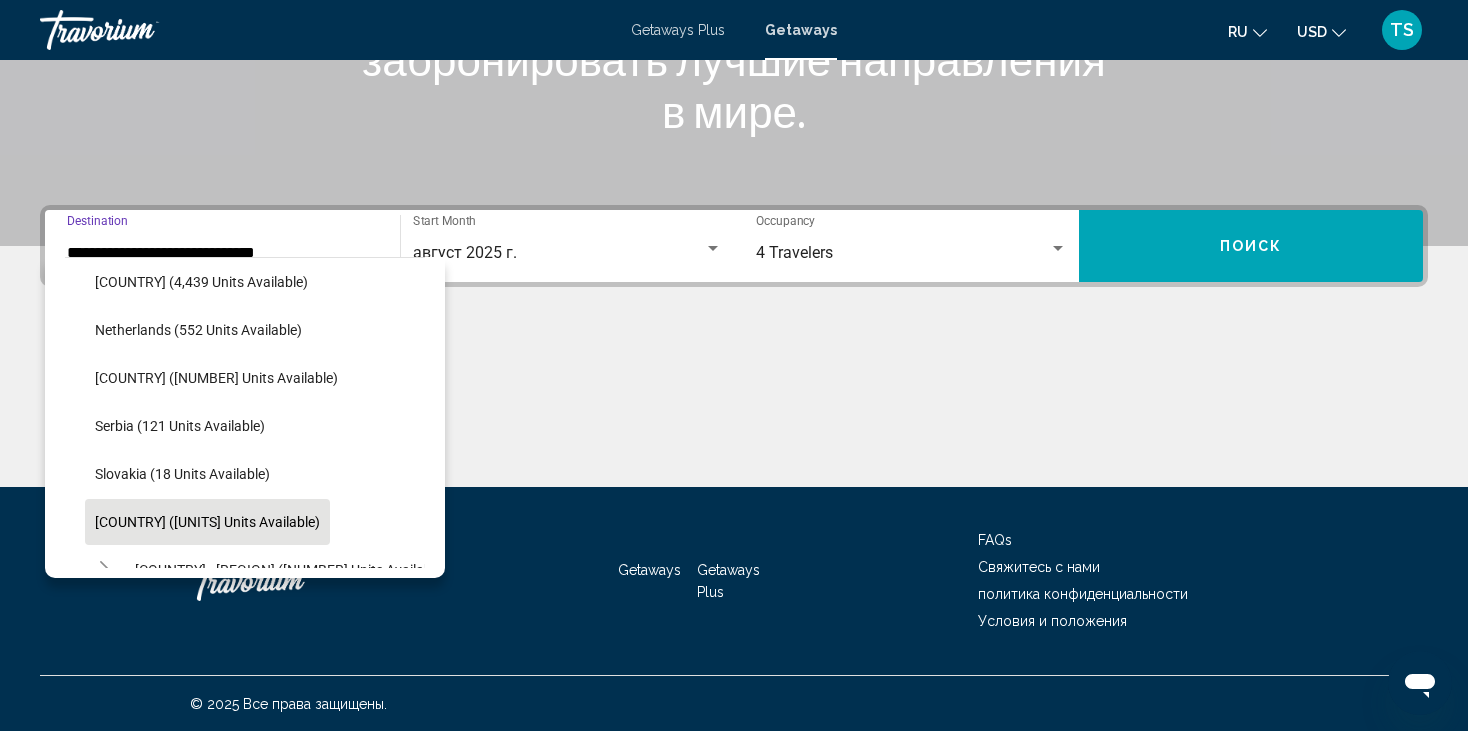click on "[COUNTRY] ([UNITS] units available)" 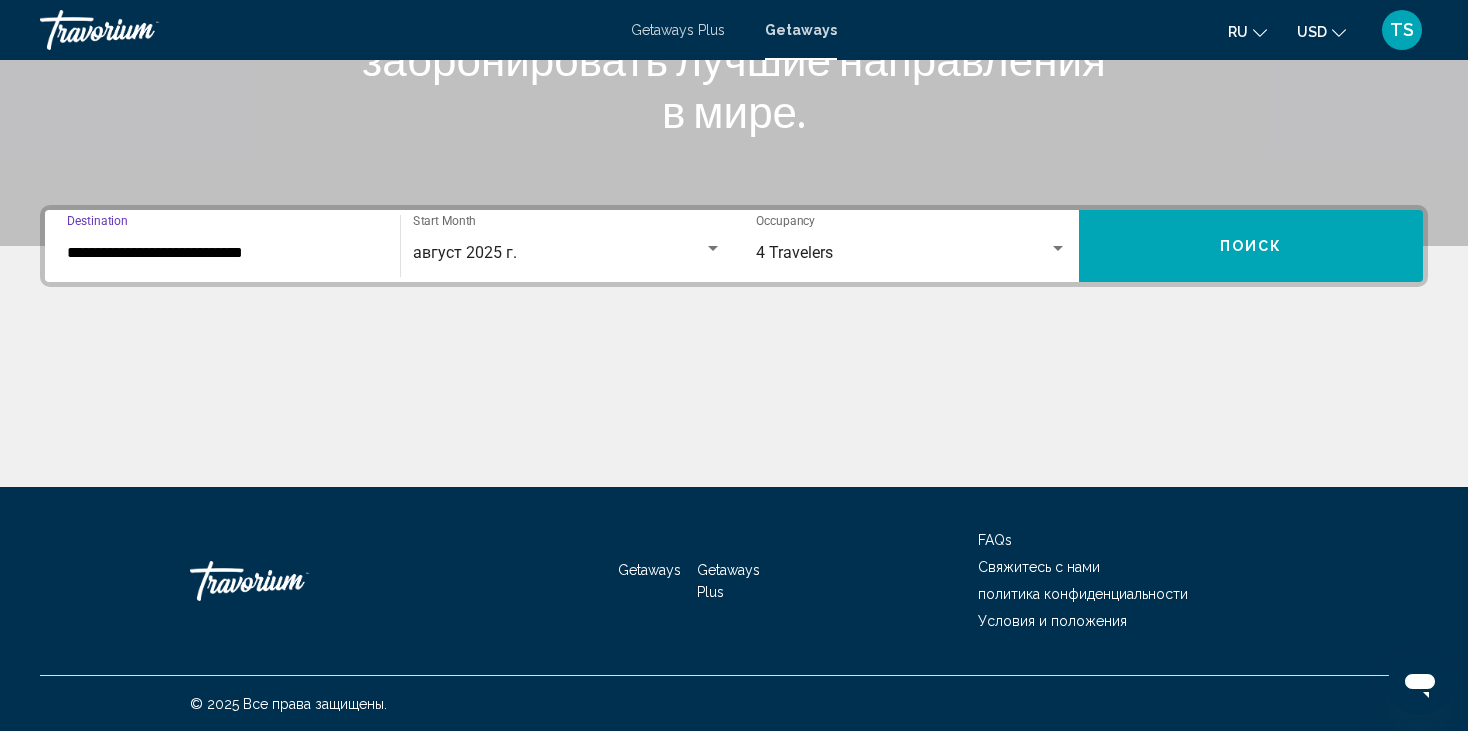 click on "Поиск" at bounding box center (1251, 246) 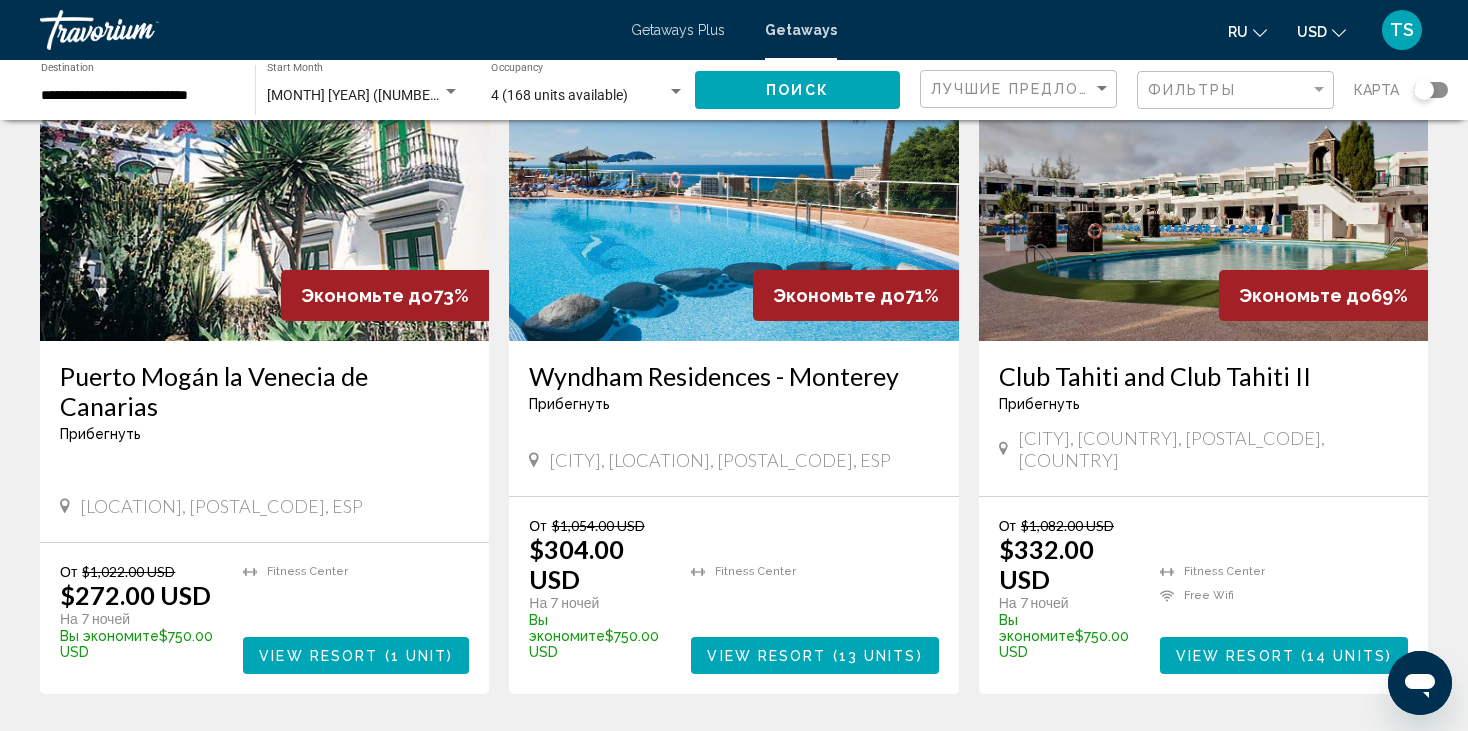 scroll, scrollTop: 900, scrollLeft: 0, axis: vertical 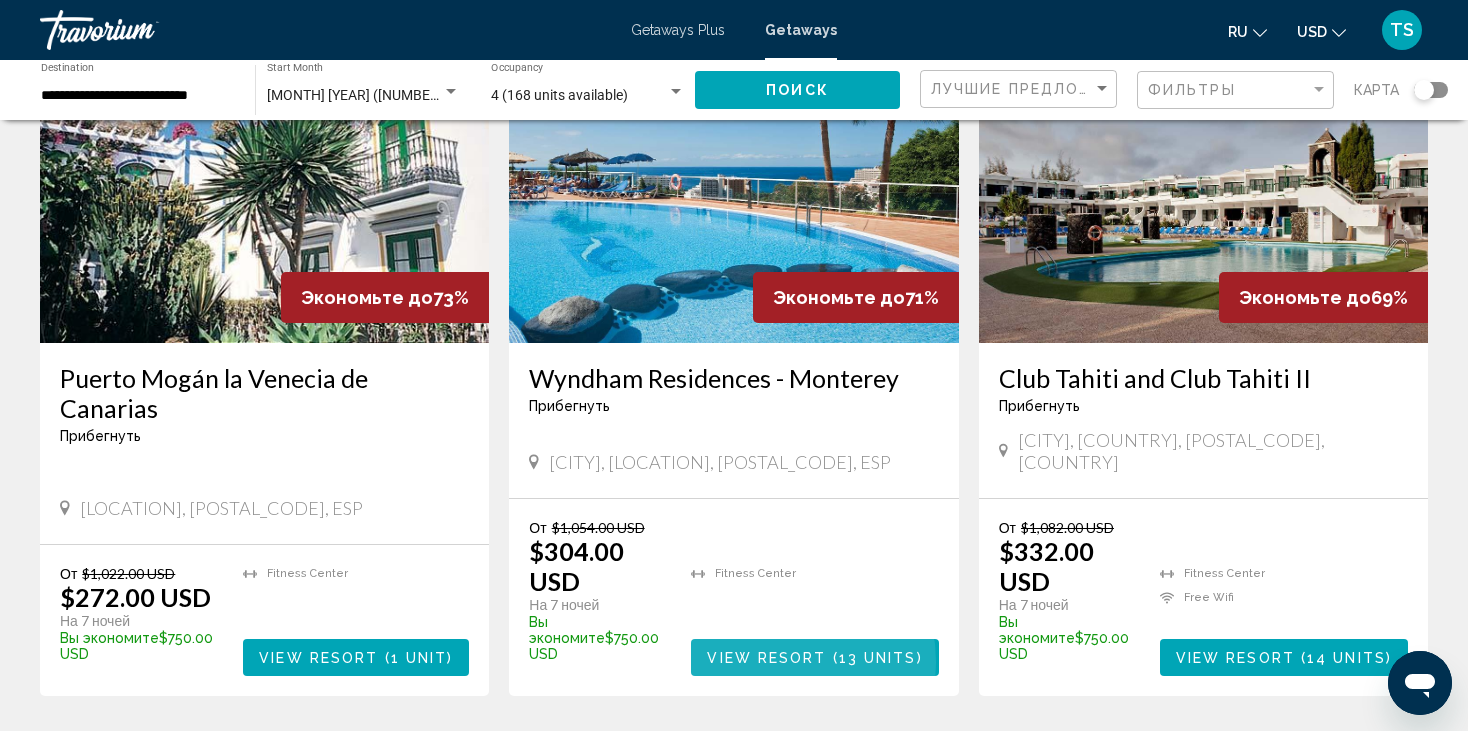 click on "View Resort" at bounding box center [766, 658] 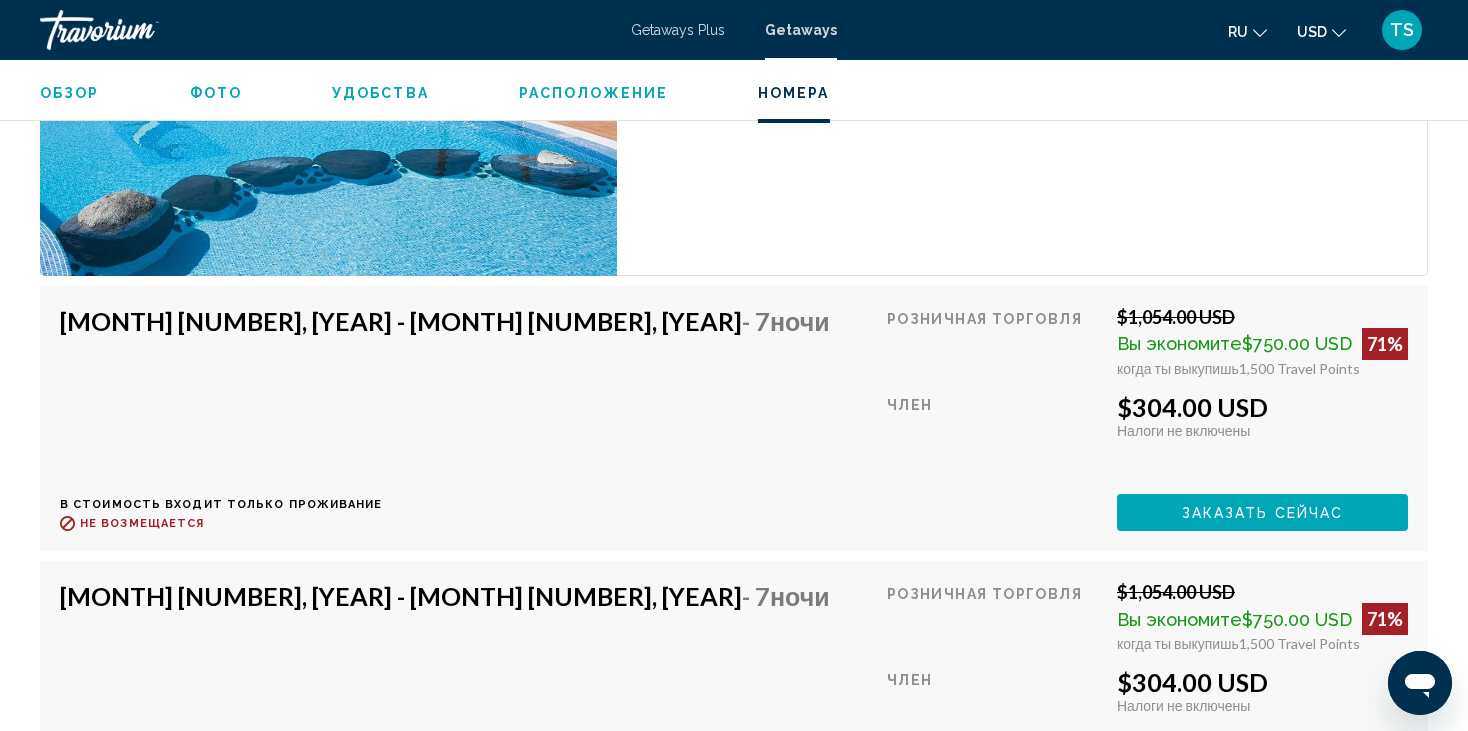 scroll, scrollTop: 3400, scrollLeft: 0, axis: vertical 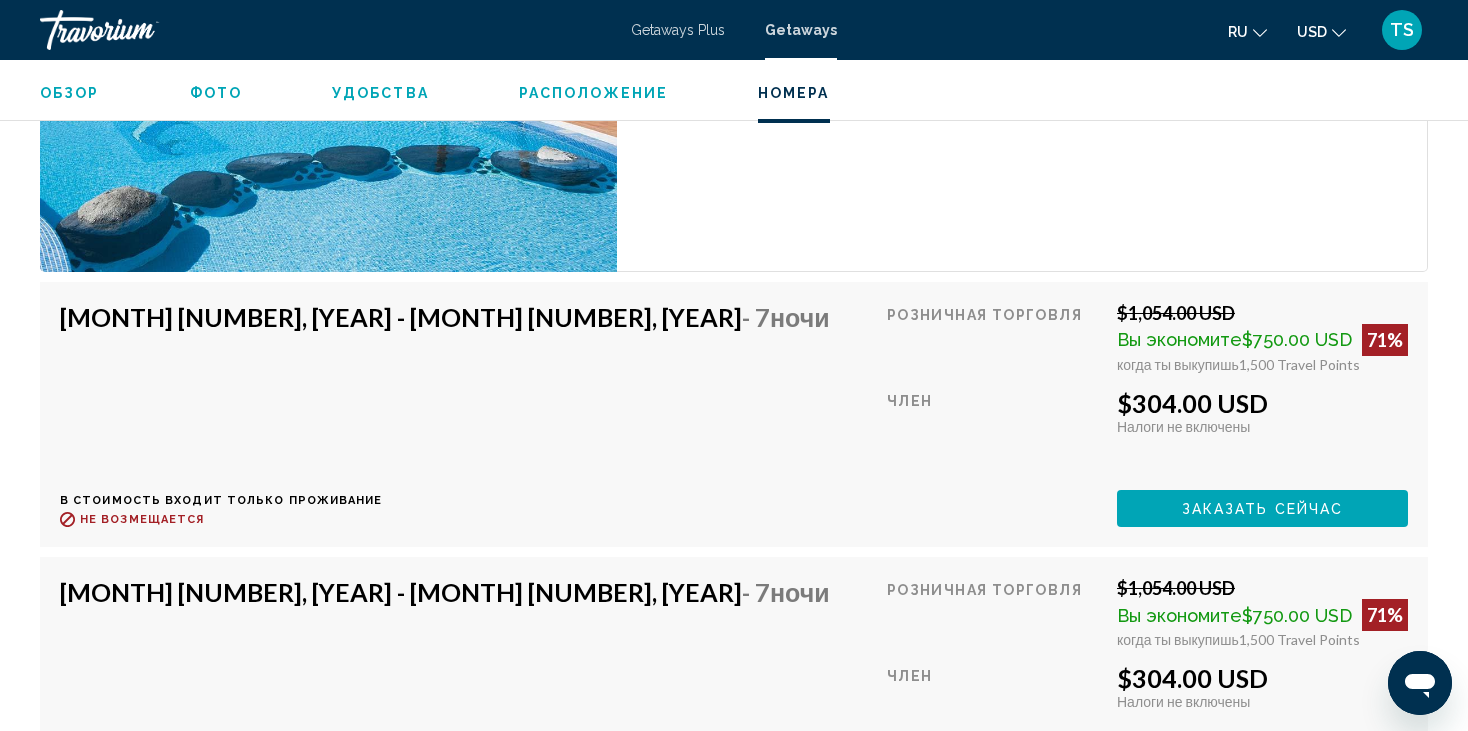 click on "Заказать сейчас" at bounding box center (1262, 508) 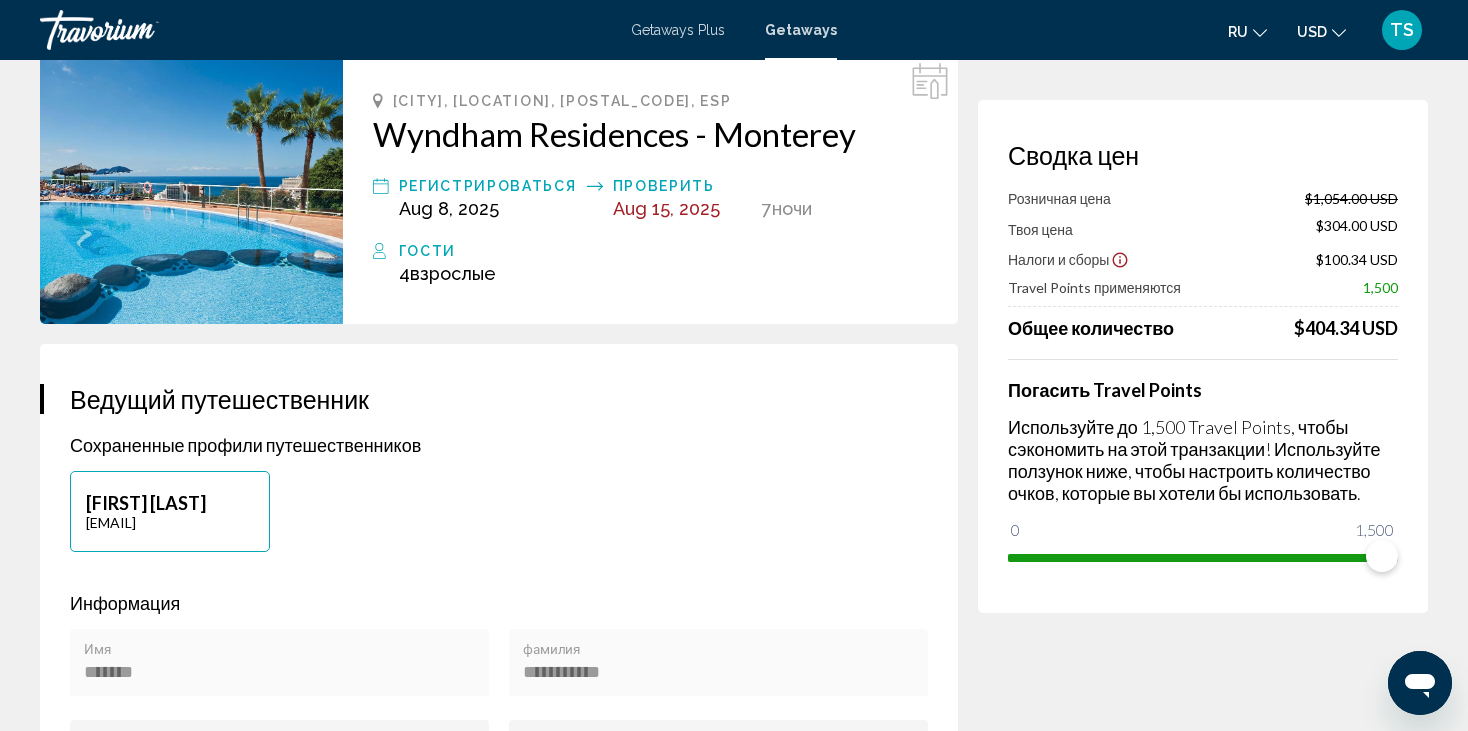 scroll, scrollTop: 100, scrollLeft: 0, axis: vertical 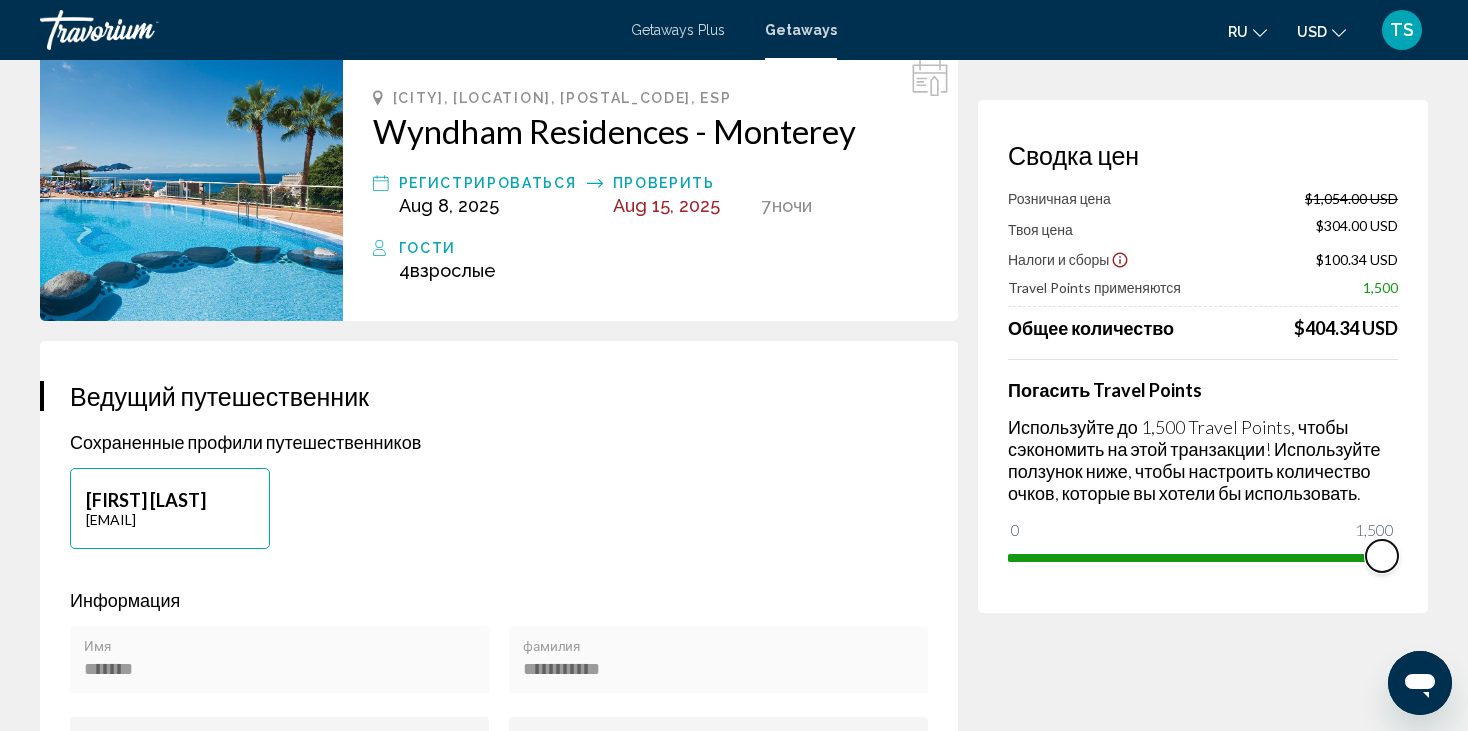 drag, startPoint x: 1374, startPoint y: 556, endPoint x: 1394, endPoint y: 546, distance: 22.36068 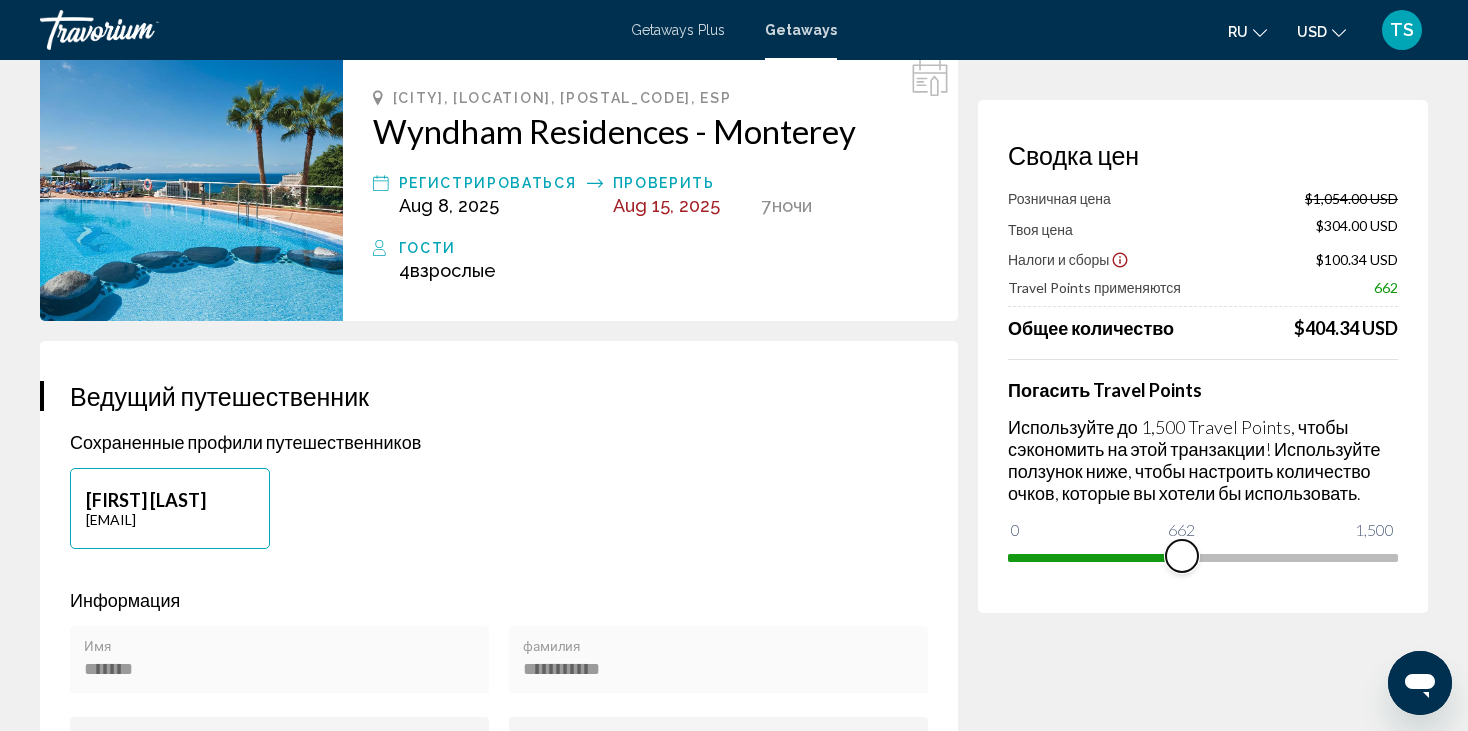 drag, startPoint x: 1367, startPoint y: 561, endPoint x: 1182, endPoint y: 556, distance: 185.06755 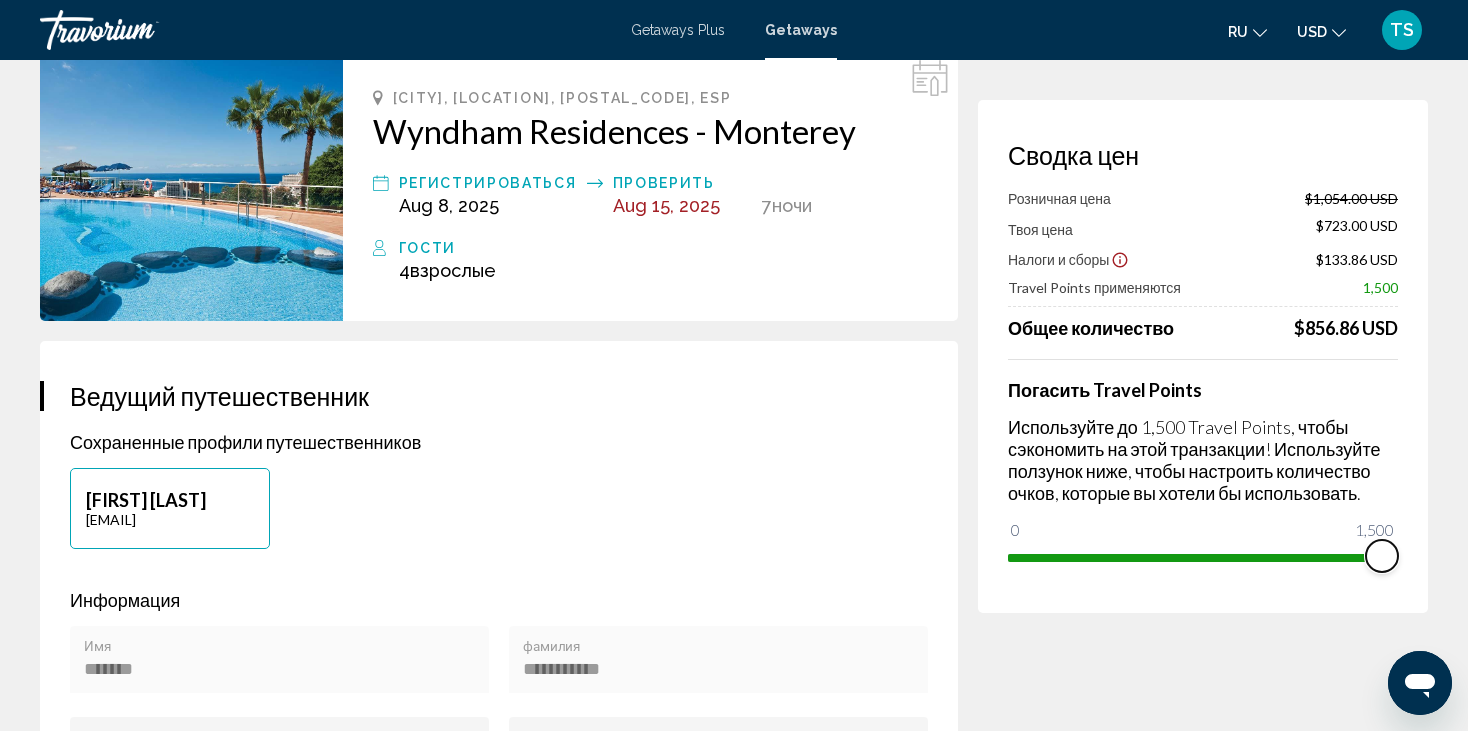 drag, startPoint x: 1188, startPoint y: 548, endPoint x: 1396, endPoint y: 544, distance: 208.03845 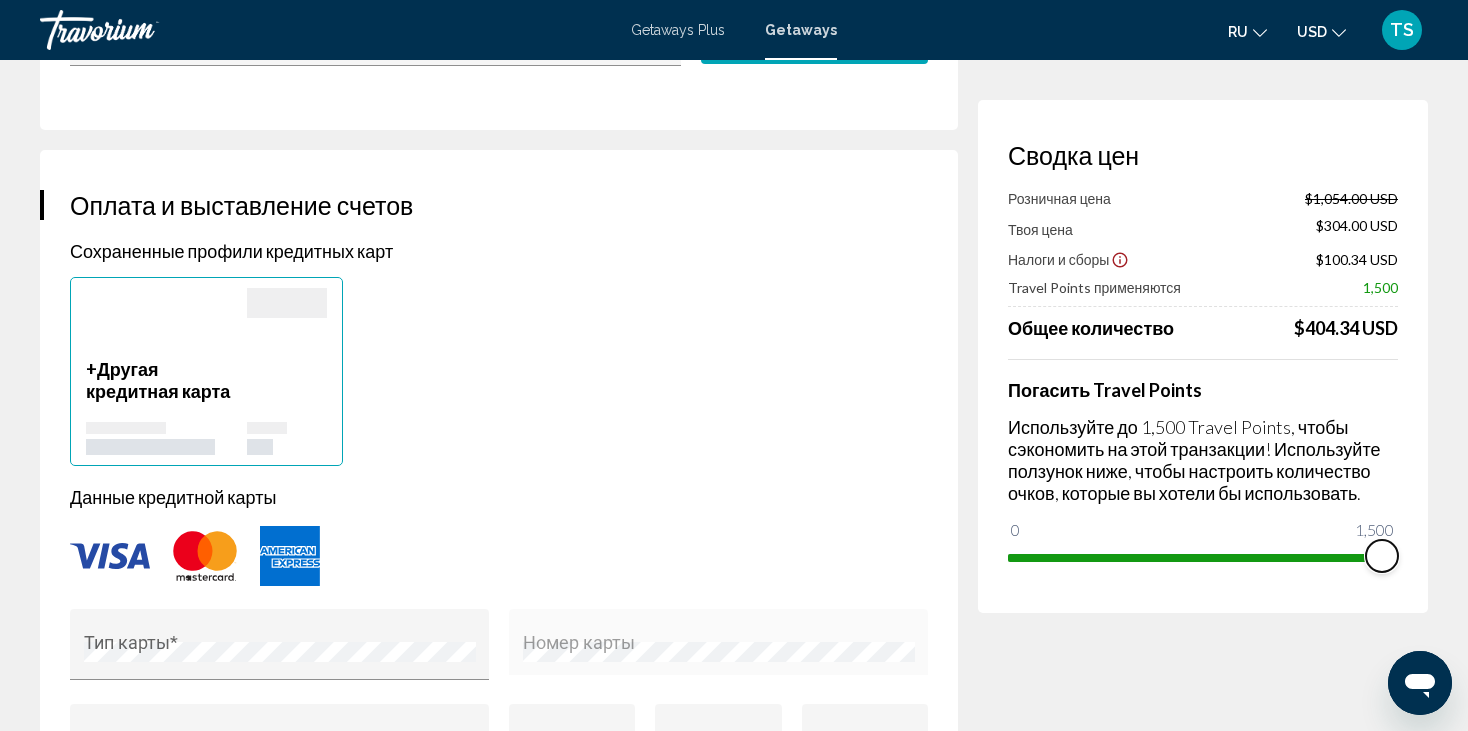 scroll, scrollTop: 1300, scrollLeft: 0, axis: vertical 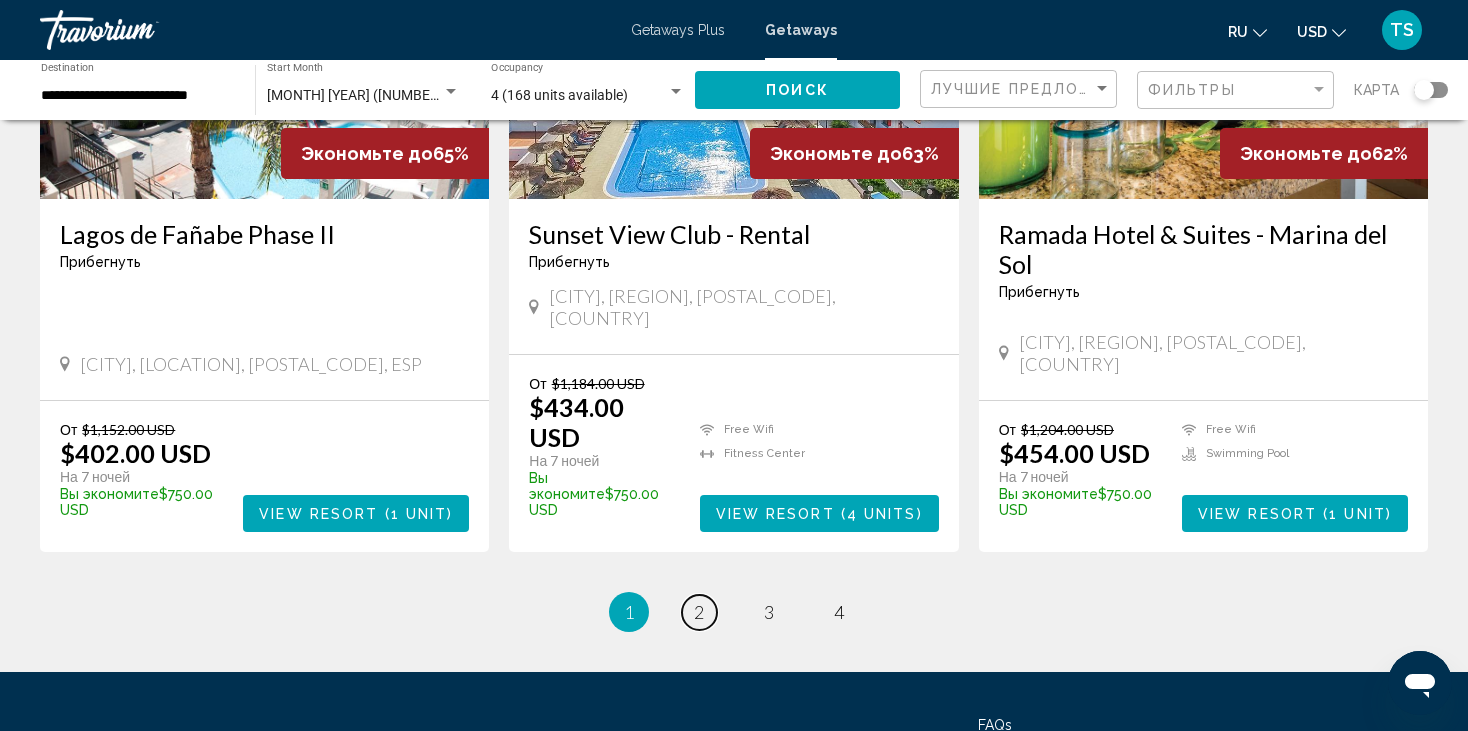 click on "2" at bounding box center [699, 612] 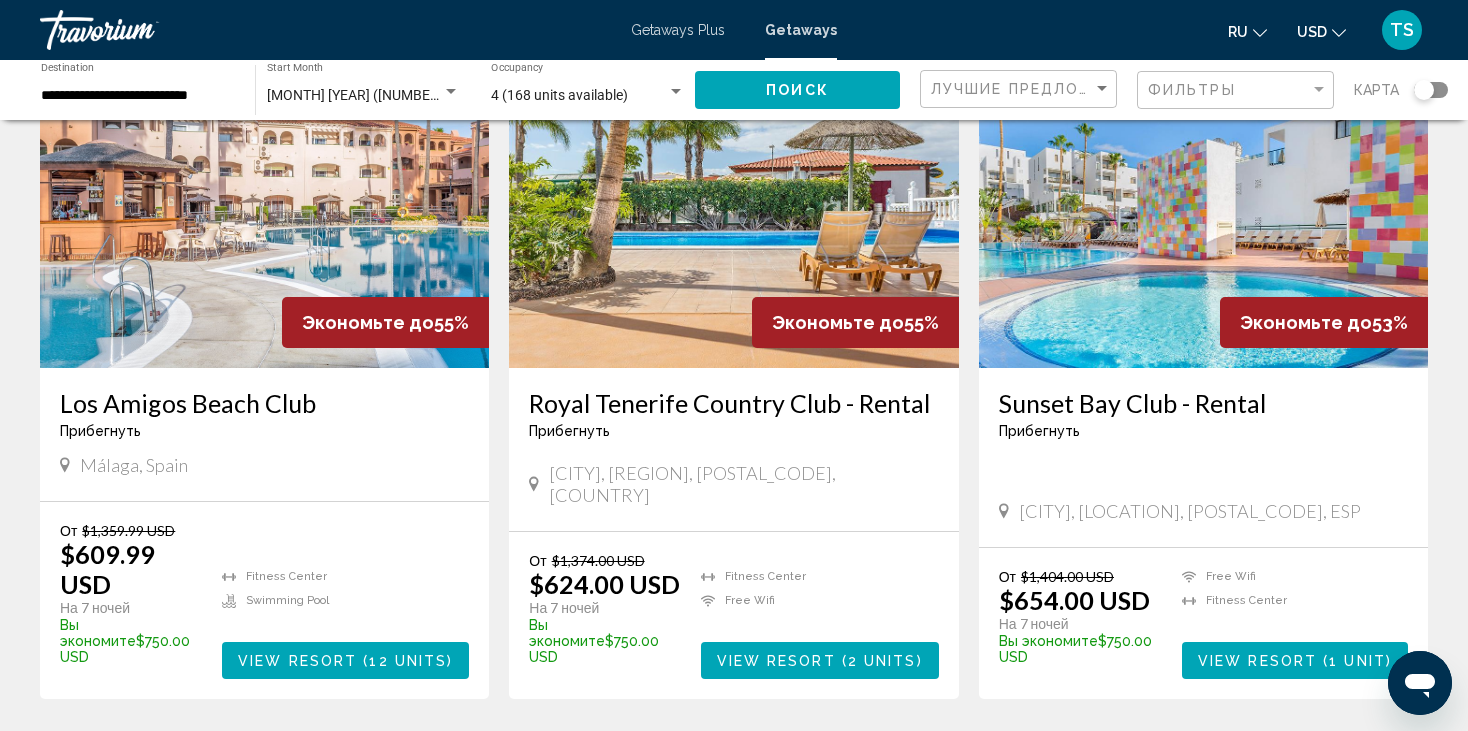 scroll, scrollTop: 1600, scrollLeft: 0, axis: vertical 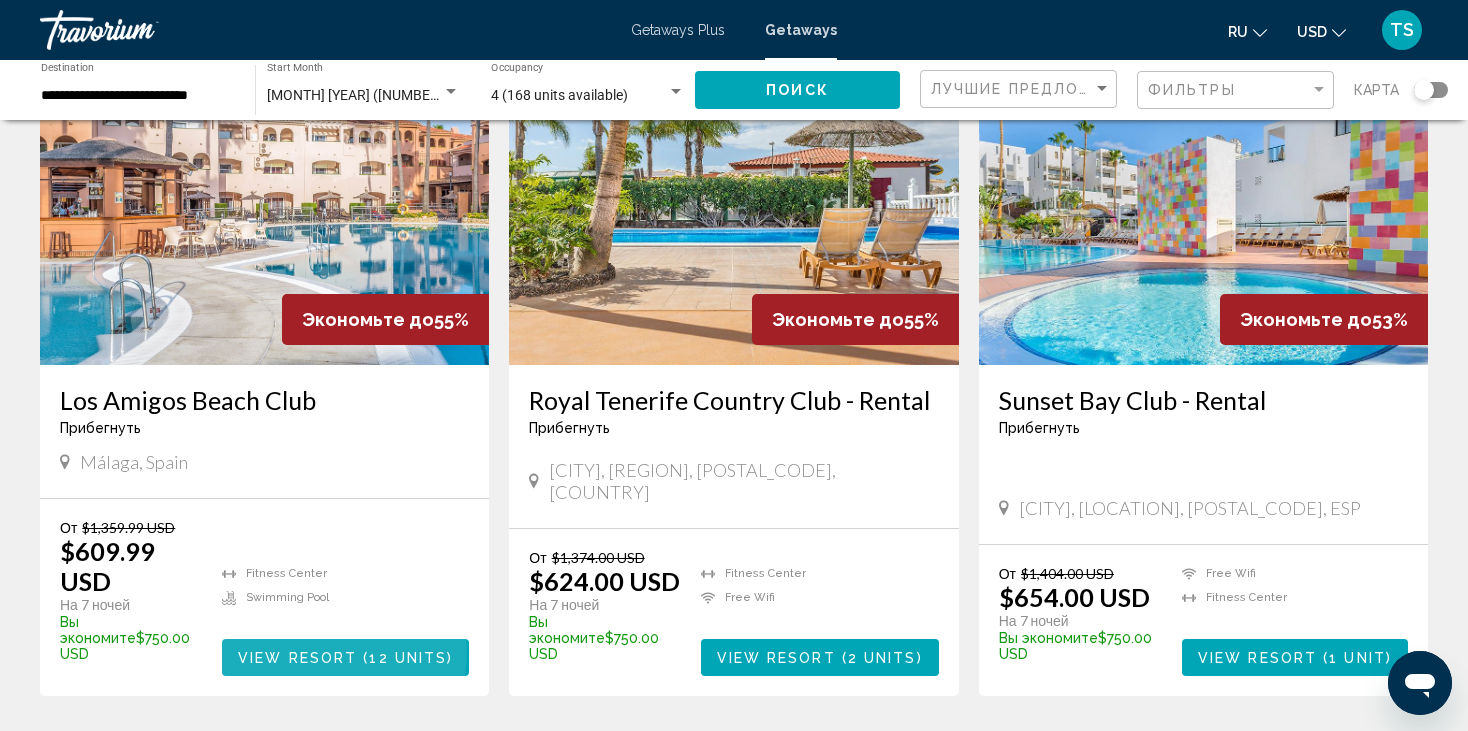 click on "View Resort" at bounding box center [297, 658] 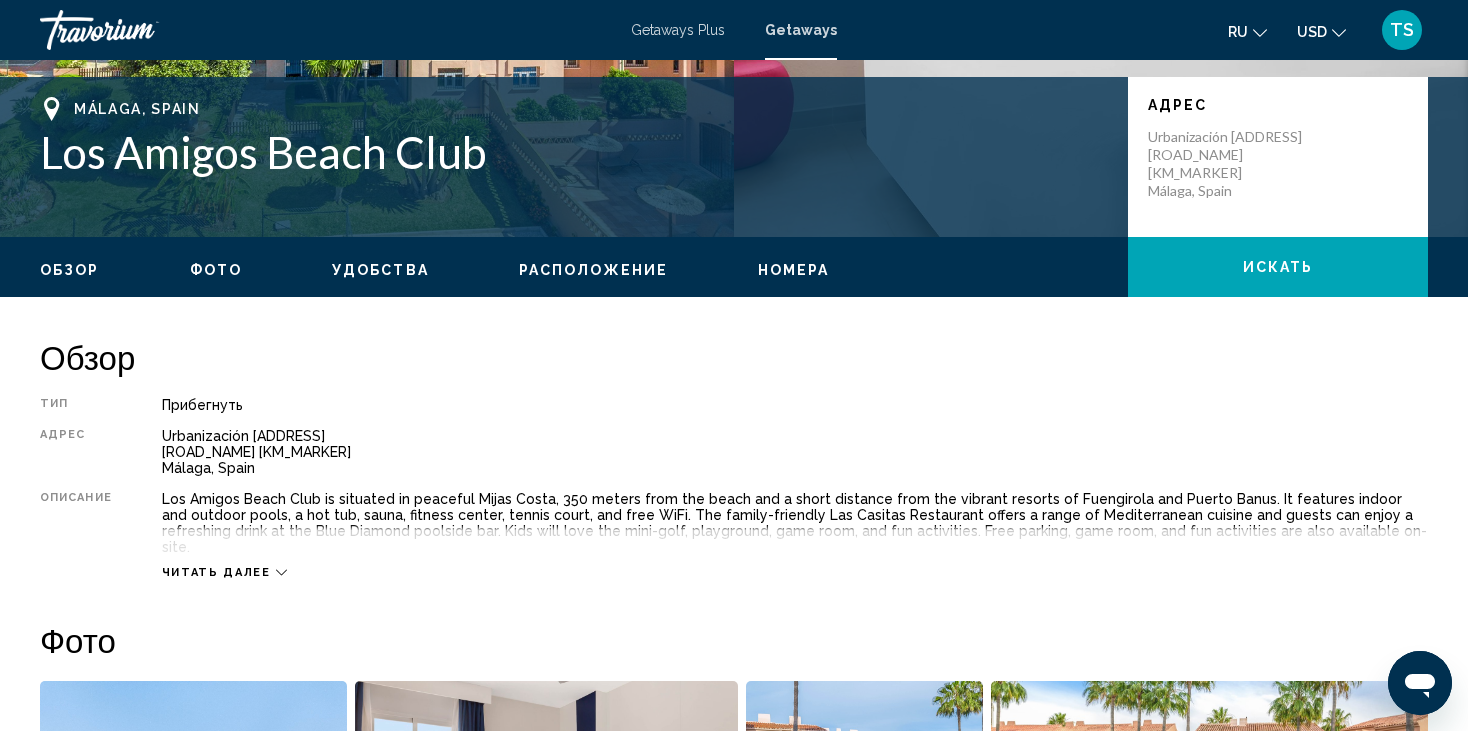 scroll, scrollTop: 420, scrollLeft: 0, axis: vertical 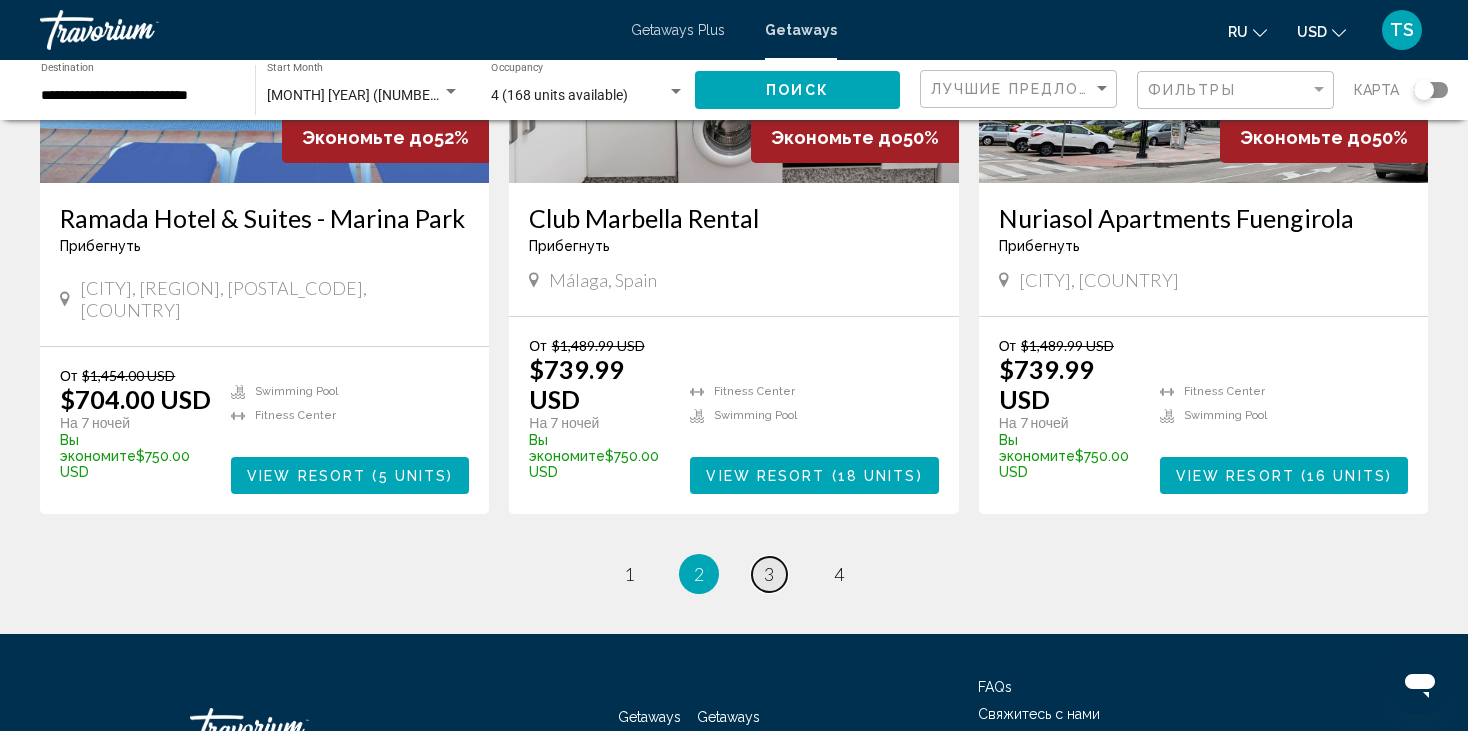 click on "3" at bounding box center (769, 574) 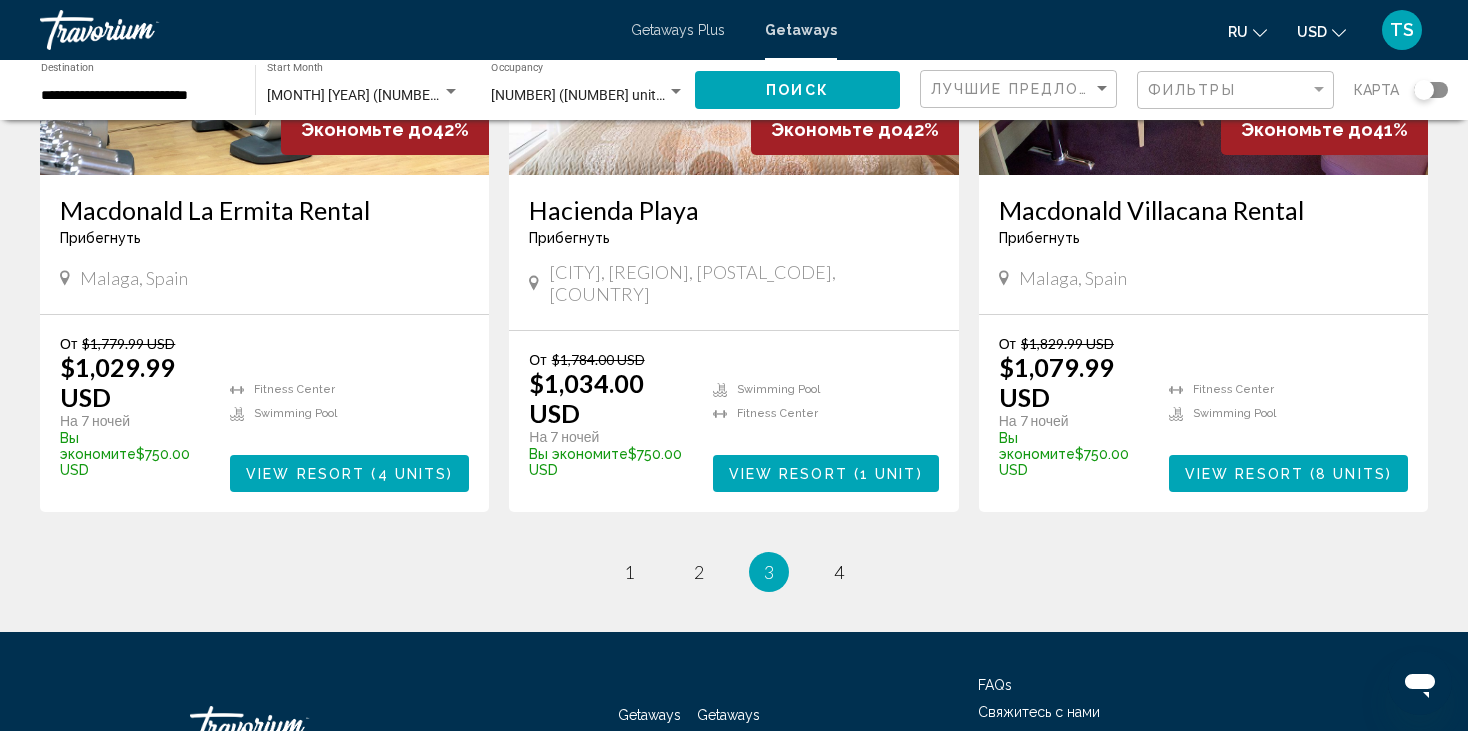 scroll, scrollTop: 2532, scrollLeft: 0, axis: vertical 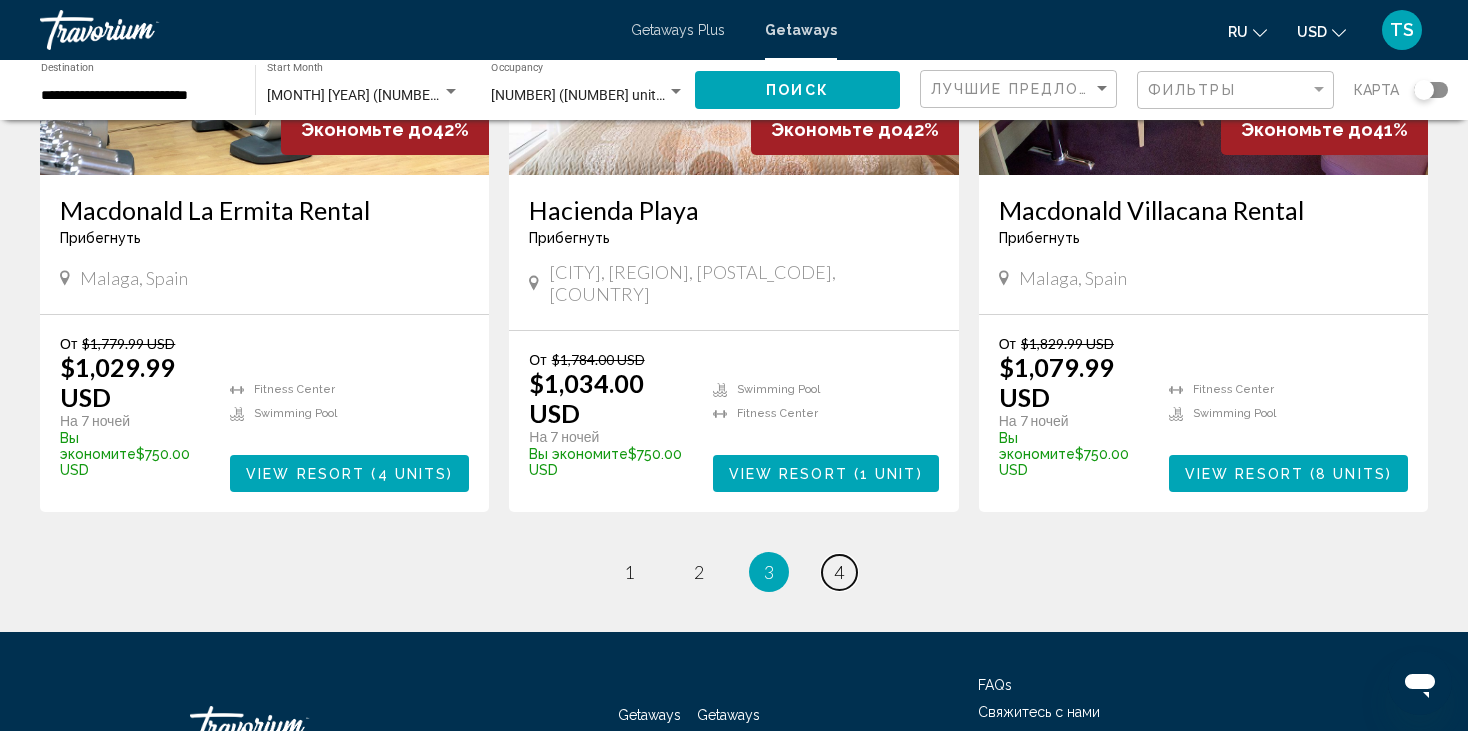 click on "page  4" at bounding box center (839, 572) 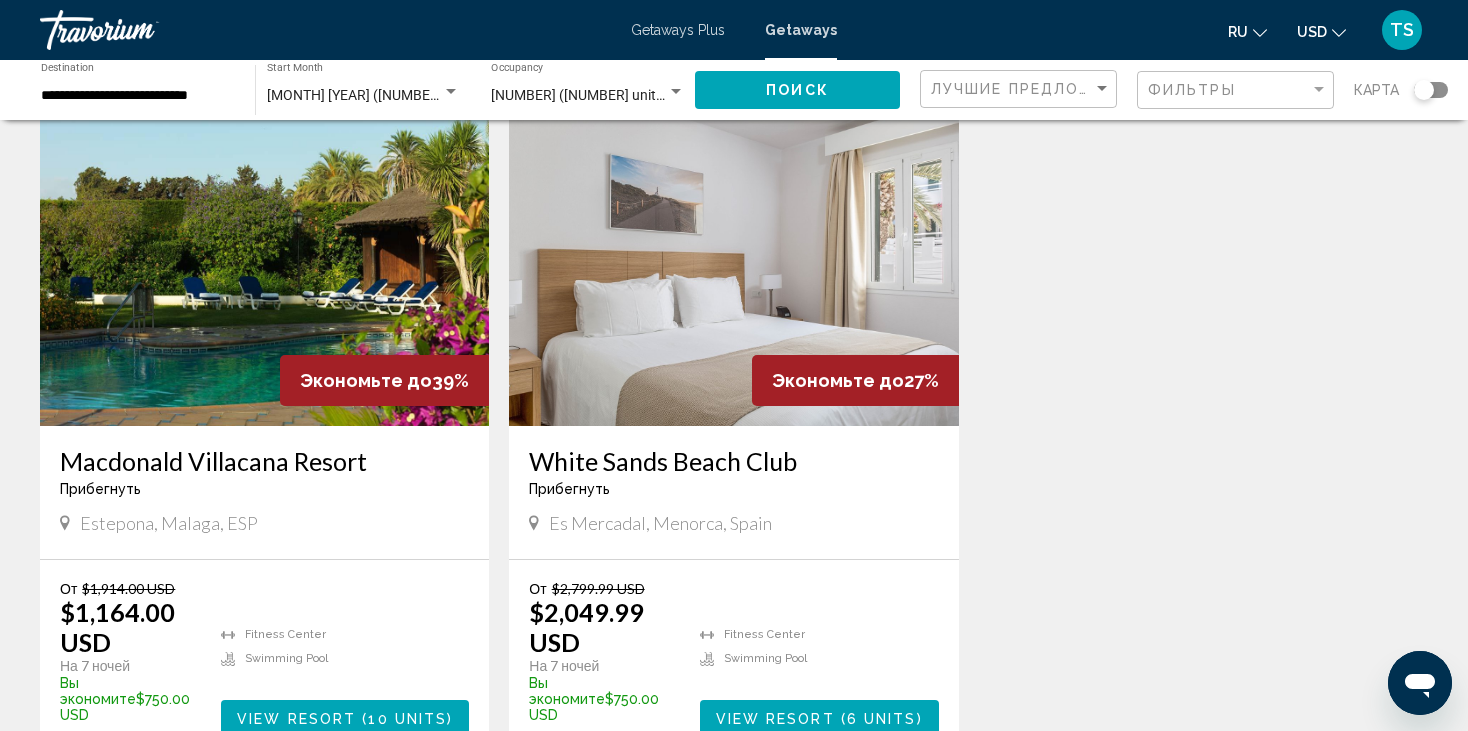 scroll, scrollTop: 100, scrollLeft: 0, axis: vertical 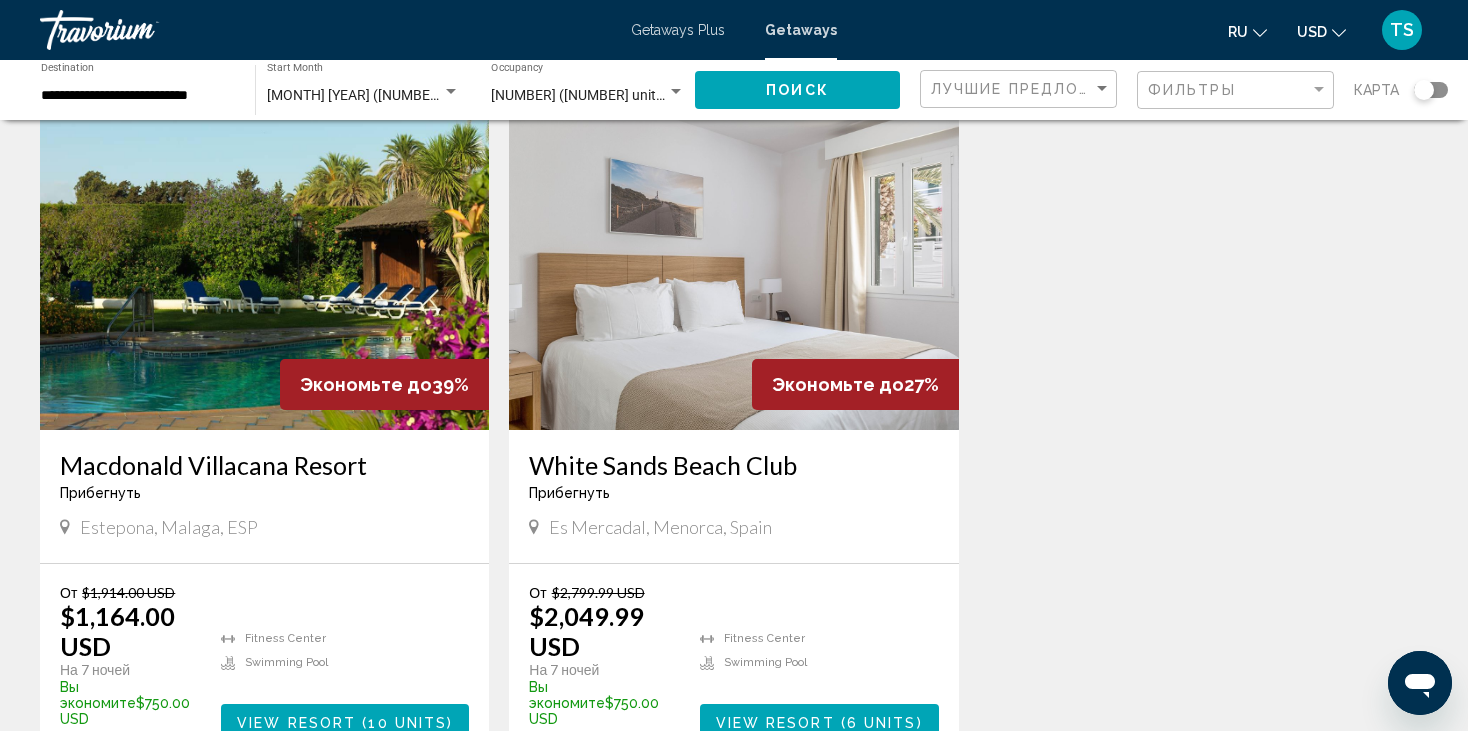click on "View Resort" at bounding box center [296, 723] 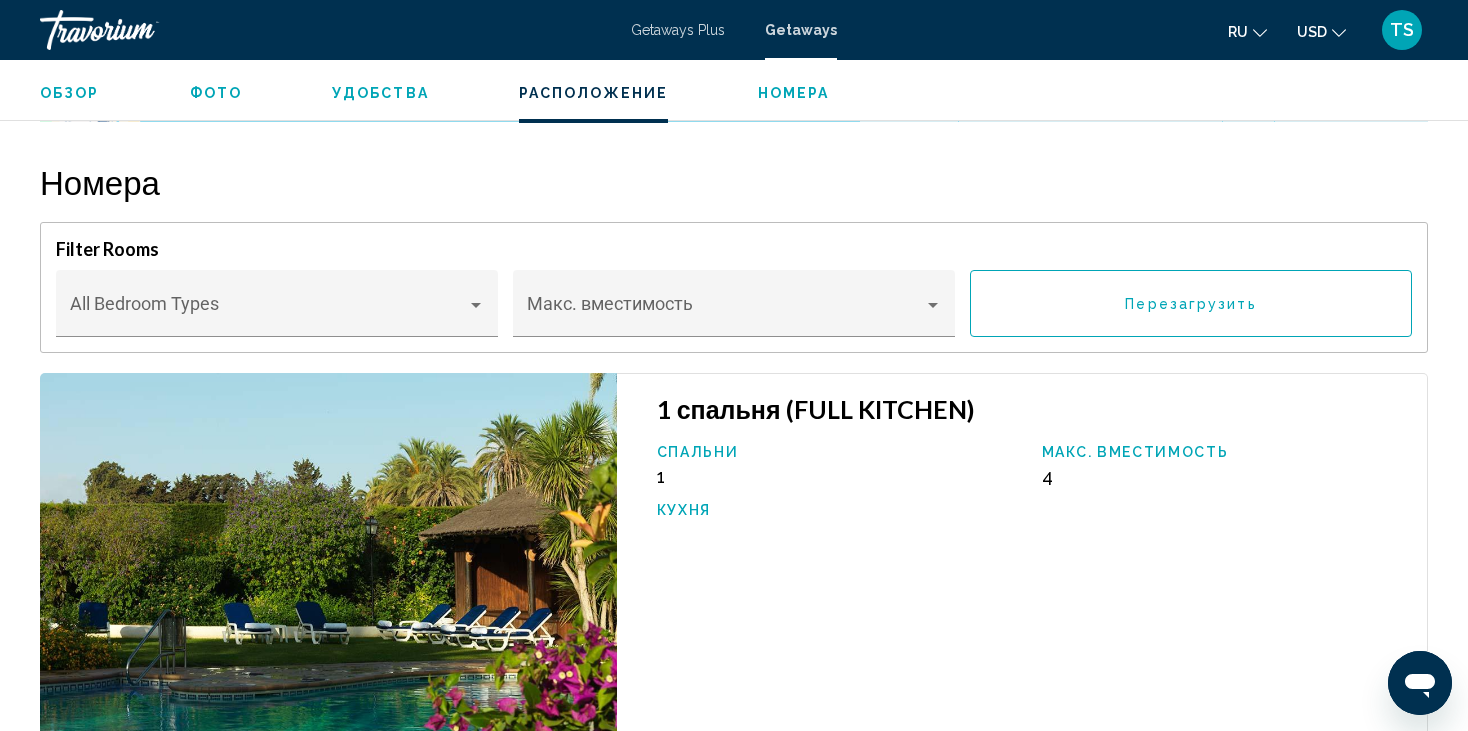 scroll, scrollTop: 2212, scrollLeft: 0, axis: vertical 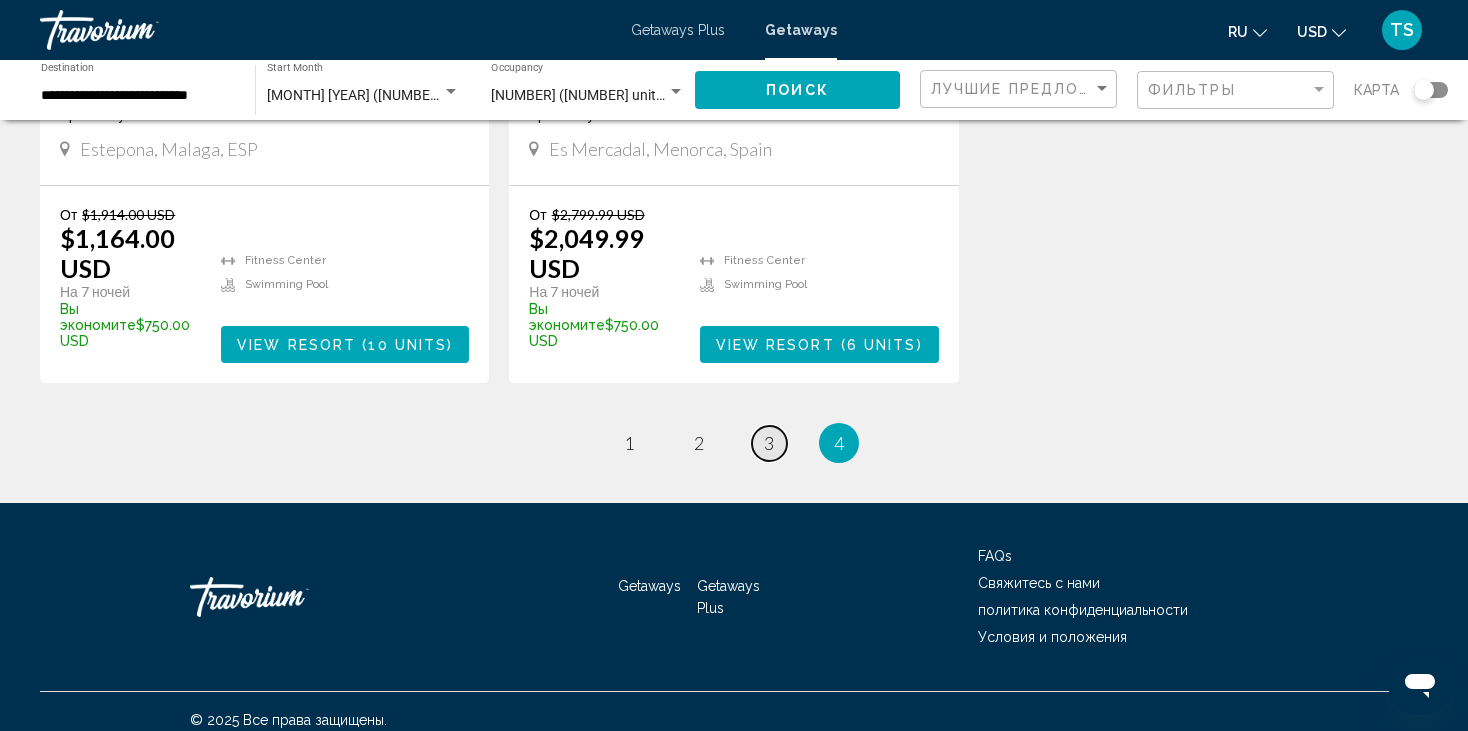 click on "3" at bounding box center (769, 443) 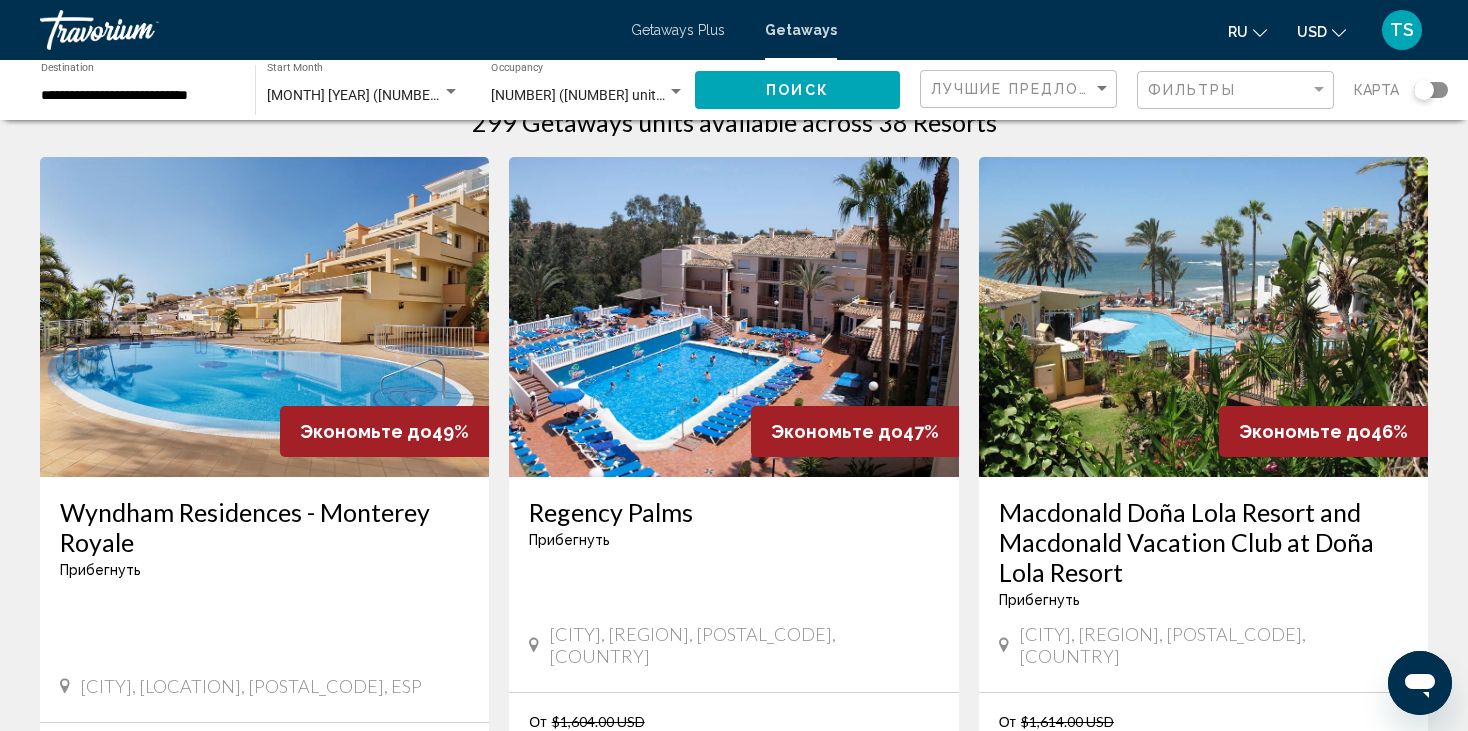 scroll, scrollTop: 300, scrollLeft: 0, axis: vertical 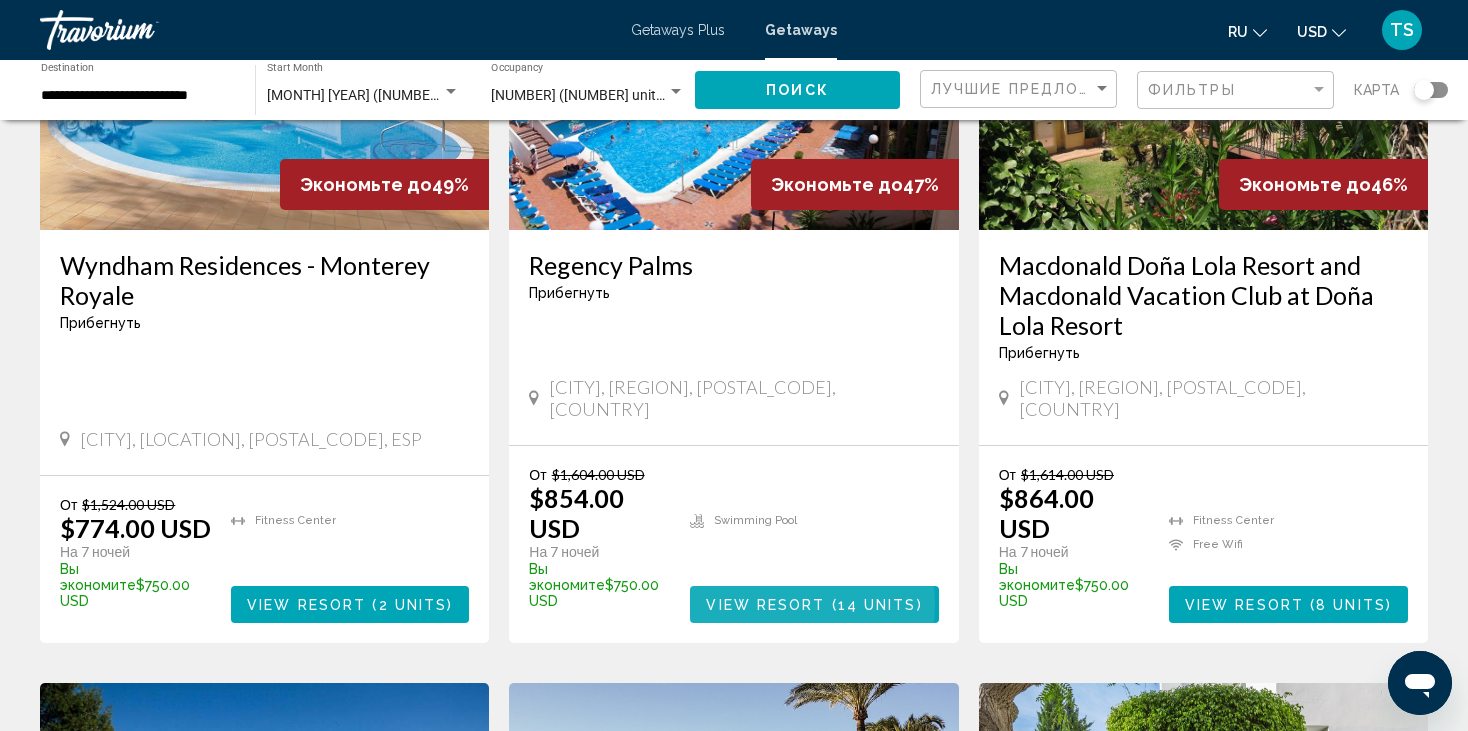 click on "View Resort" at bounding box center [765, 605] 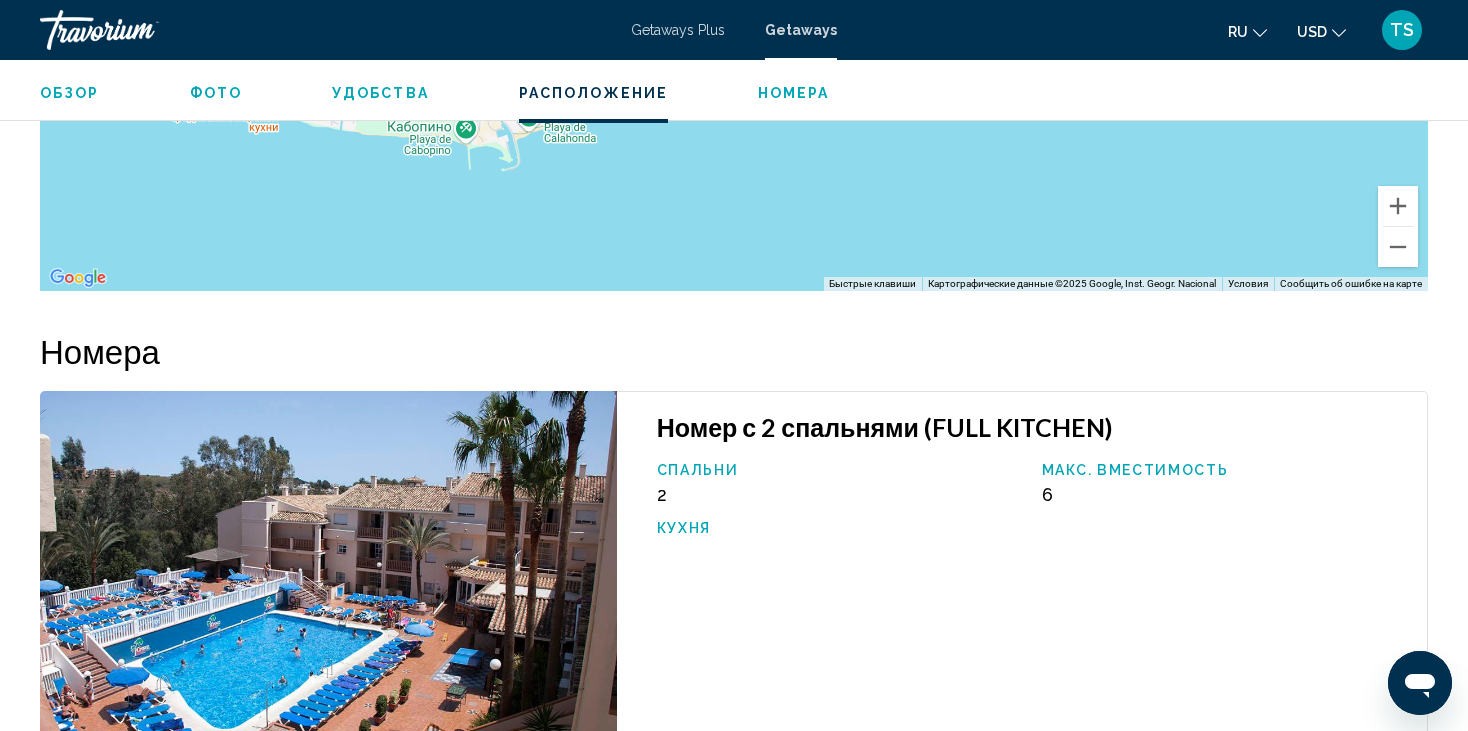 scroll, scrollTop: 2600, scrollLeft: 0, axis: vertical 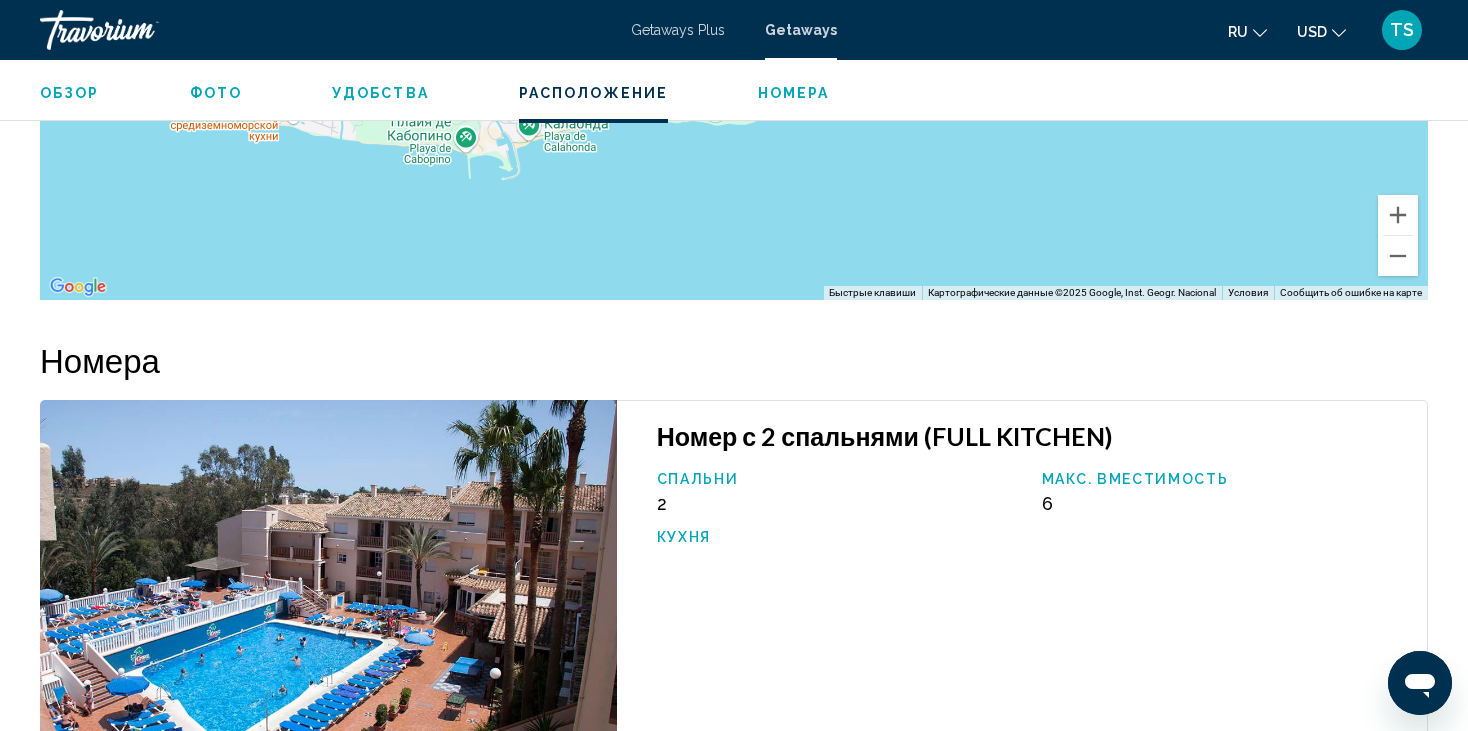 click at bounding box center (328, 591) 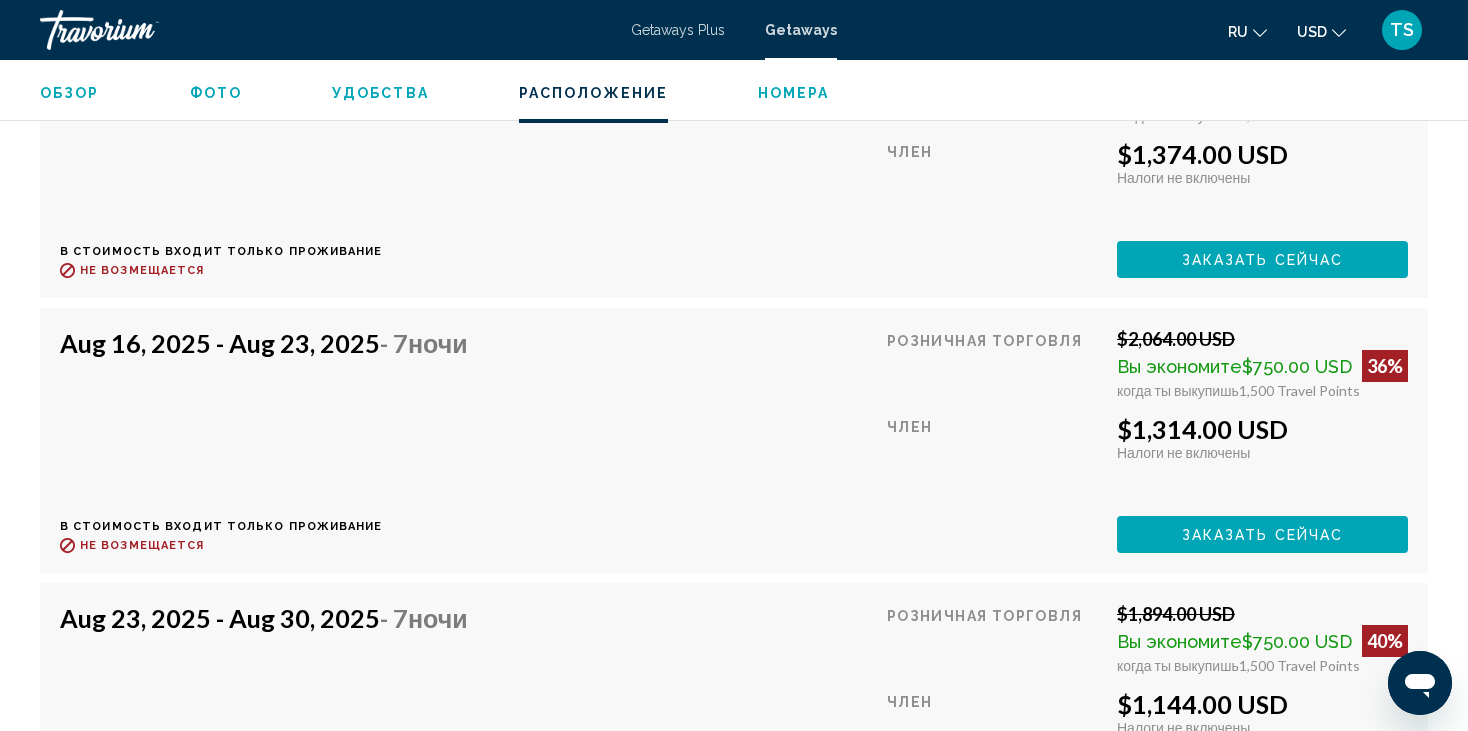 scroll, scrollTop: 3400, scrollLeft: 0, axis: vertical 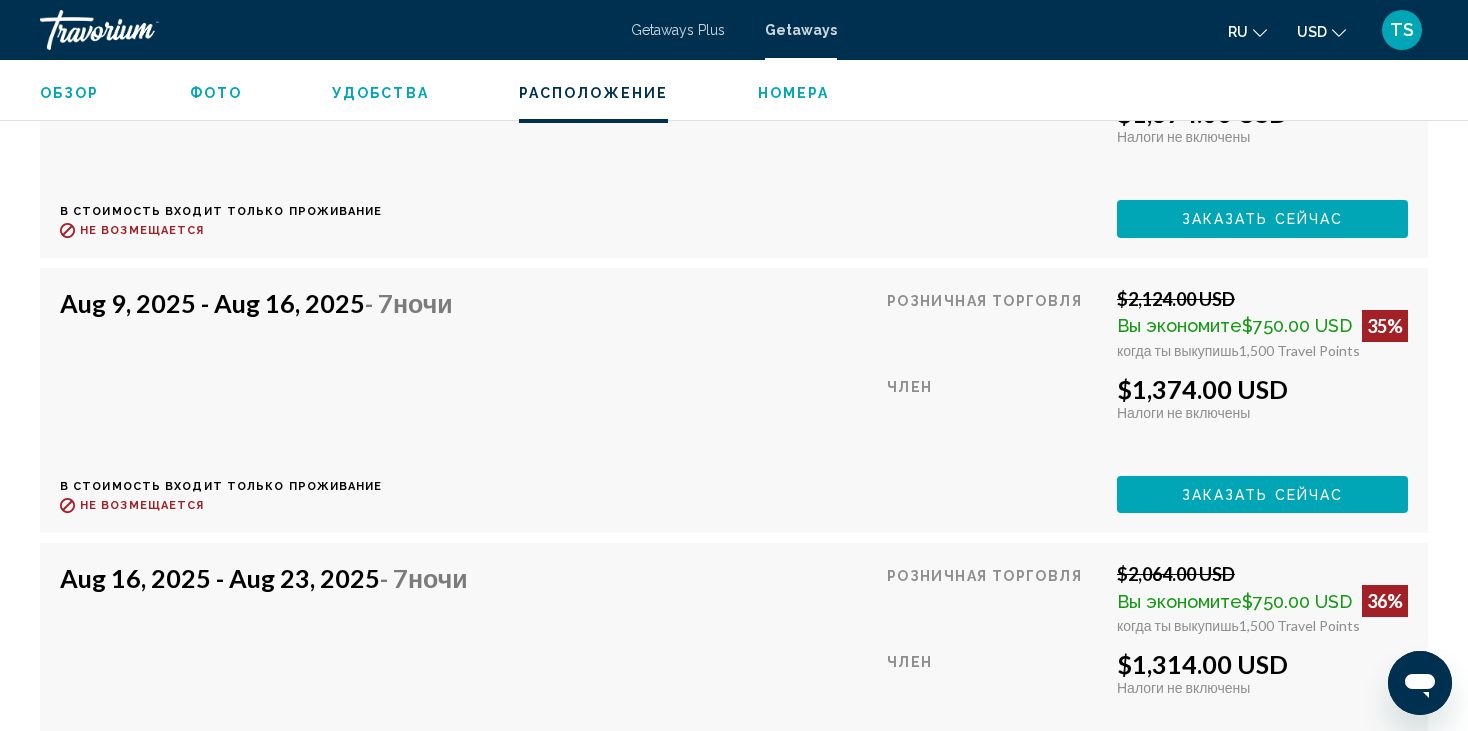 click on "Заказать сейчас" at bounding box center (1263, 220) 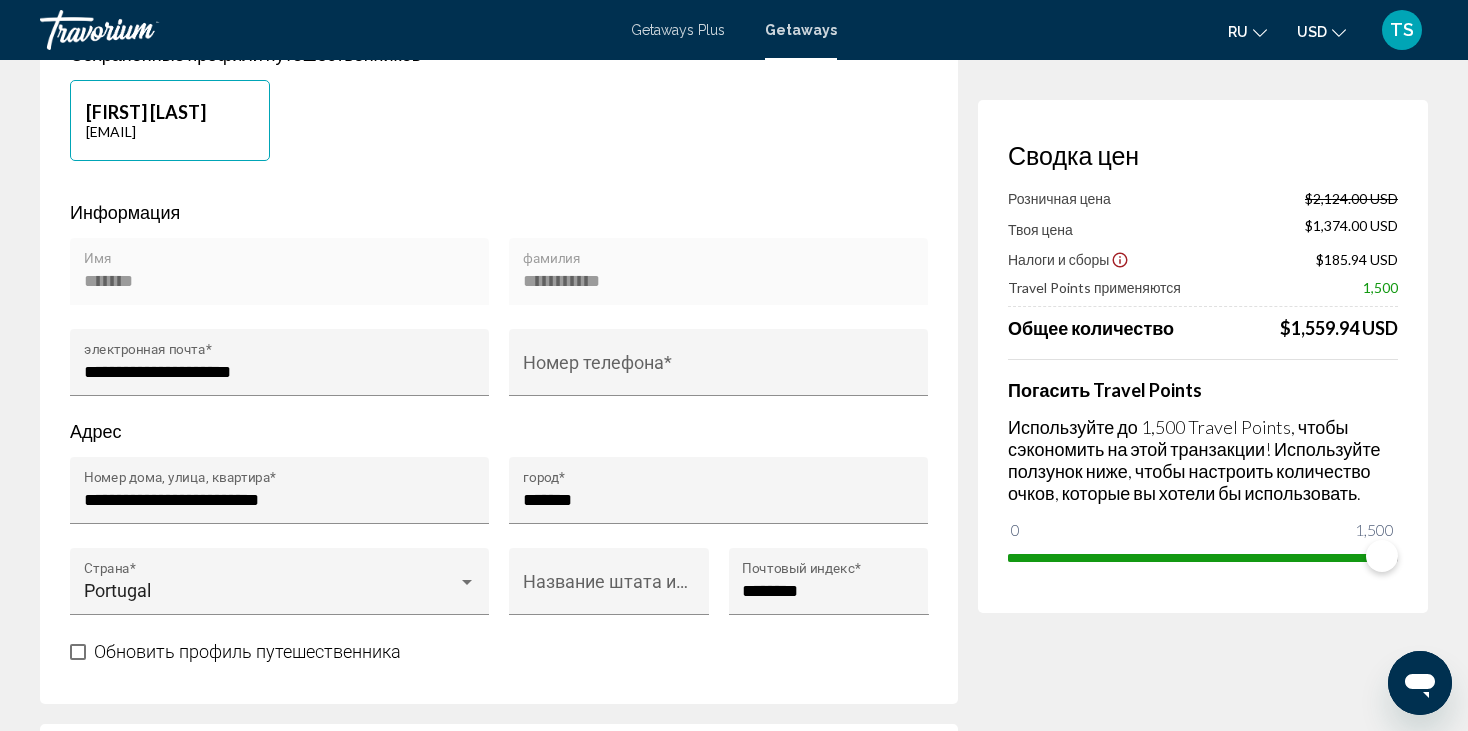 scroll, scrollTop: 500, scrollLeft: 0, axis: vertical 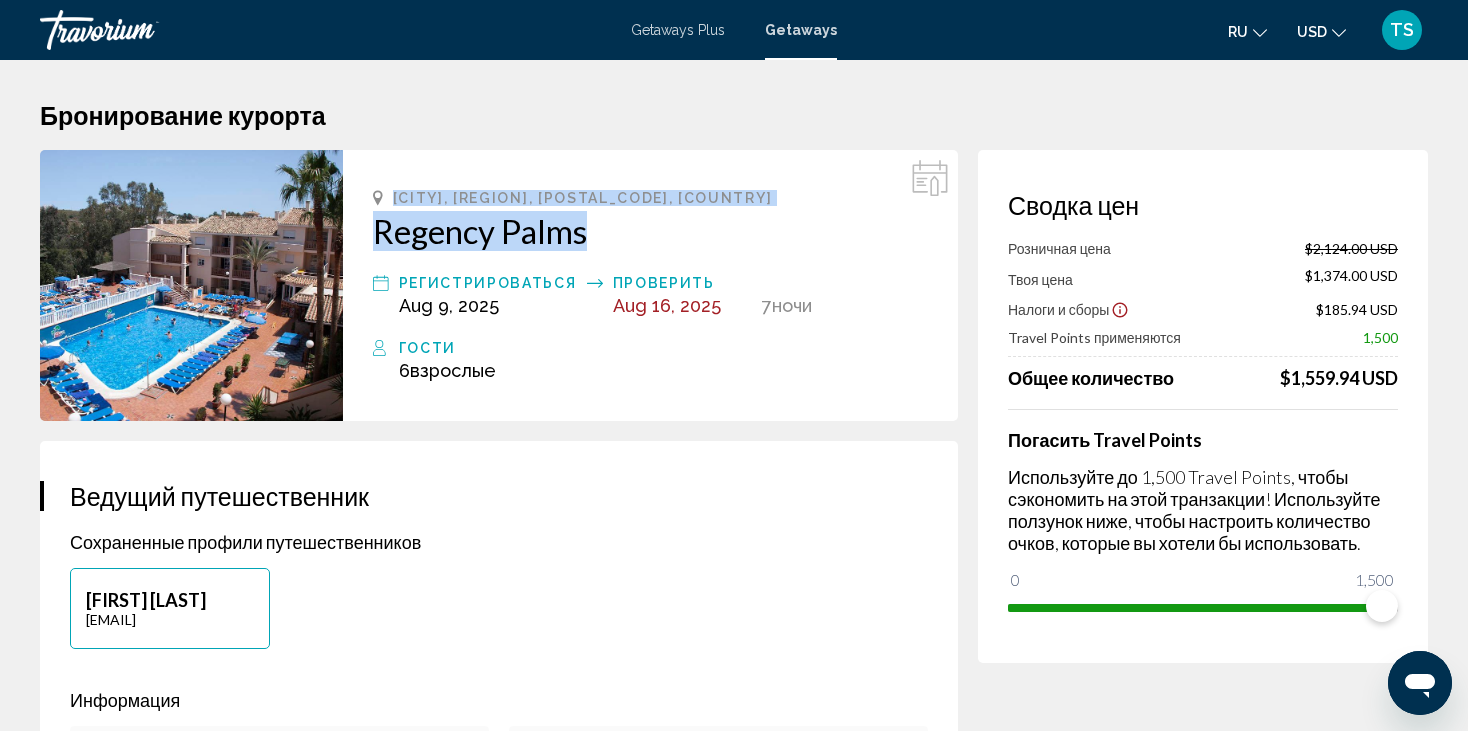 drag, startPoint x: 396, startPoint y: 200, endPoint x: 609, endPoint y: 235, distance: 215.85643 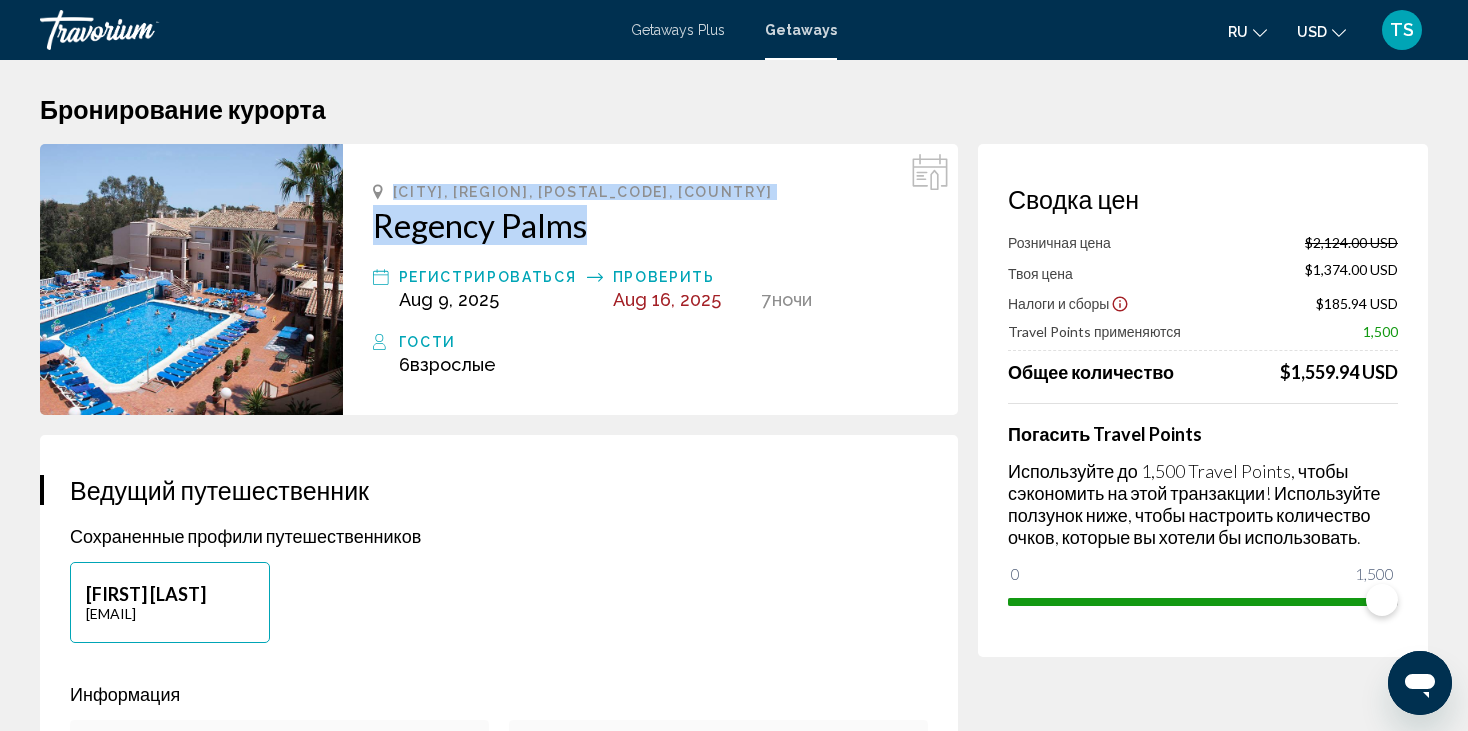 scroll, scrollTop: 0, scrollLeft: 0, axis: both 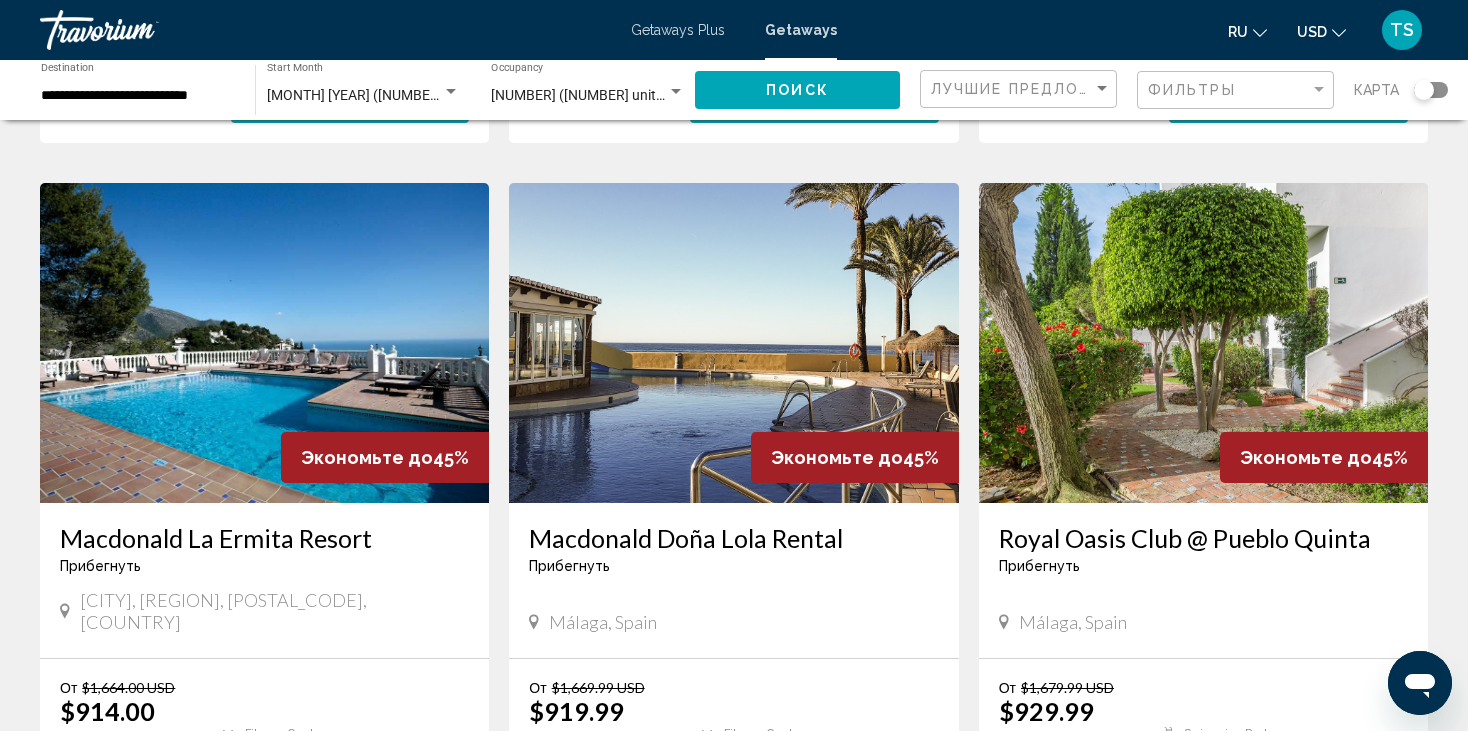click on "View Resort" at bounding box center [296, 818] 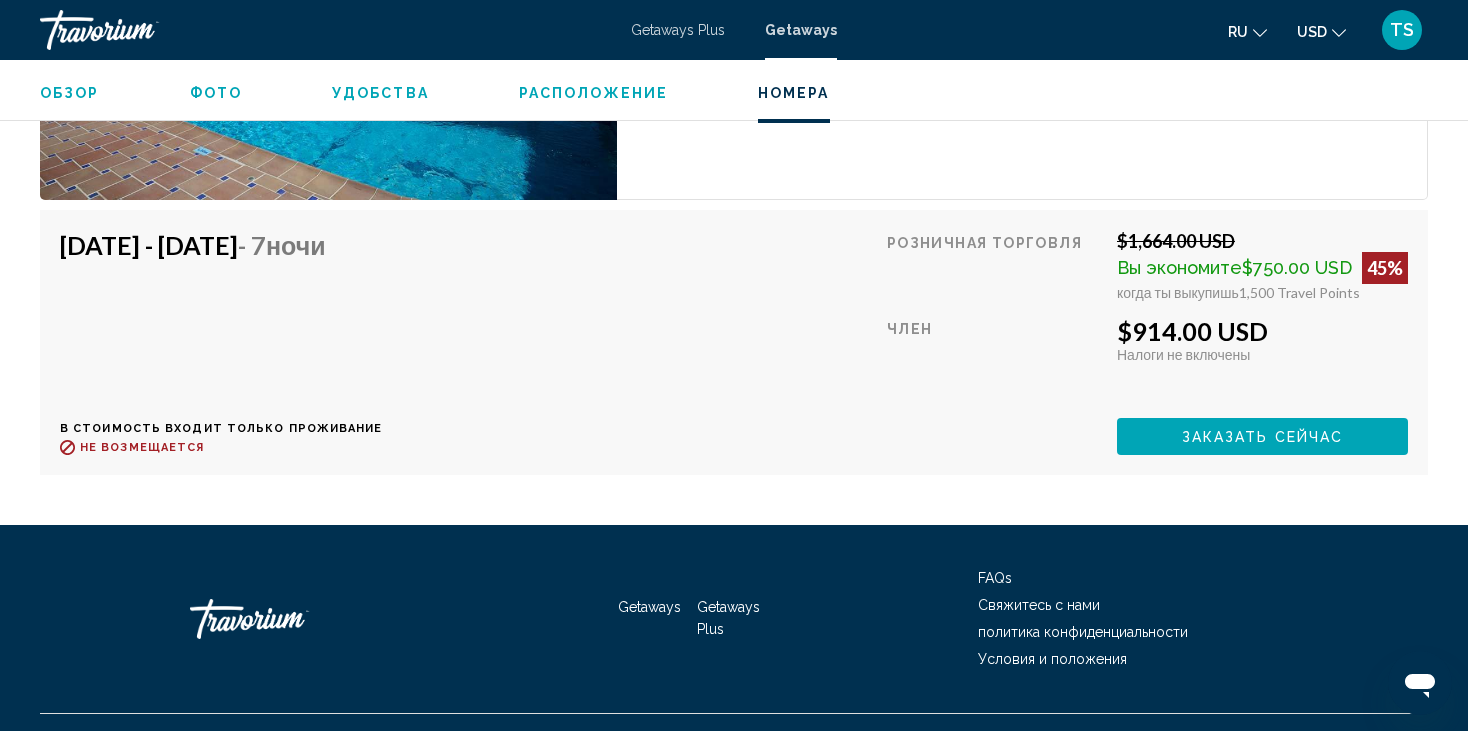 scroll, scrollTop: 3112, scrollLeft: 0, axis: vertical 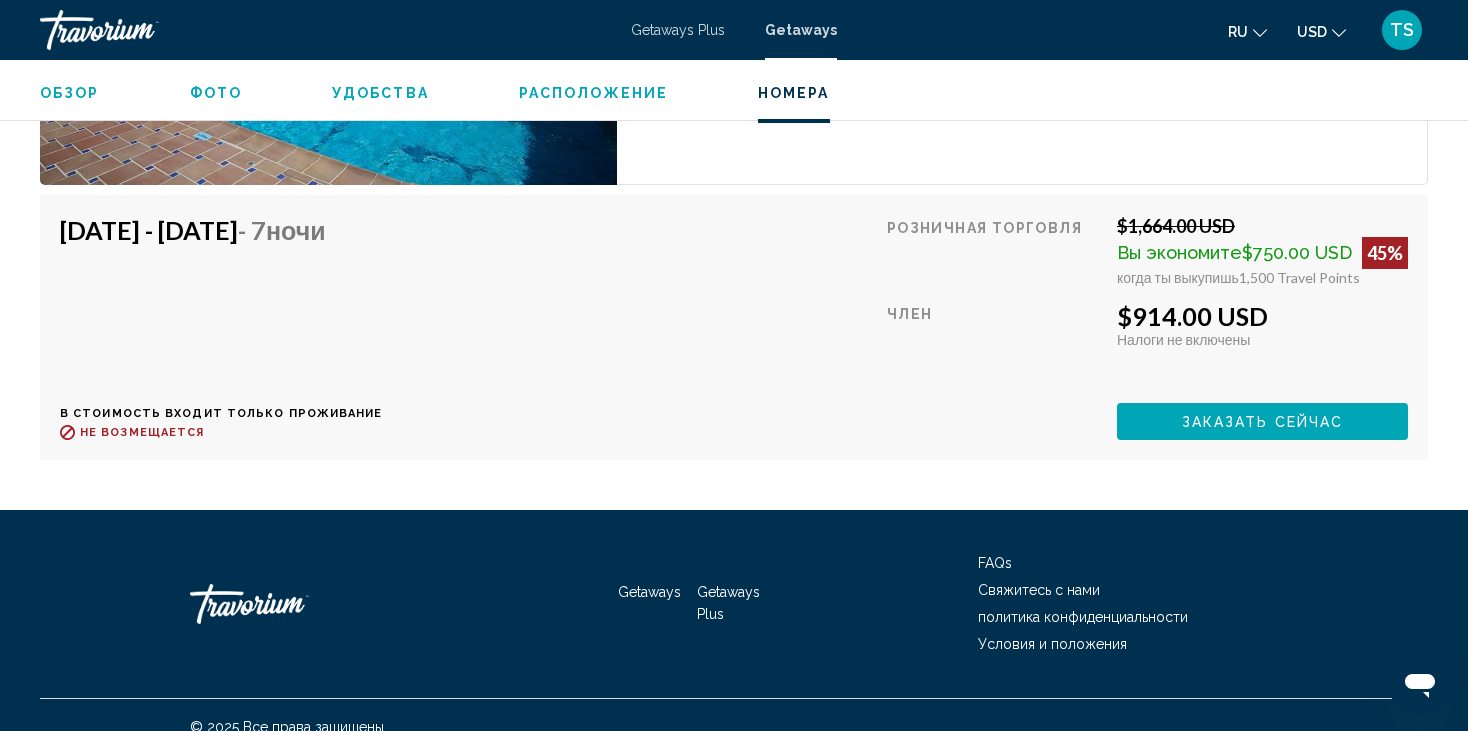 click on "Заказать сейчас" at bounding box center (1262, 421) 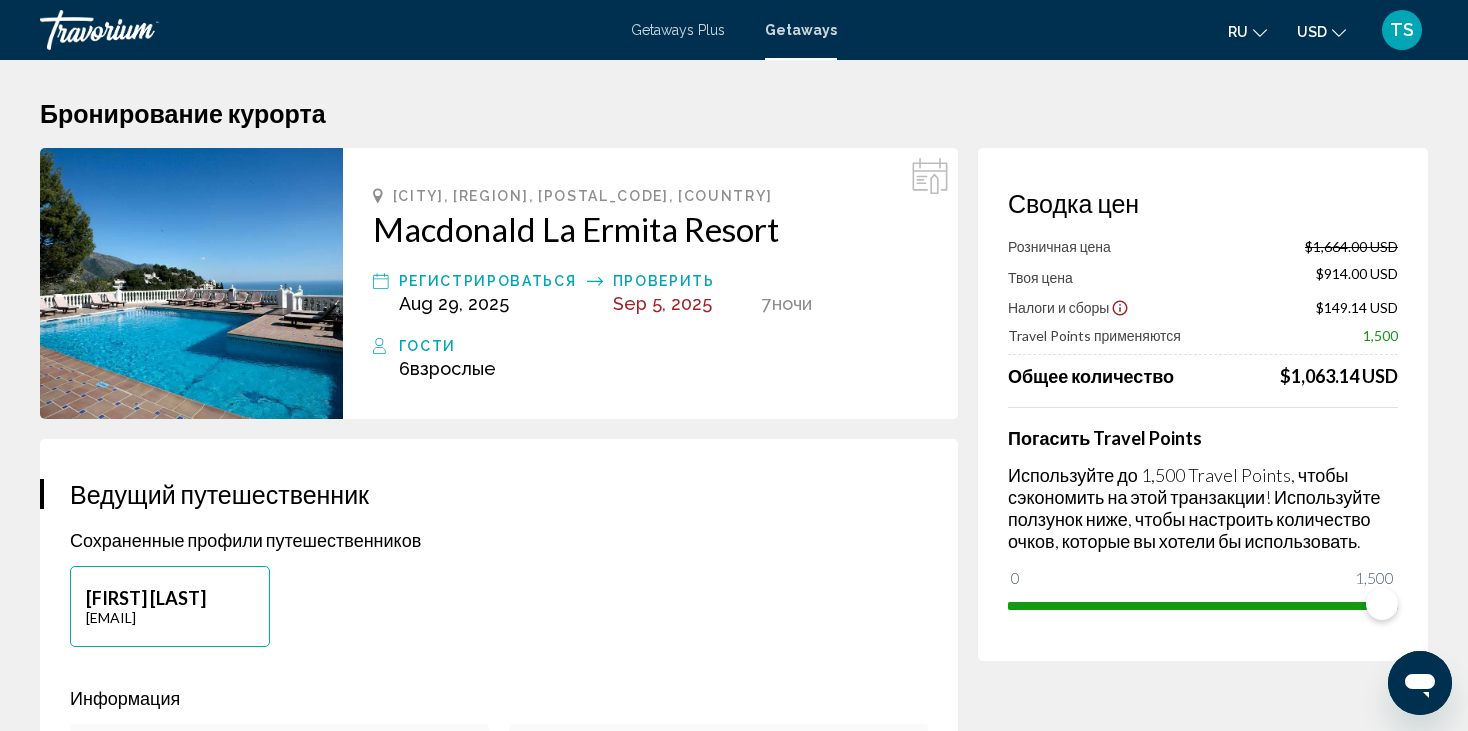scroll, scrollTop: 0, scrollLeft: 0, axis: both 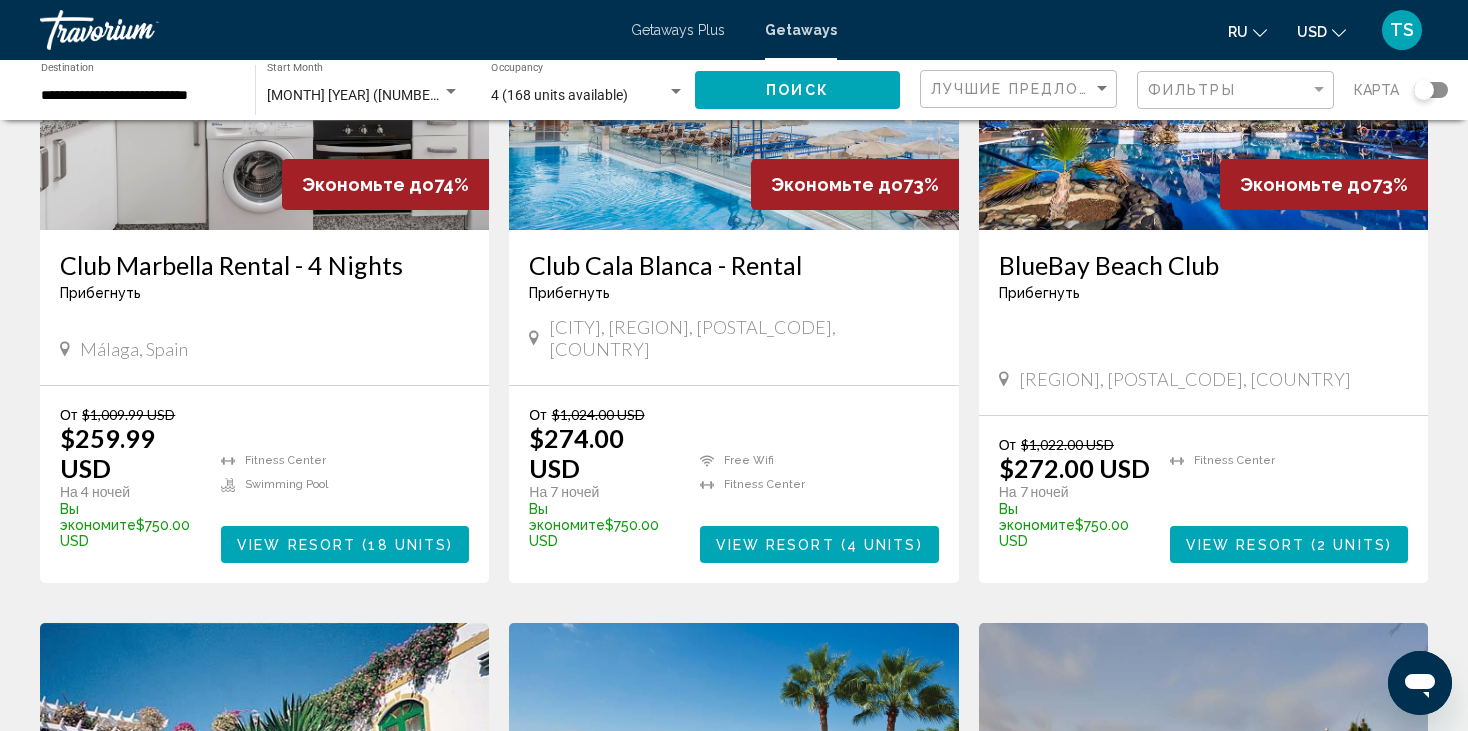 click on "View Resort" at bounding box center [775, 545] 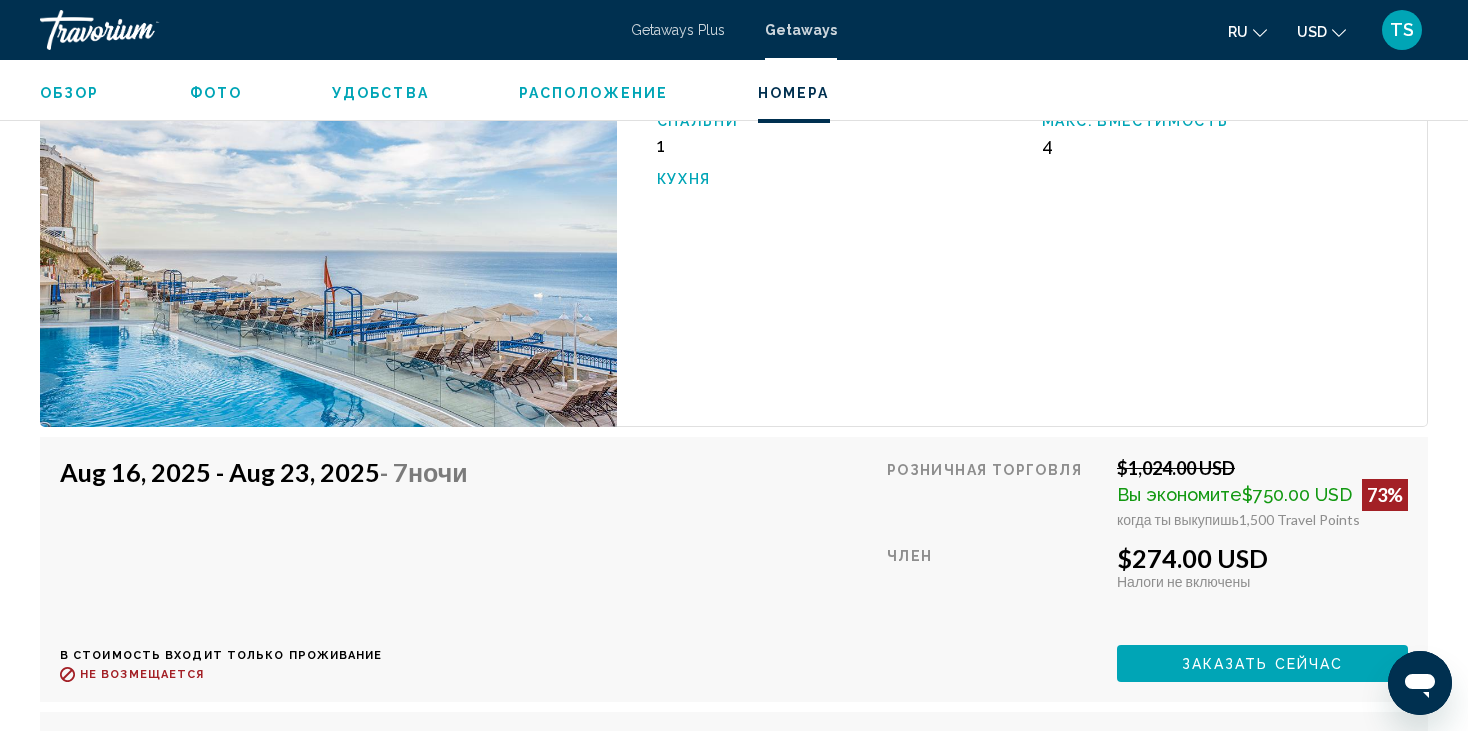 scroll, scrollTop: 3120, scrollLeft: 0, axis: vertical 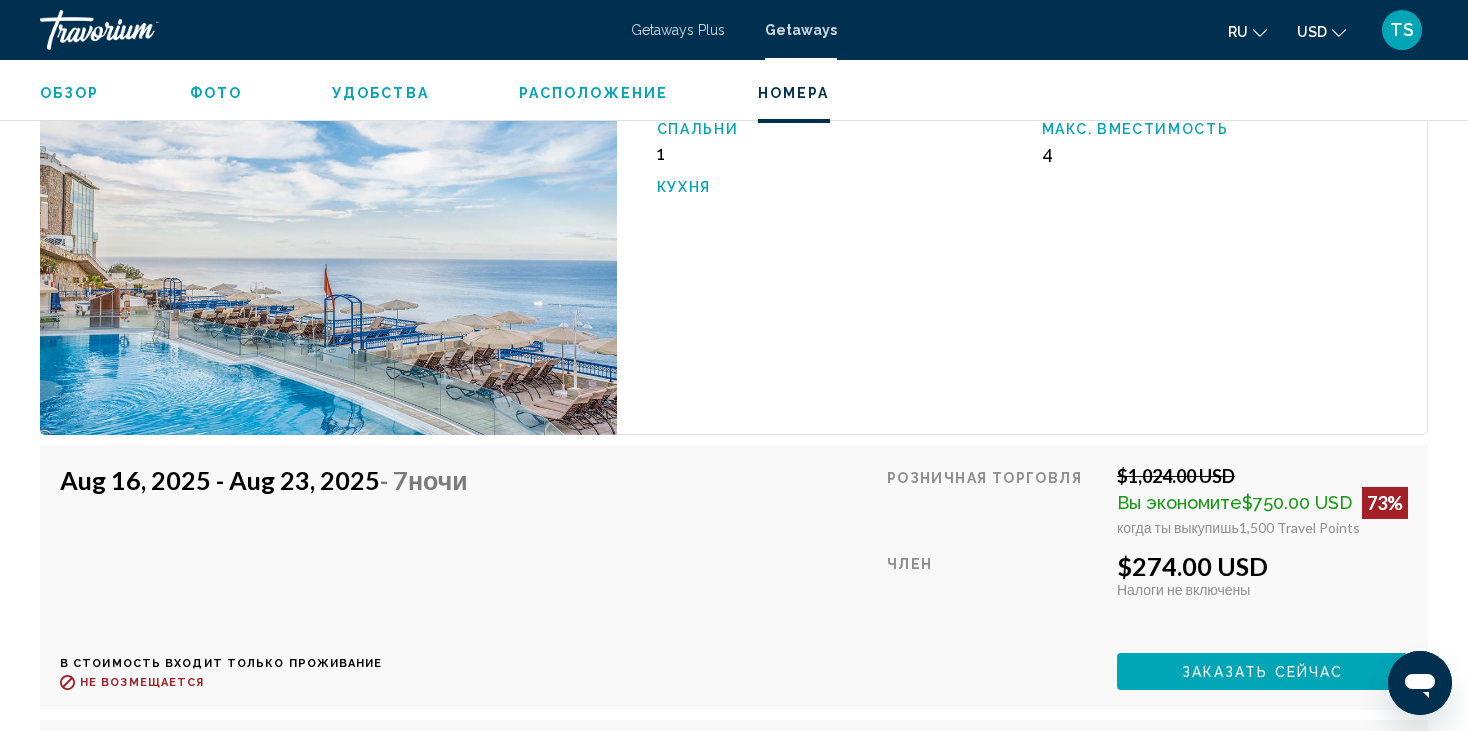 click on "Заказать сейчас" at bounding box center [1263, 672] 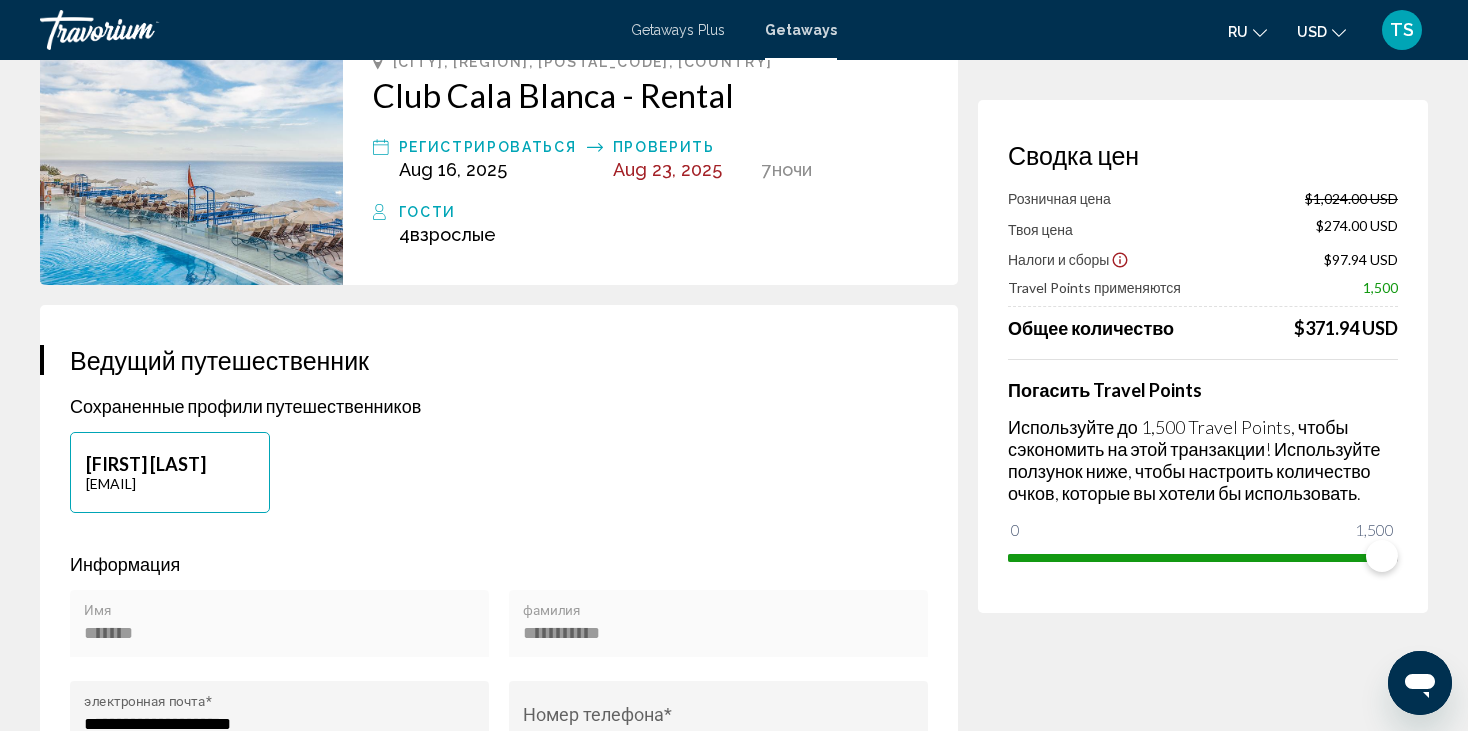 scroll, scrollTop: 0, scrollLeft: 0, axis: both 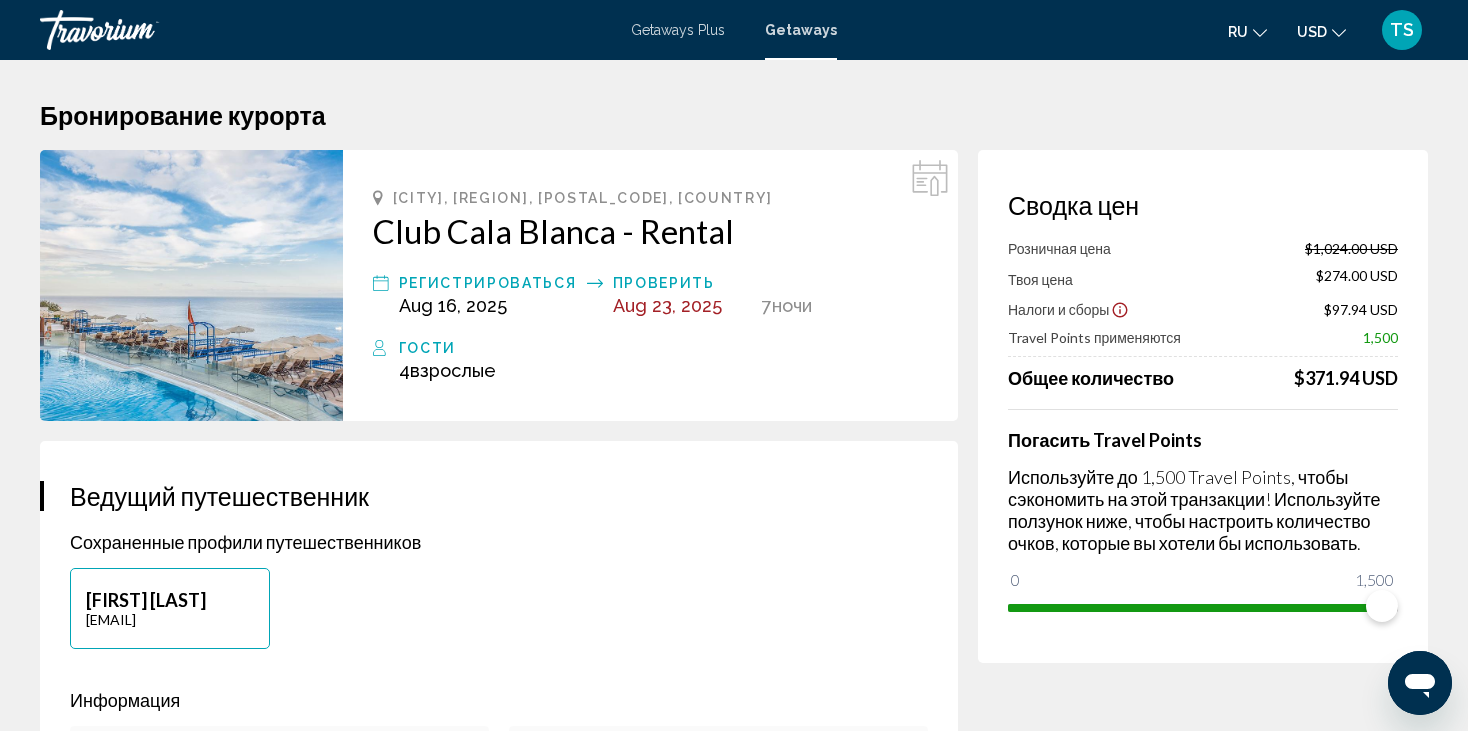 click at bounding box center (191, 285) 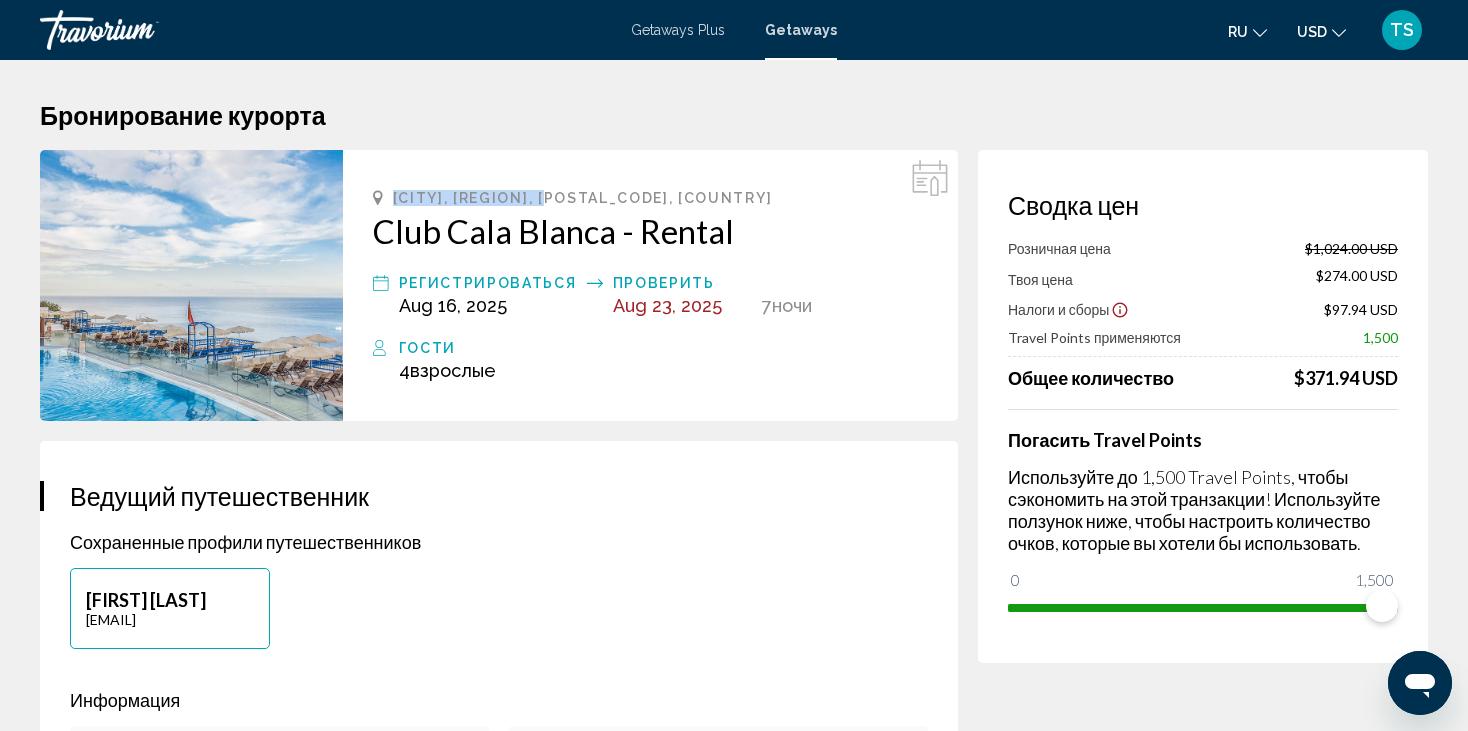 drag, startPoint x: 393, startPoint y: 198, endPoint x: 588, endPoint y: 195, distance: 195.02307 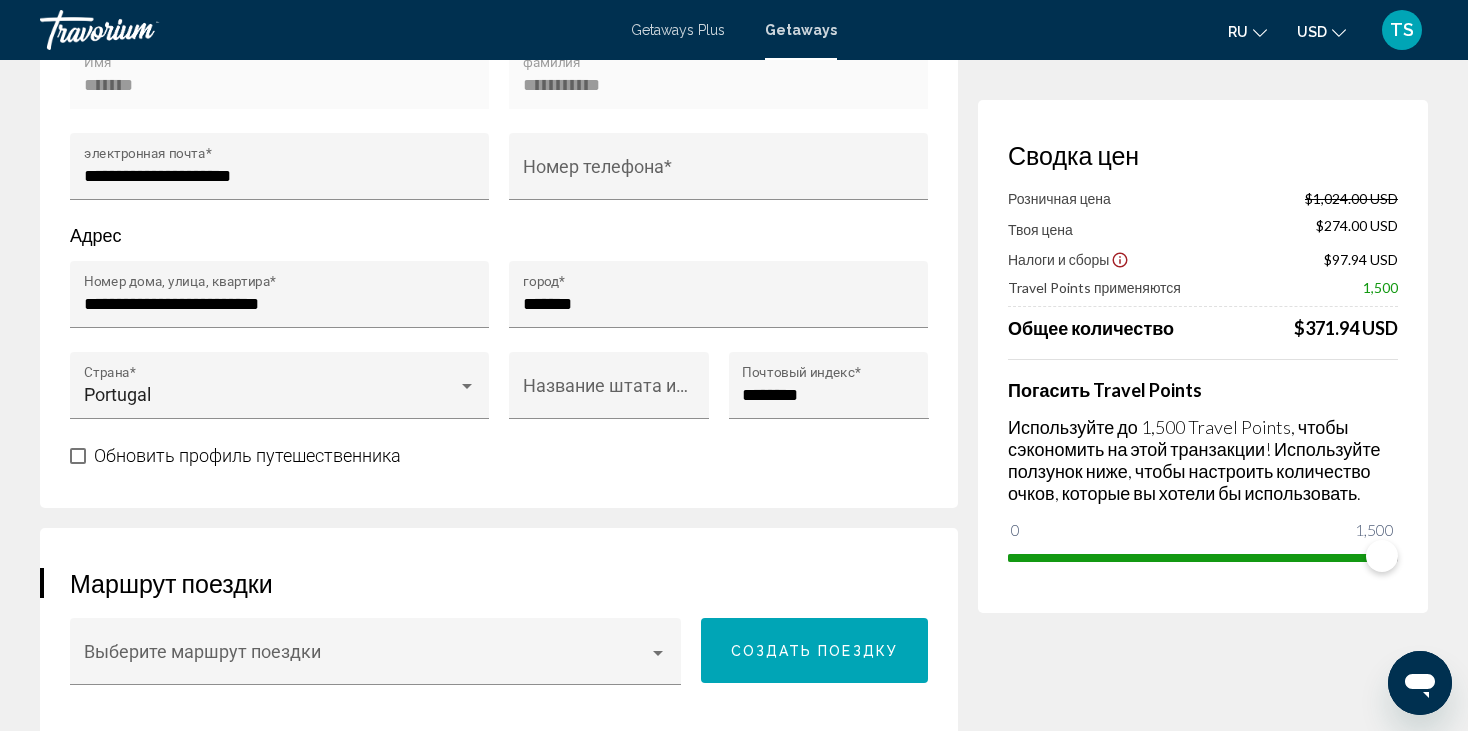 scroll, scrollTop: 651, scrollLeft: 0, axis: vertical 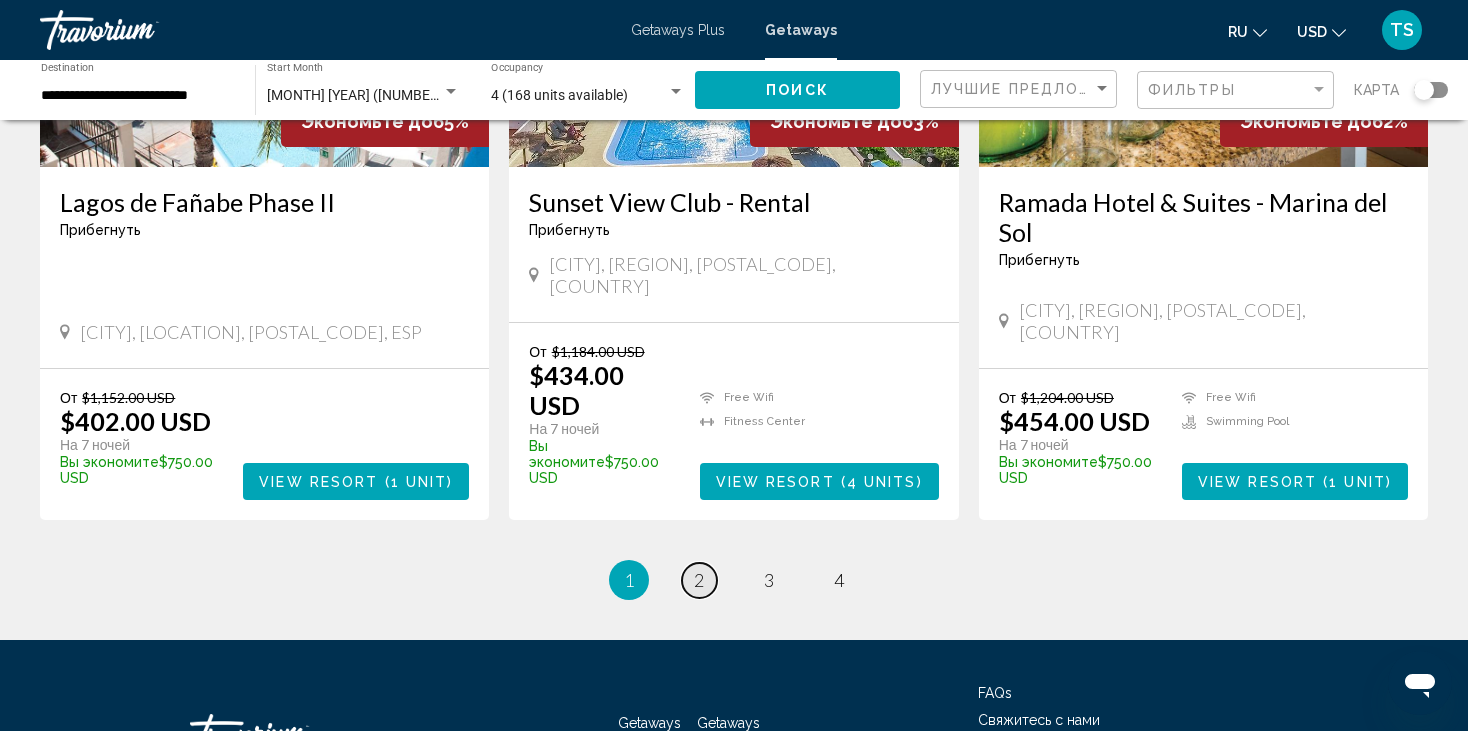 click on "2" at bounding box center (699, 580) 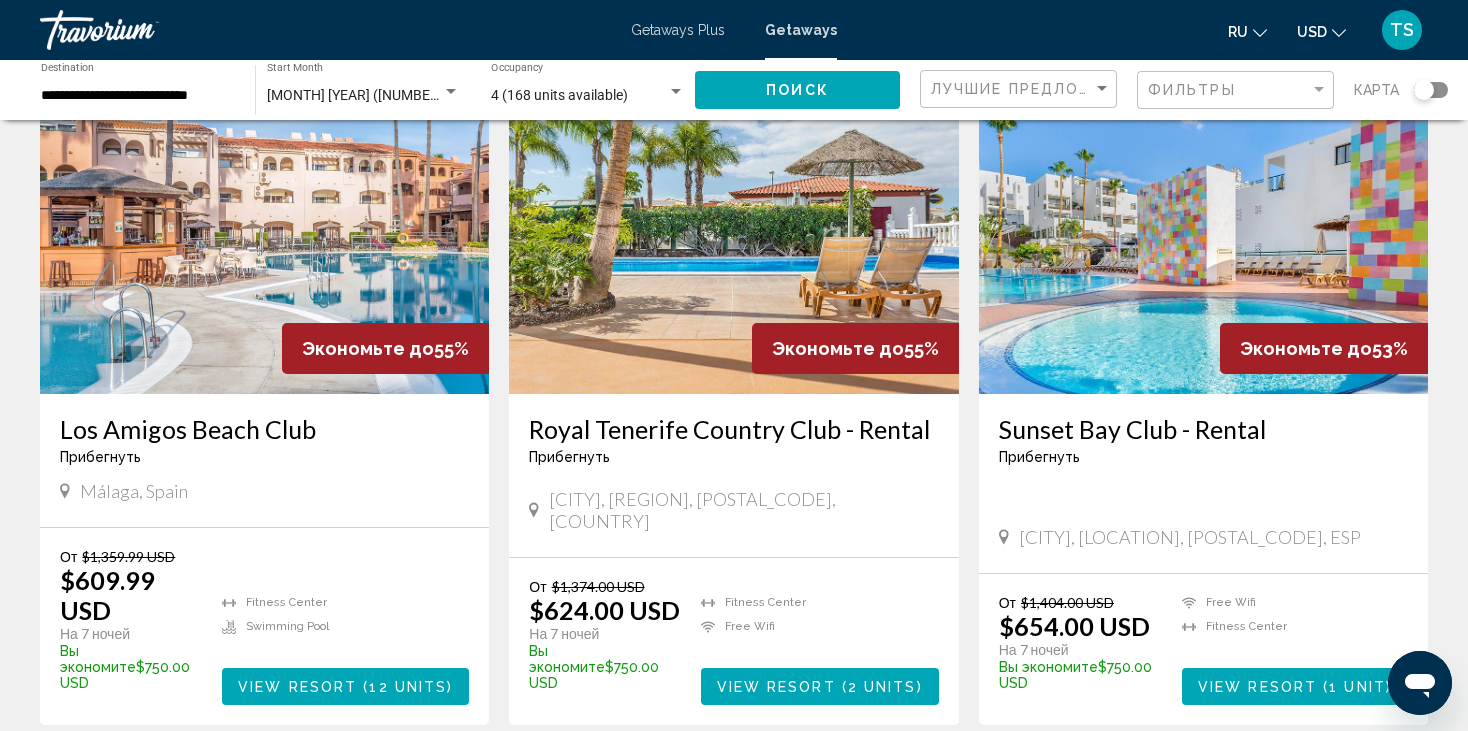scroll, scrollTop: 1600, scrollLeft: 0, axis: vertical 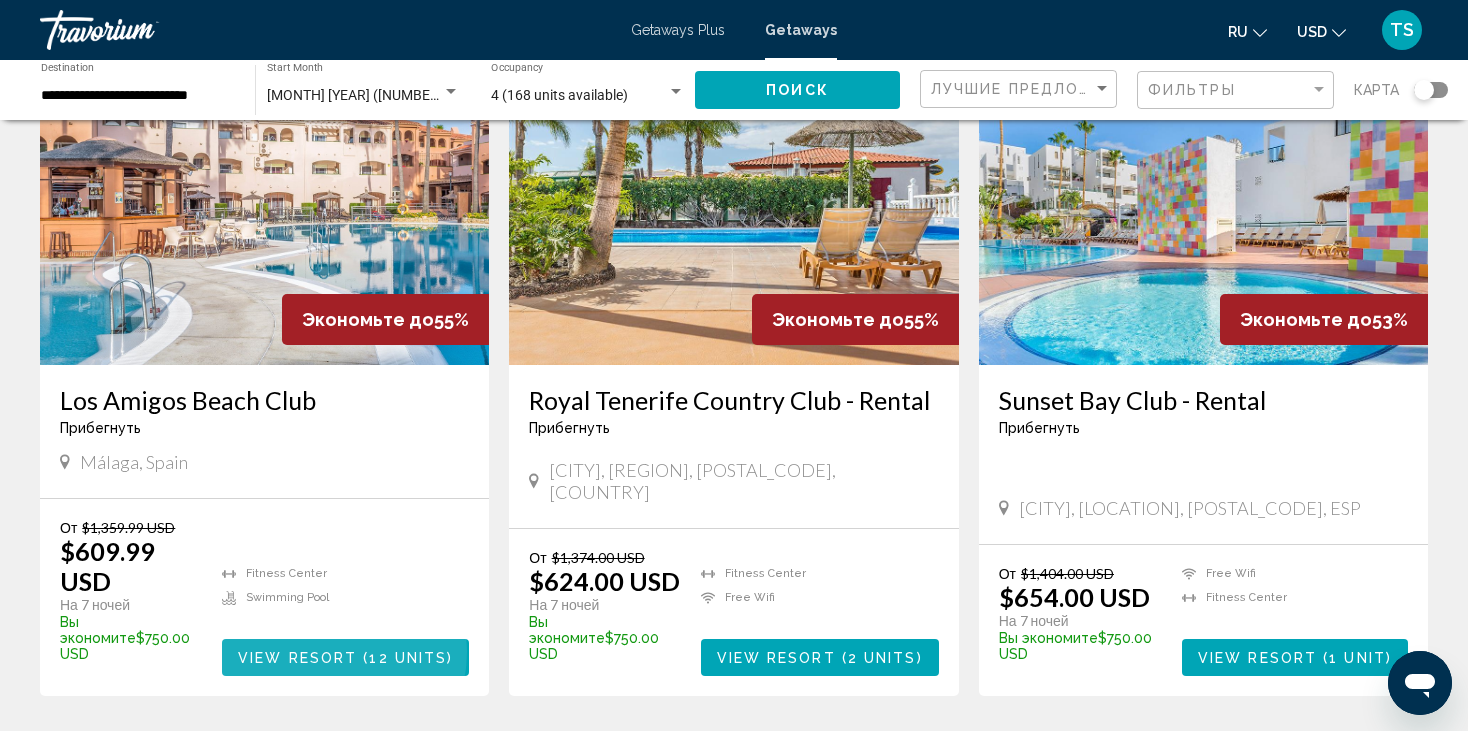 click on "View Resort" at bounding box center (297, 658) 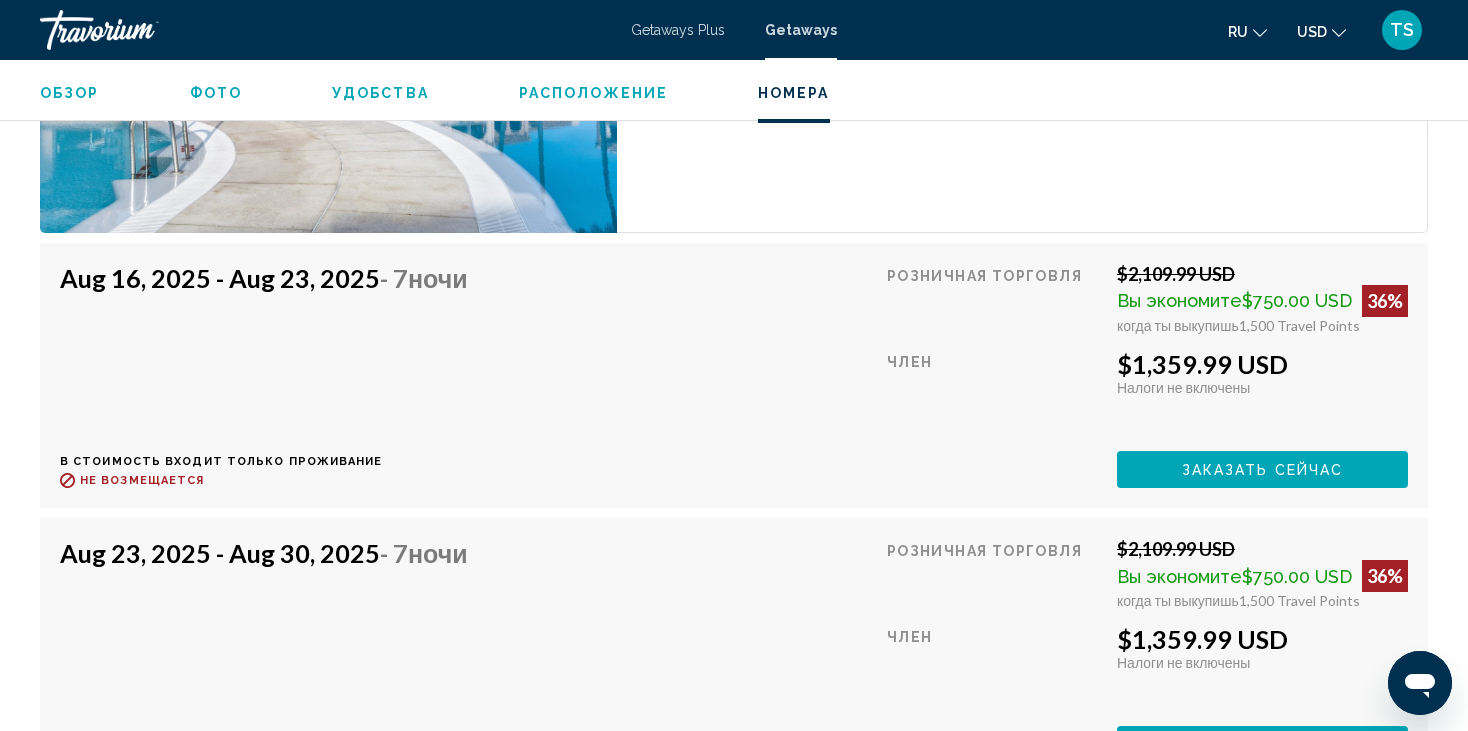 scroll, scrollTop: 4000, scrollLeft: 0, axis: vertical 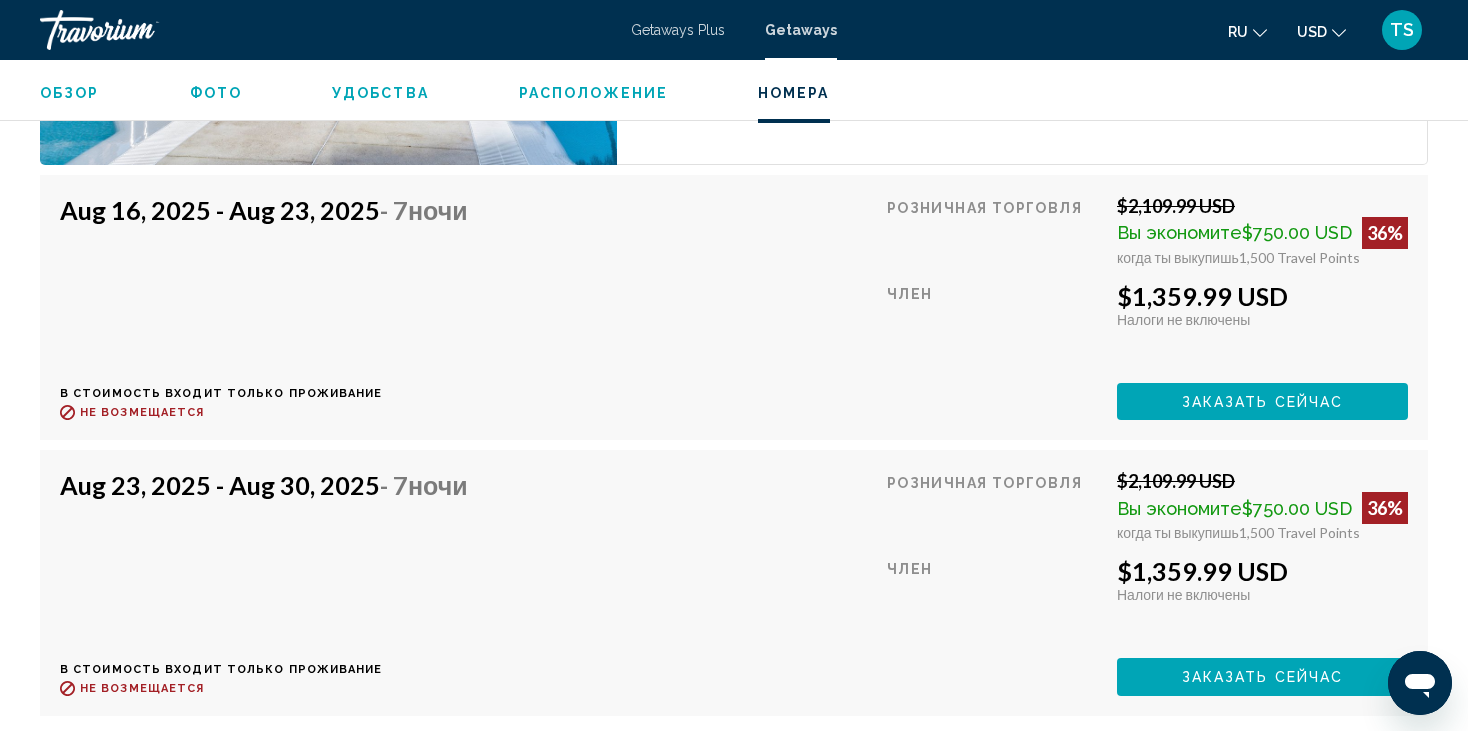 click on "Заказать сейчас" at bounding box center [1263, 402] 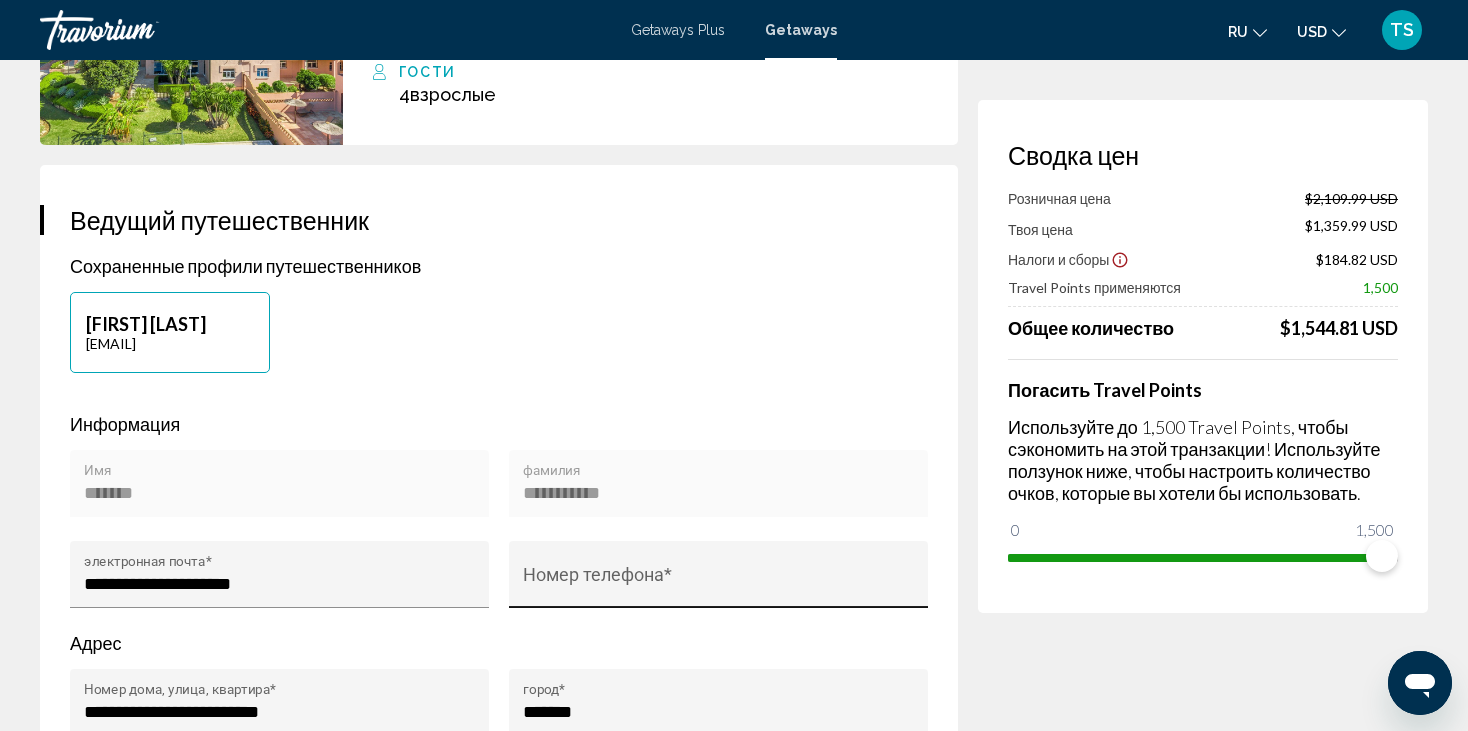 scroll, scrollTop: 0, scrollLeft: 0, axis: both 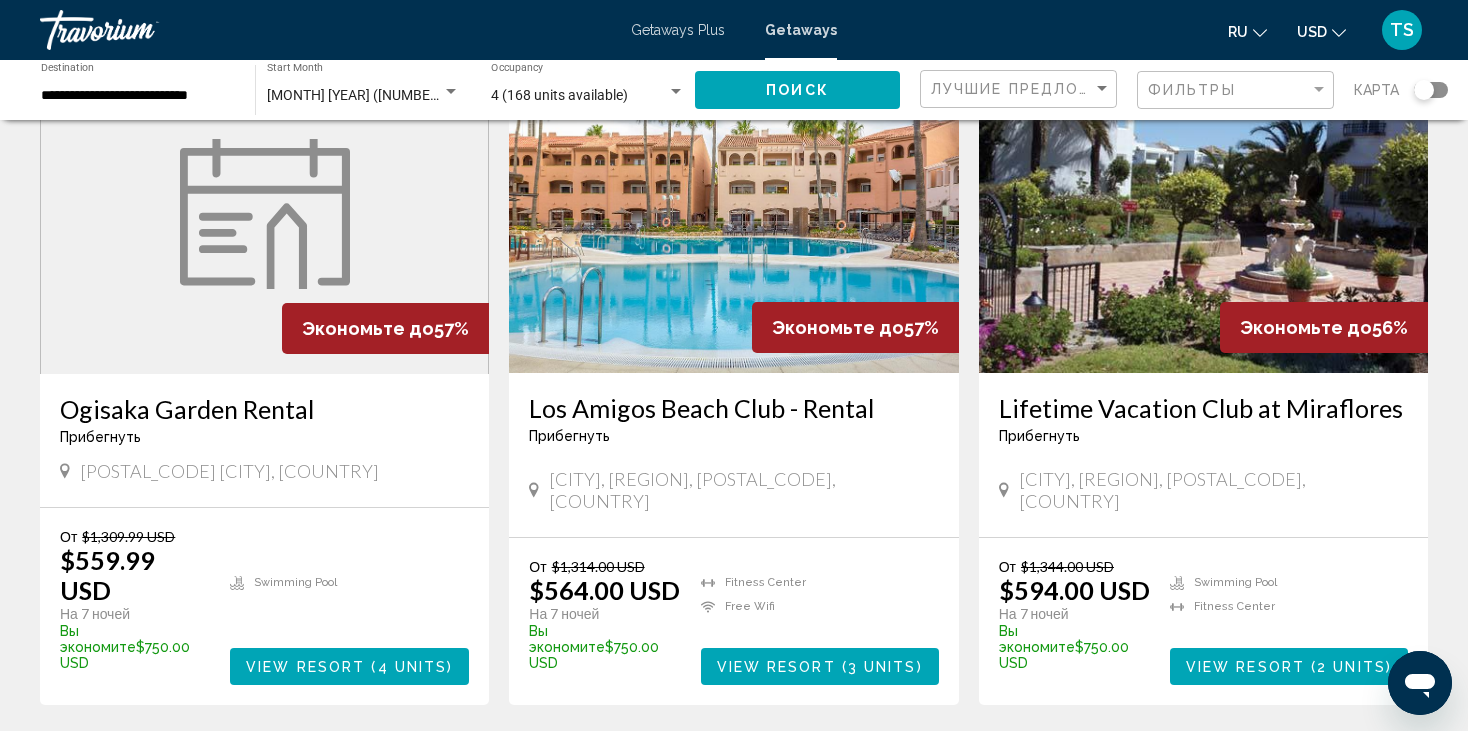 click on "View Resort" at bounding box center (305, 667) 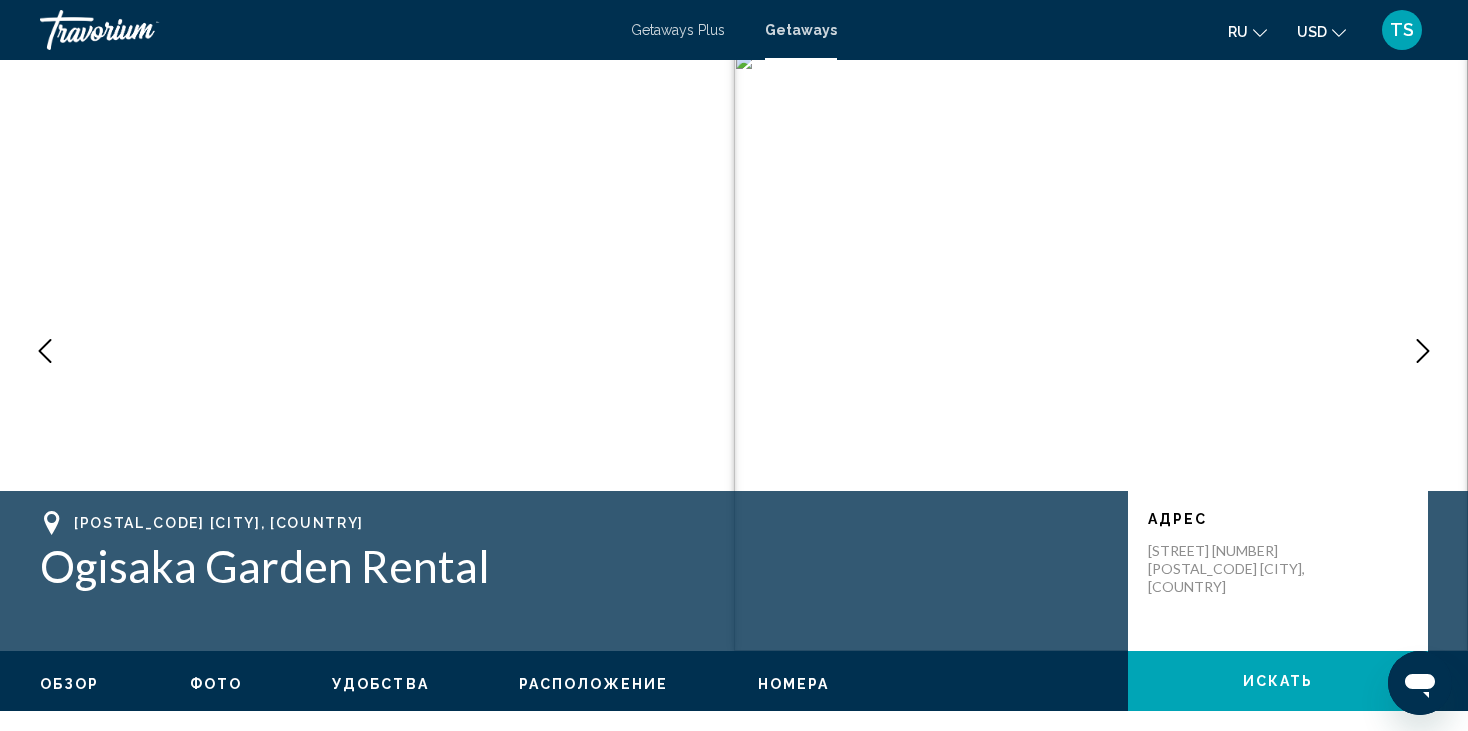 scroll, scrollTop: 0, scrollLeft: 0, axis: both 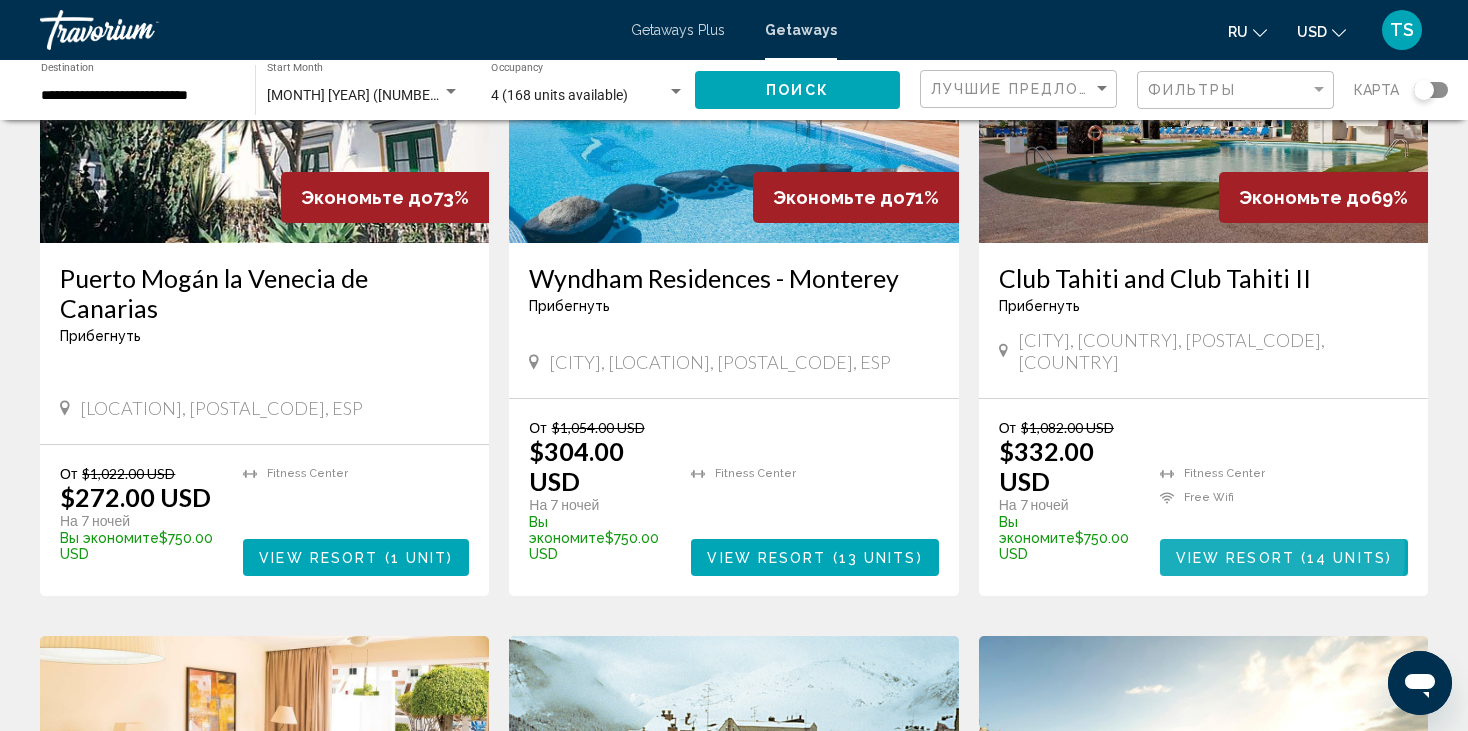 click on "View Resort" at bounding box center [1235, 558] 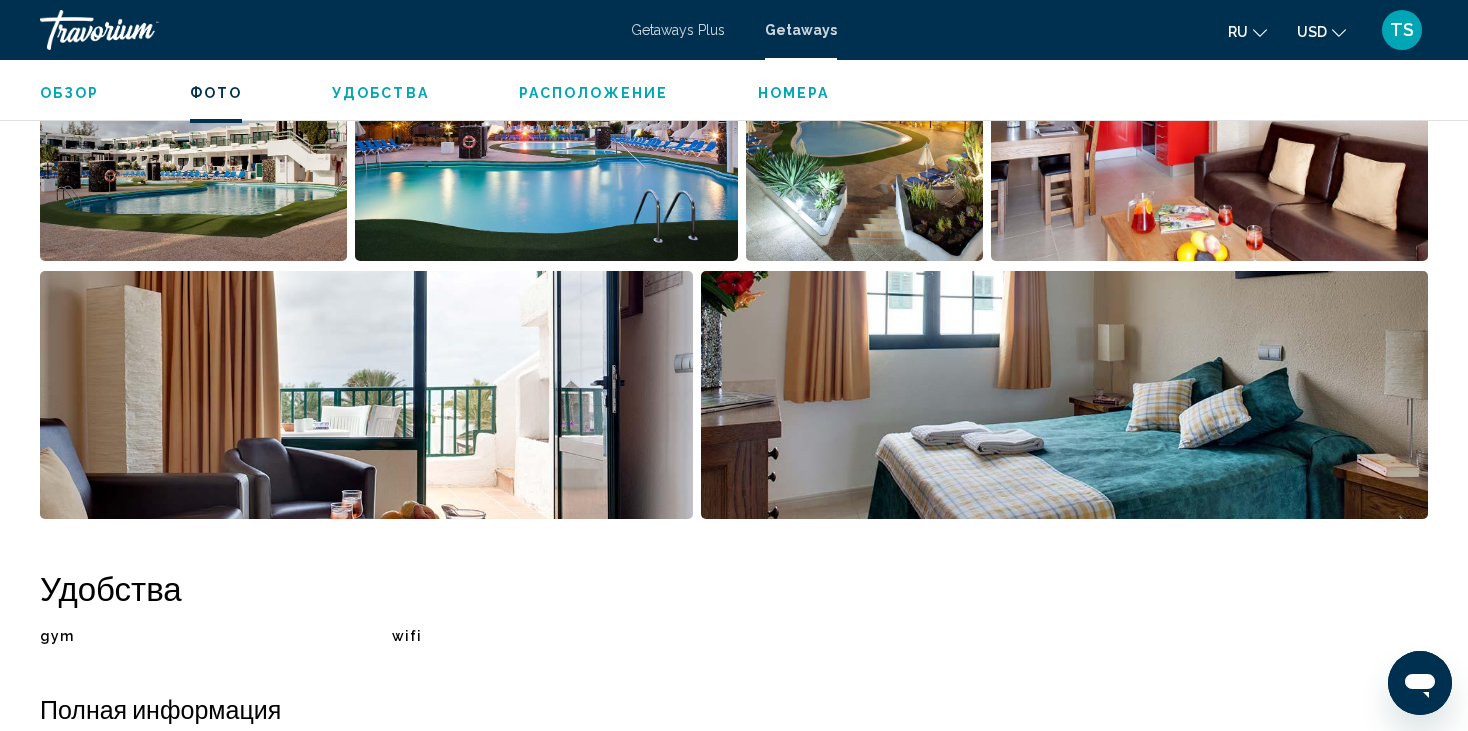 scroll, scrollTop: 1100, scrollLeft: 0, axis: vertical 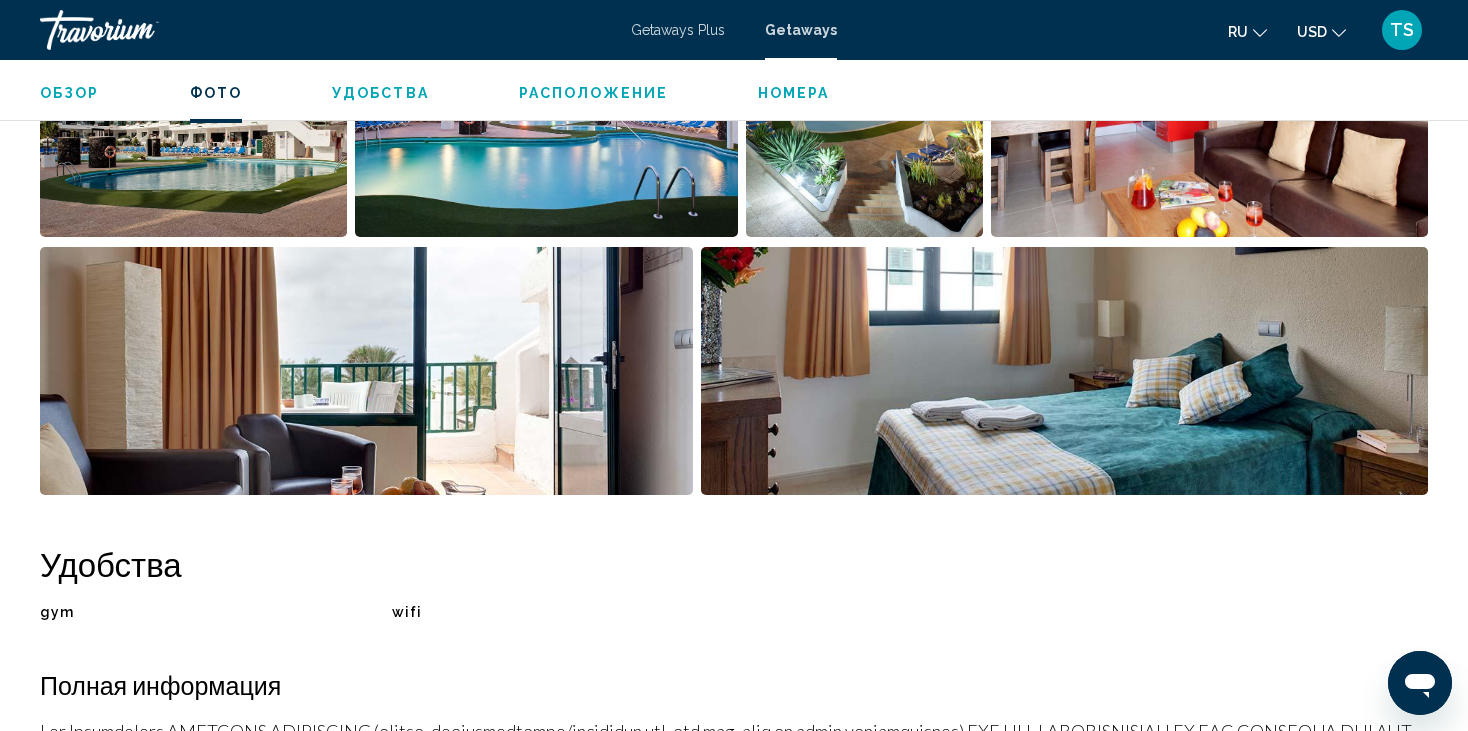 click at bounding box center (366, 371) 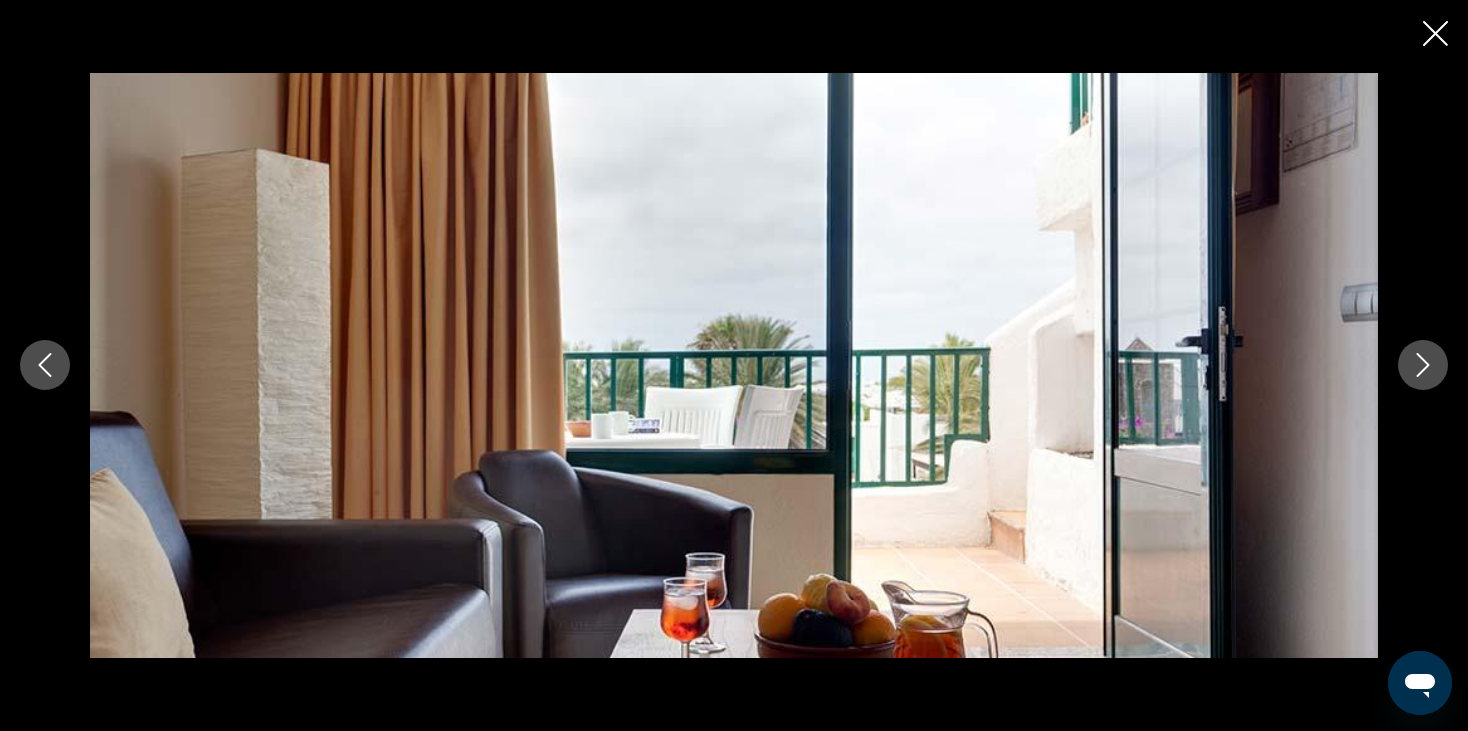 click 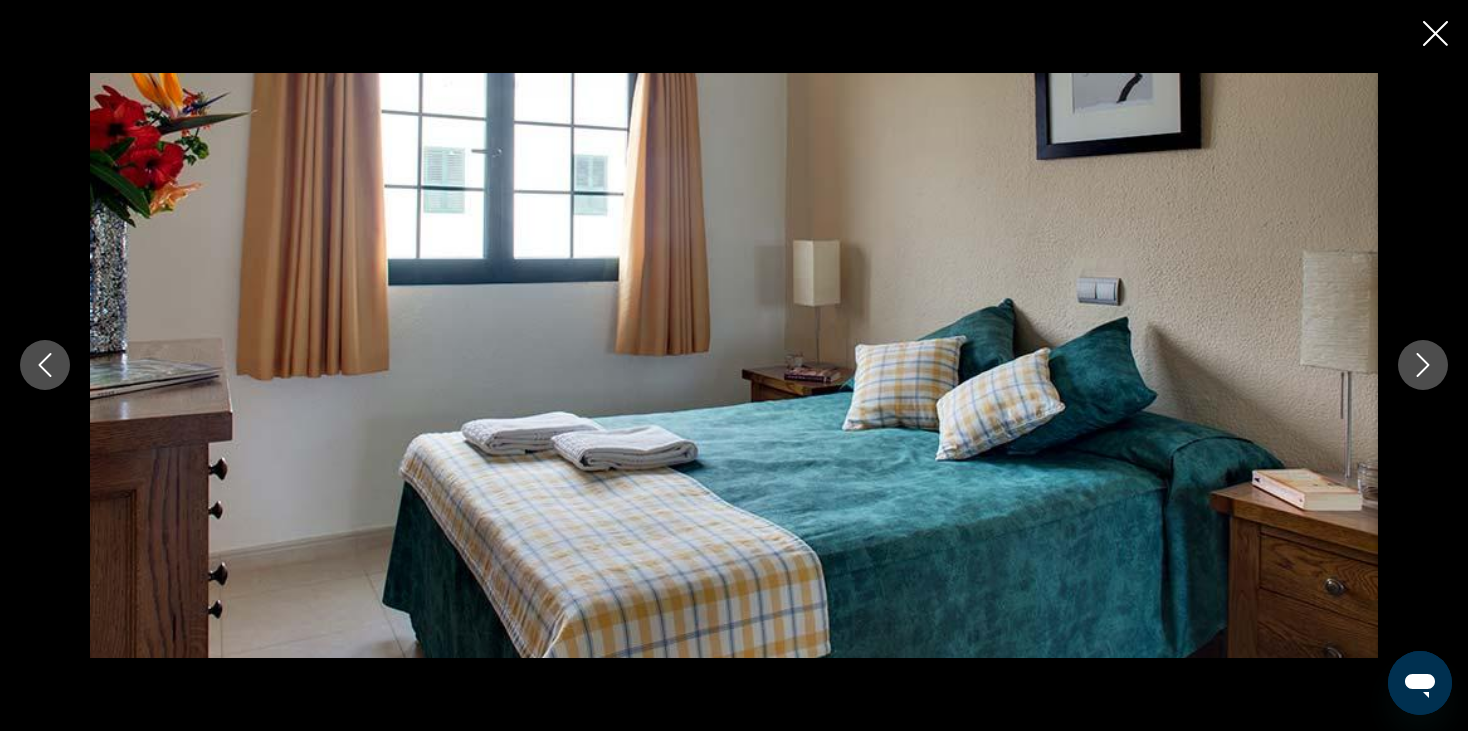 click 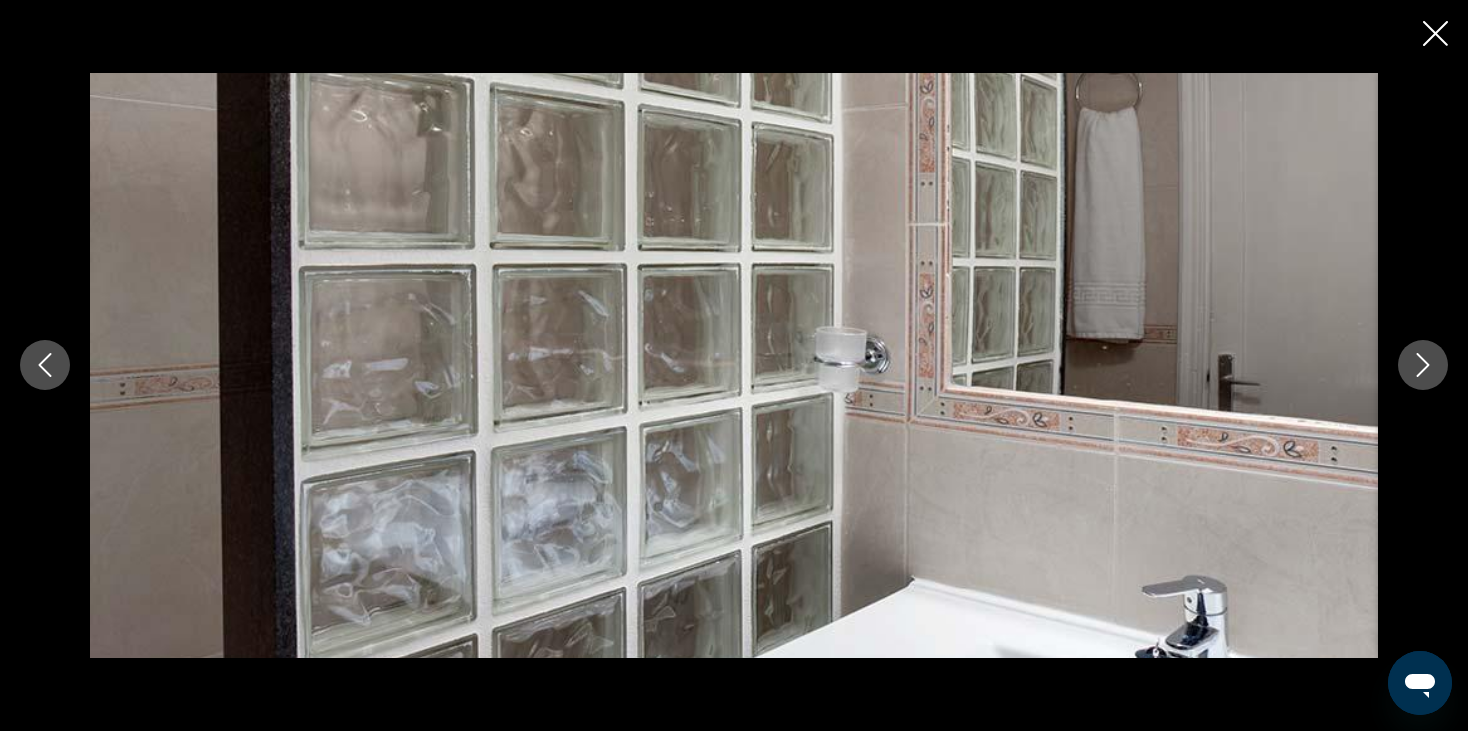 click 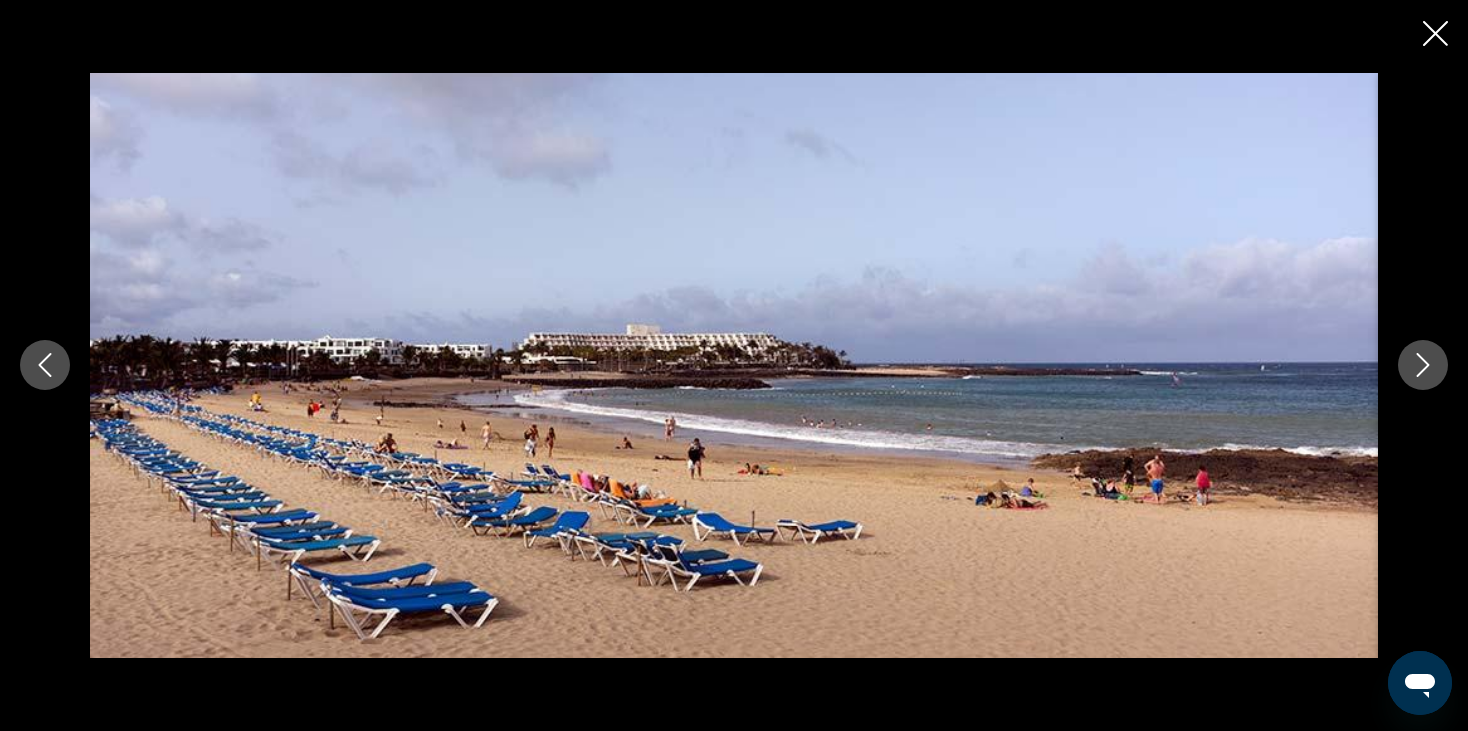 click 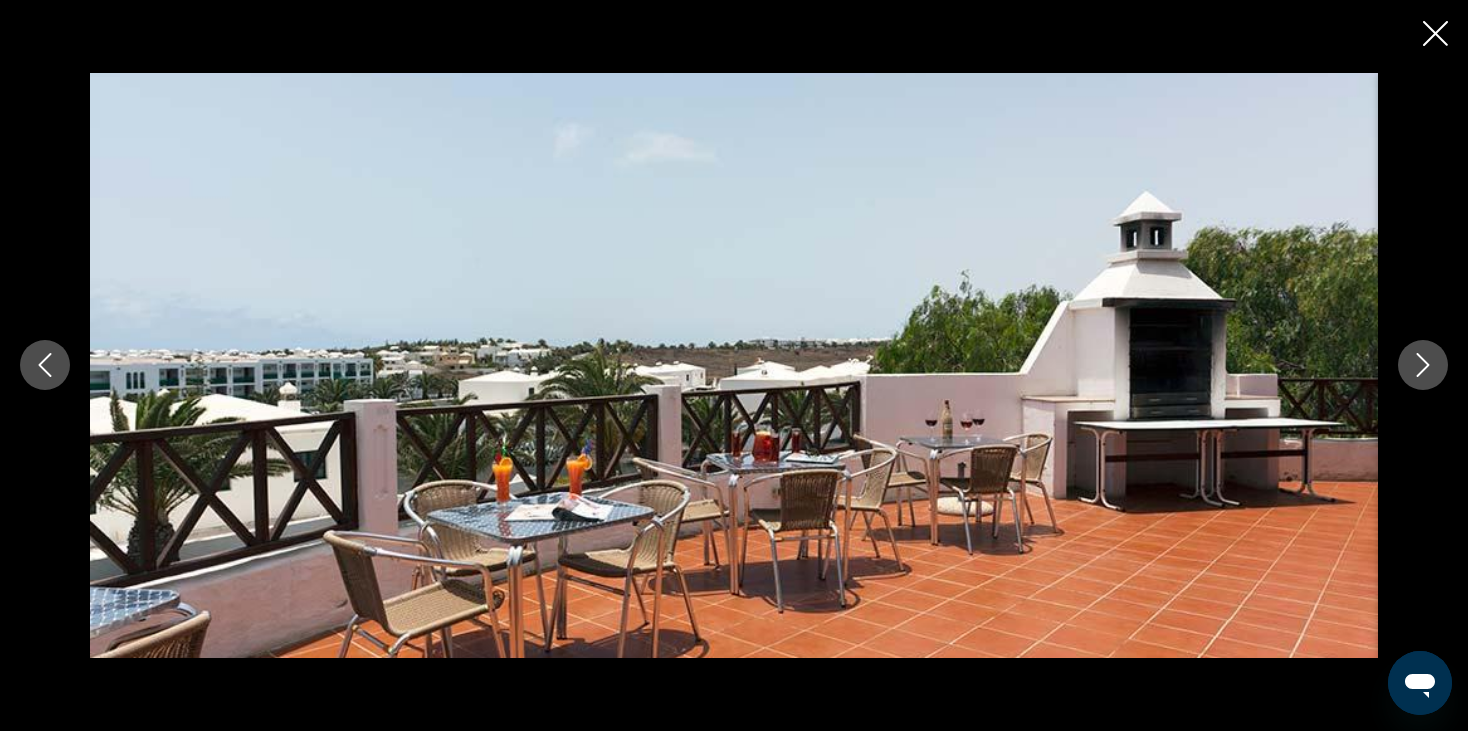click 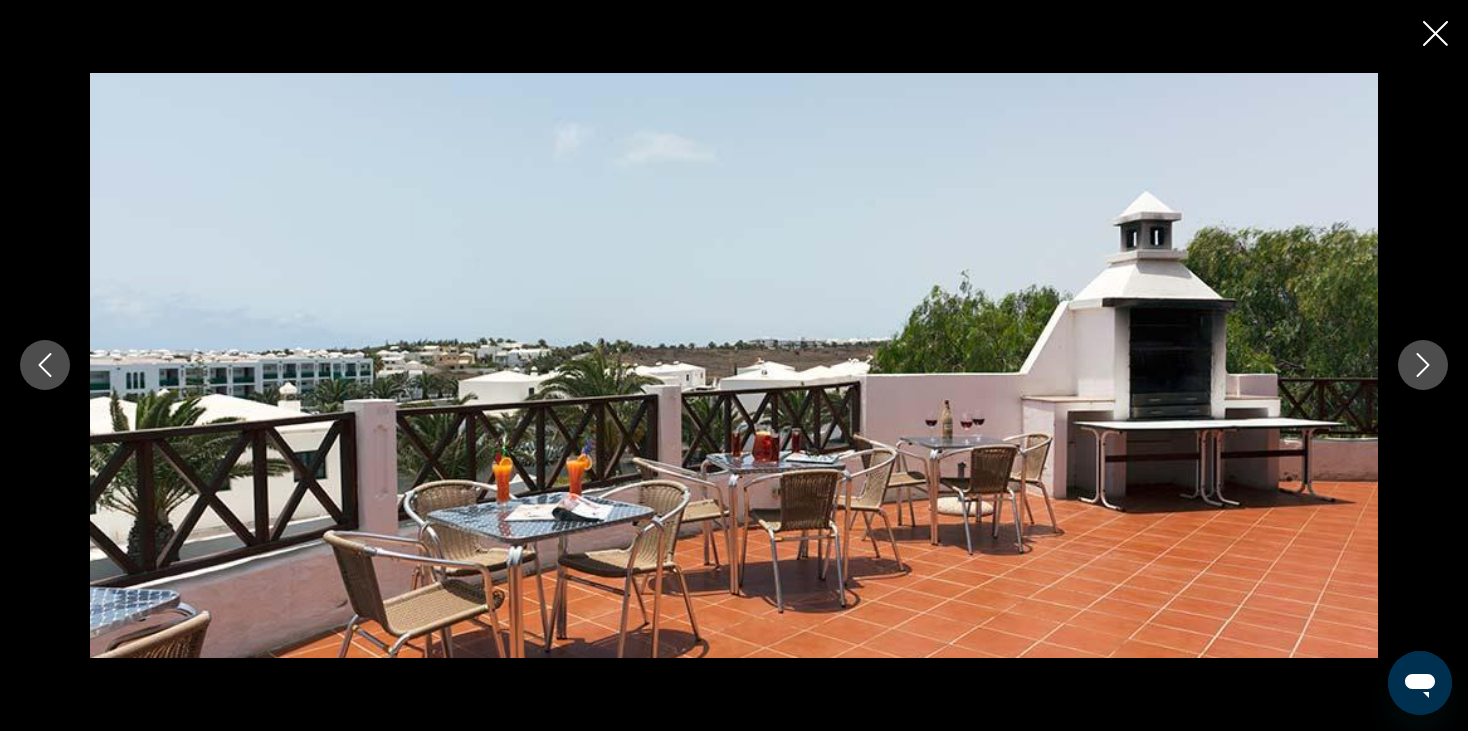 click 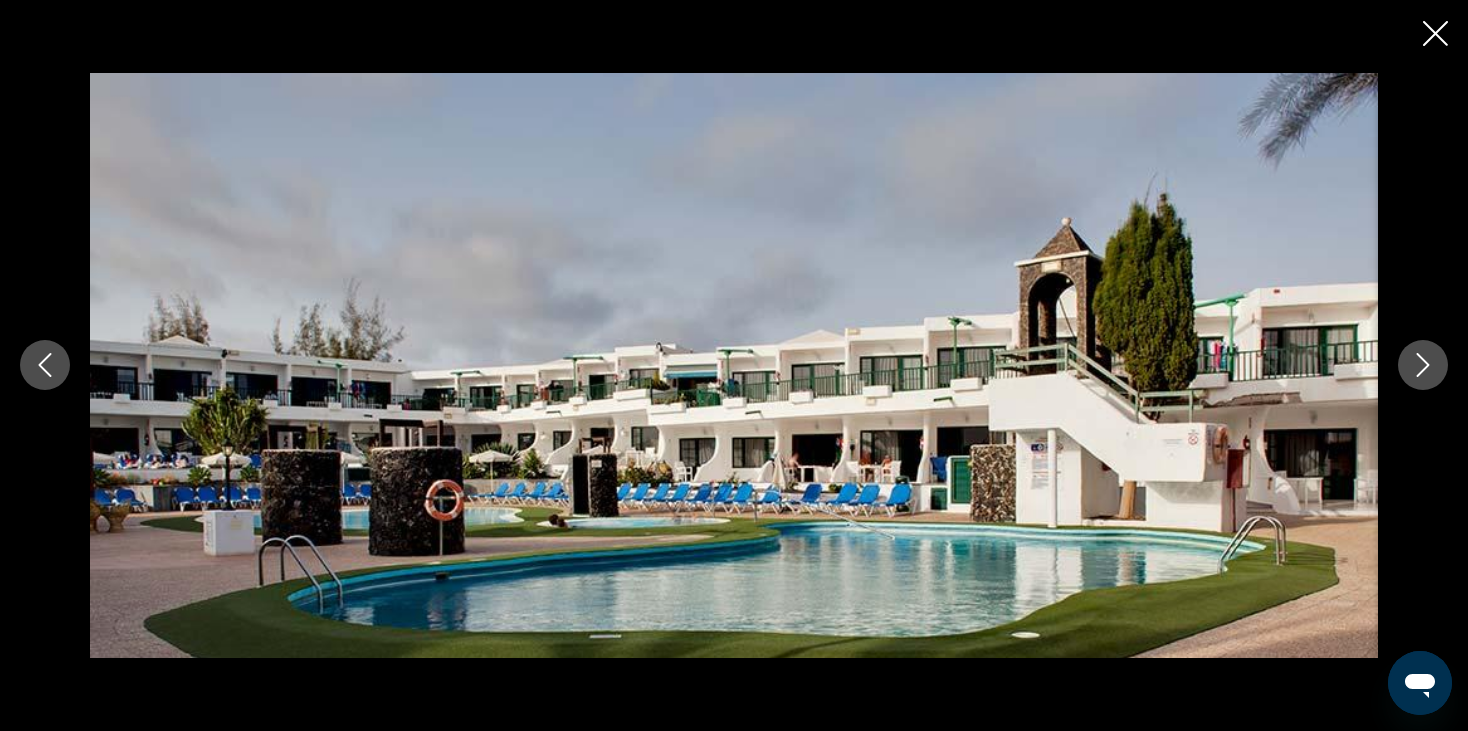 click 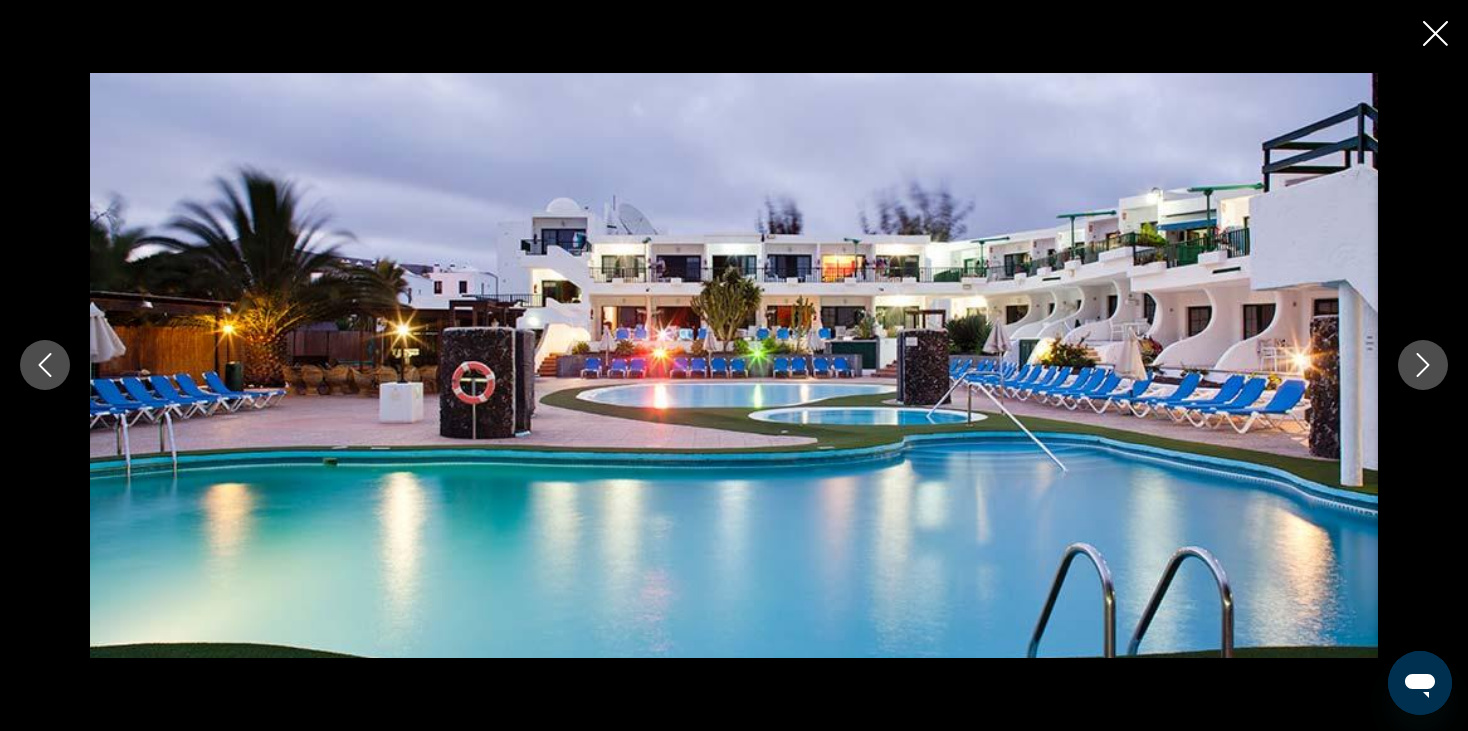 click 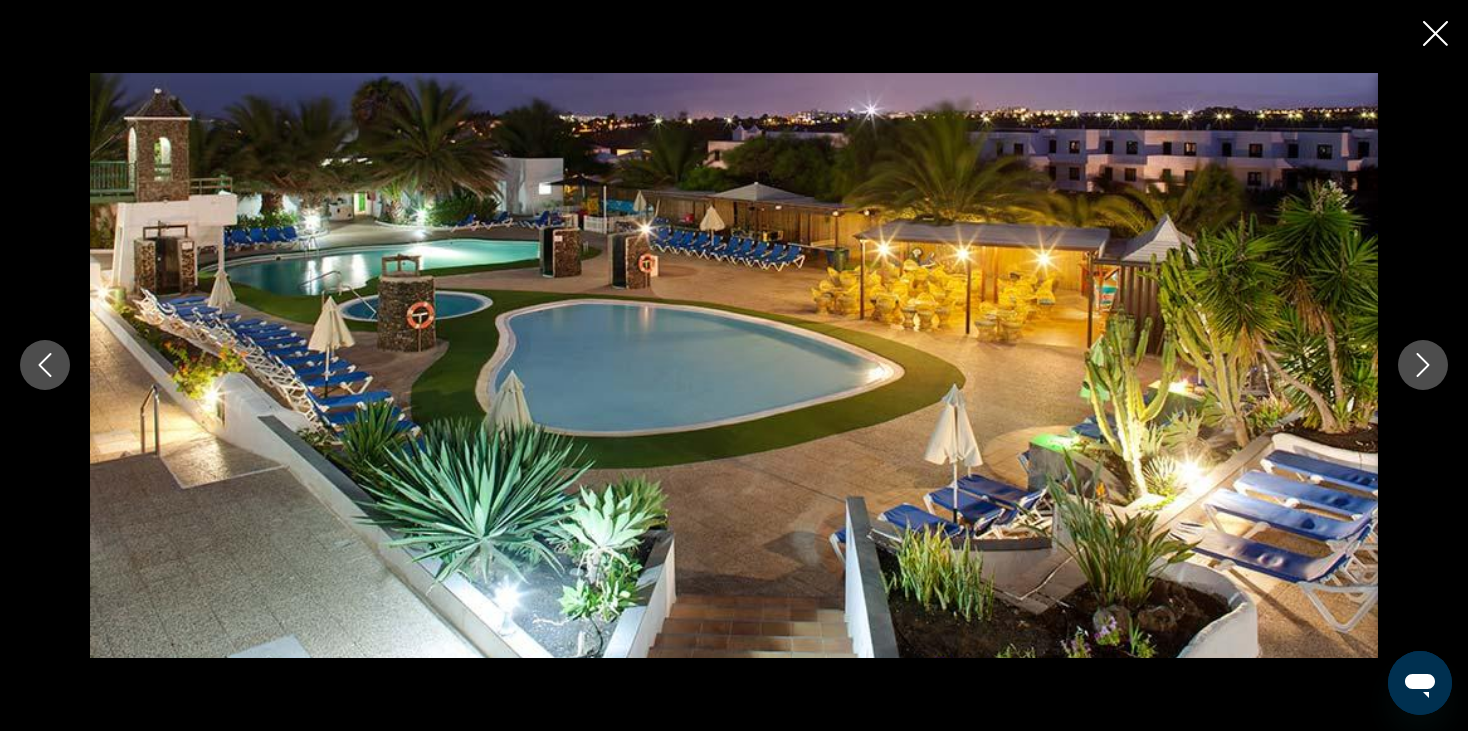 click 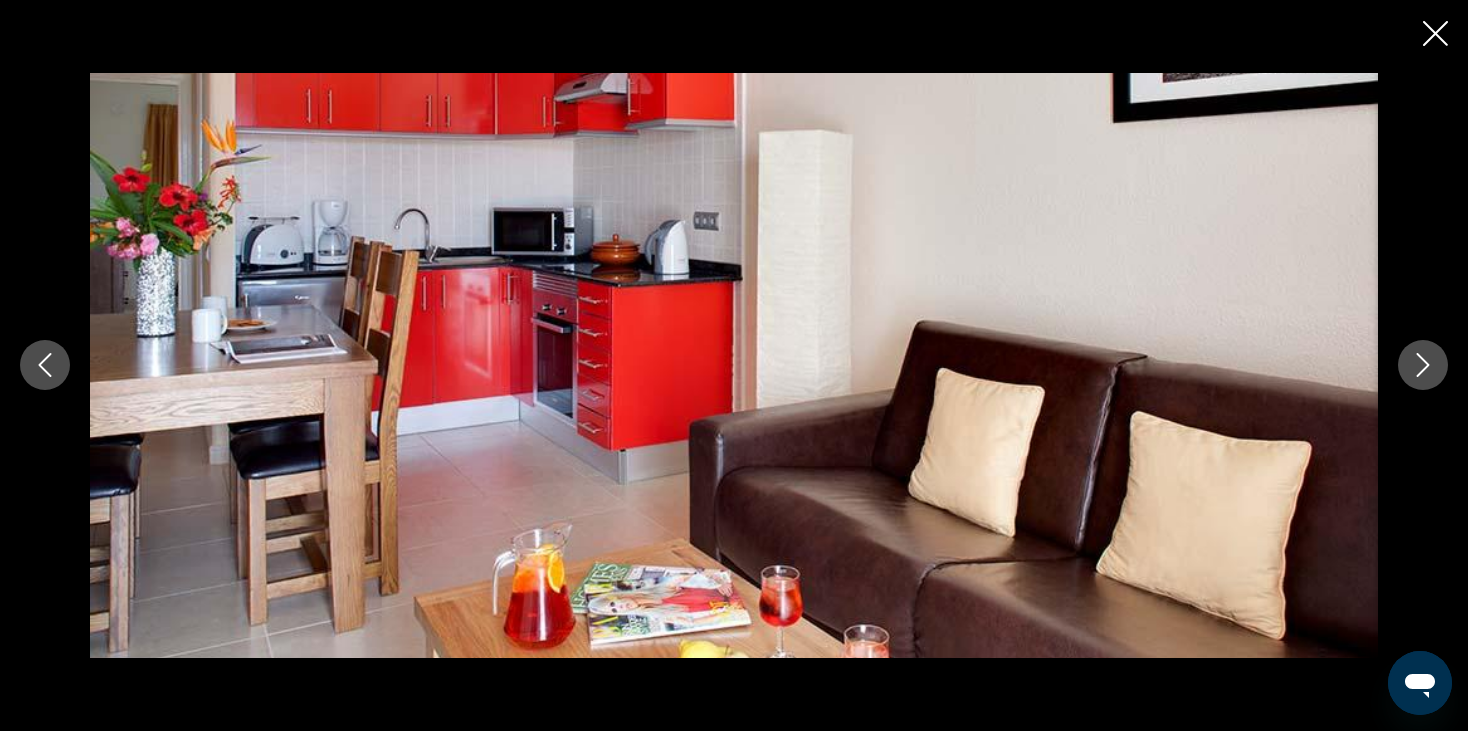 click 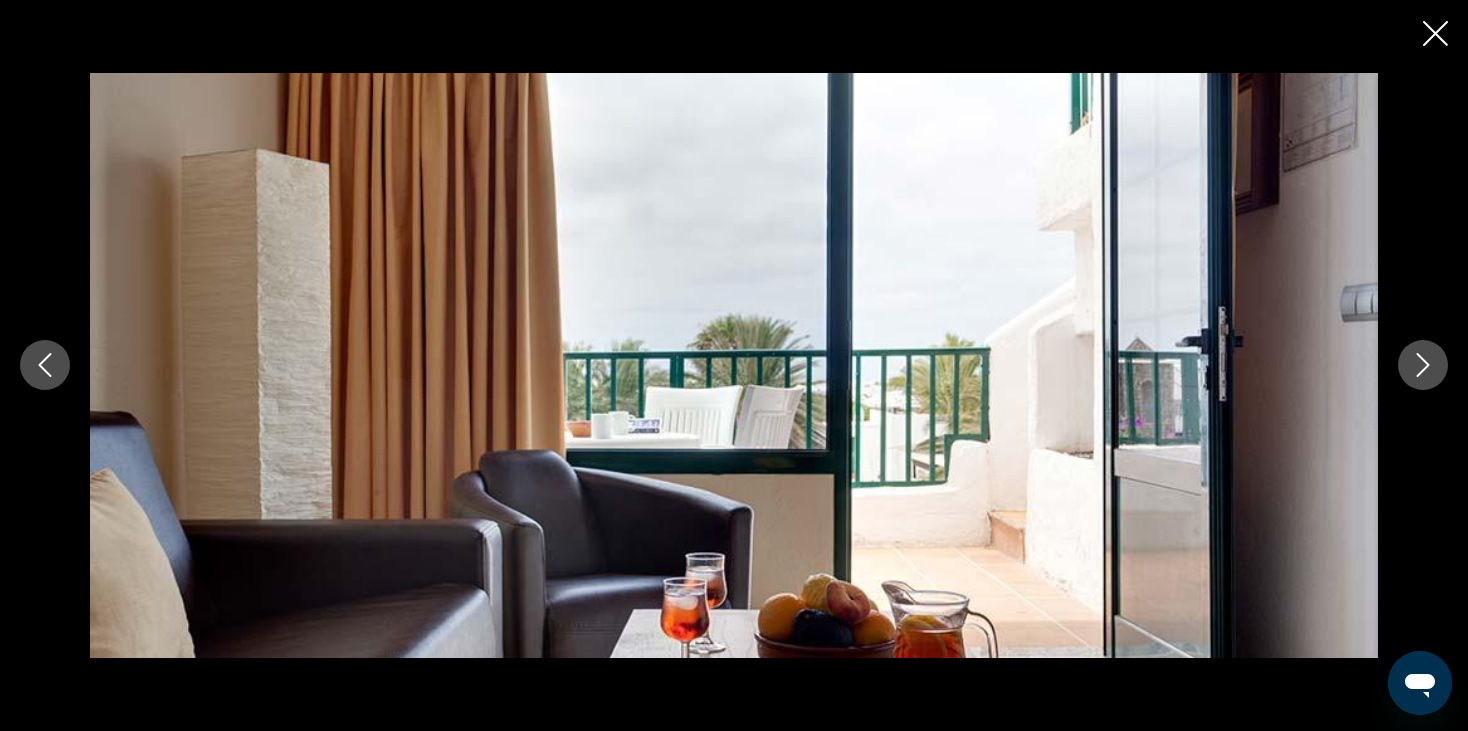 click 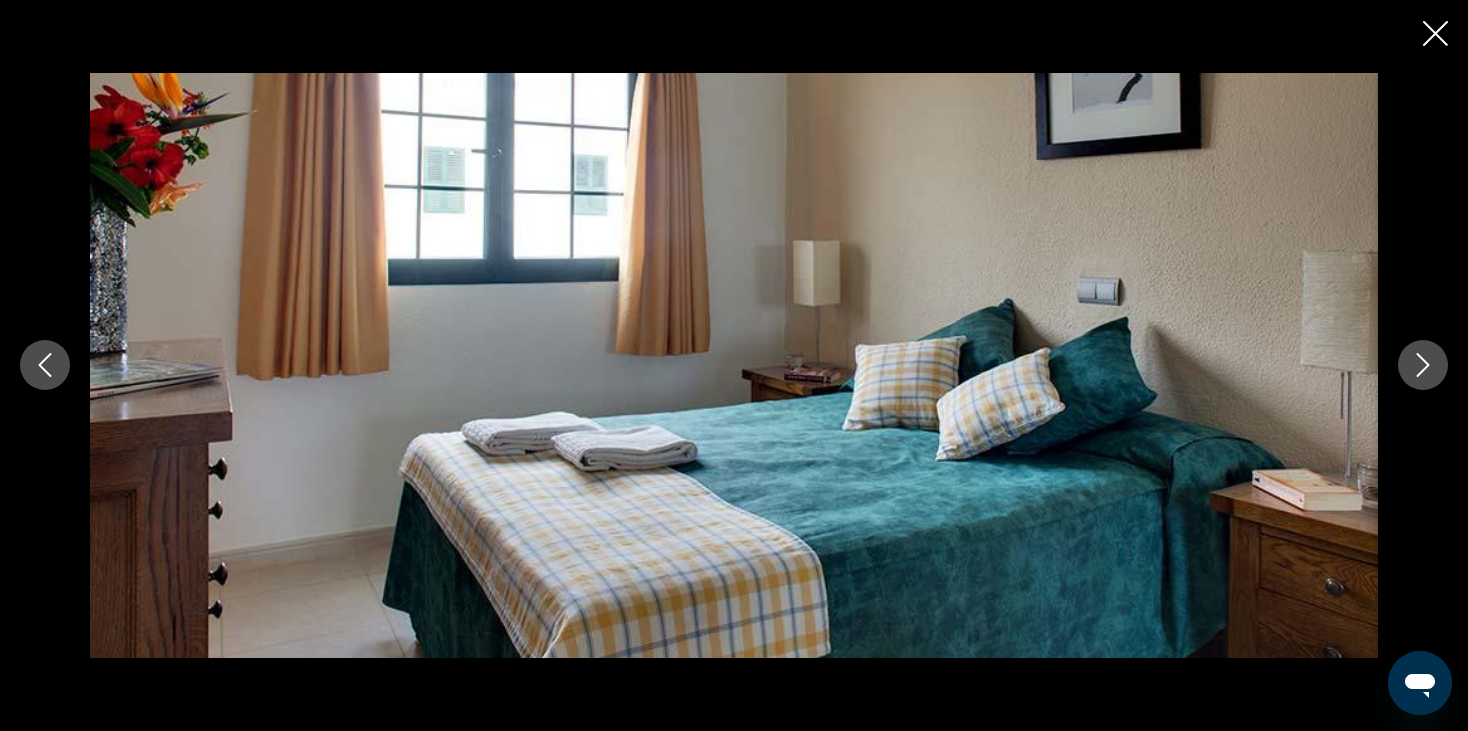 click 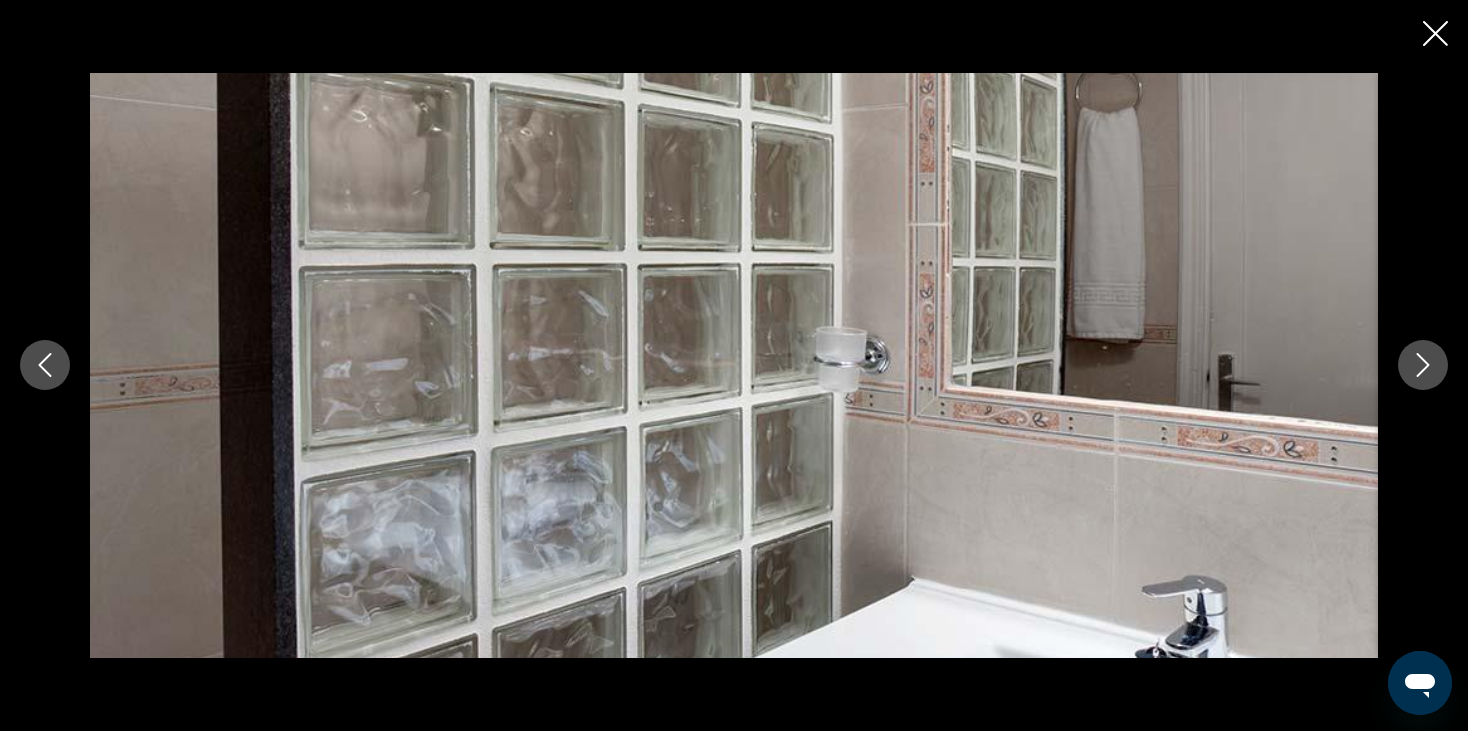 click 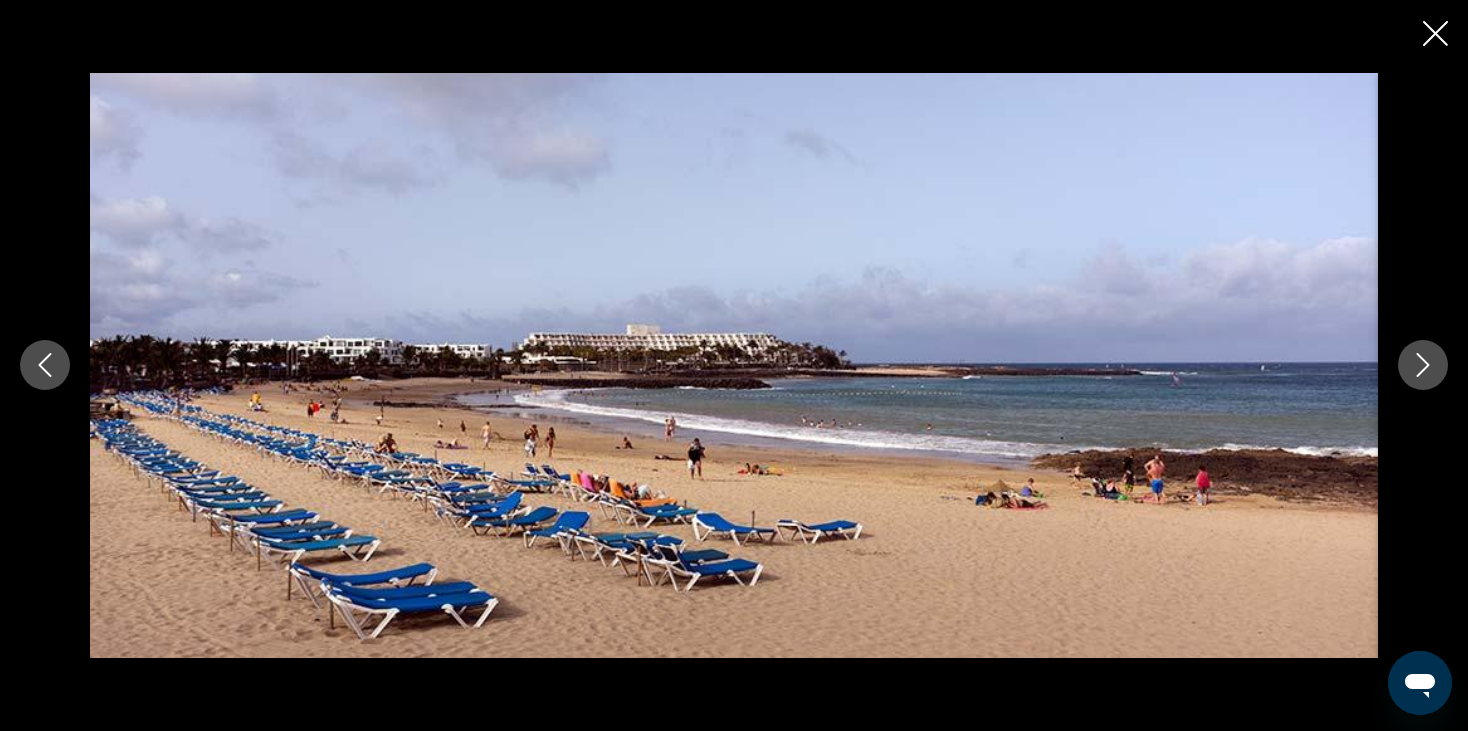 scroll, scrollTop: 1200, scrollLeft: 0, axis: vertical 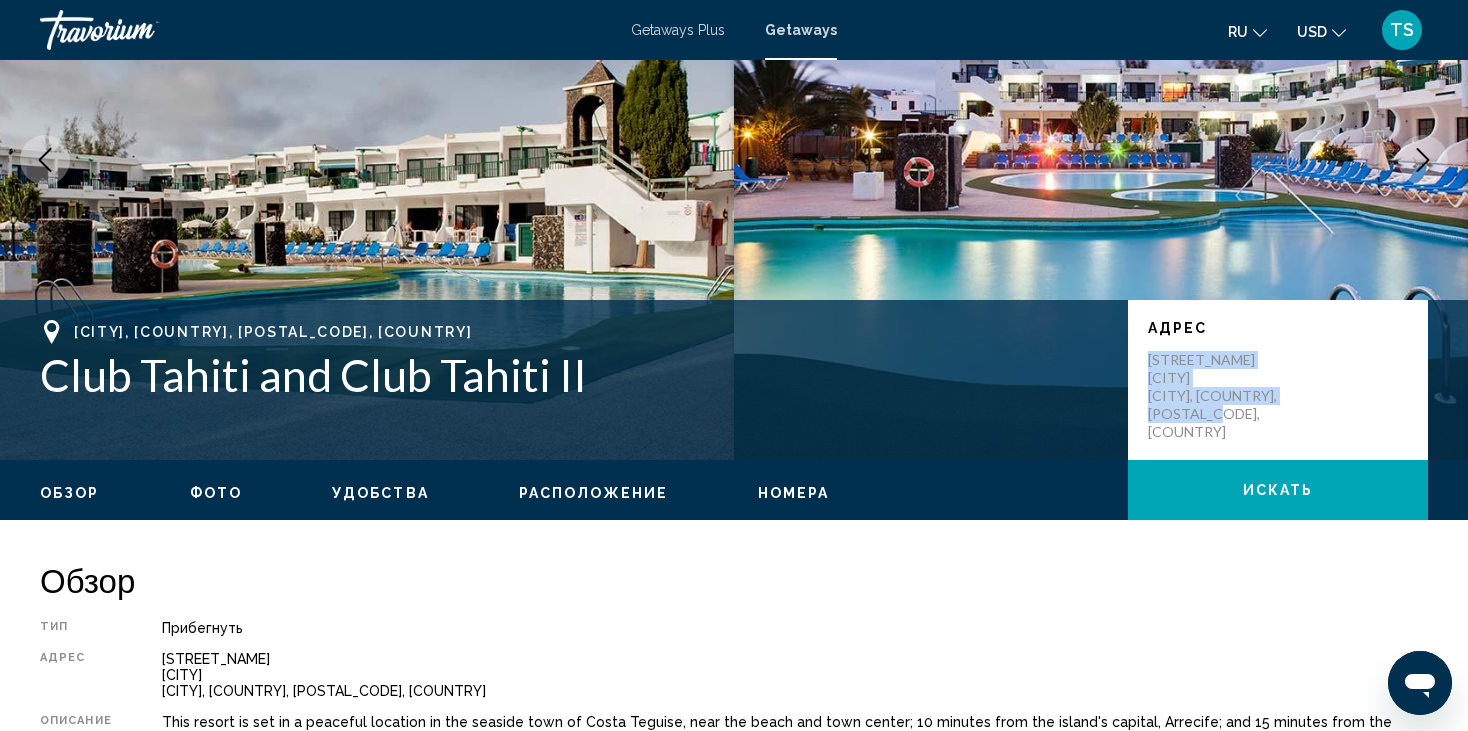 drag, startPoint x: 1147, startPoint y: 360, endPoint x: 1197, endPoint y: 416, distance: 75.073296 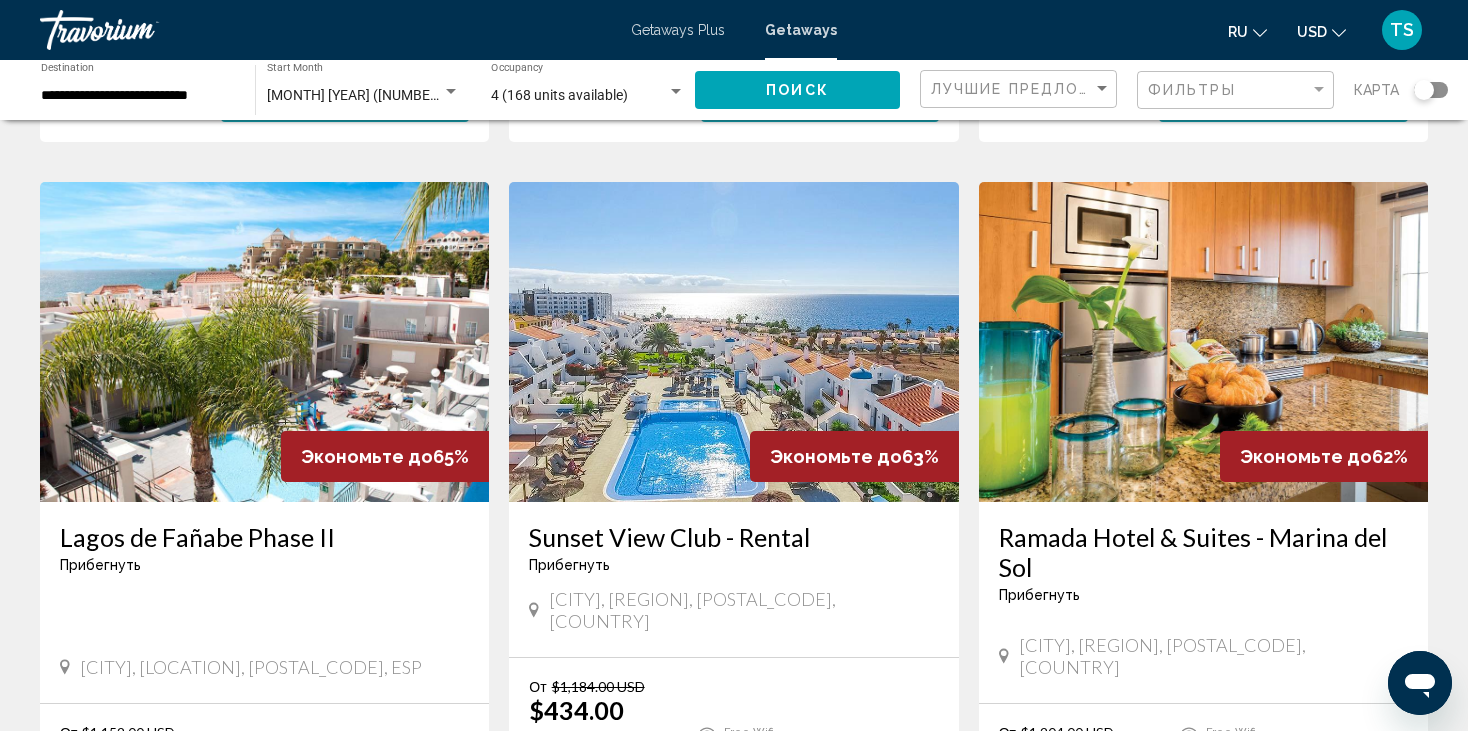 scroll, scrollTop: 2200, scrollLeft: 0, axis: vertical 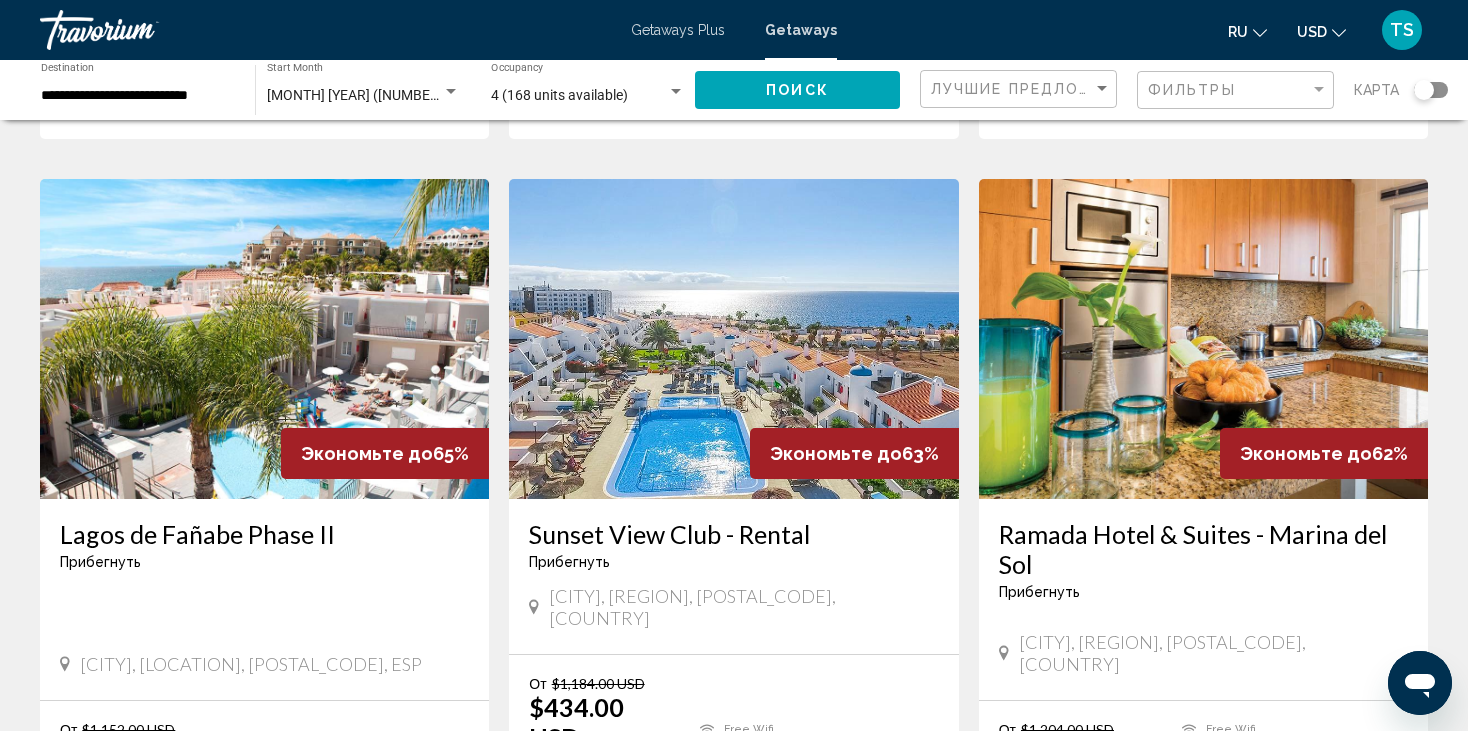 click on "View Resort" at bounding box center [1257, 814] 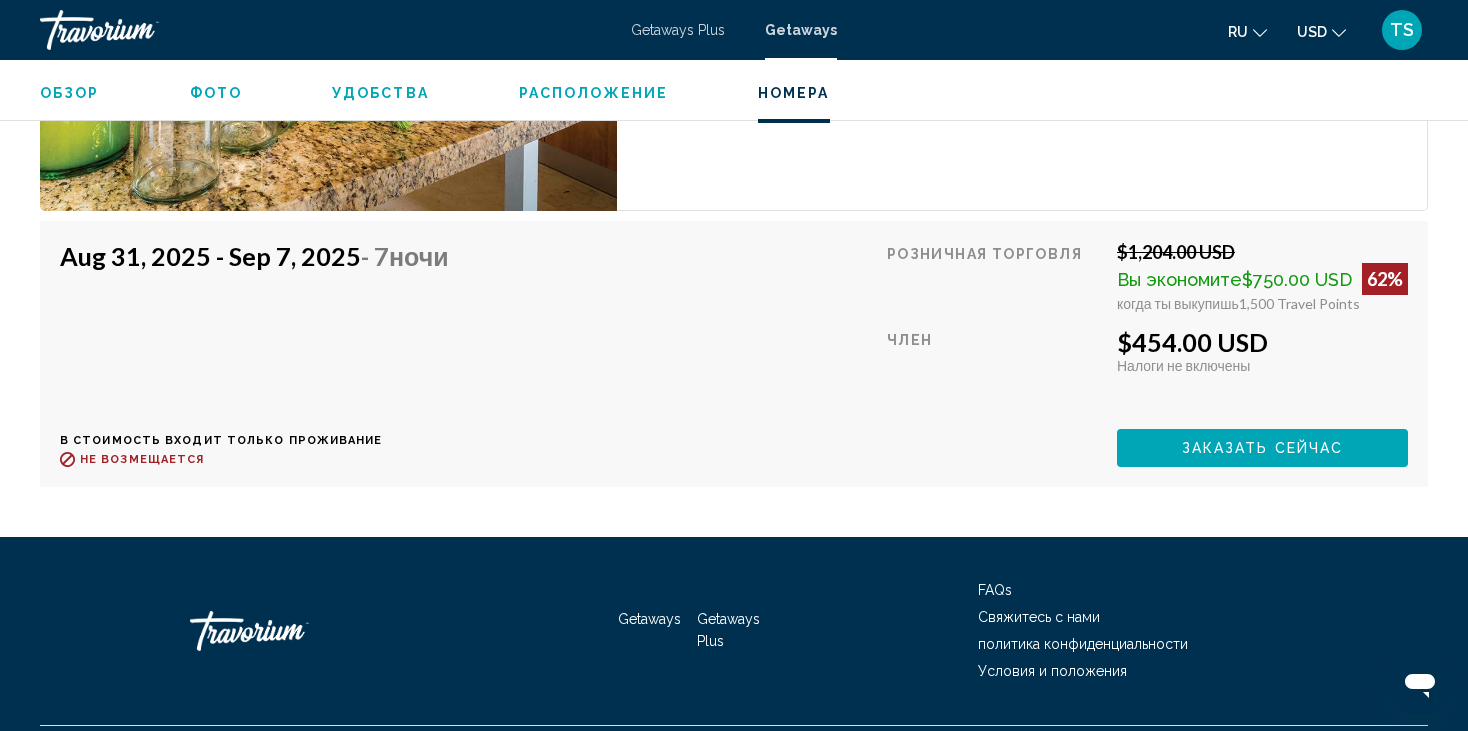 scroll, scrollTop: 3359, scrollLeft: 0, axis: vertical 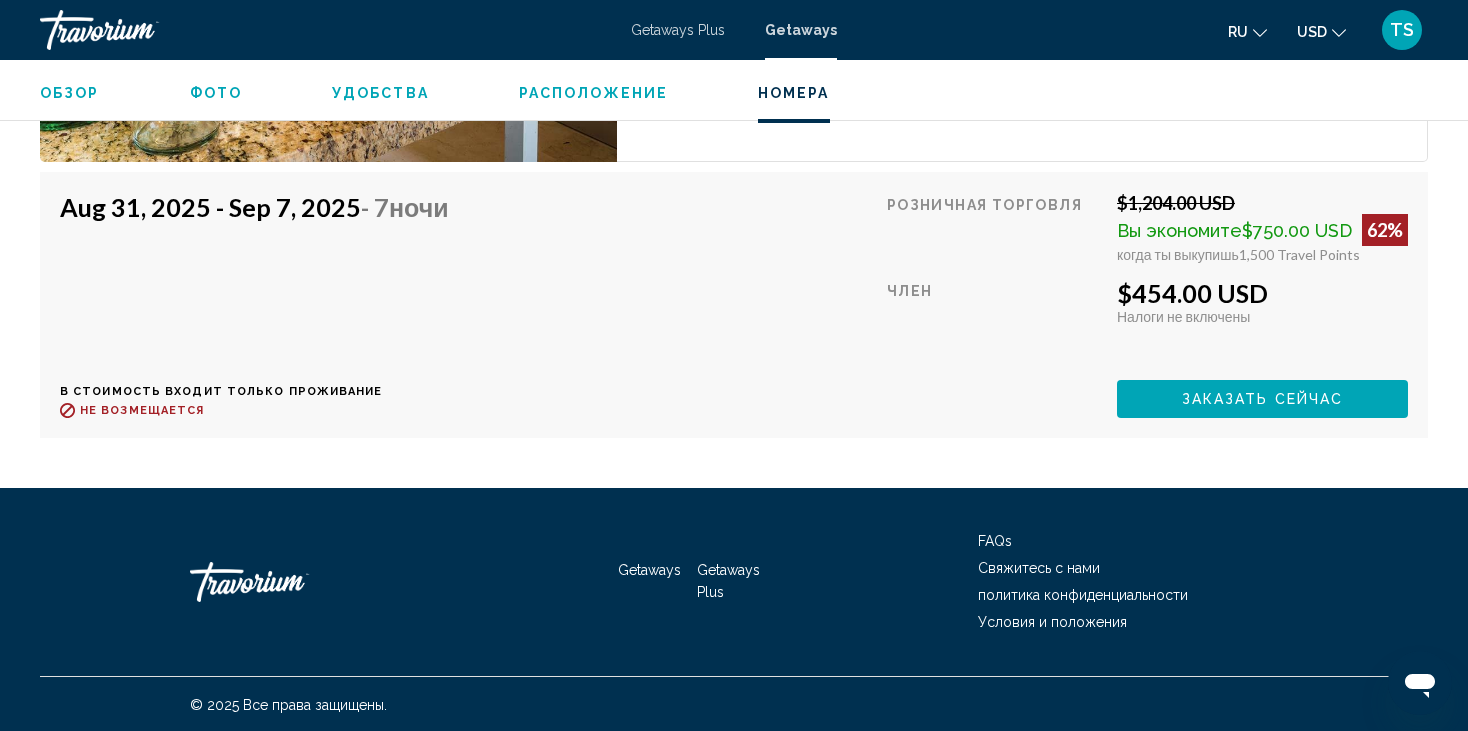 click on "Заказать сейчас" at bounding box center [1263, 400] 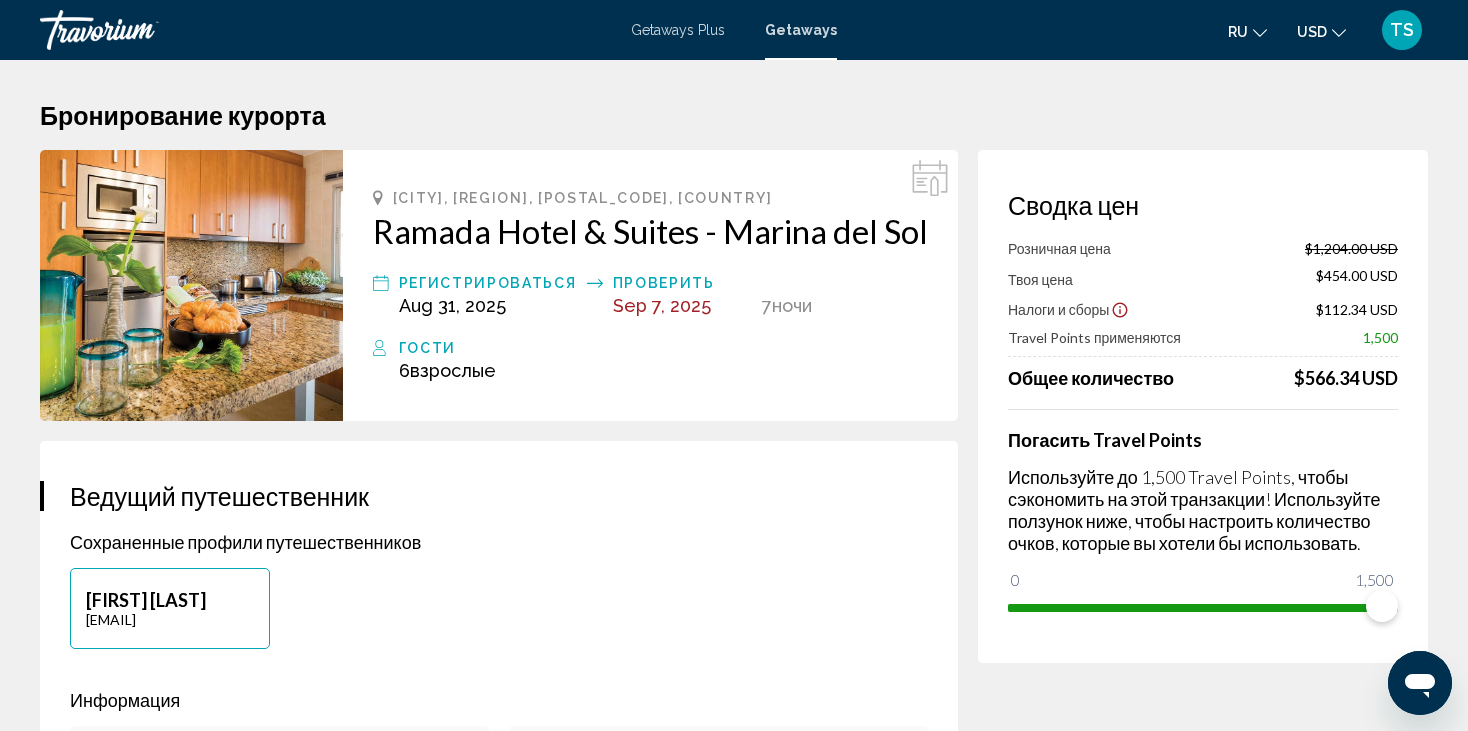 scroll, scrollTop: 0, scrollLeft: 0, axis: both 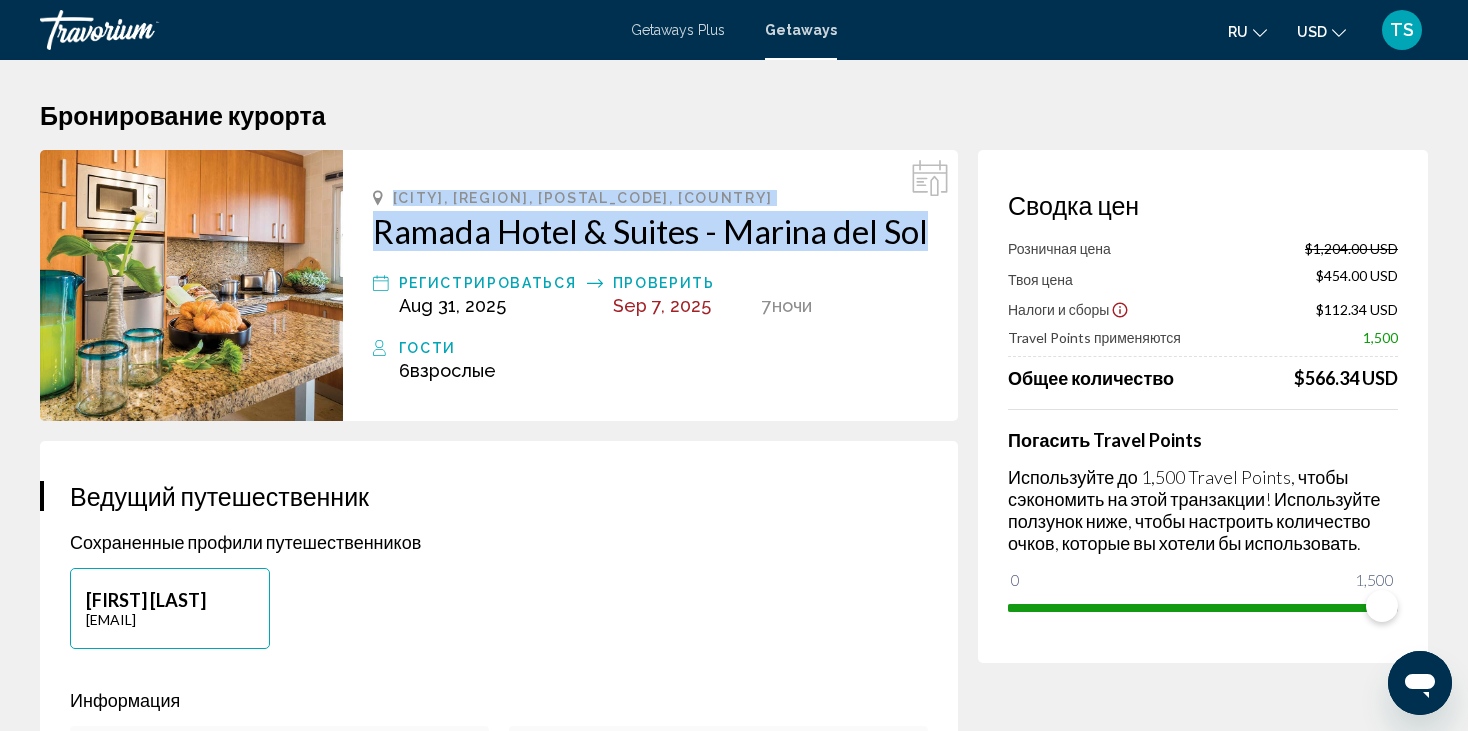 drag, startPoint x: 394, startPoint y: 196, endPoint x: 499, endPoint y: 271, distance: 129.03488 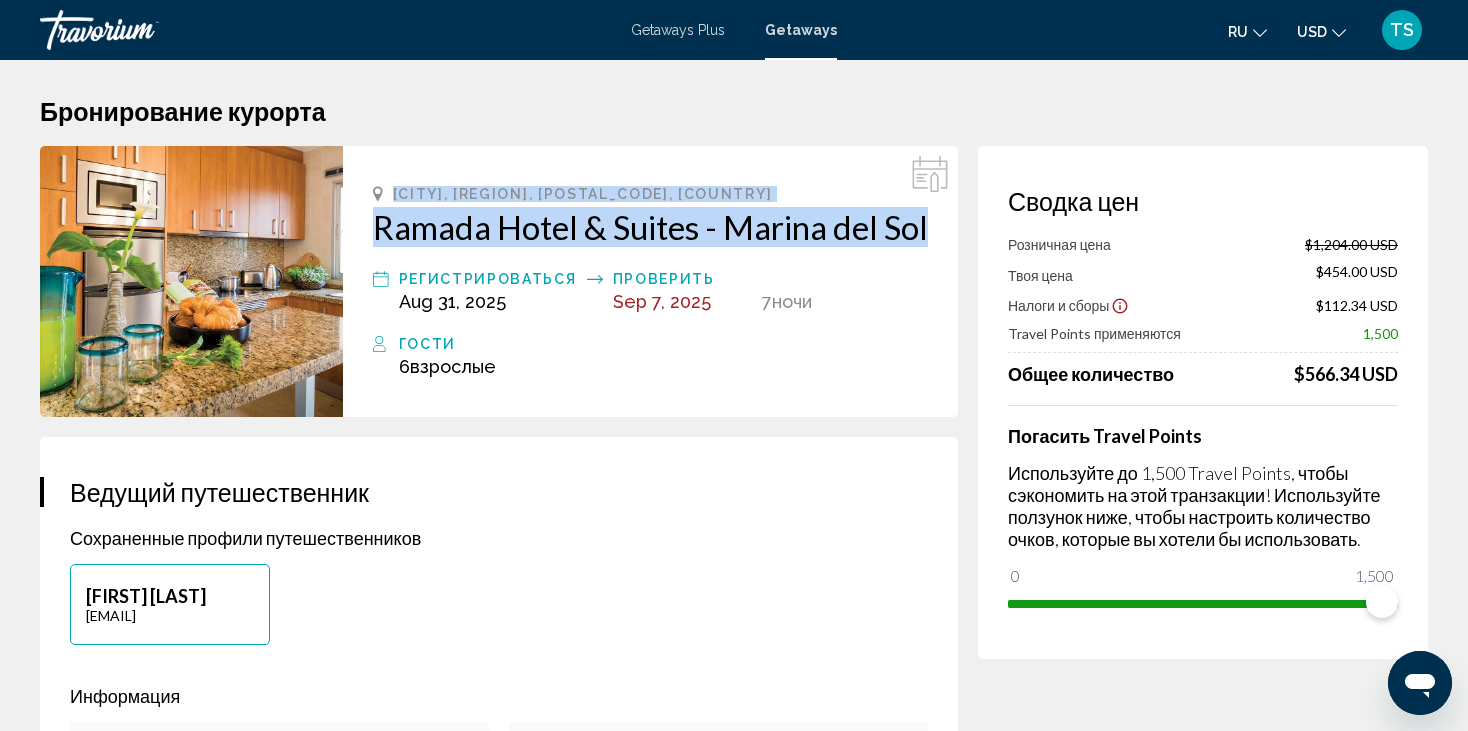 scroll, scrollTop: 0, scrollLeft: 0, axis: both 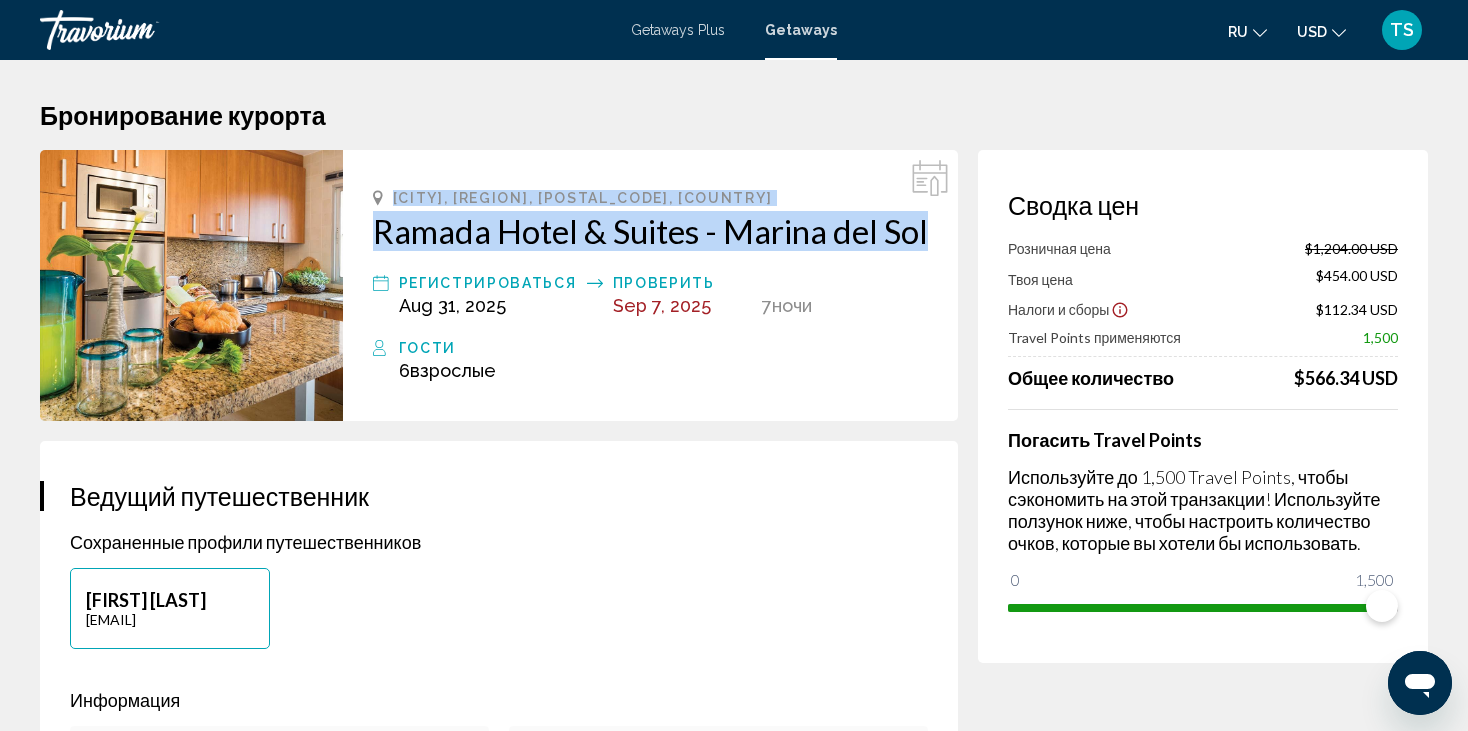 click at bounding box center [191, 285] 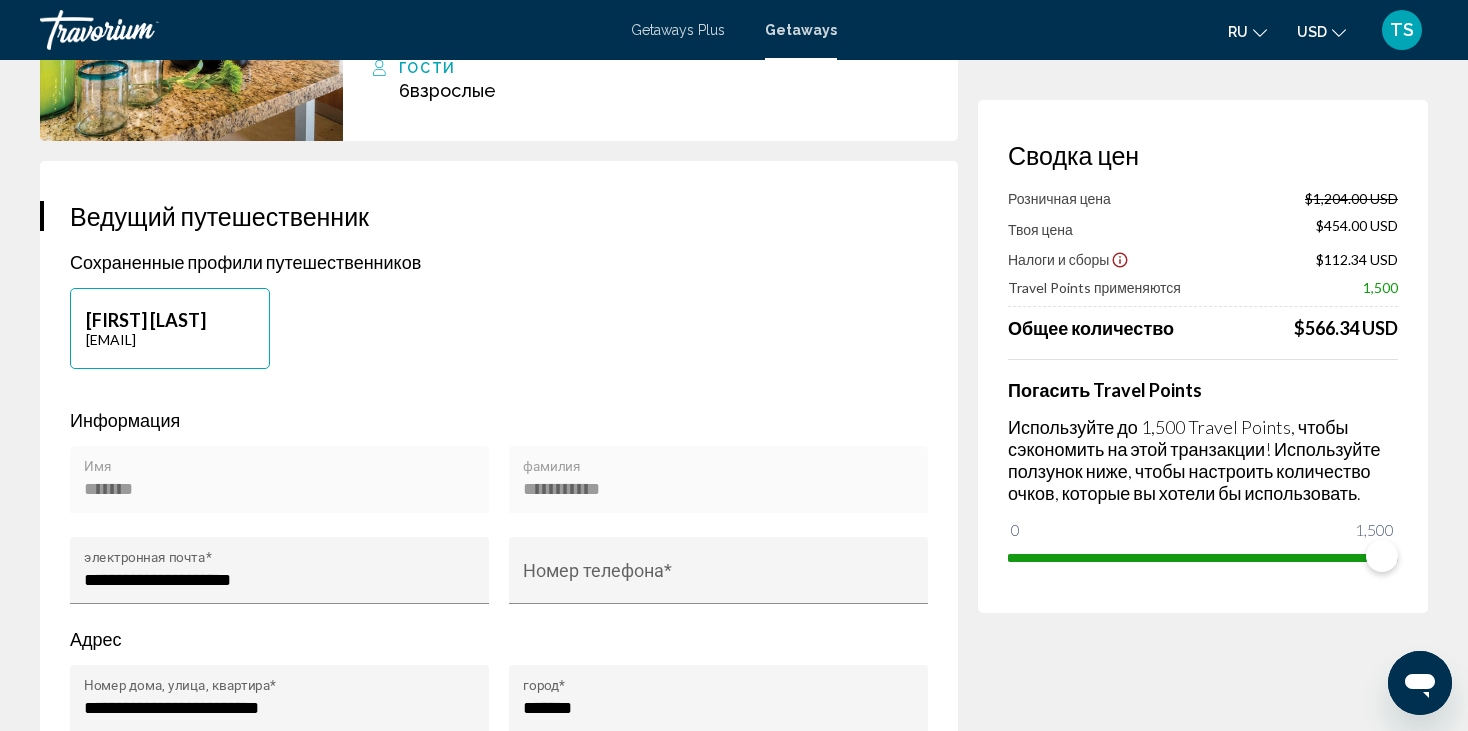 scroll, scrollTop: 0, scrollLeft: 0, axis: both 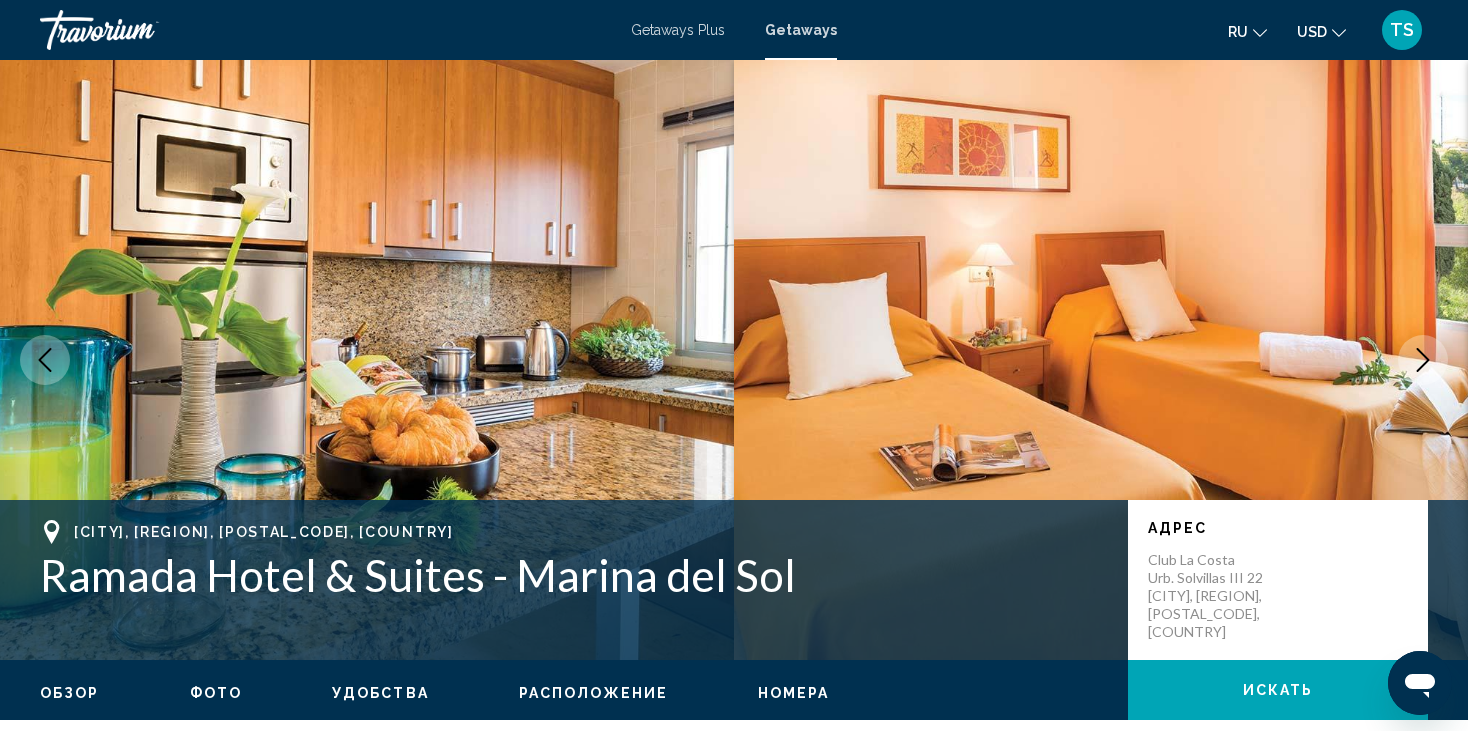 click 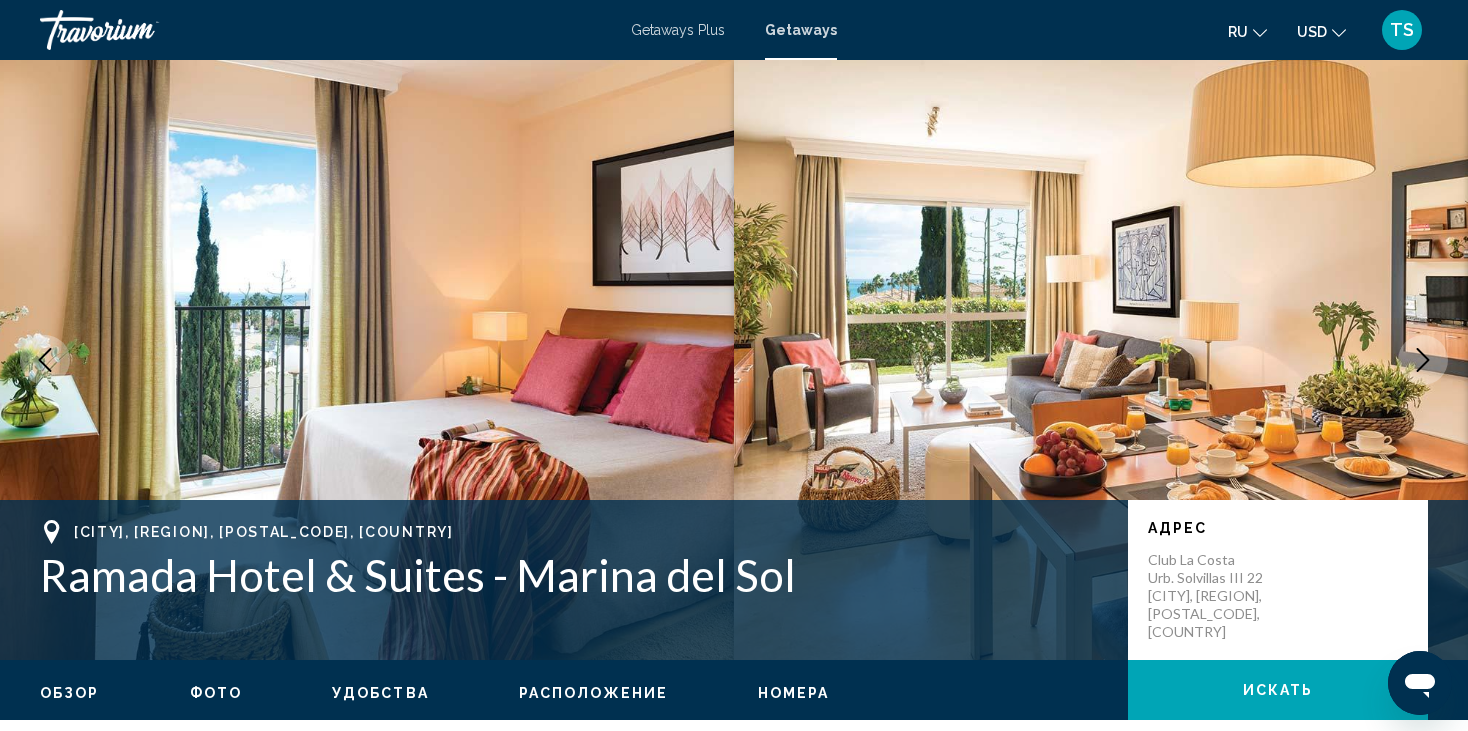 click 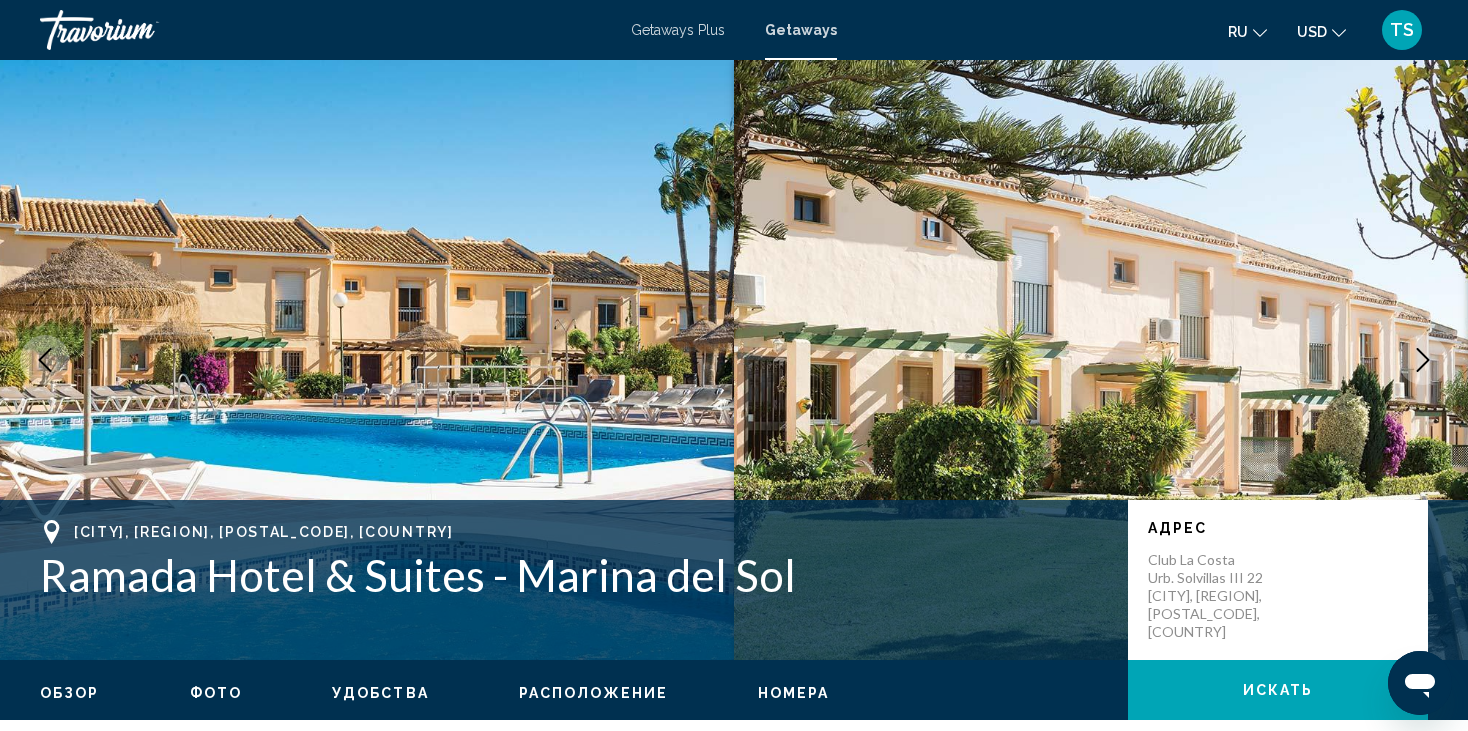 click 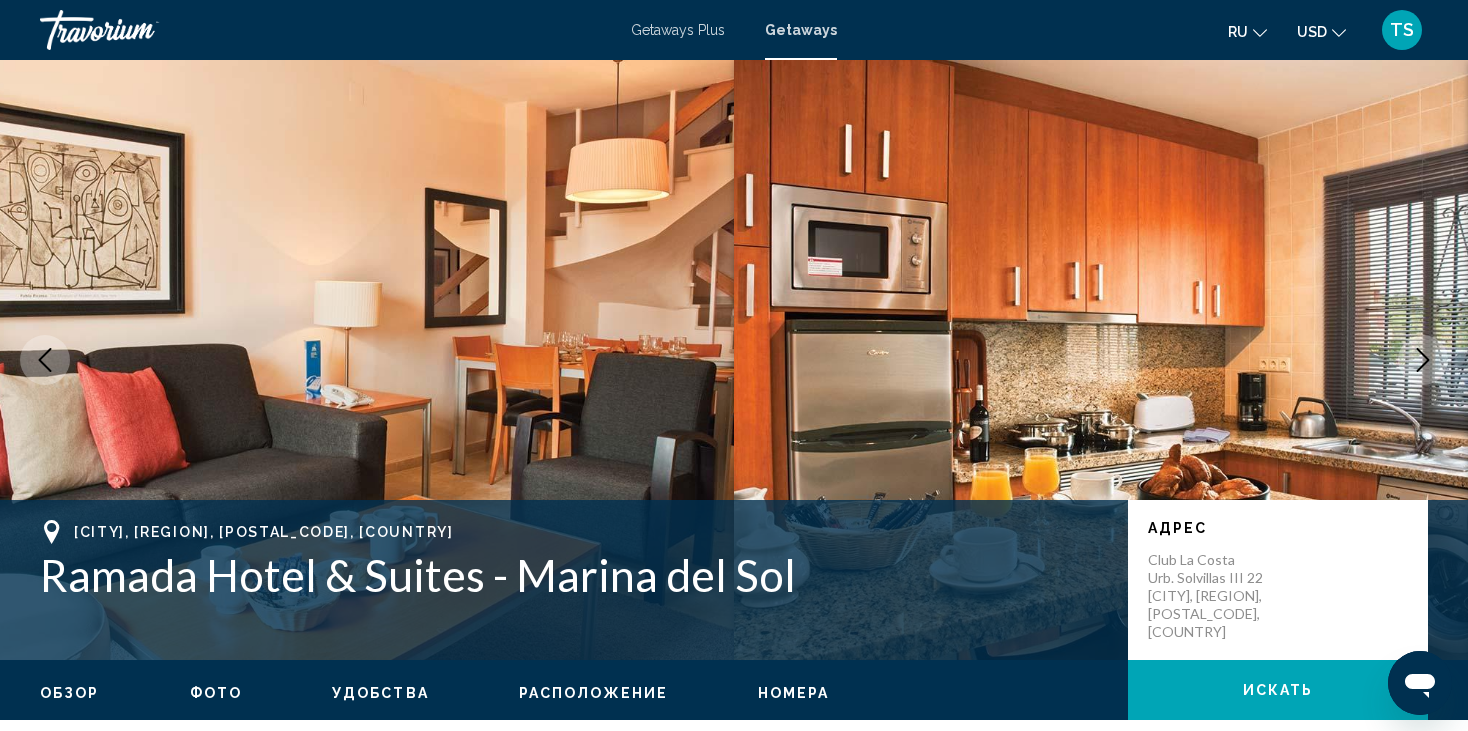click 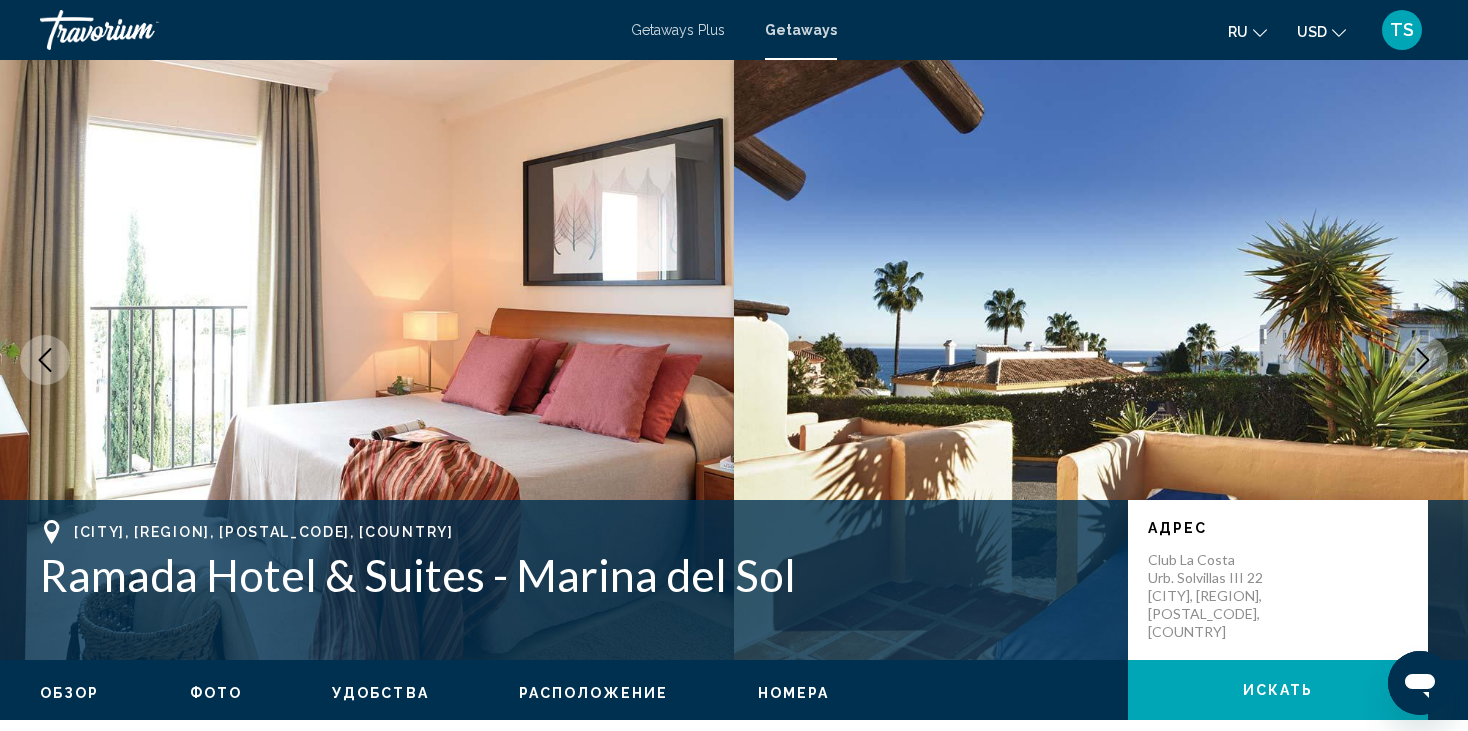 click 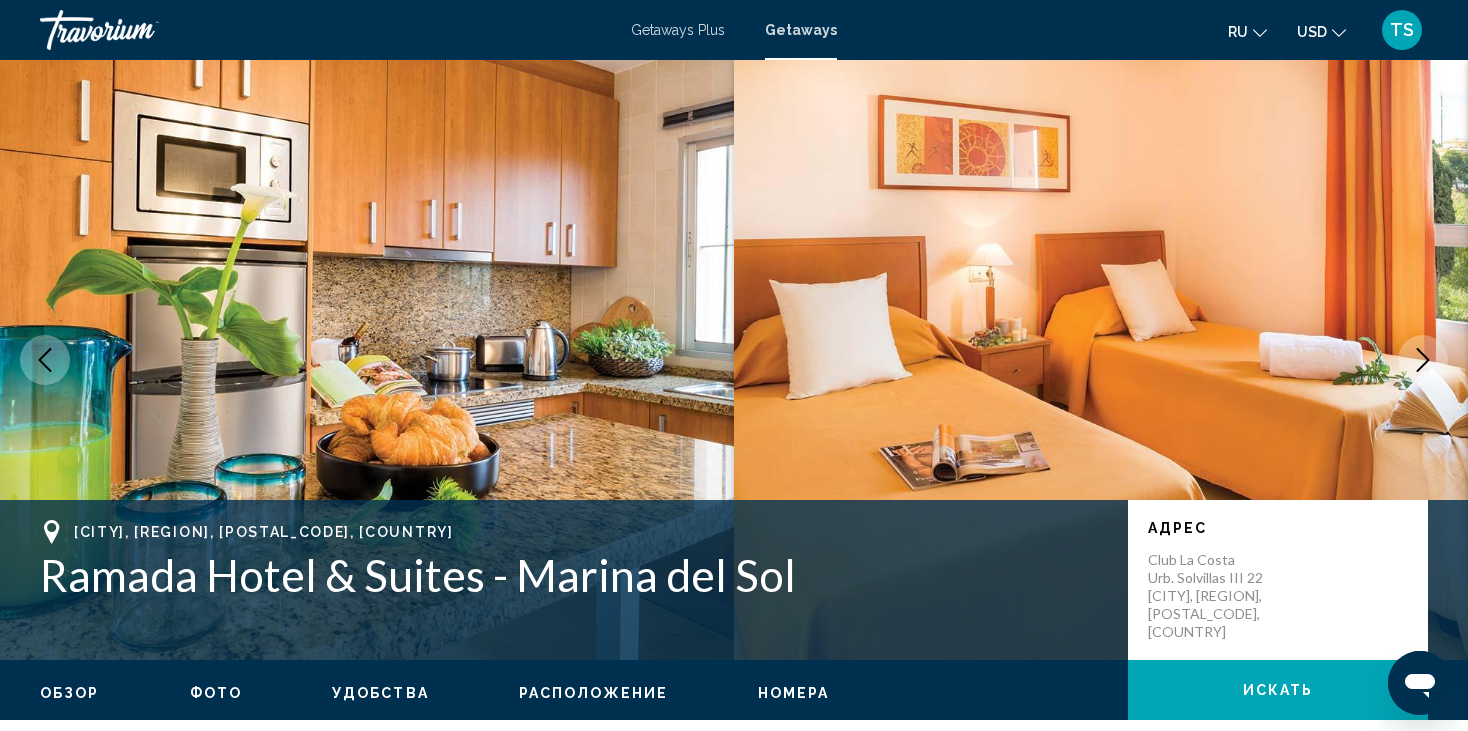 click 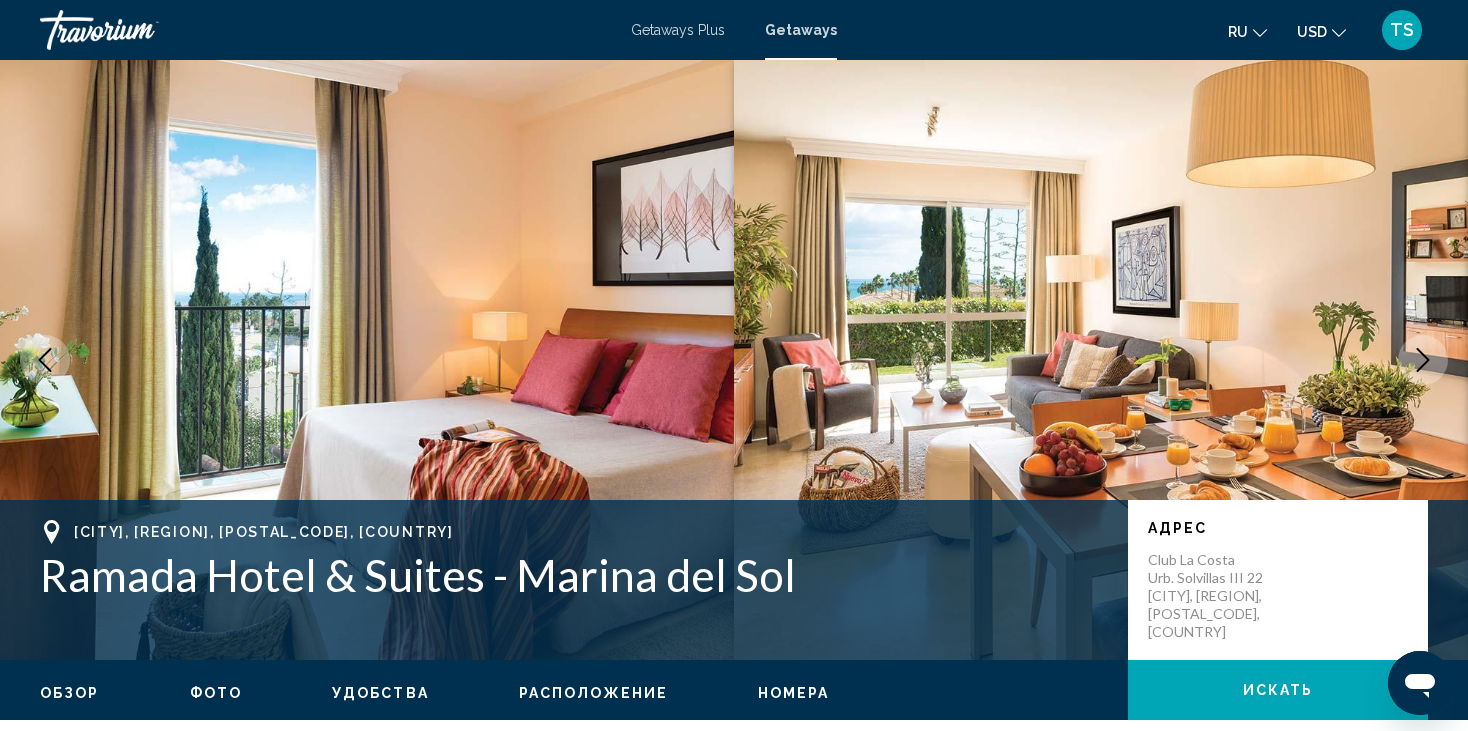click 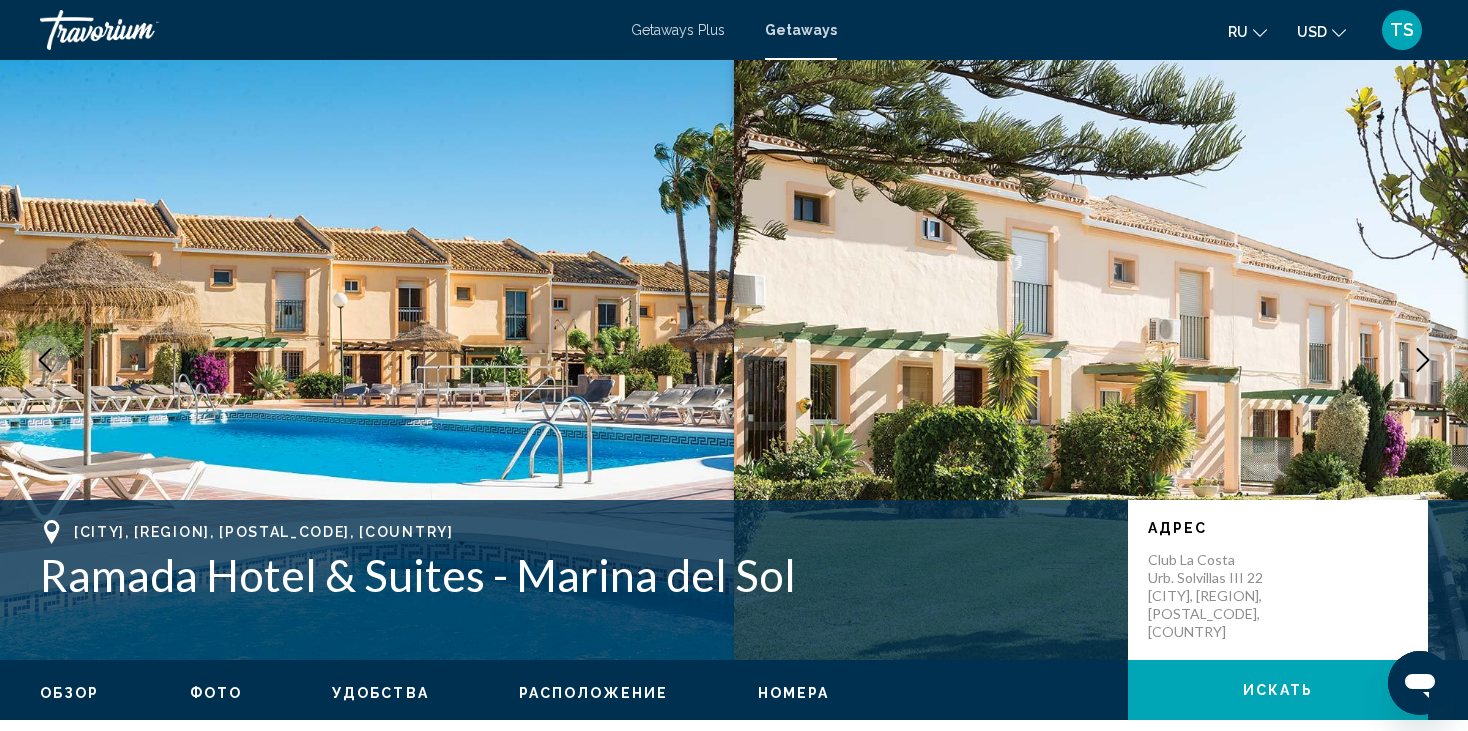 click 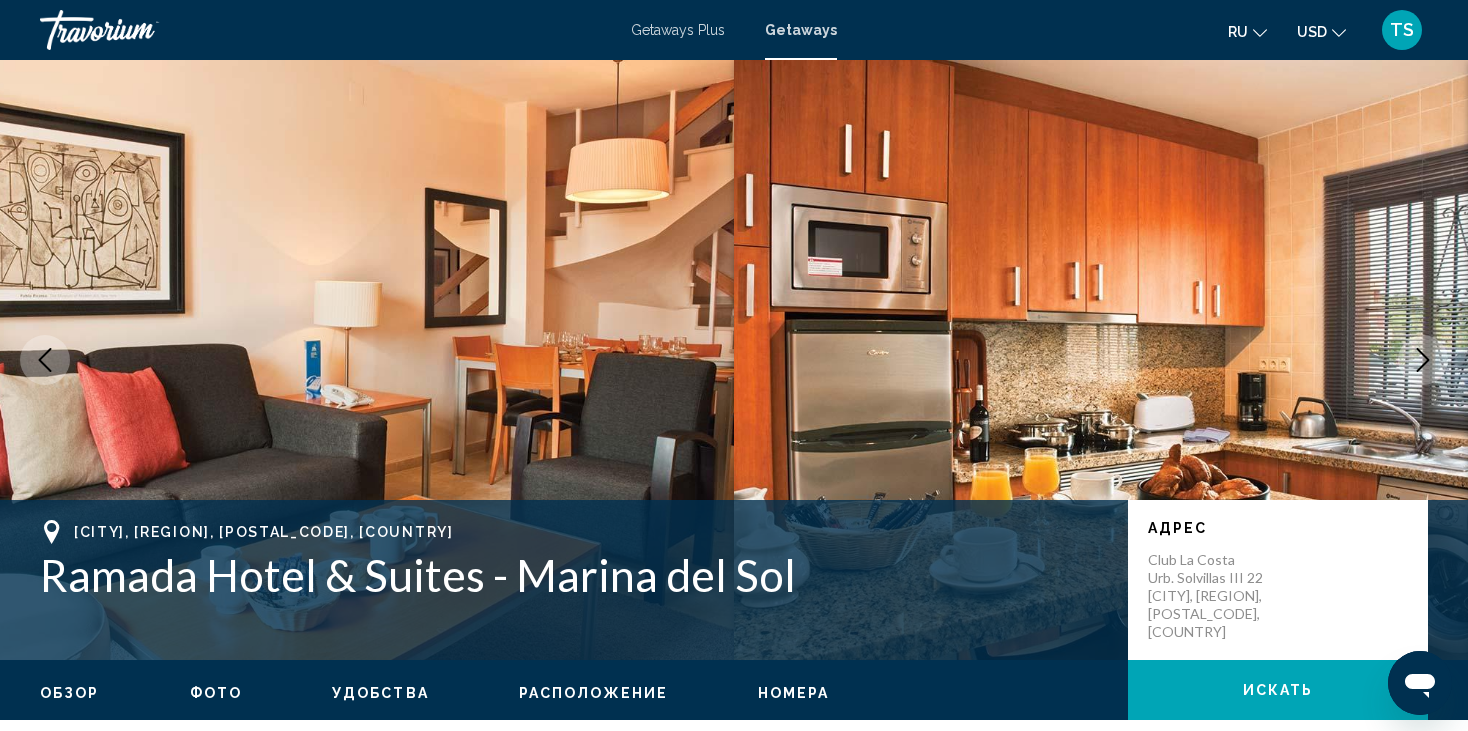 click 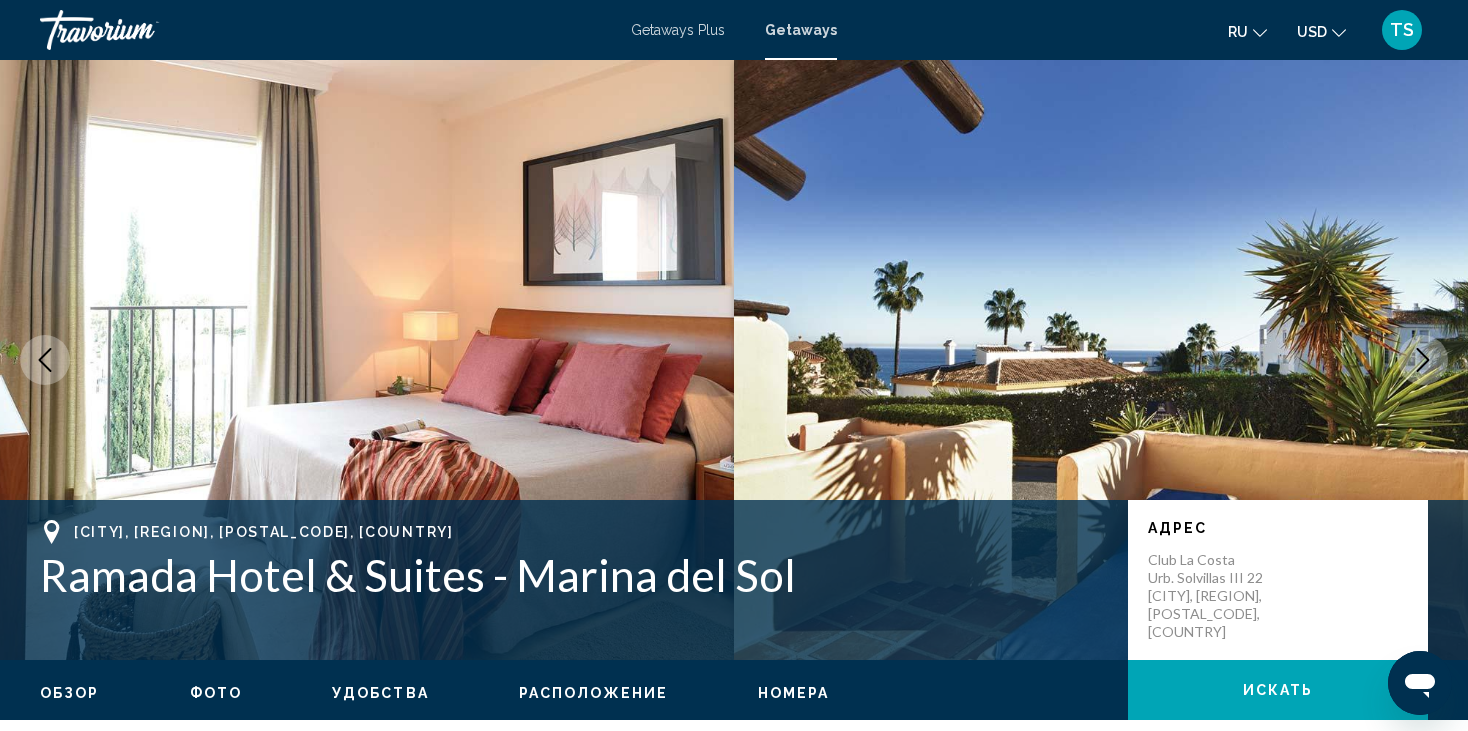 click 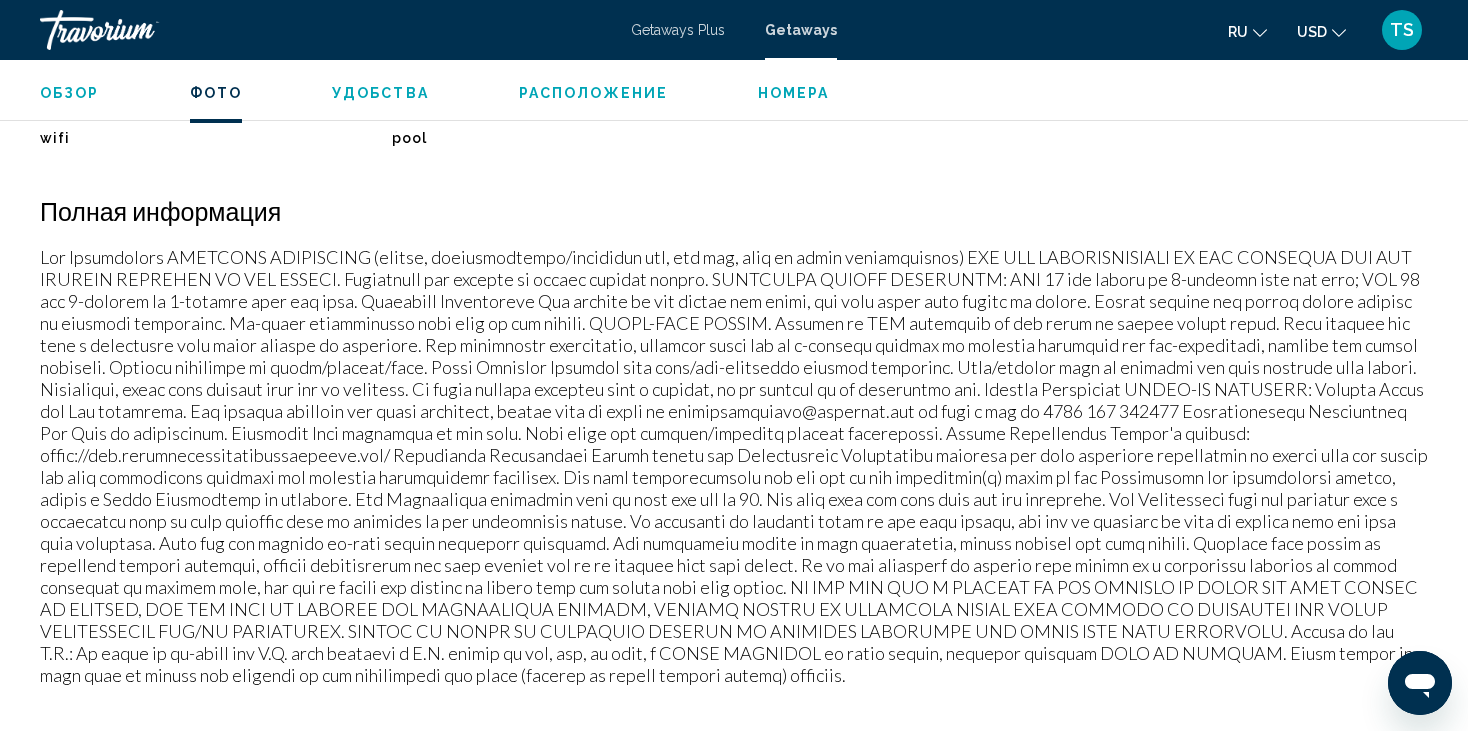 scroll, scrollTop: 1600, scrollLeft: 0, axis: vertical 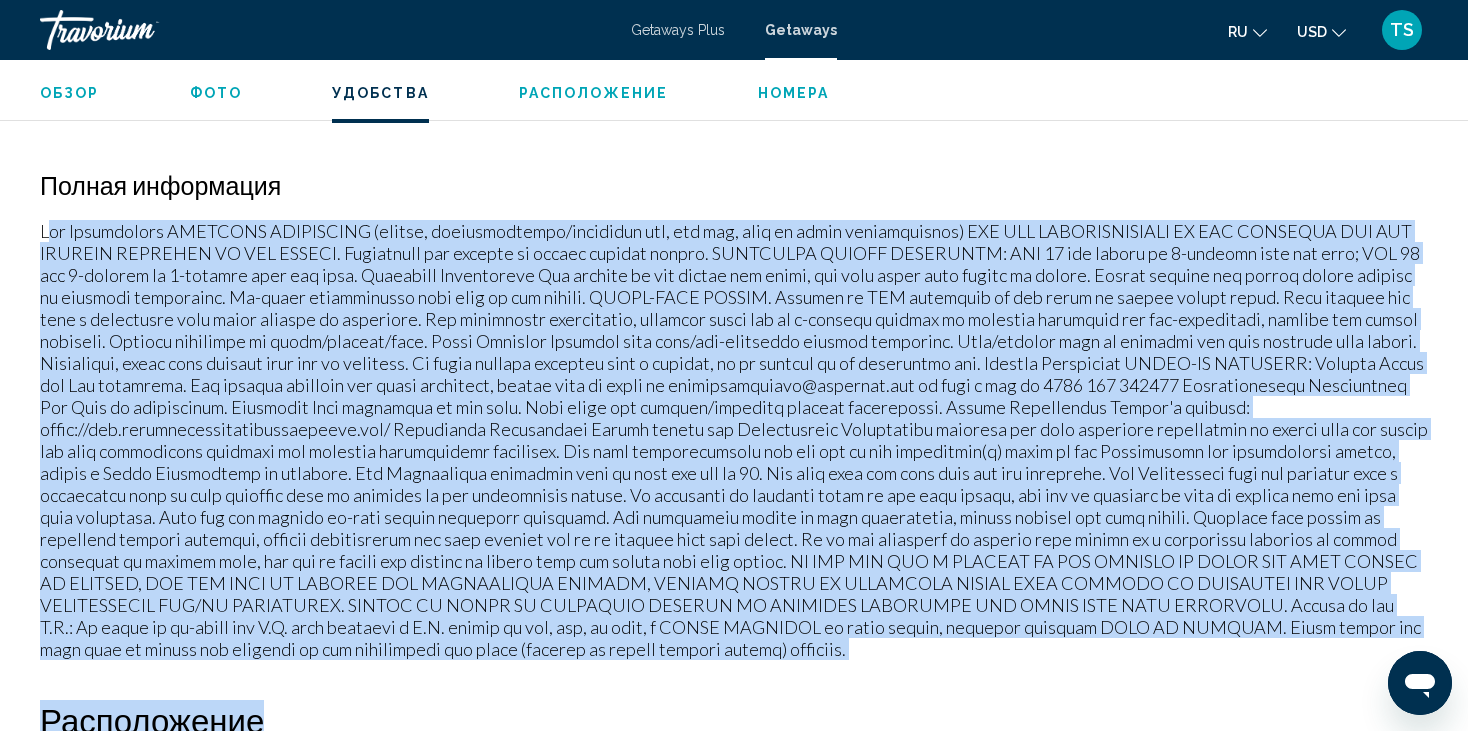 drag, startPoint x: 47, startPoint y: 231, endPoint x: 623, endPoint y: 679, distance: 729.7123 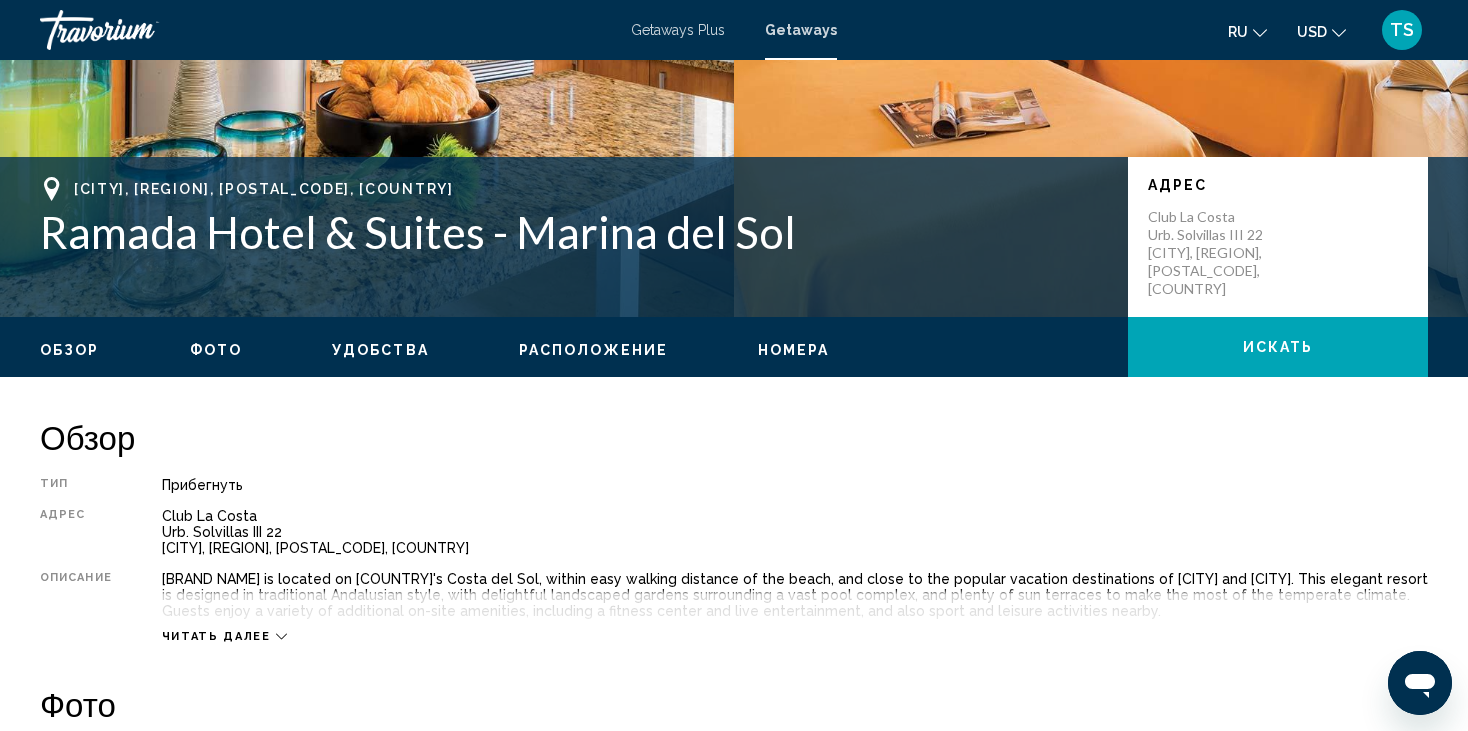 scroll, scrollTop: 59, scrollLeft: 0, axis: vertical 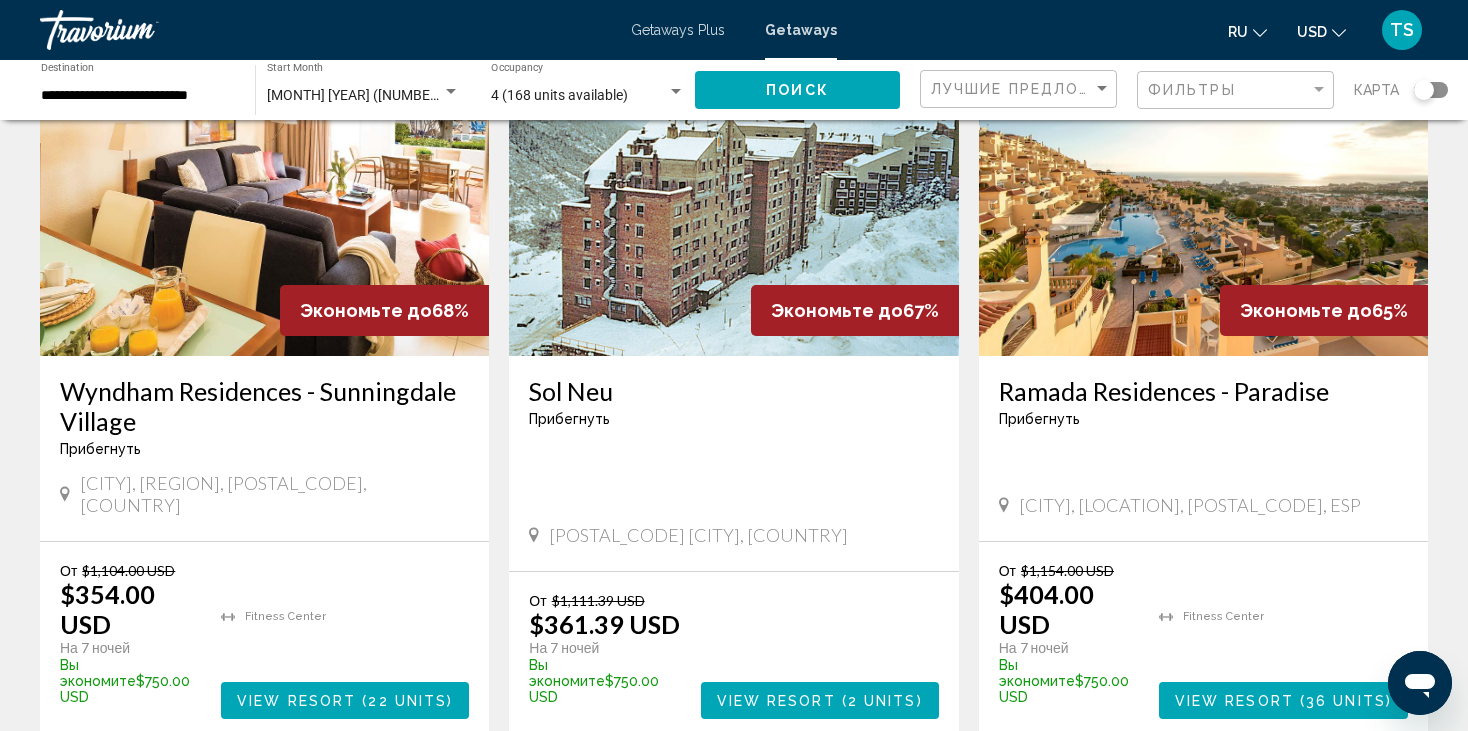 drag, startPoint x: 1195, startPoint y: 404, endPoint x: 1353, endPoint y: 399, distance: 158.0791 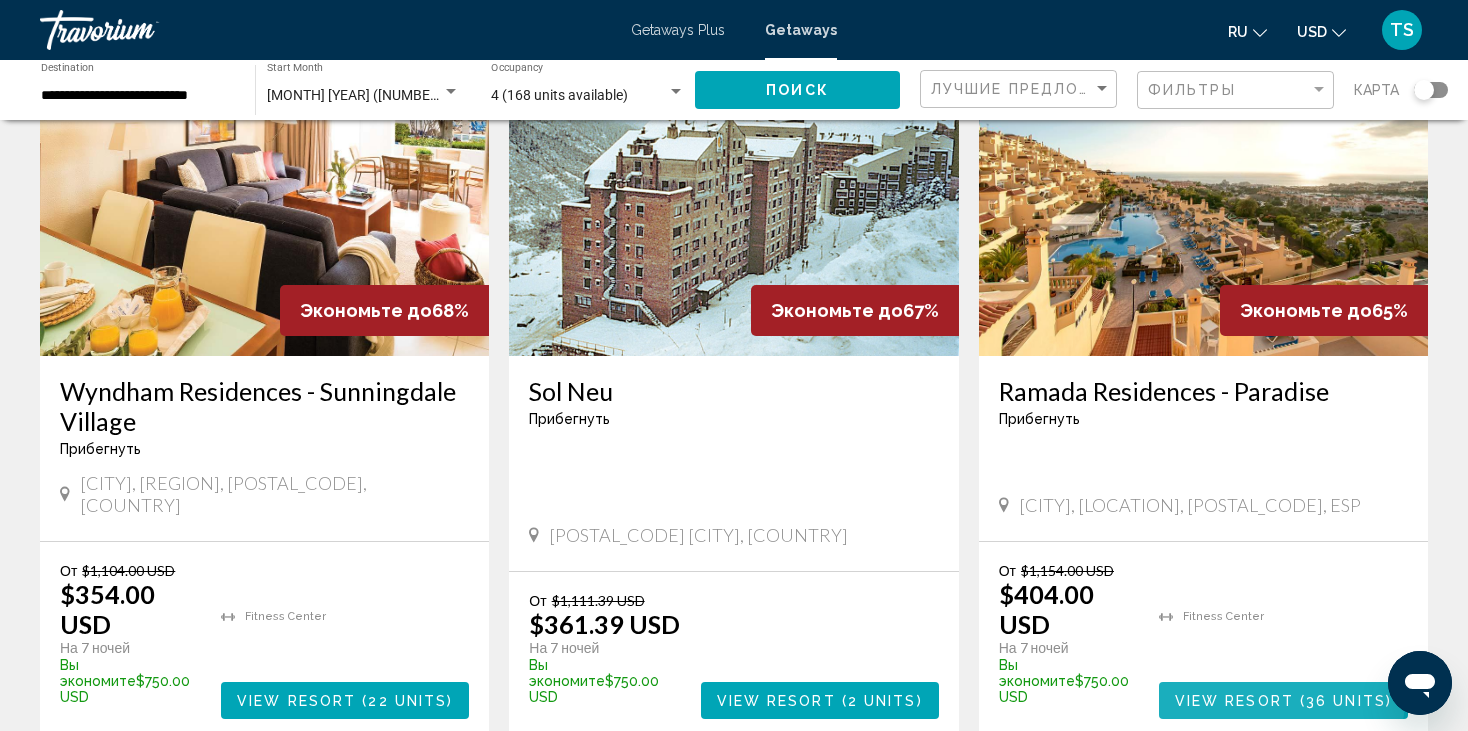 click on "View Resort" at bounding box center [1234, 701] 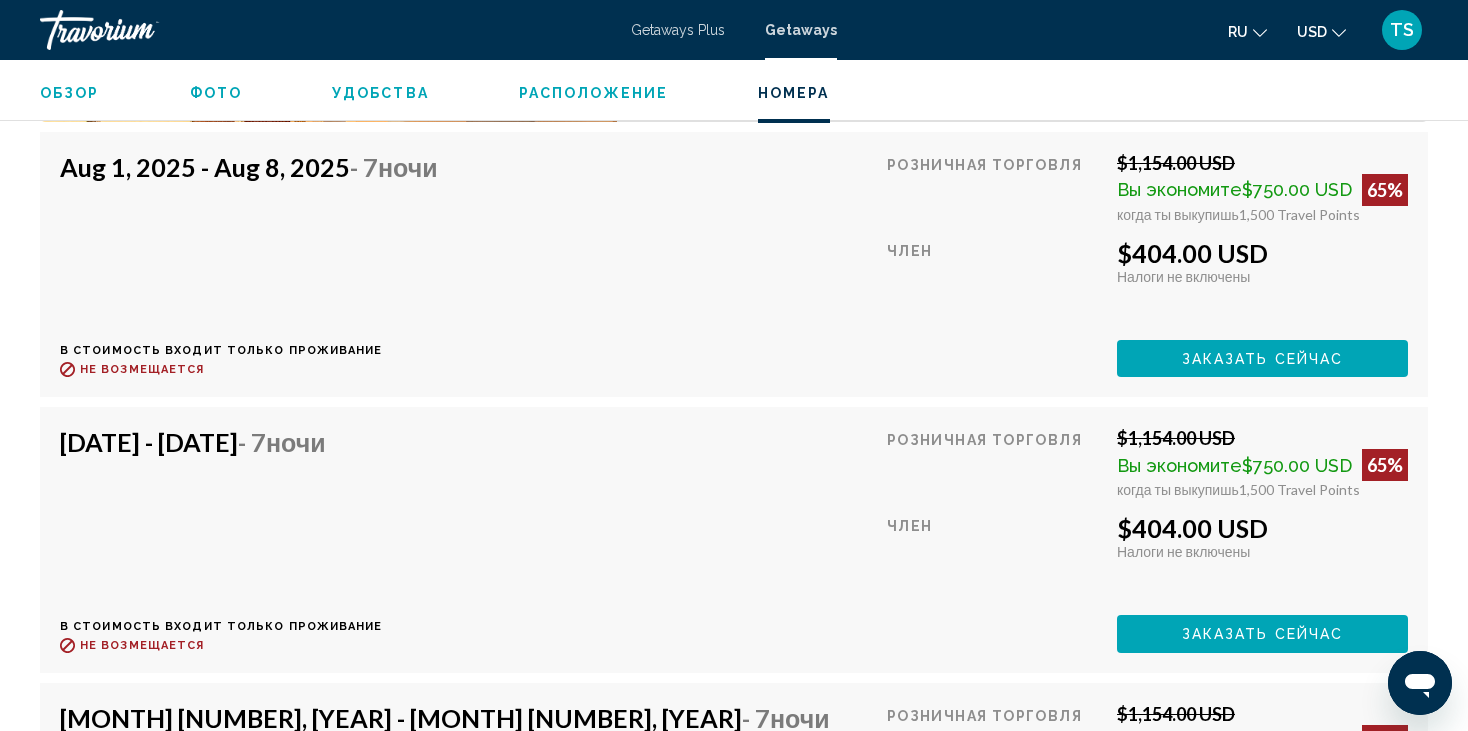 scroll, scrollTop: 3600, scrollLeft: 0, axis: vertical 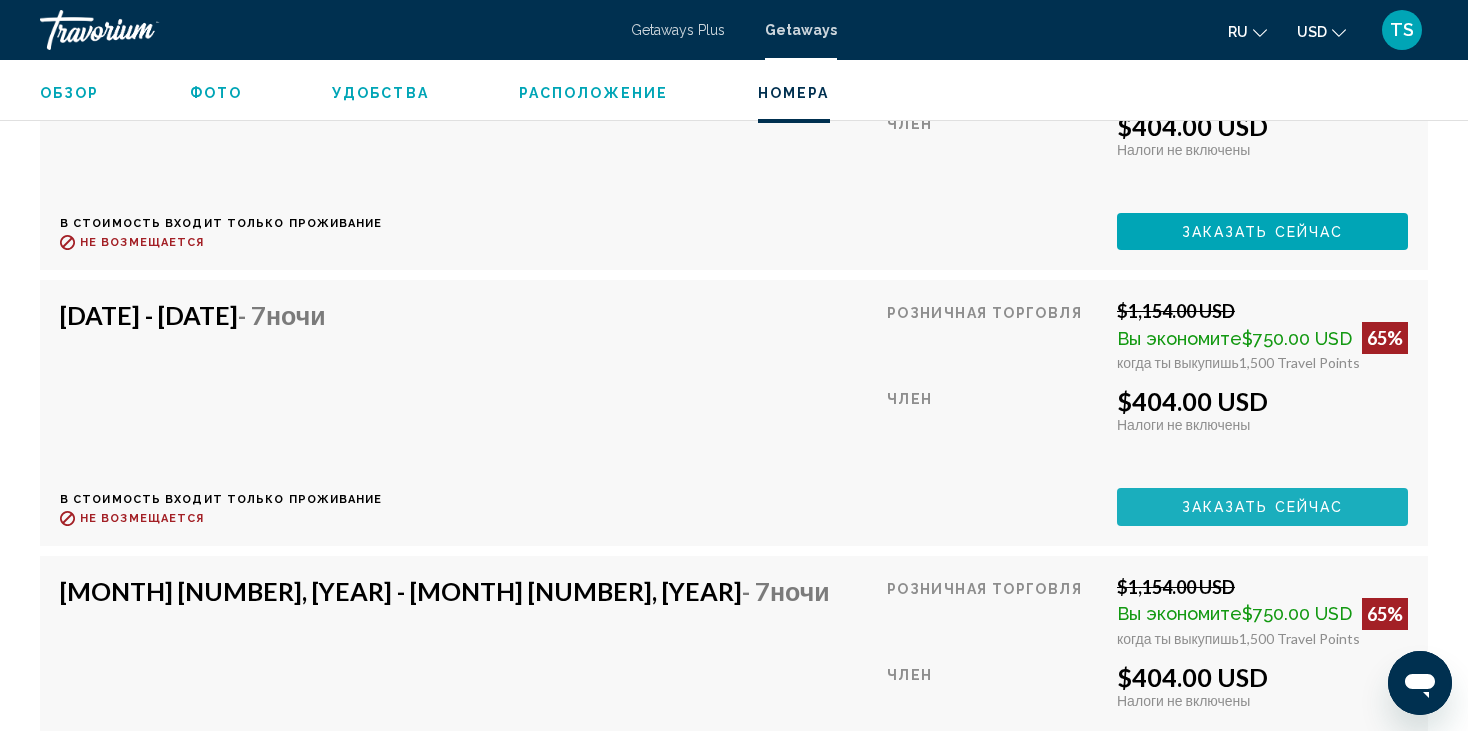 click on "Заказать сейчас" at bounding box center (1263, 508) 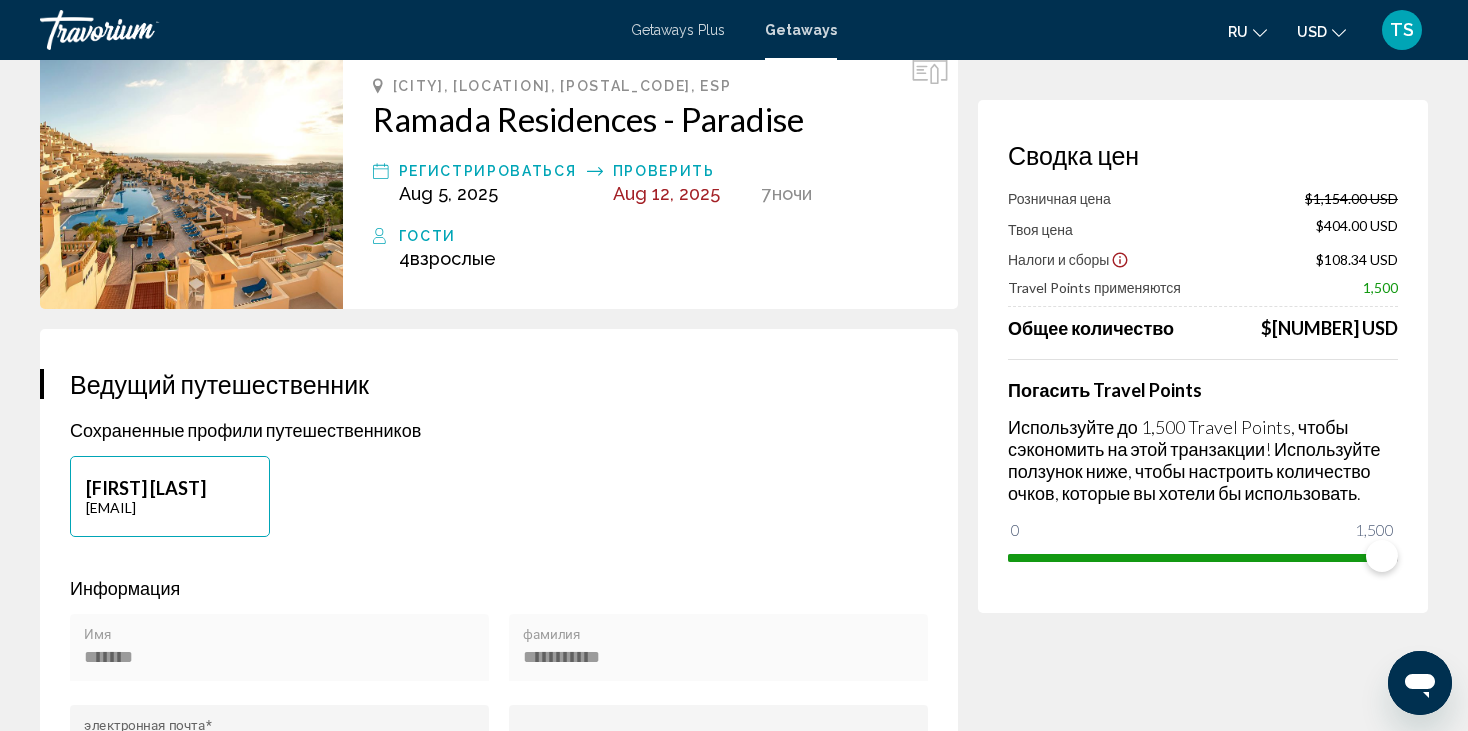 scroll, scrollTop: 0, scrollLeft: 0, axis: both 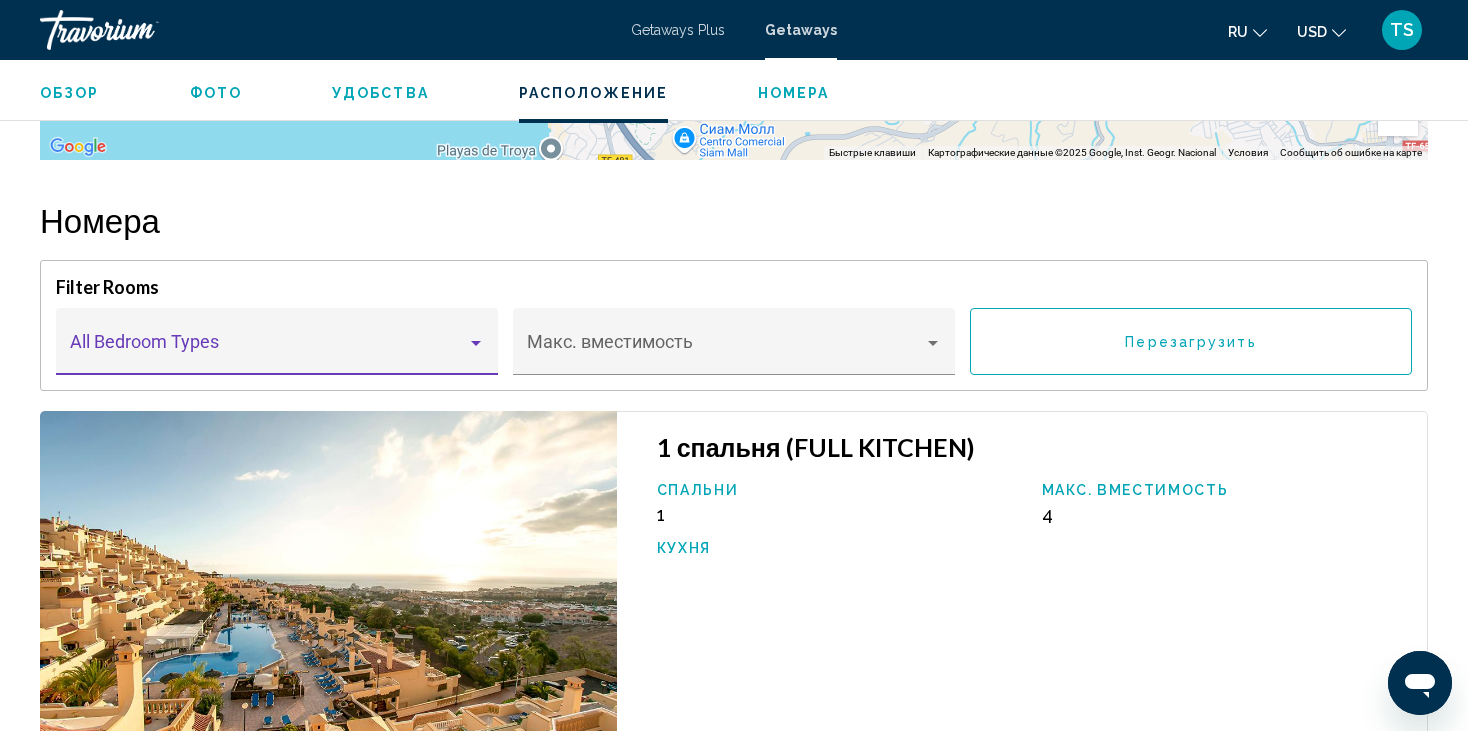click at bounding box center (476, 343) 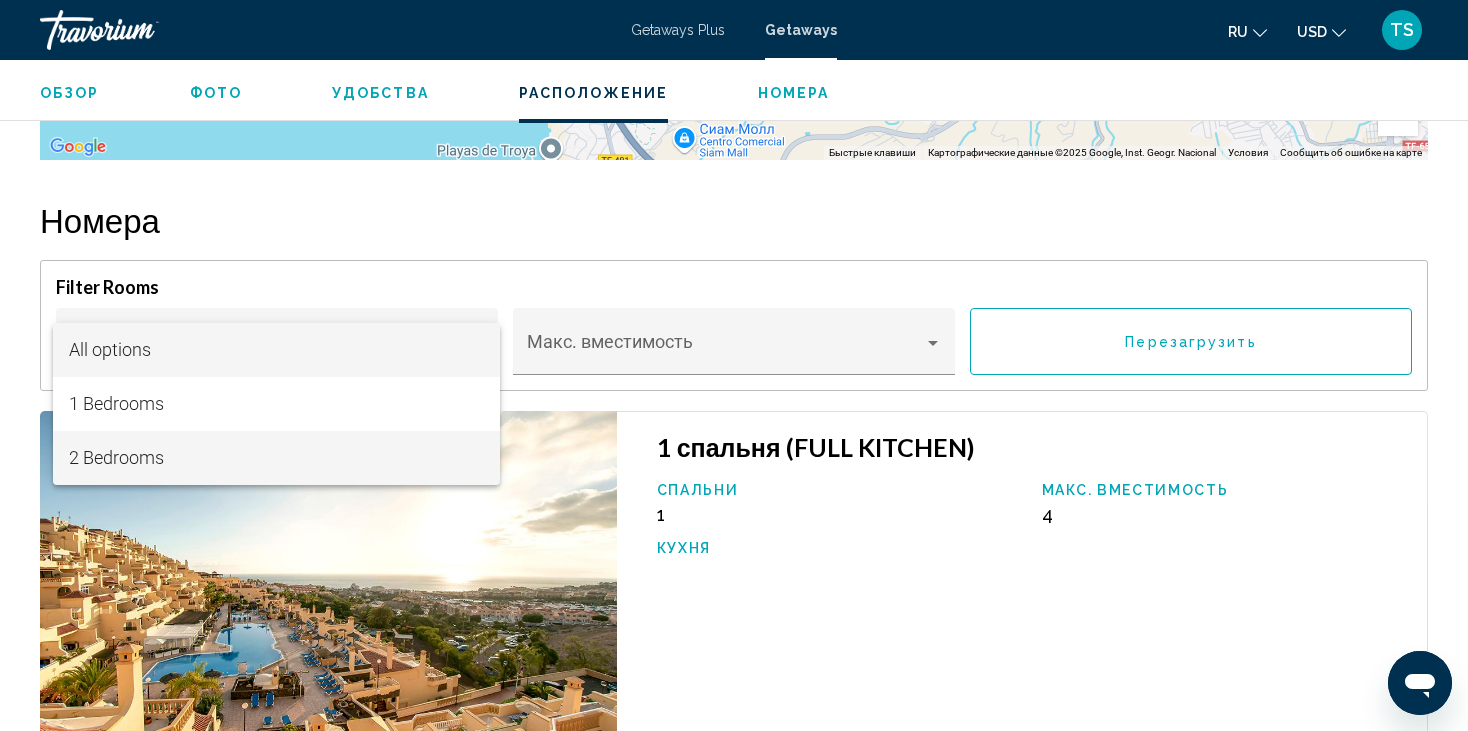 click on "2 Bedrooms" at bounding box center [276, 458] 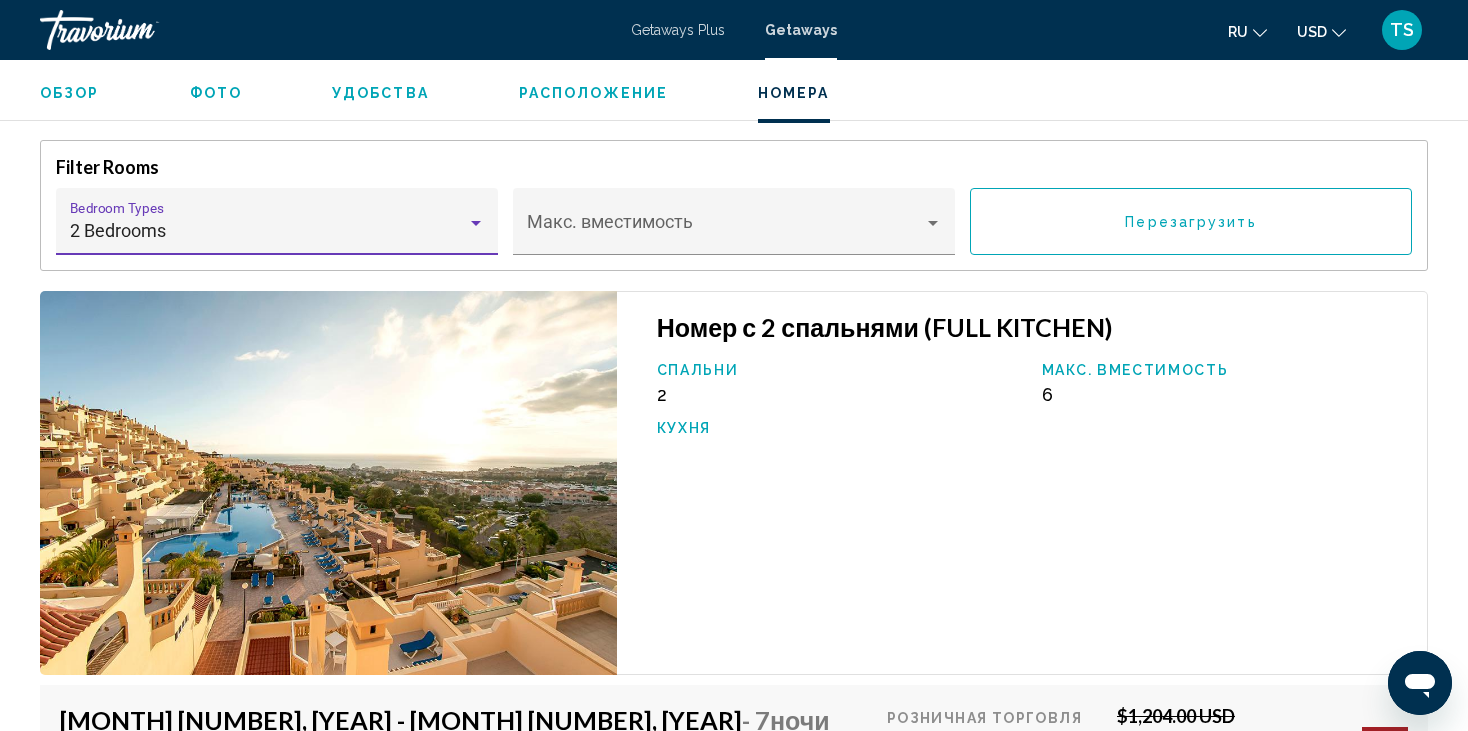 scroll, scrollTop: 2900, scrollLeft: 0, axis: vertical 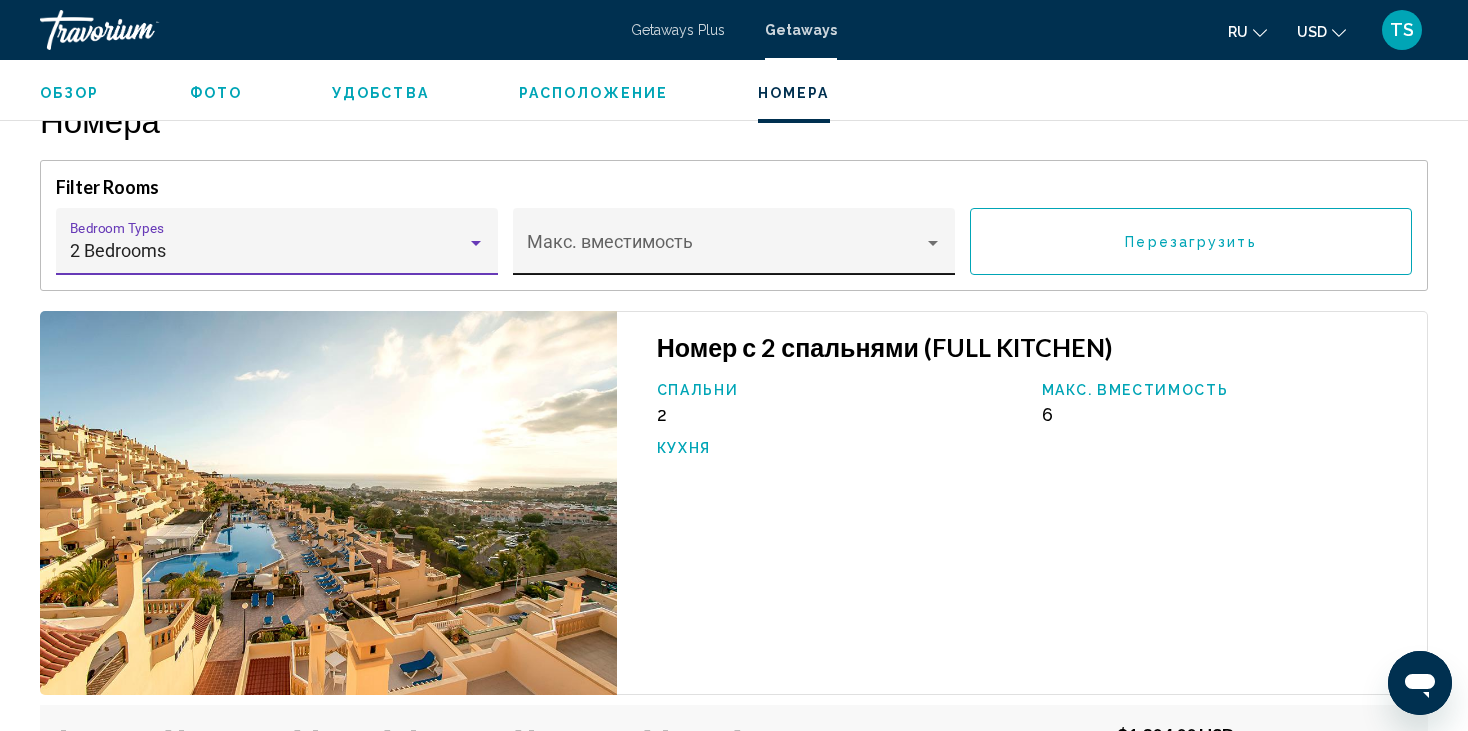 click at bounding box center (933, 243) 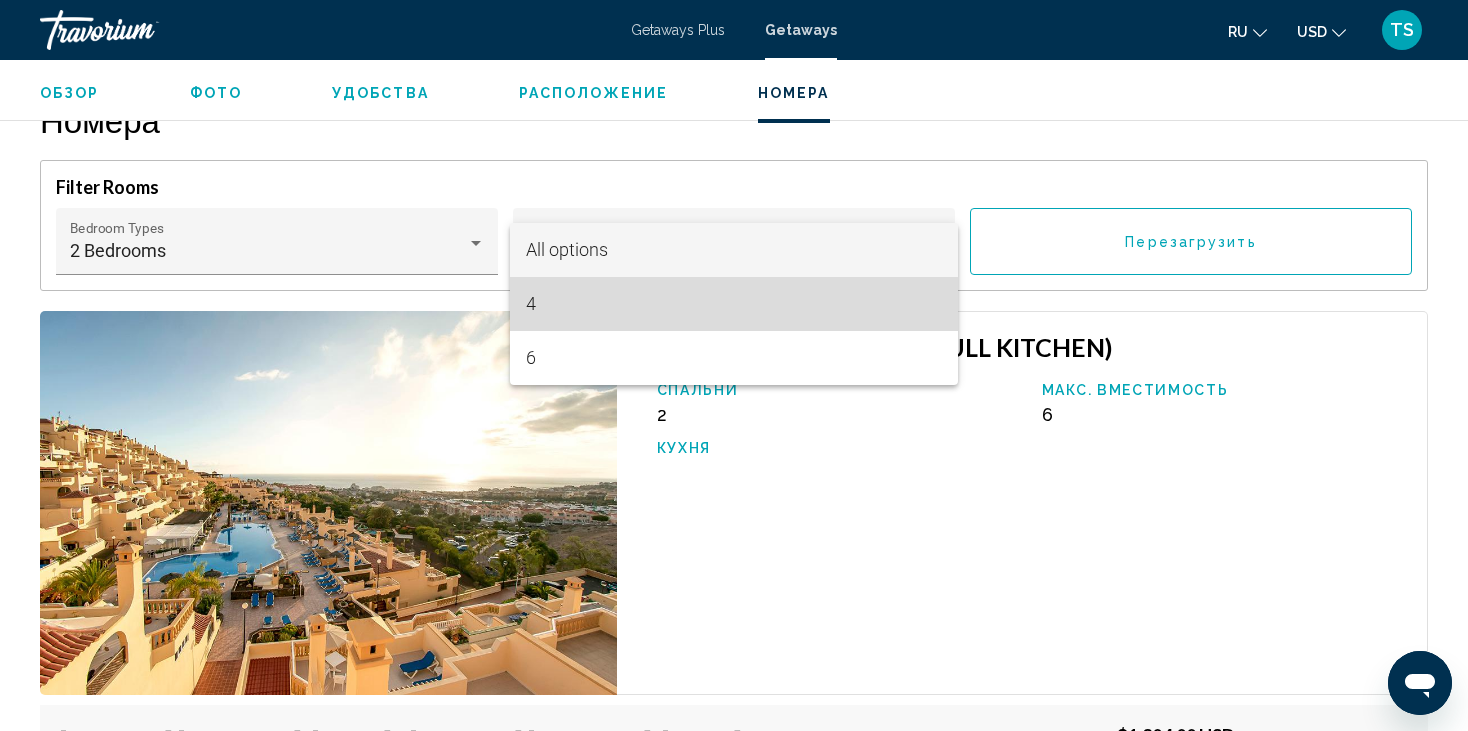 click on "4" at bounding box center (733, 304) 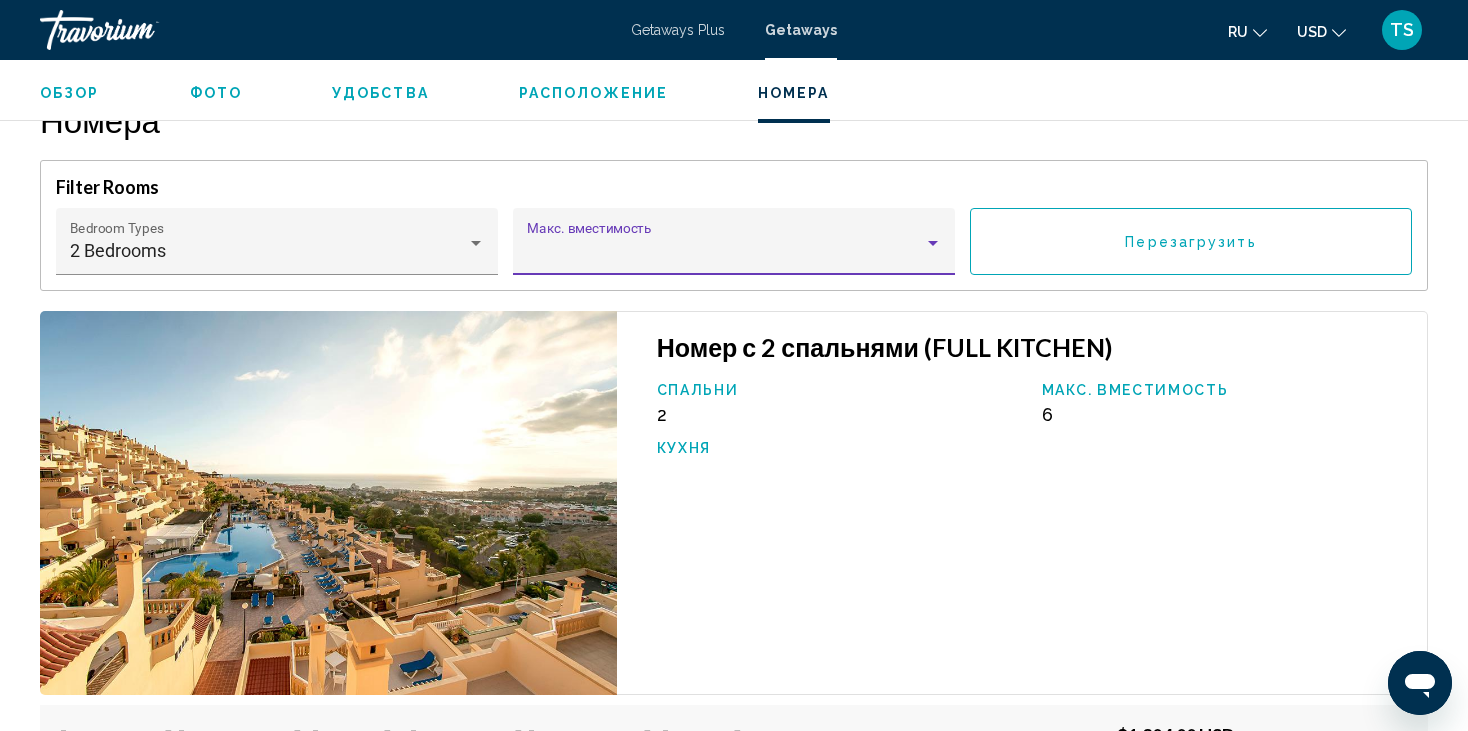 scroll, scrollTop: 2784, scrollLeft: 0, axis: vertical 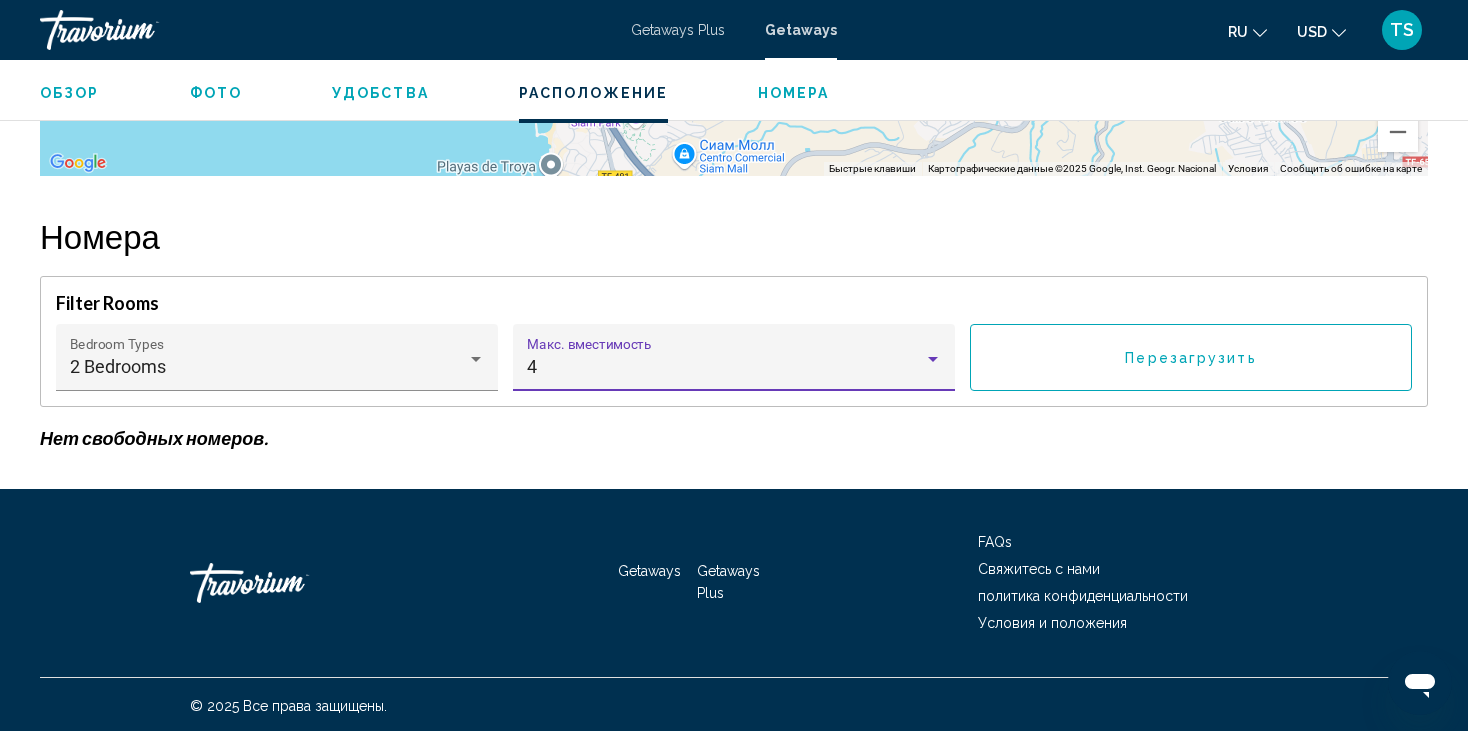 click on "Перезагрузить" at bounding box center (1191, 357) 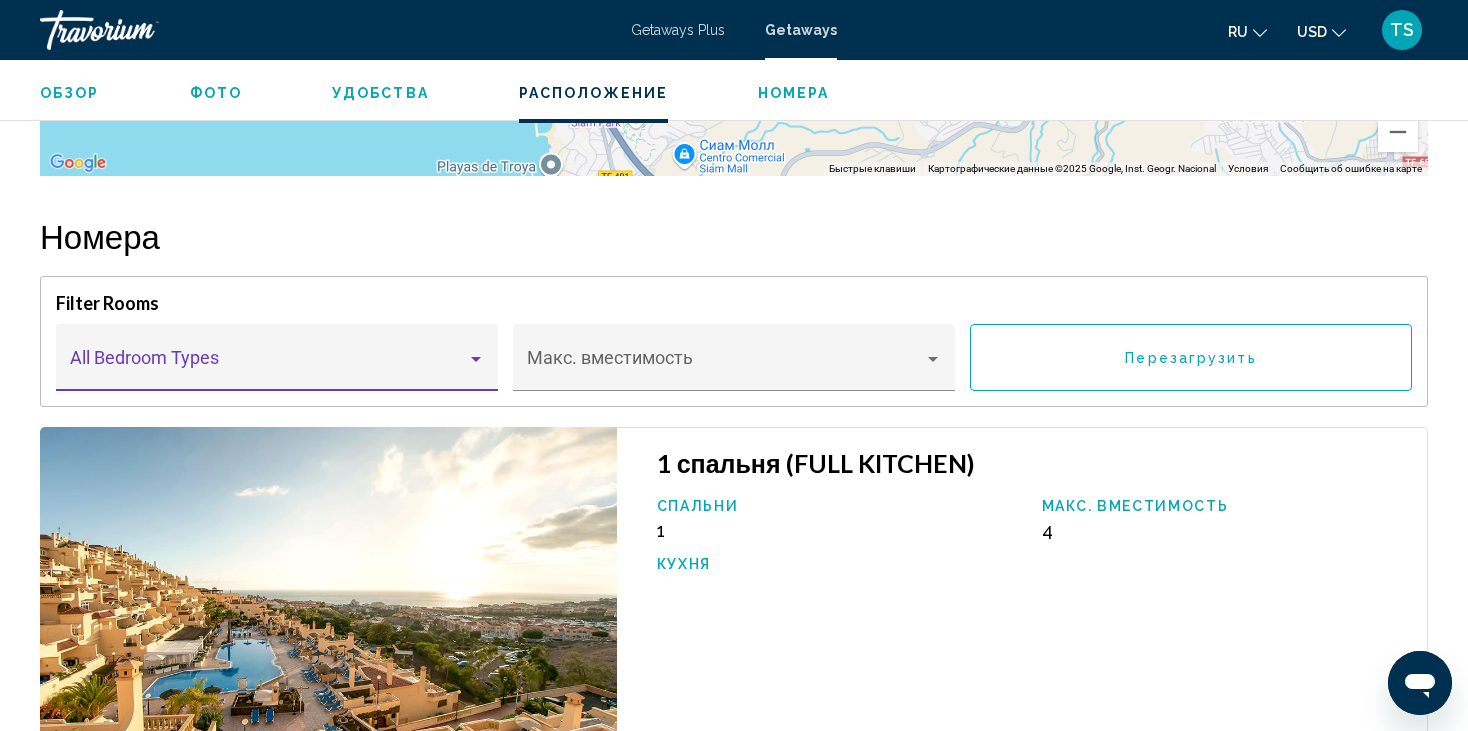 click at bounding box center (476, 359) 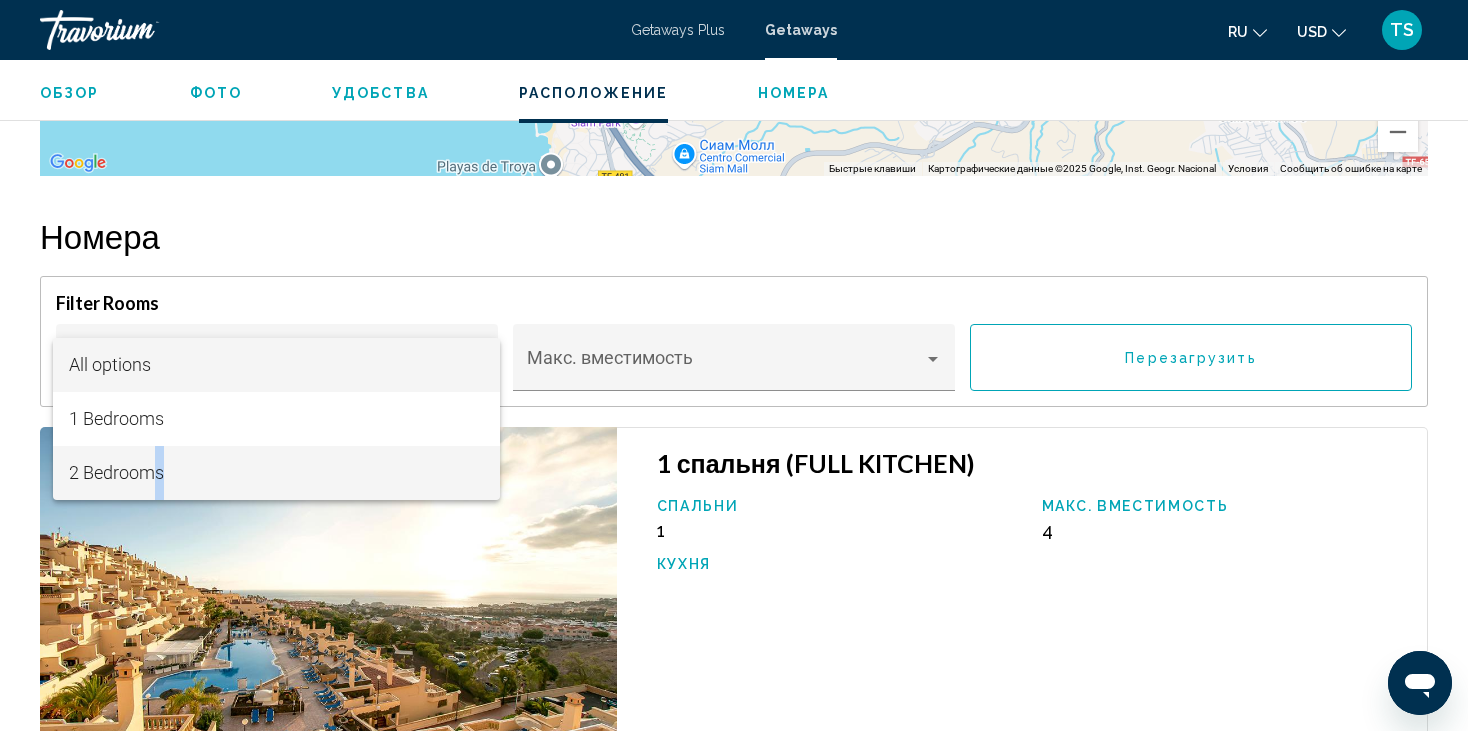 click on "2 Bedrooms" at bounding box center (276, 473) 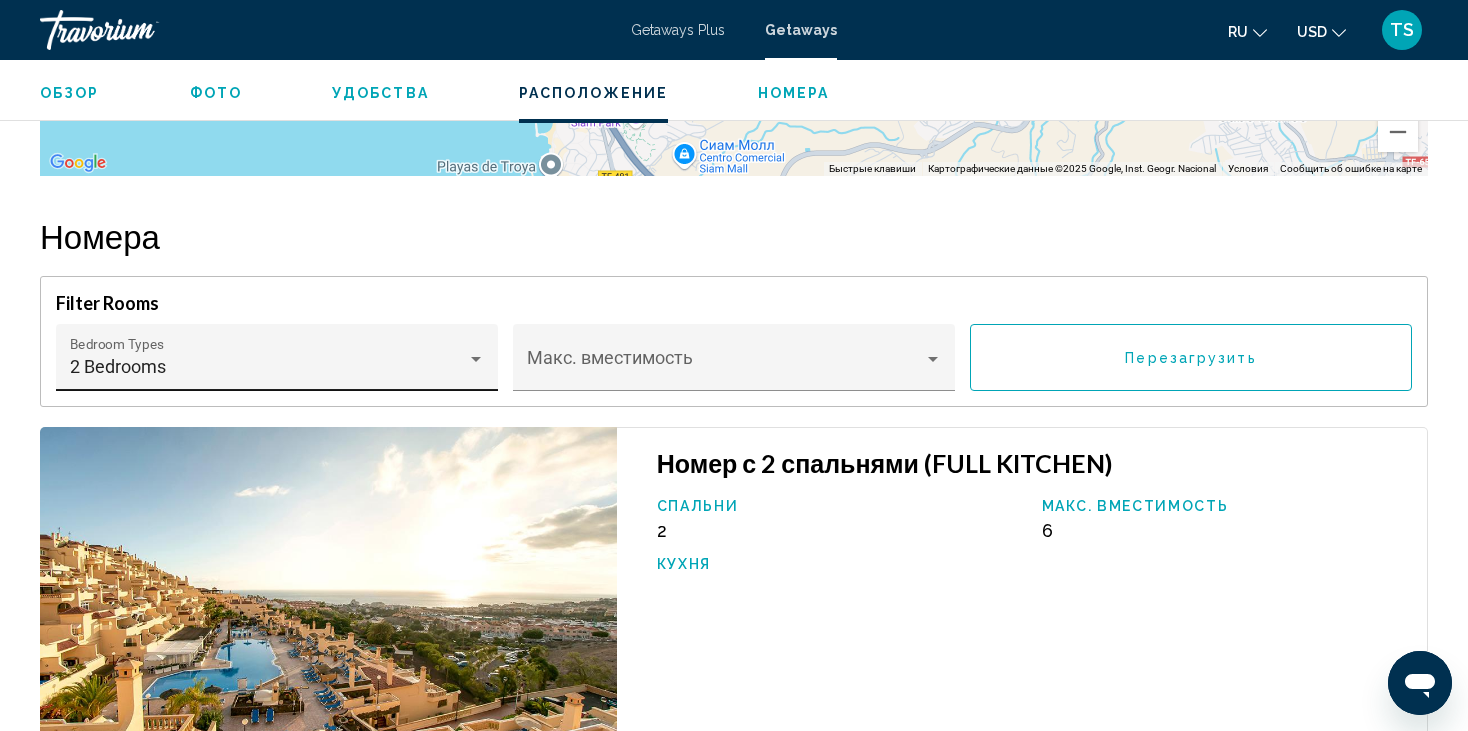 click on "2 Bedrooms Bedroom Types All Bedroom Types" at bounding box center [277, 364] 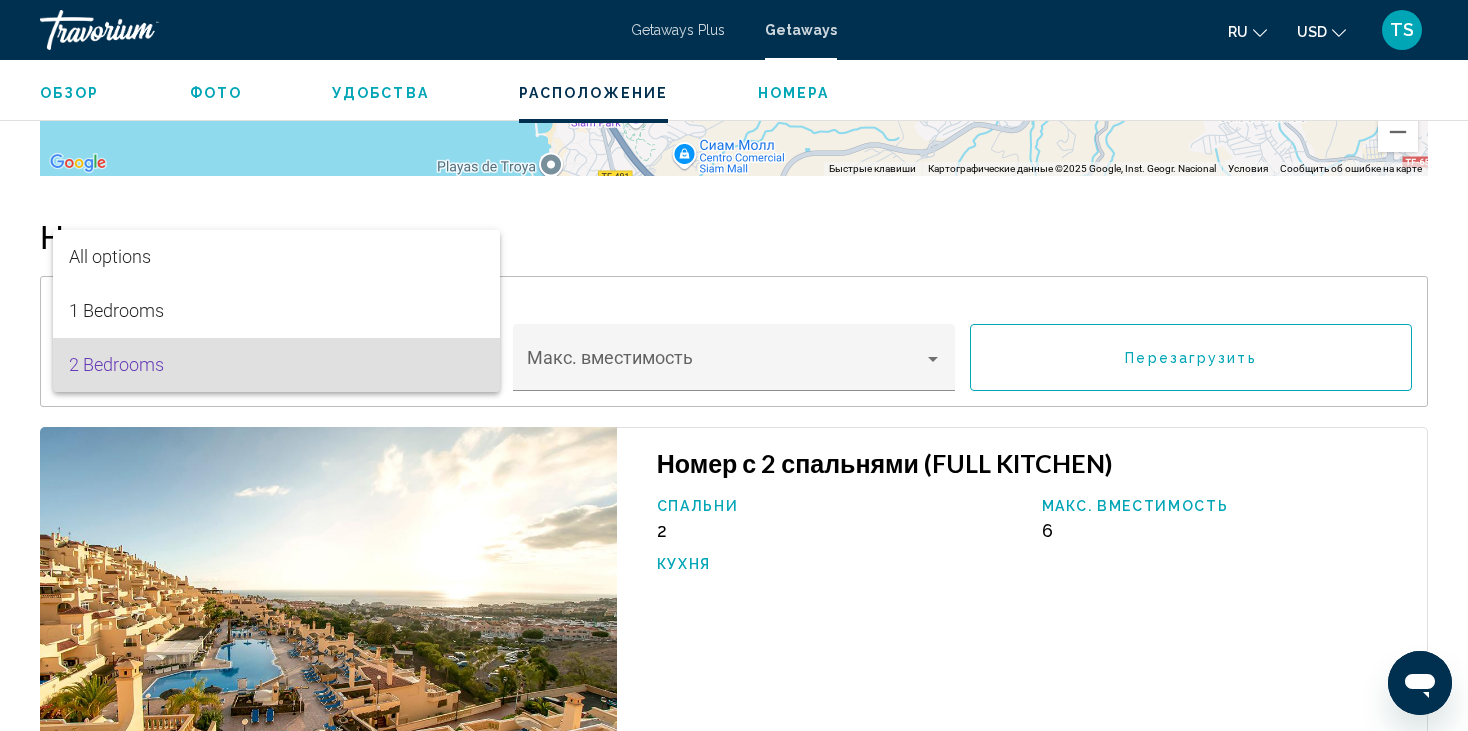 click on "2 Bedrooms" at bounding box center [276, 365] 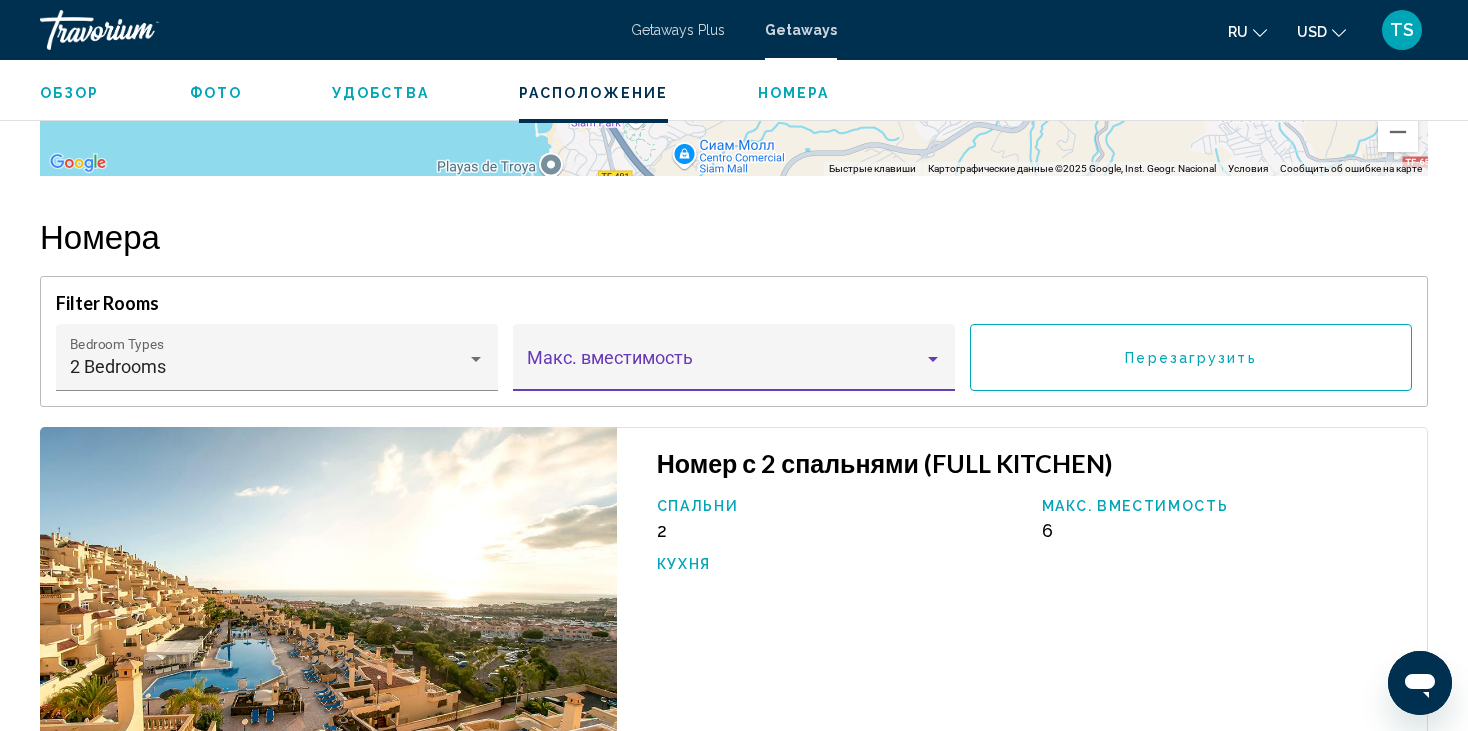 click at bounding box center [933, 359] 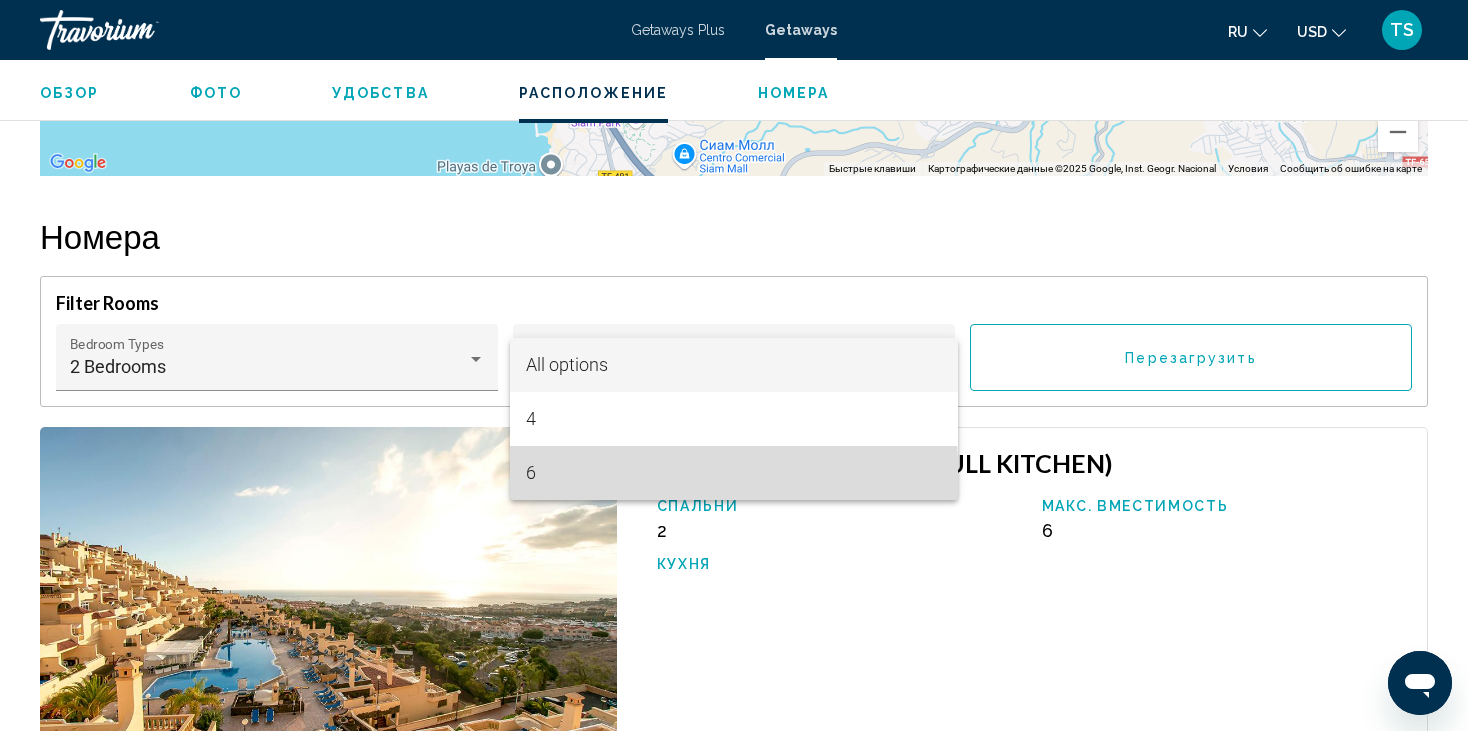 click on "6" at bounding box center [733, 473] 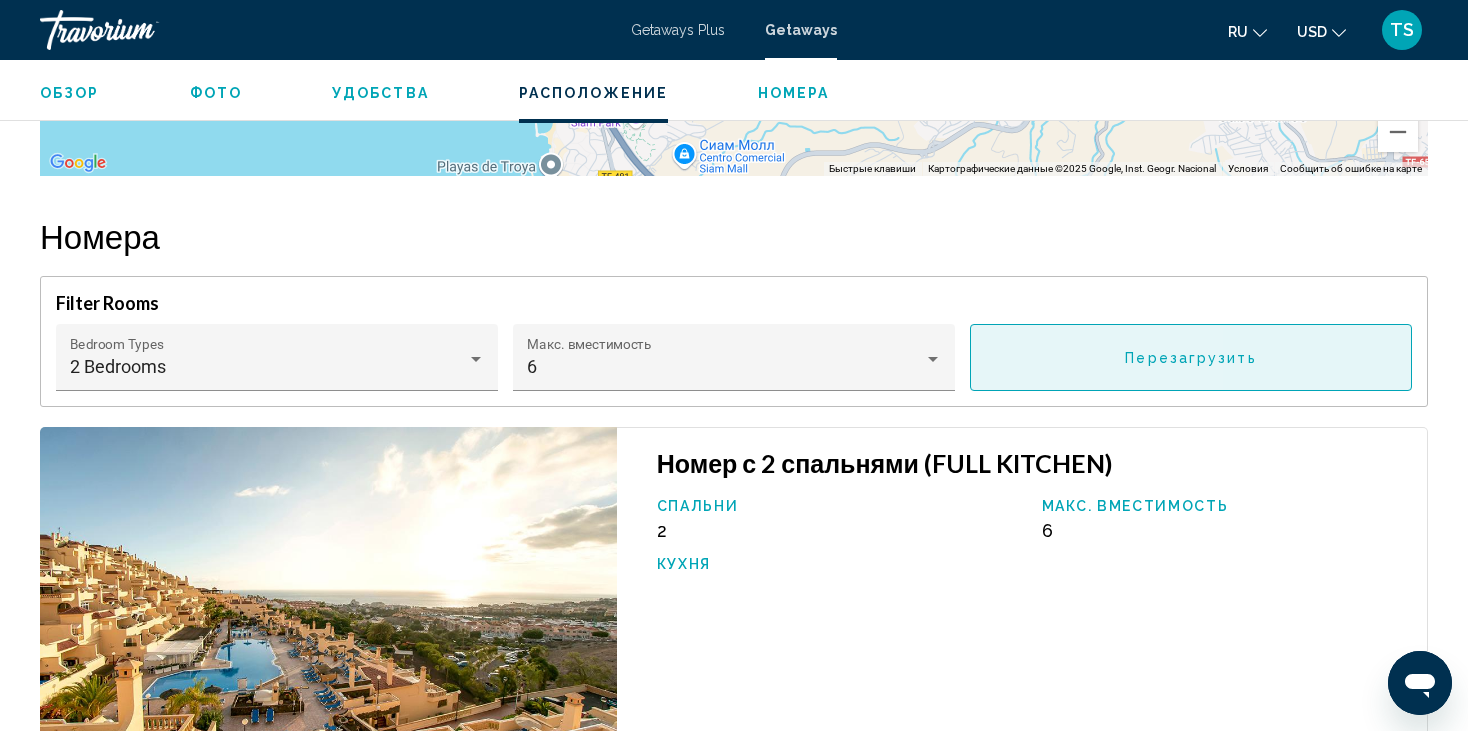 drag, startPoint x: 1279, startPoint y: 356, endPoint x: 1266, endPoint y: 358, distance: 13.152946 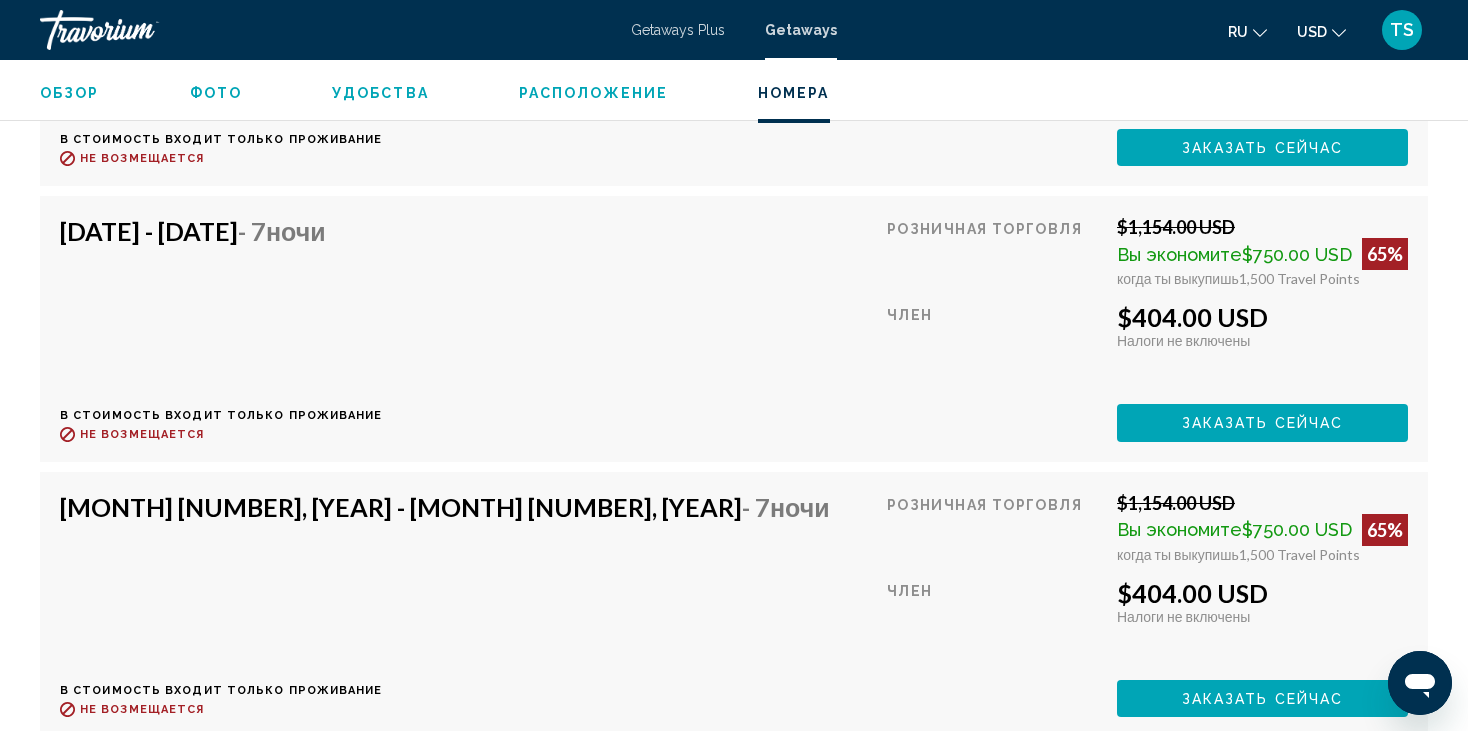scroll, scrollTop: 3184, scrollLeft: 0, axis: vertical 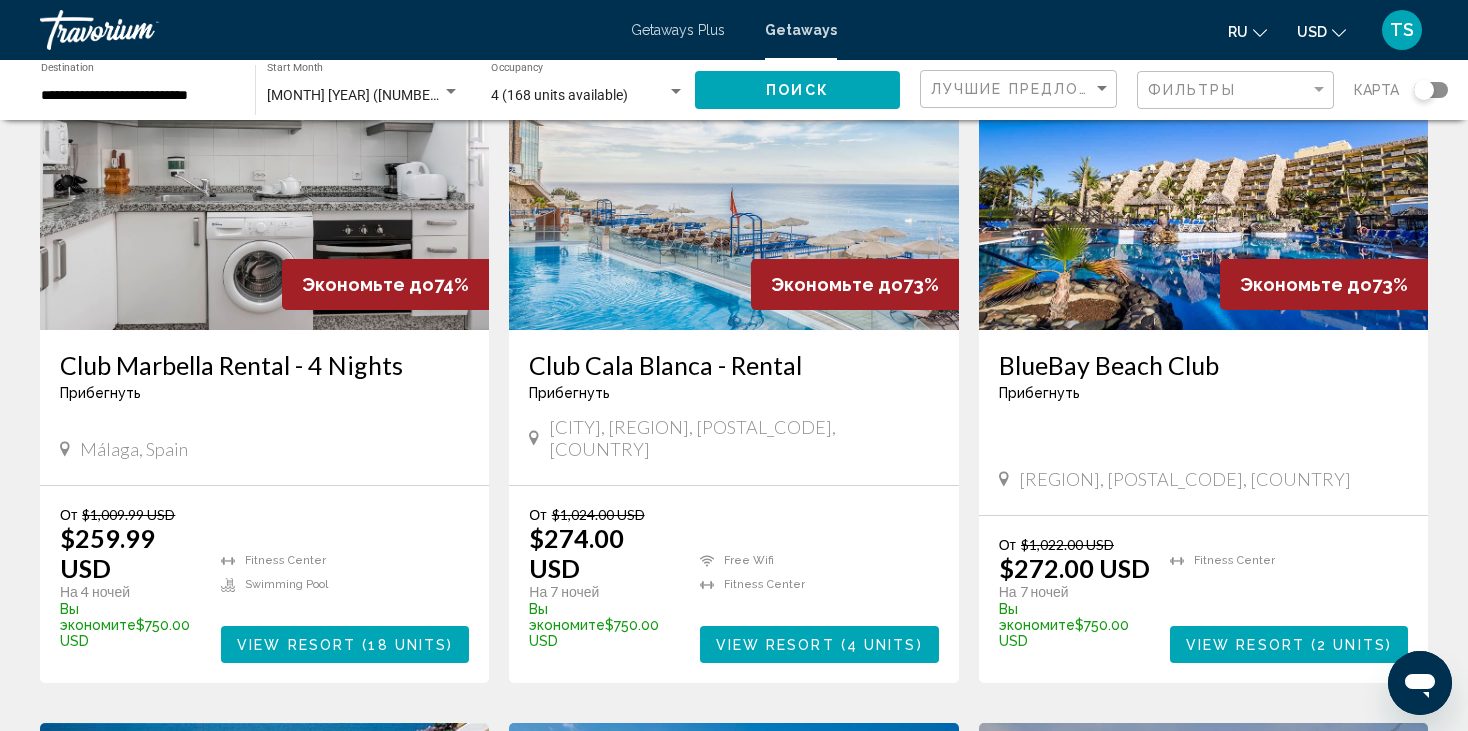 click on "View Resort" at bounding box center [1245, 645] 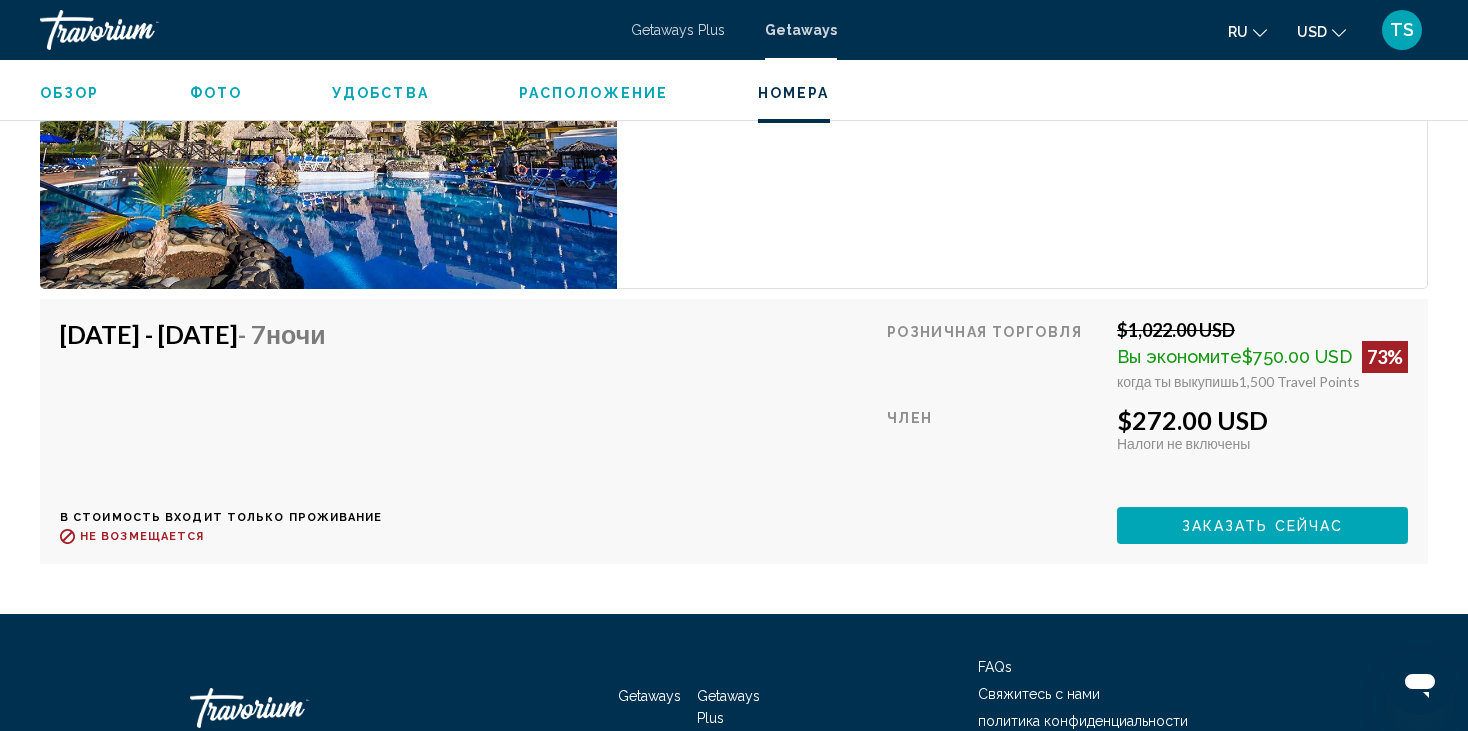 scroll, scrollTop: 3160, scrollLeft: 0, axis: vertical 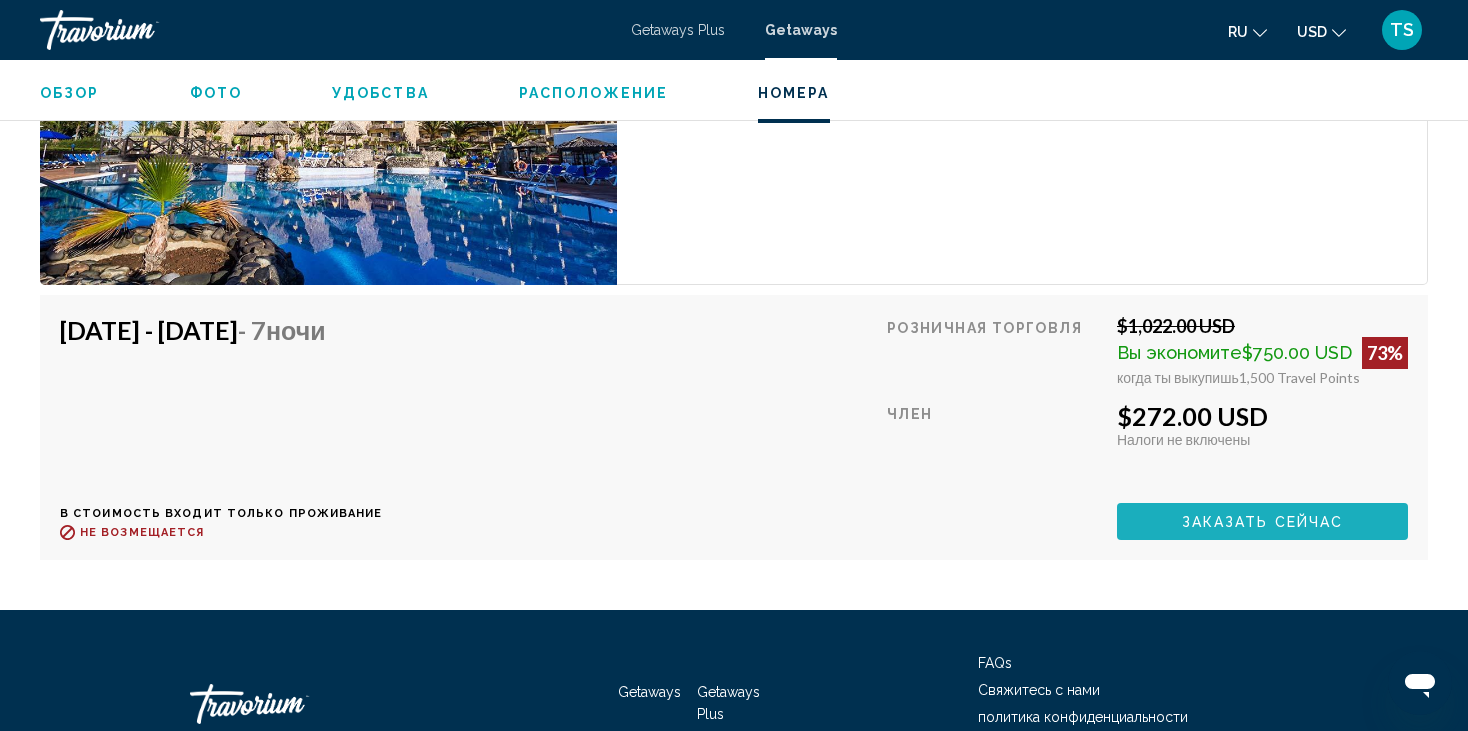 click on "Заказать сейчас" at bounding box center (1263, 522) 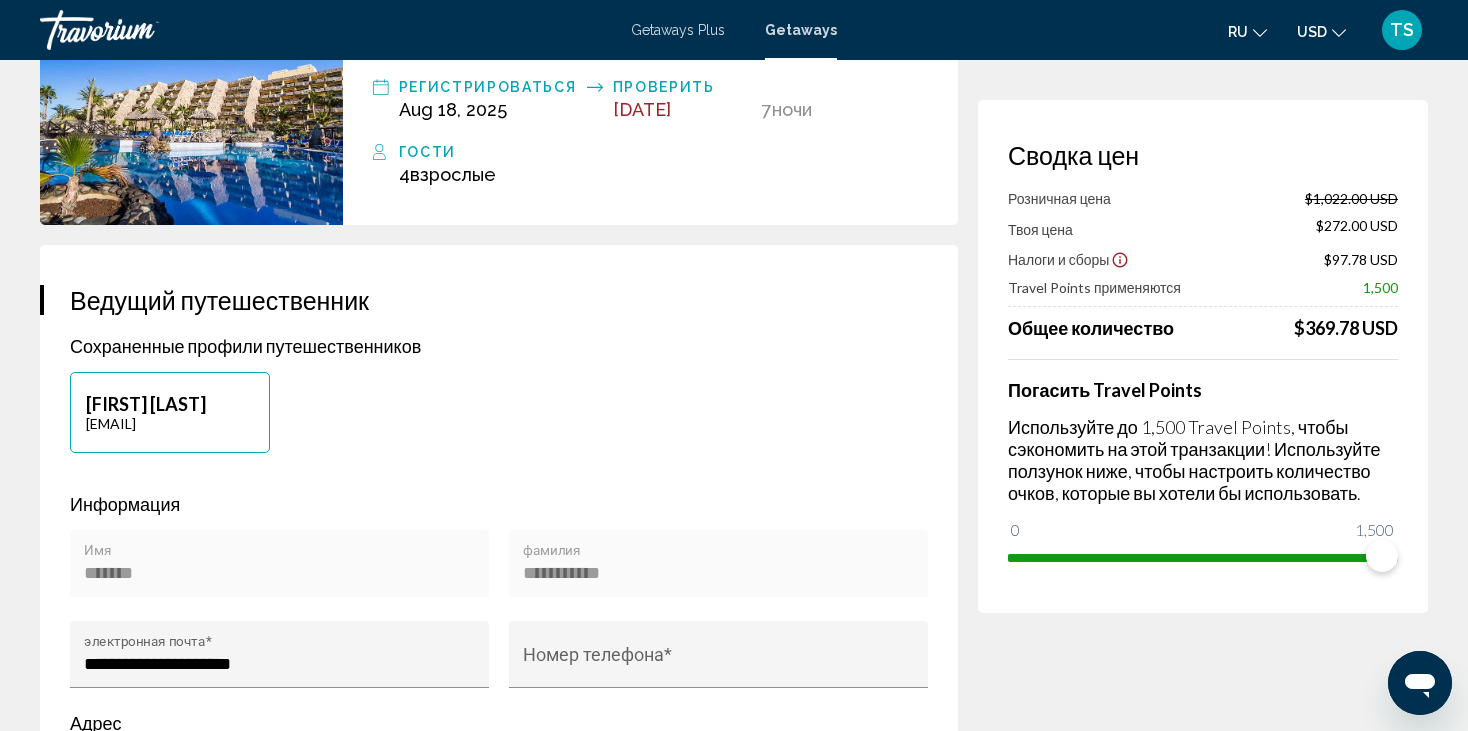 scroll, scrollTop: 200, scrollLeft: 0, axis: vertical 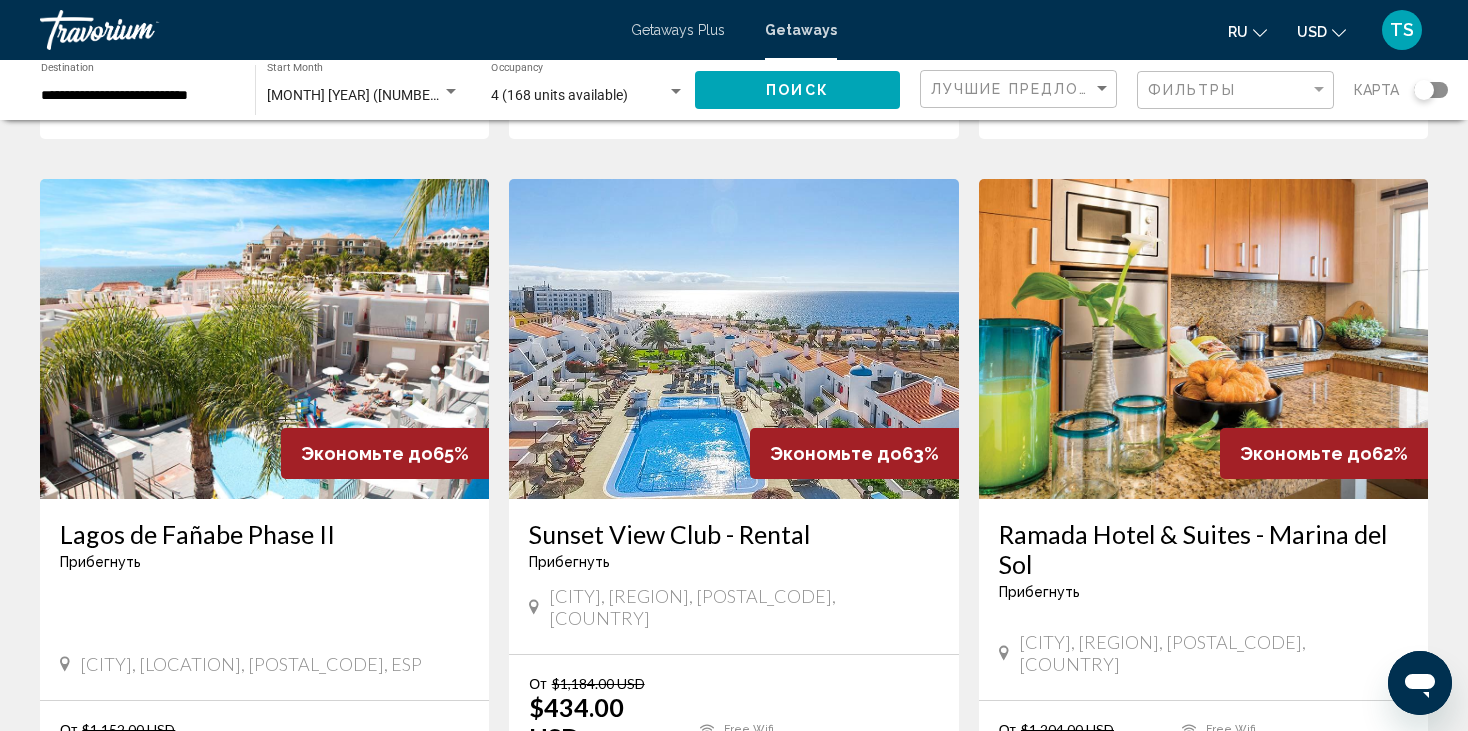 click on "View Resort" at bounding box center [1257, 814] 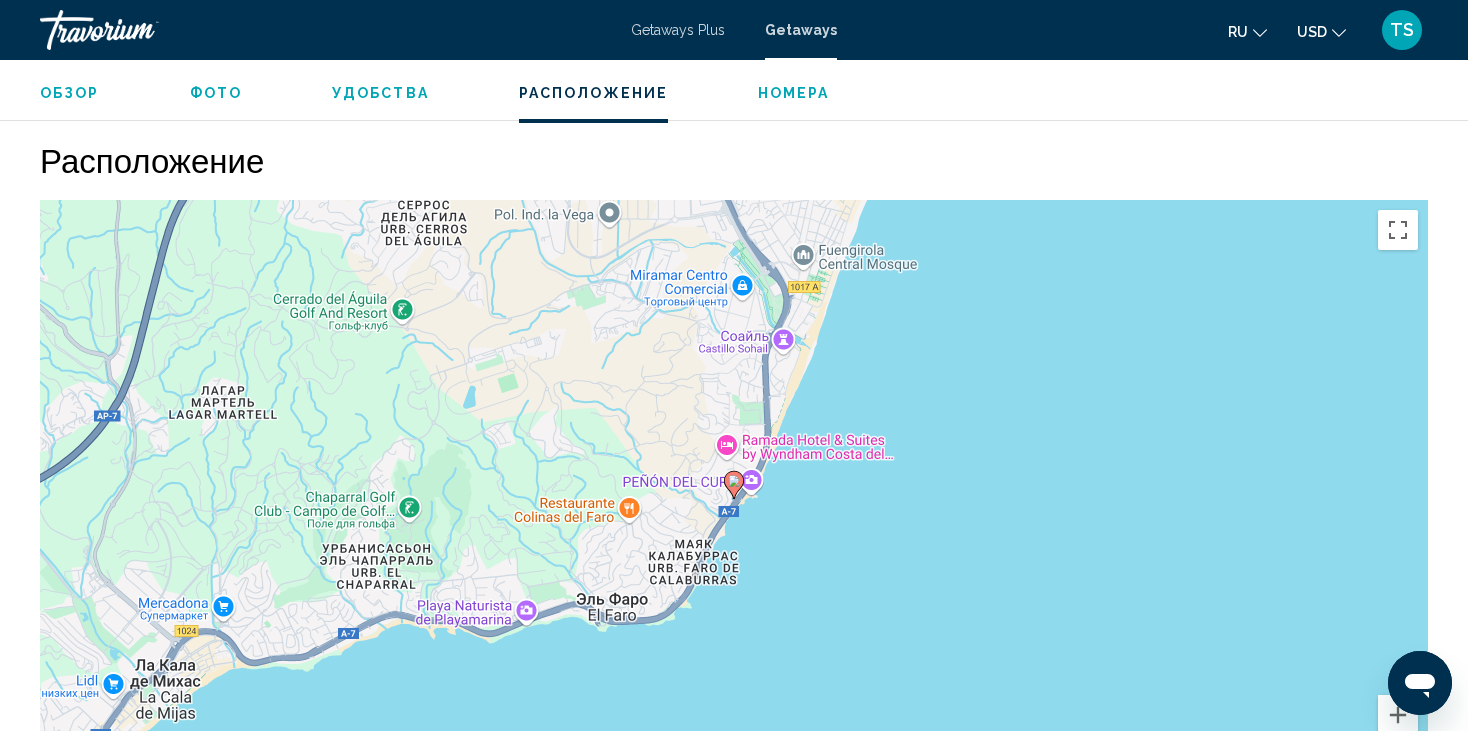 scroll, scrollTop: 1900, scrollLeft: 0, axis: vertical 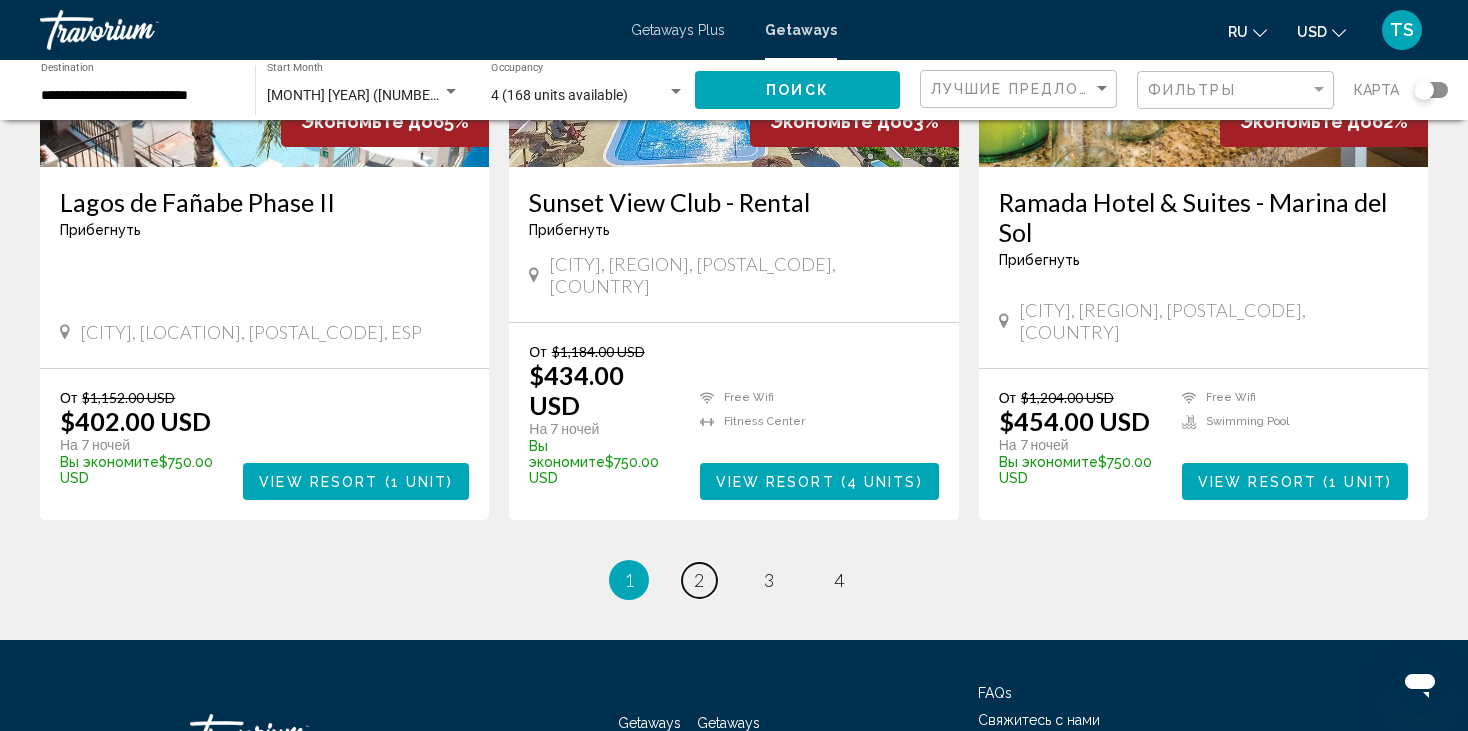 click on "2" at bounding box center (699, 580) 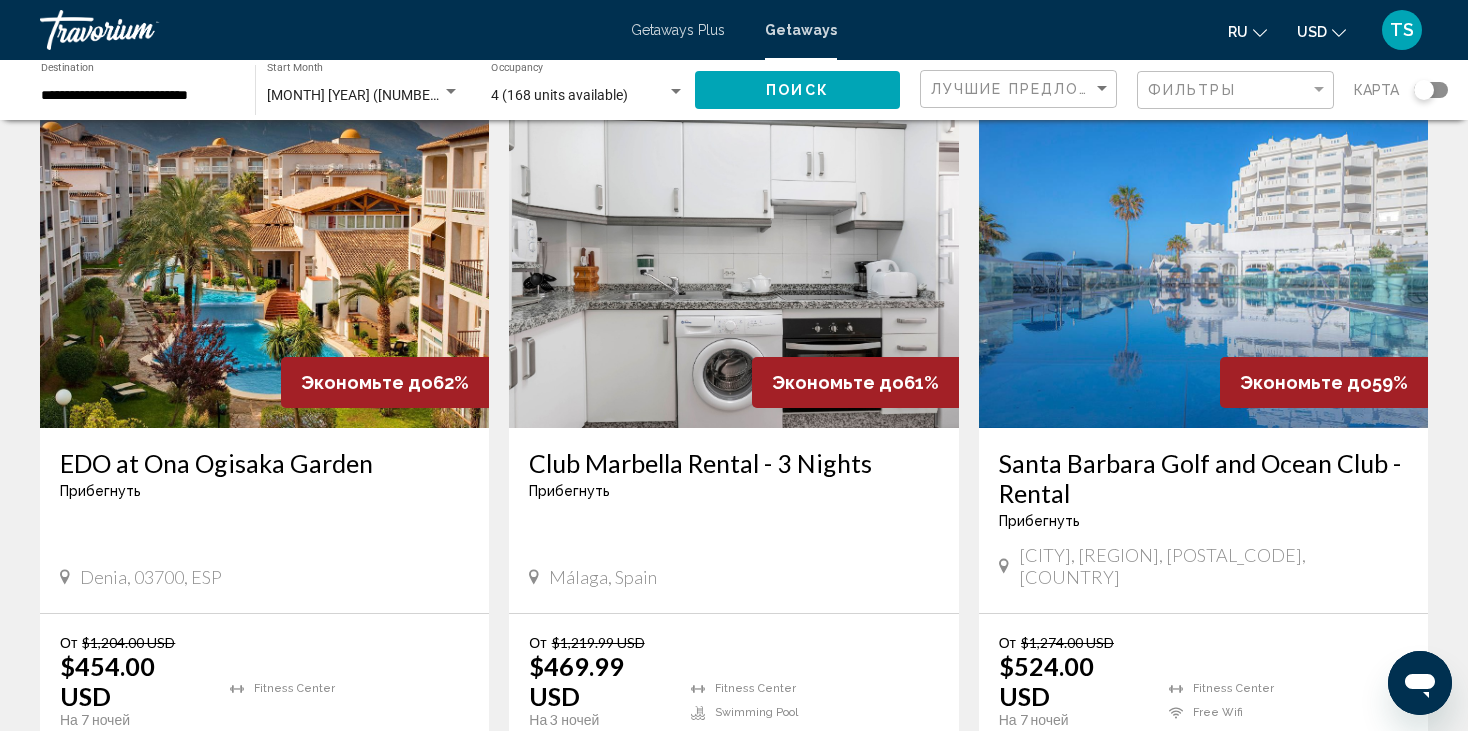 scroll, scrollTop: 100, scrollLeft: 0, axis: vertical 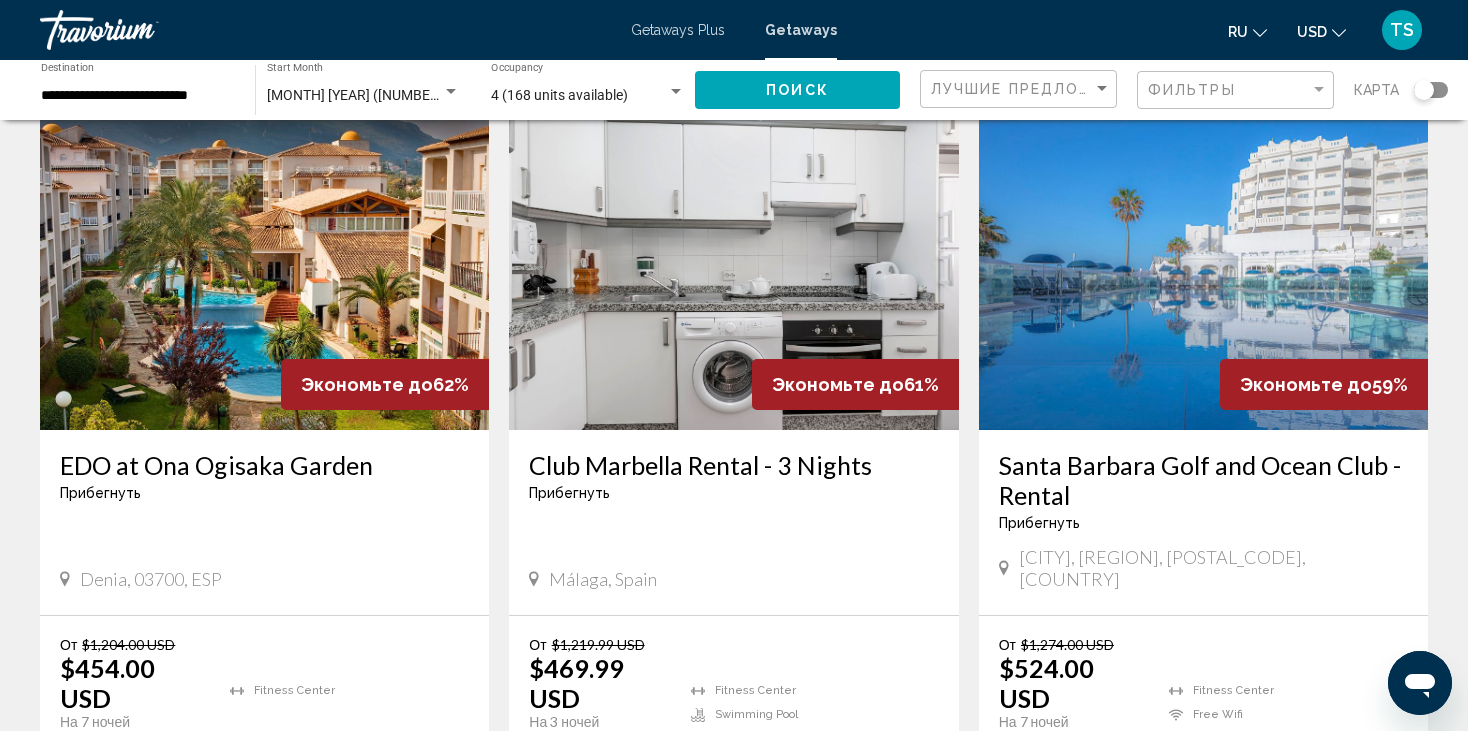 click on "View Resort" at bounding box center [305, 775] 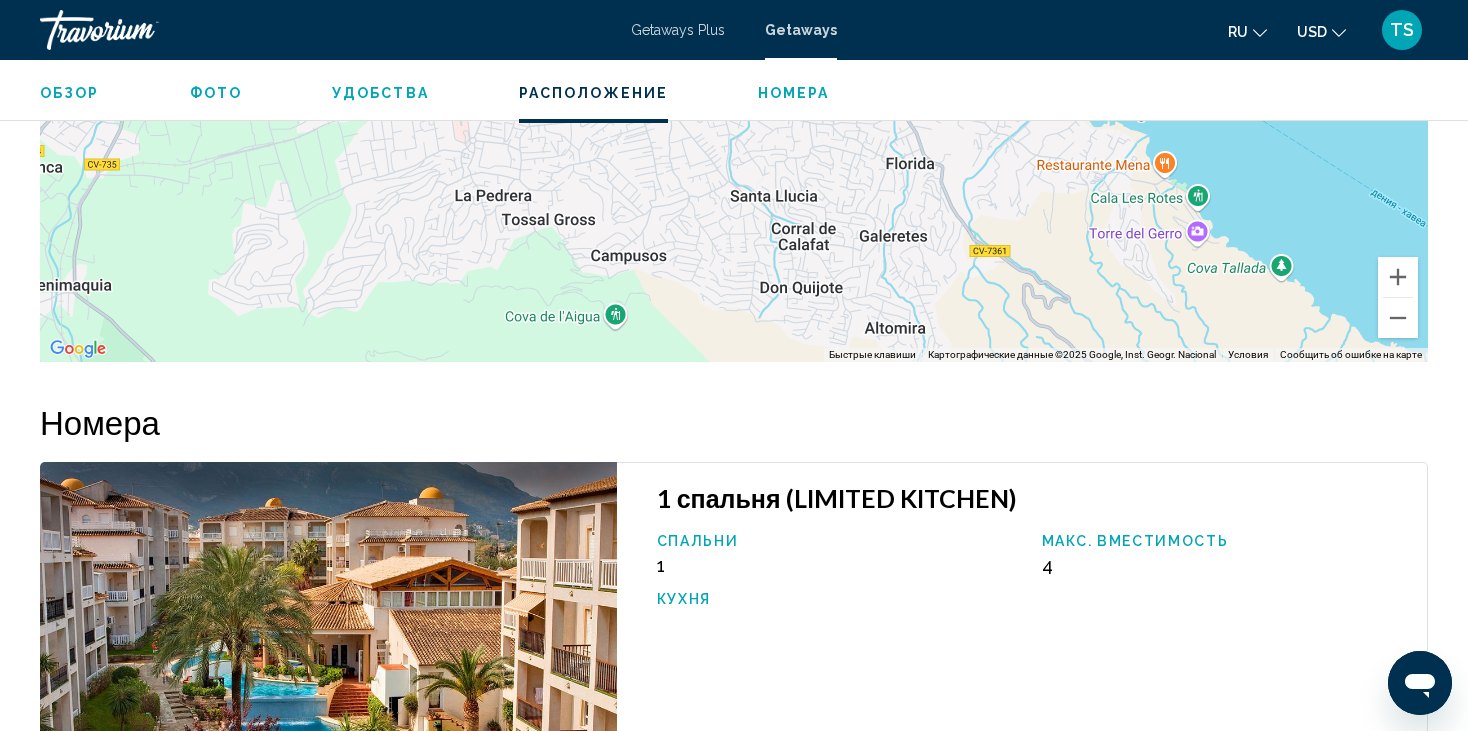 scroll, scrollTop: 2100, scrollLeft: 0, axis: vertical 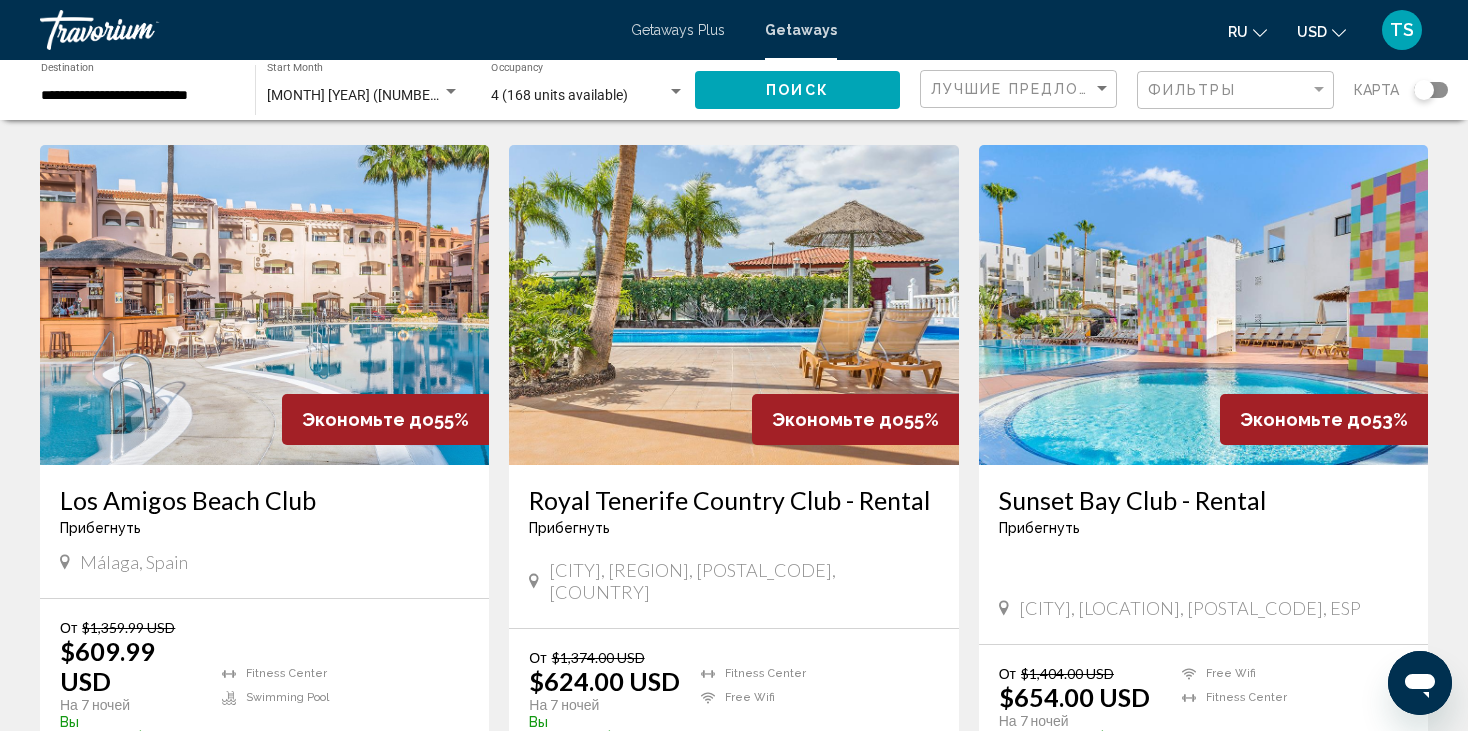 click on "View Resort" at bounding box center [297, 758] 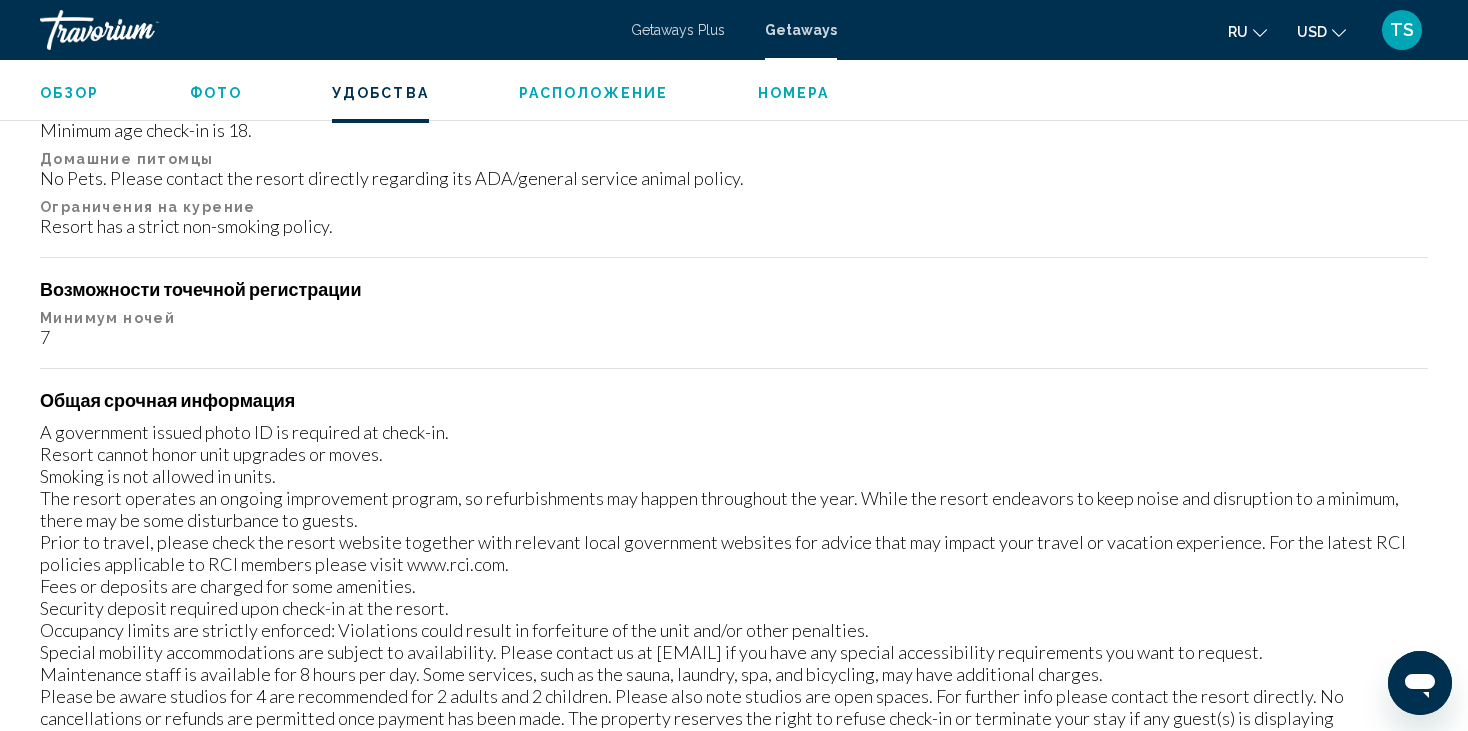scroll, scrollTop: 1600, scrollLeft: 0, axis: vertical 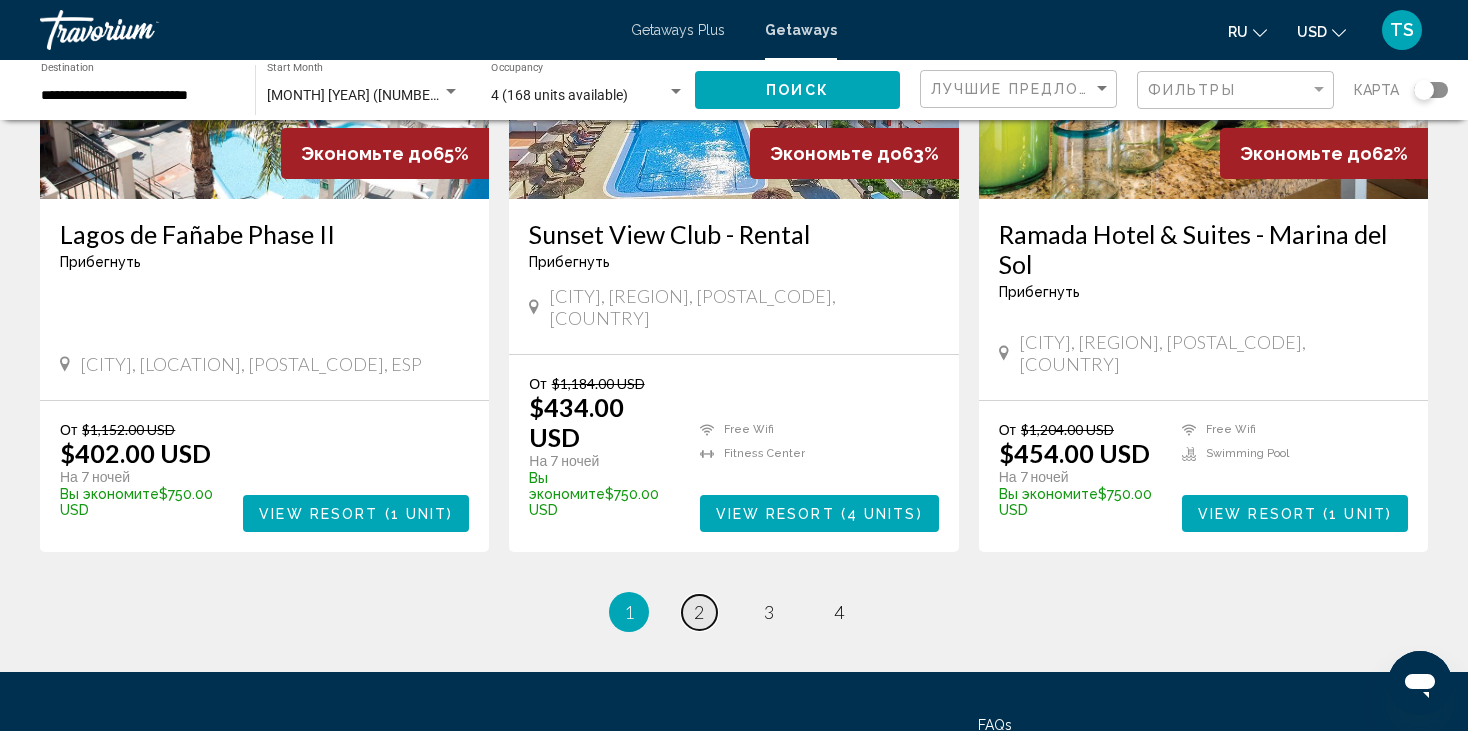 click on "2" at bounding box center (699, 612) 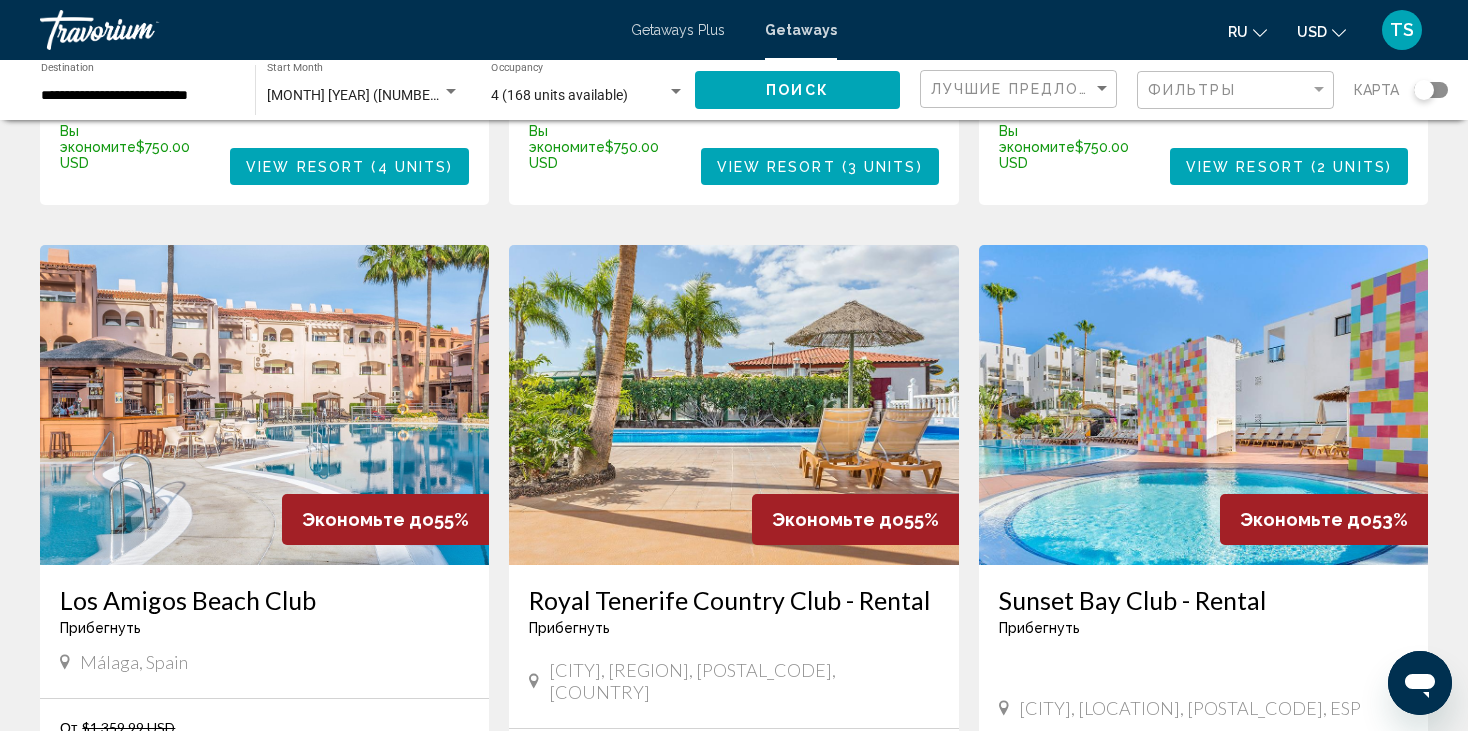 scroll, scrollTop: 1000, scrollLeft: 0, axis: vertical 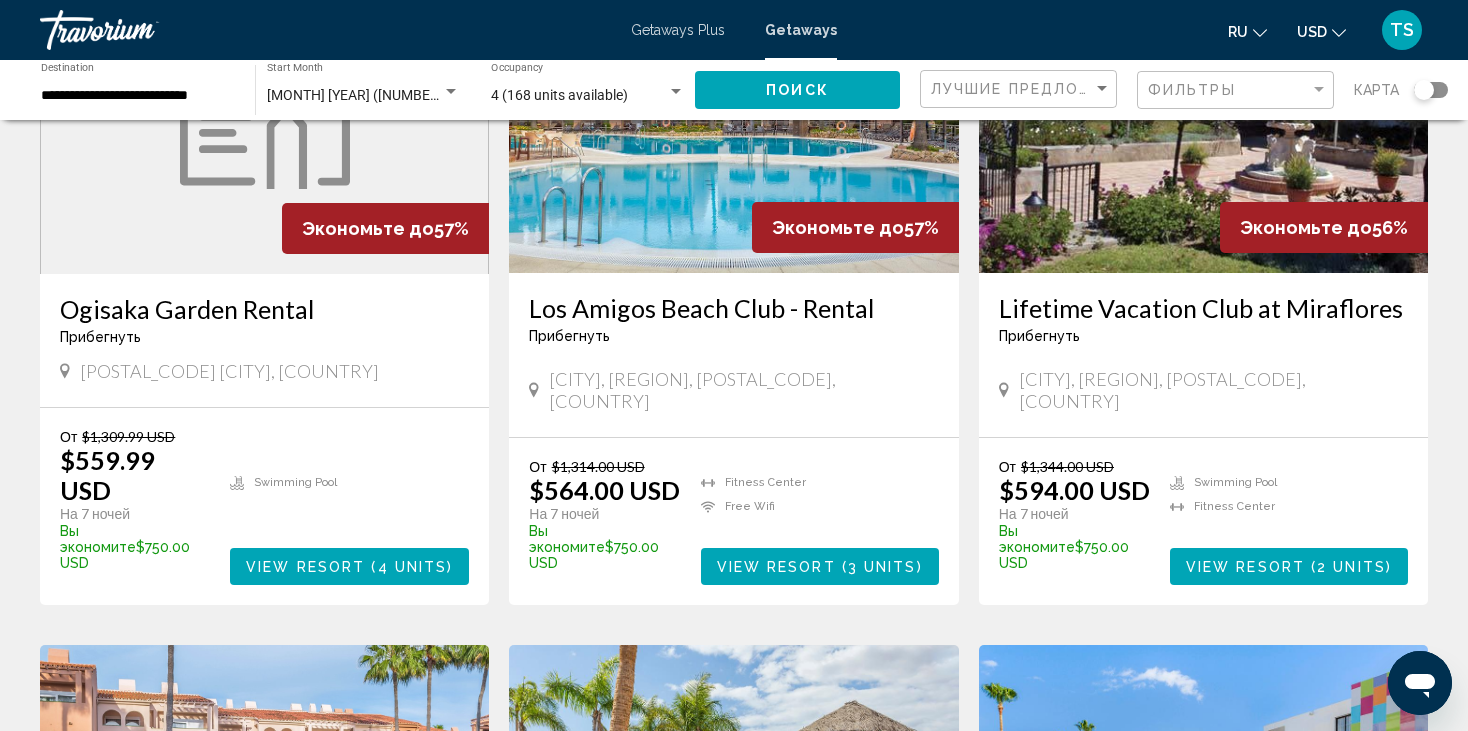 click on "View Resort    ( 3 units )" at bounding box center [820, 566] 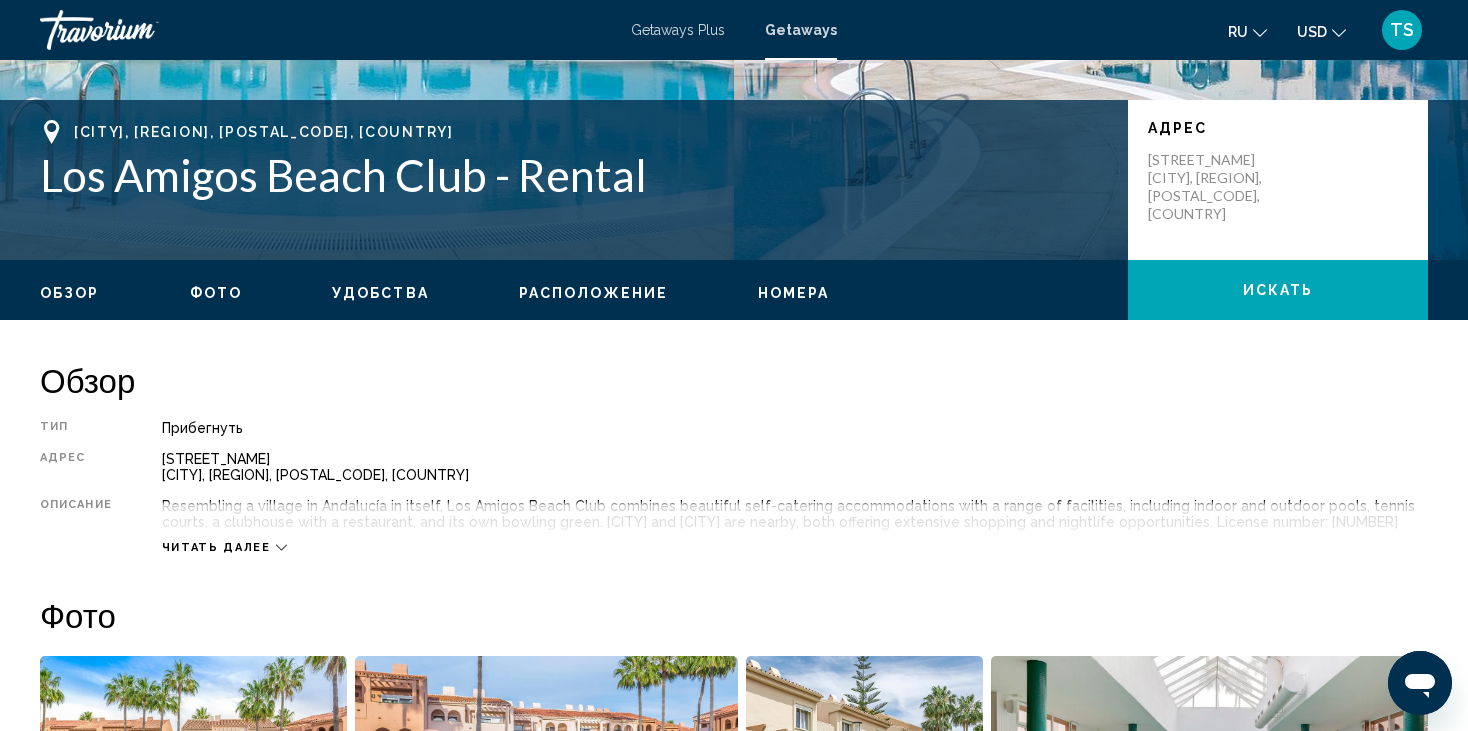 scroll, scrollTop: 0, scrollLeft: 0, axis: both 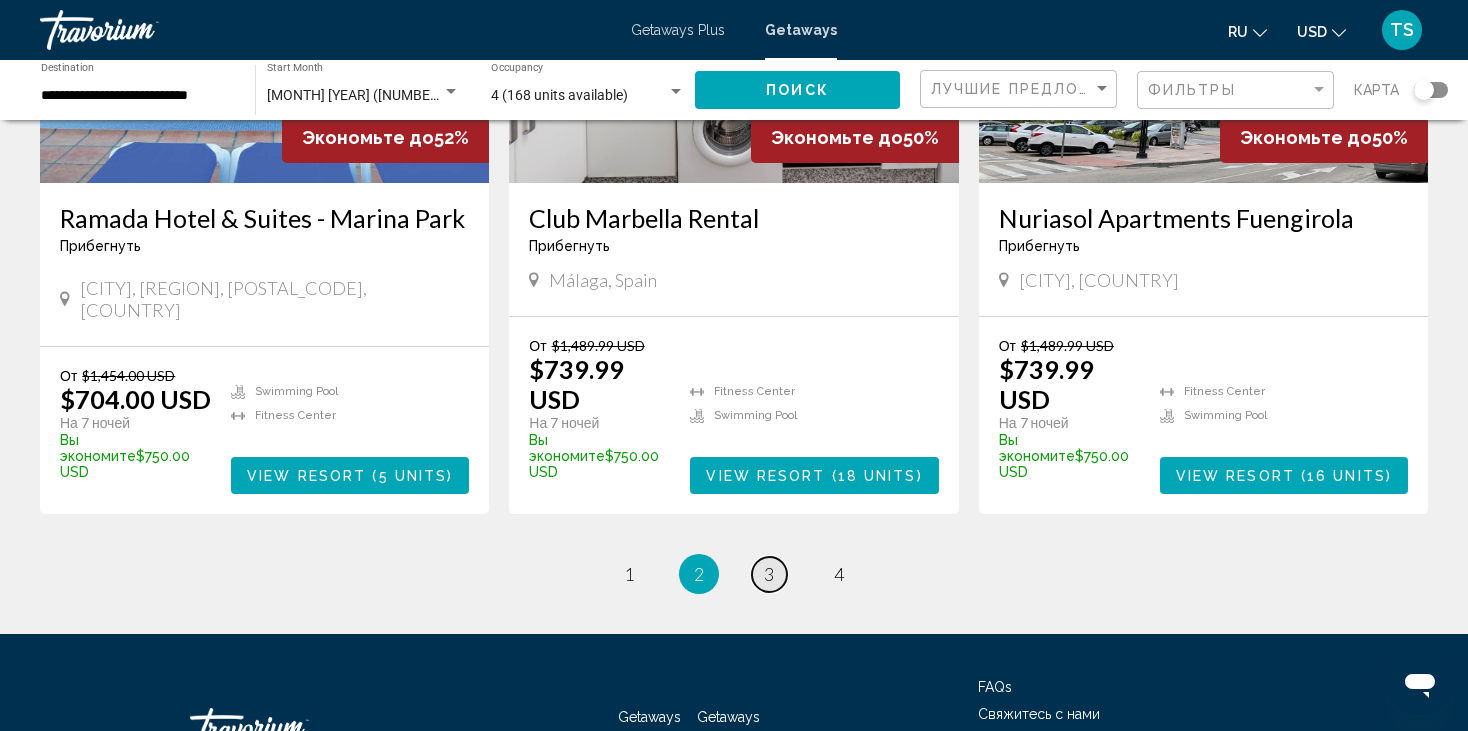 click on "3" at bounding box center [769, 574] 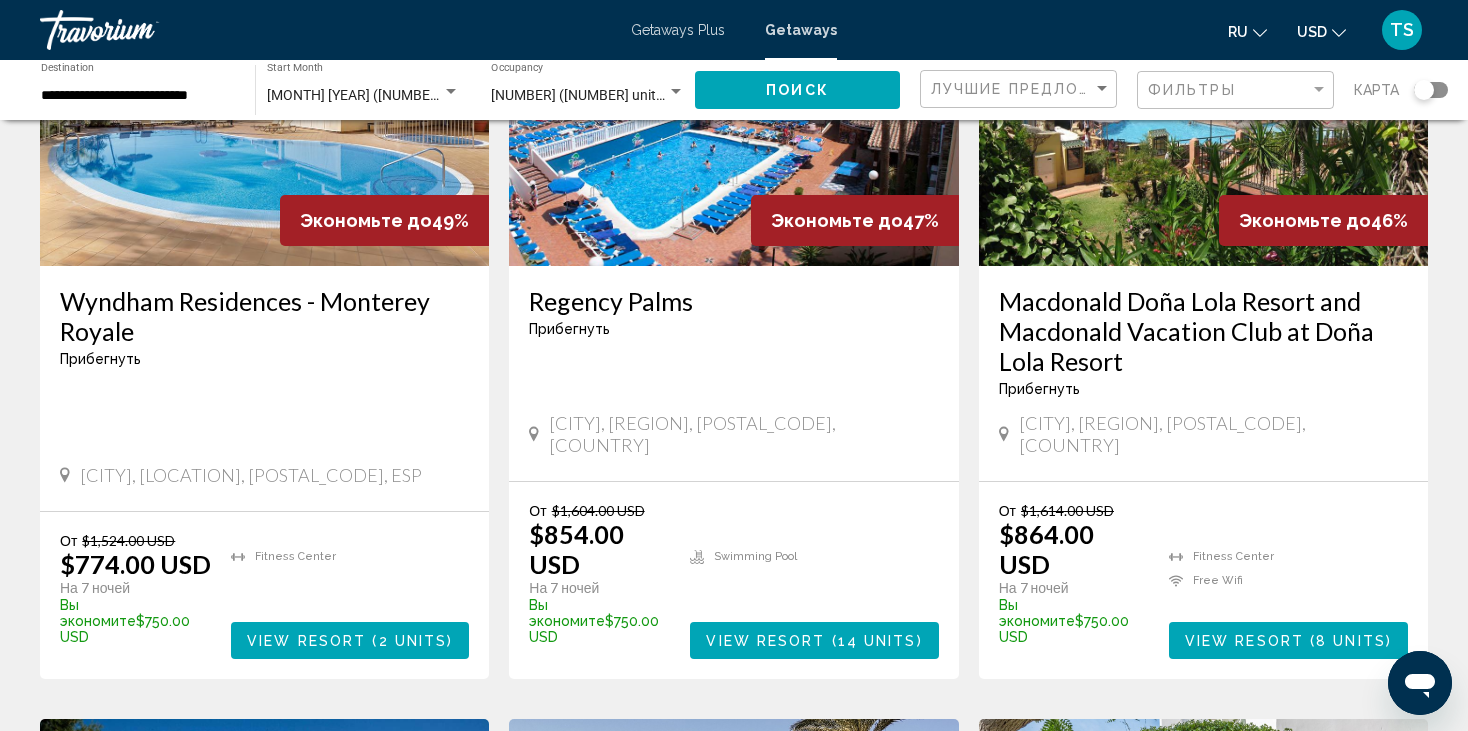 scroll, scrollTop: 300, scrollLeft: 0, axis: vertical 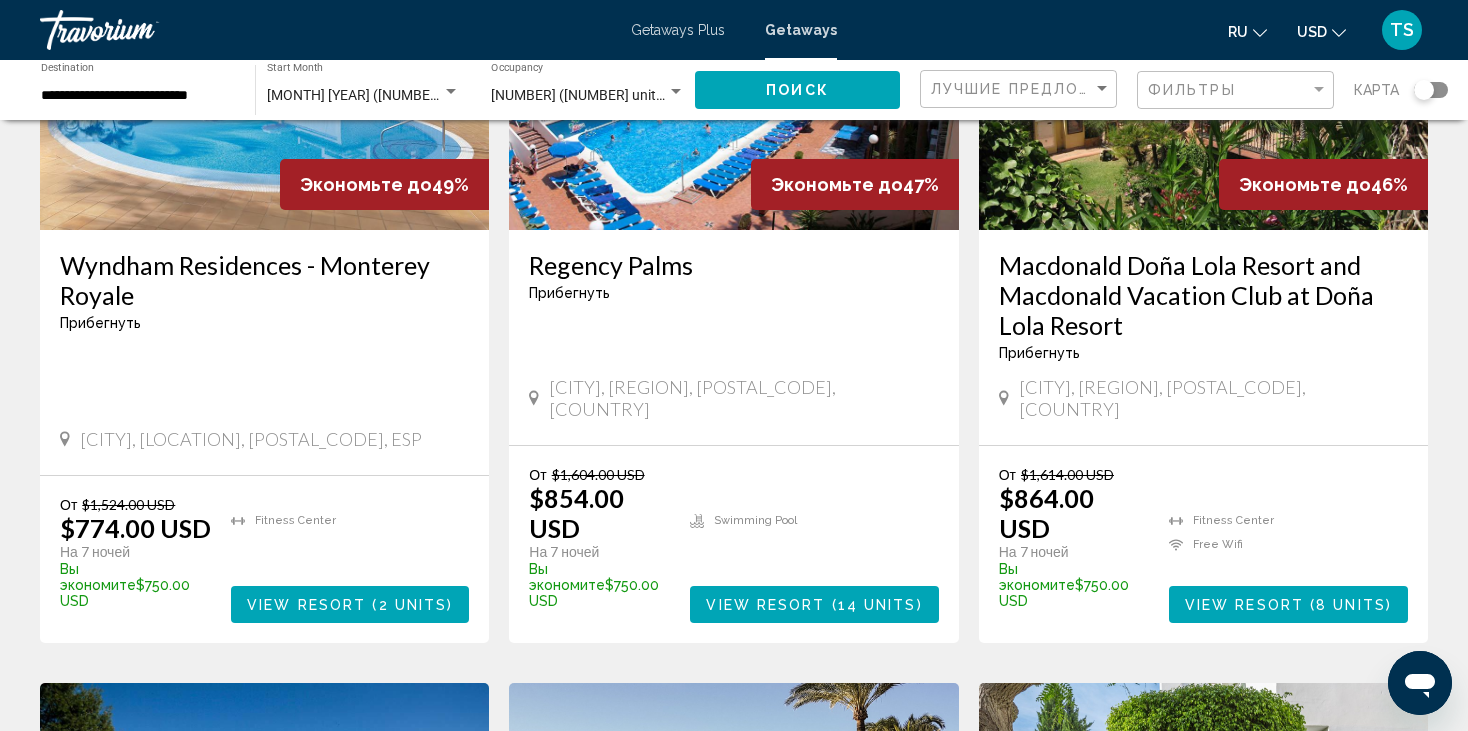 click on "Fitness Center
Free Wifi" at bounding box center (1288, 550) 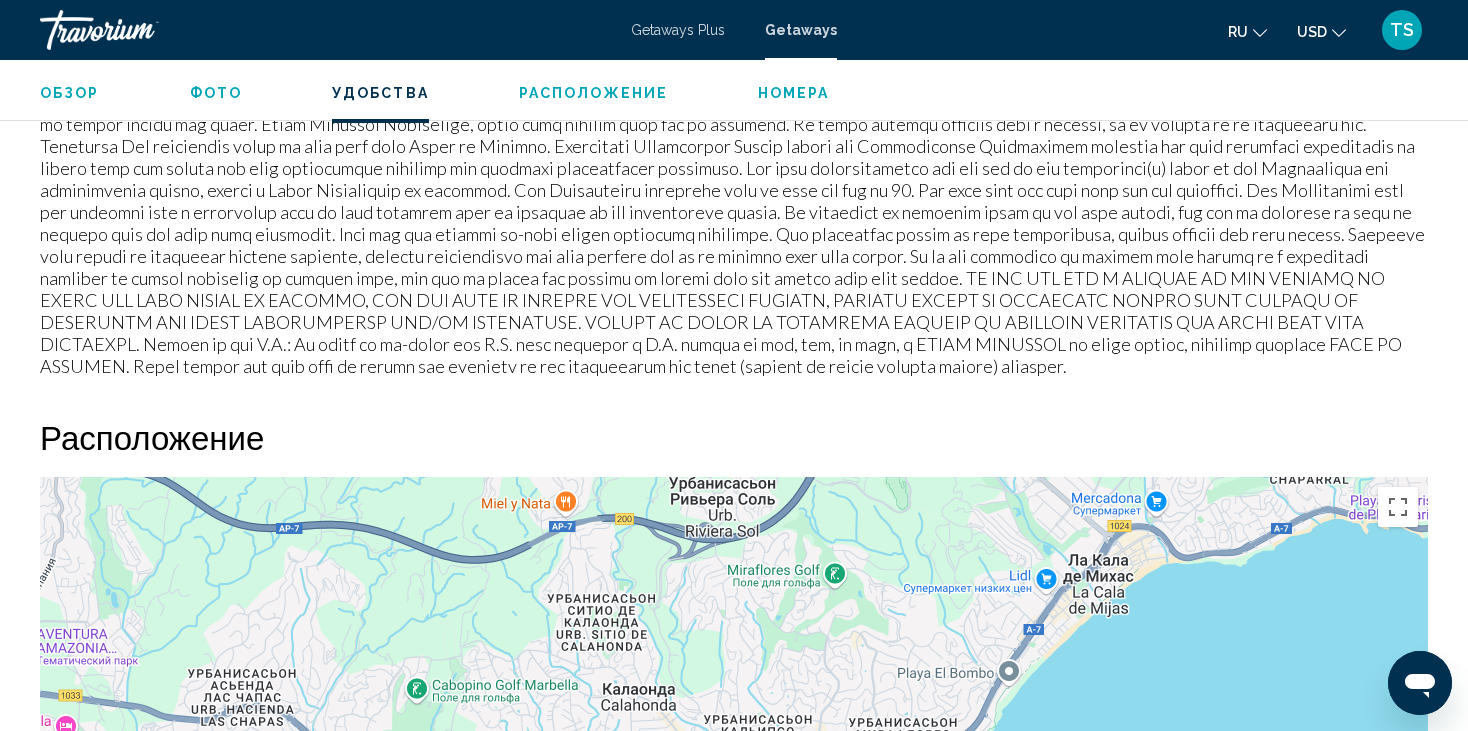 scroll, scrollTop: 1500, scrollLeft: 0, axis: vertical 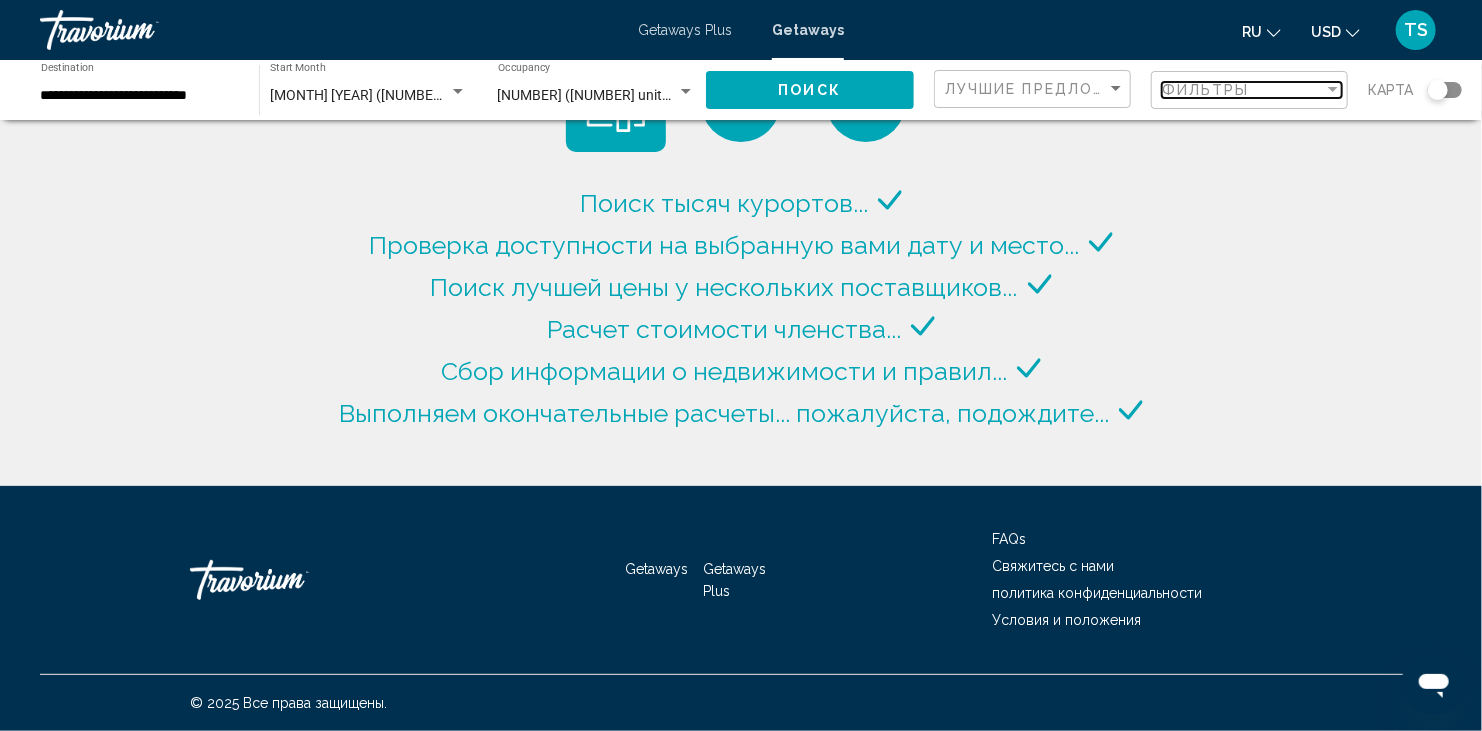 click at bounding box center (1333, 90) 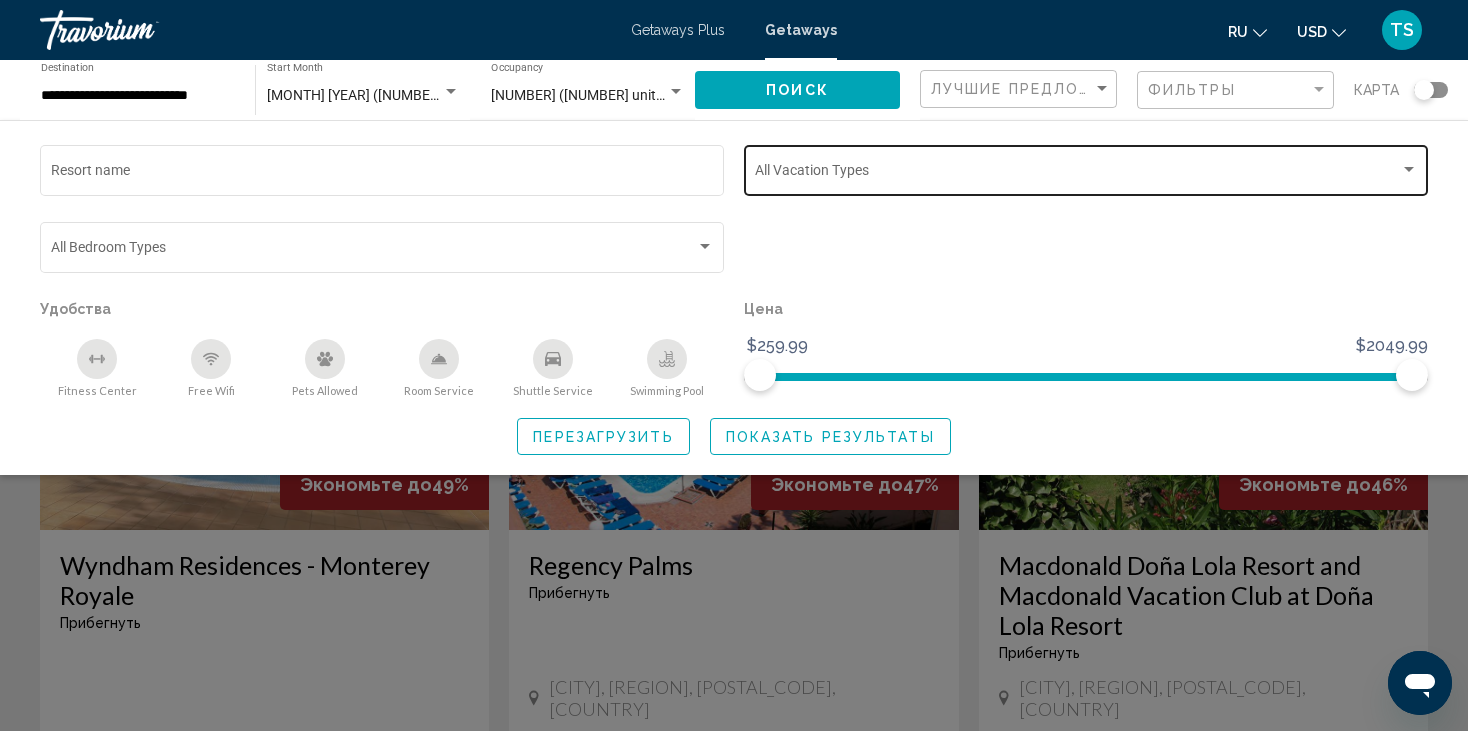 click at bounding box center [1409, 170] 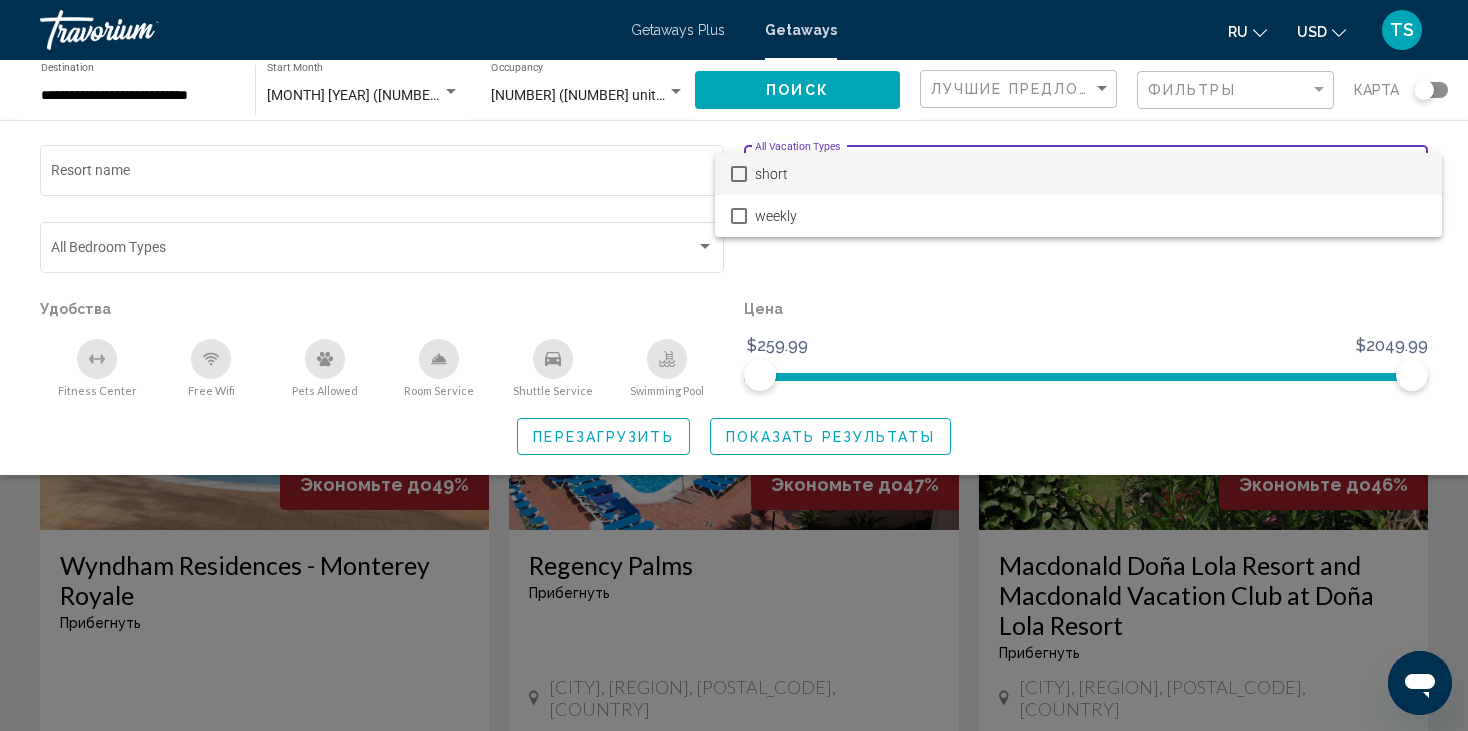 click at bounding box center [734, 365] 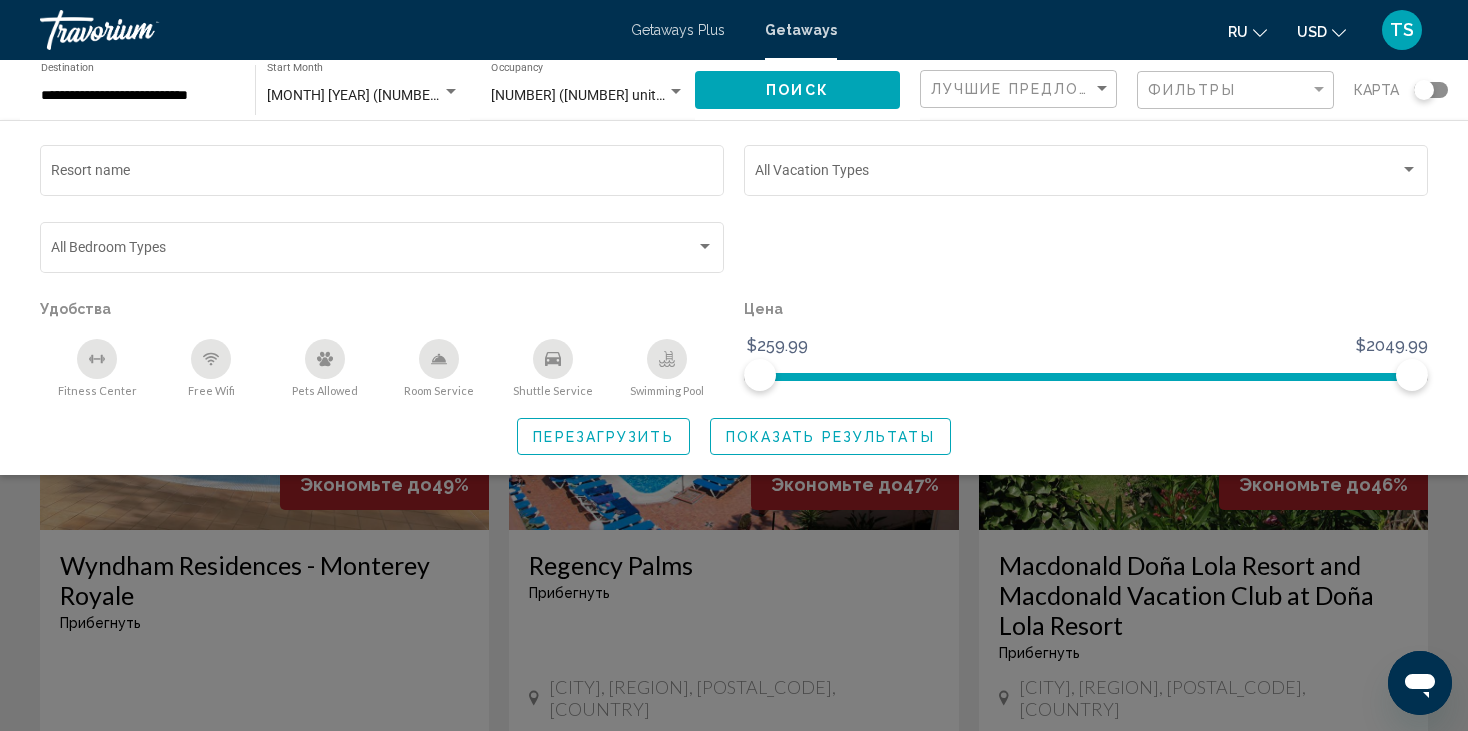 click 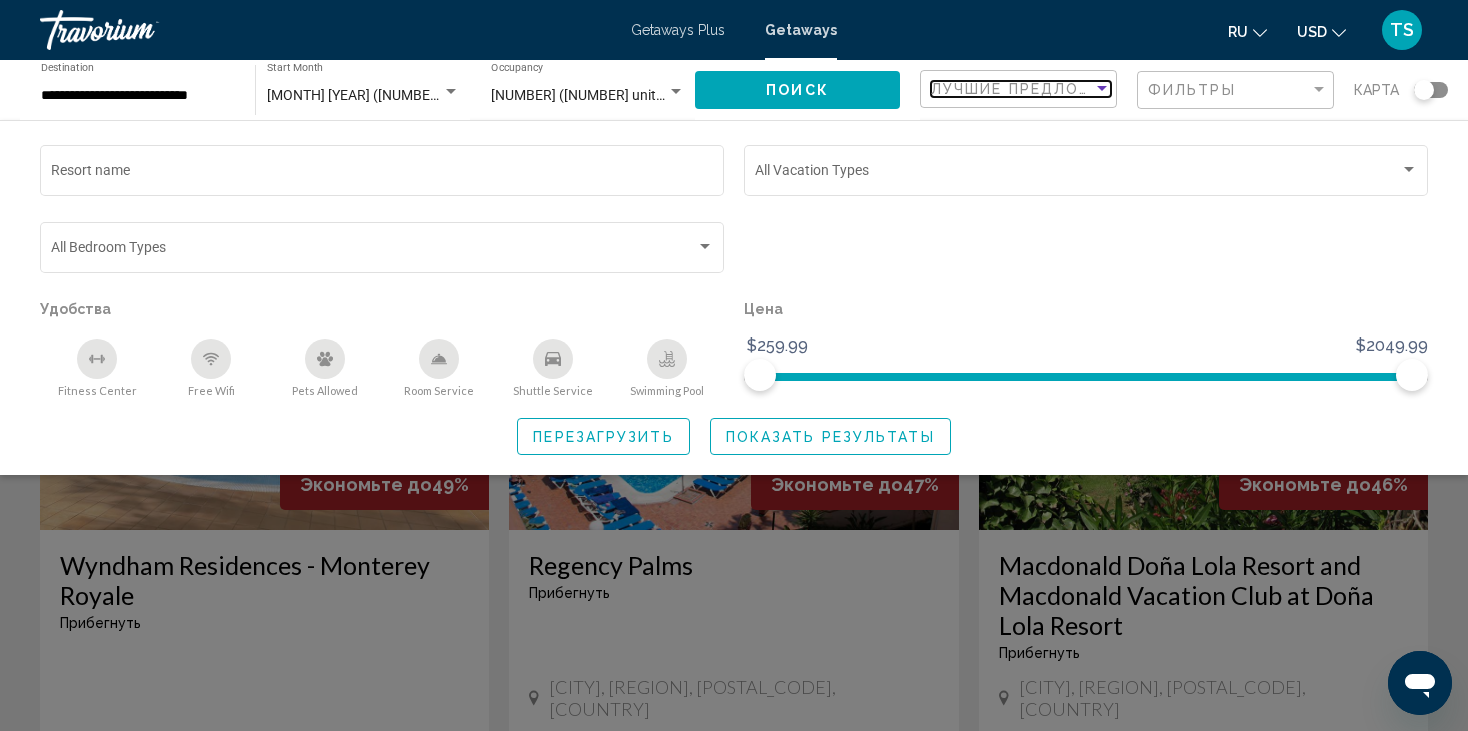 click at bounding box center [1102, 89] 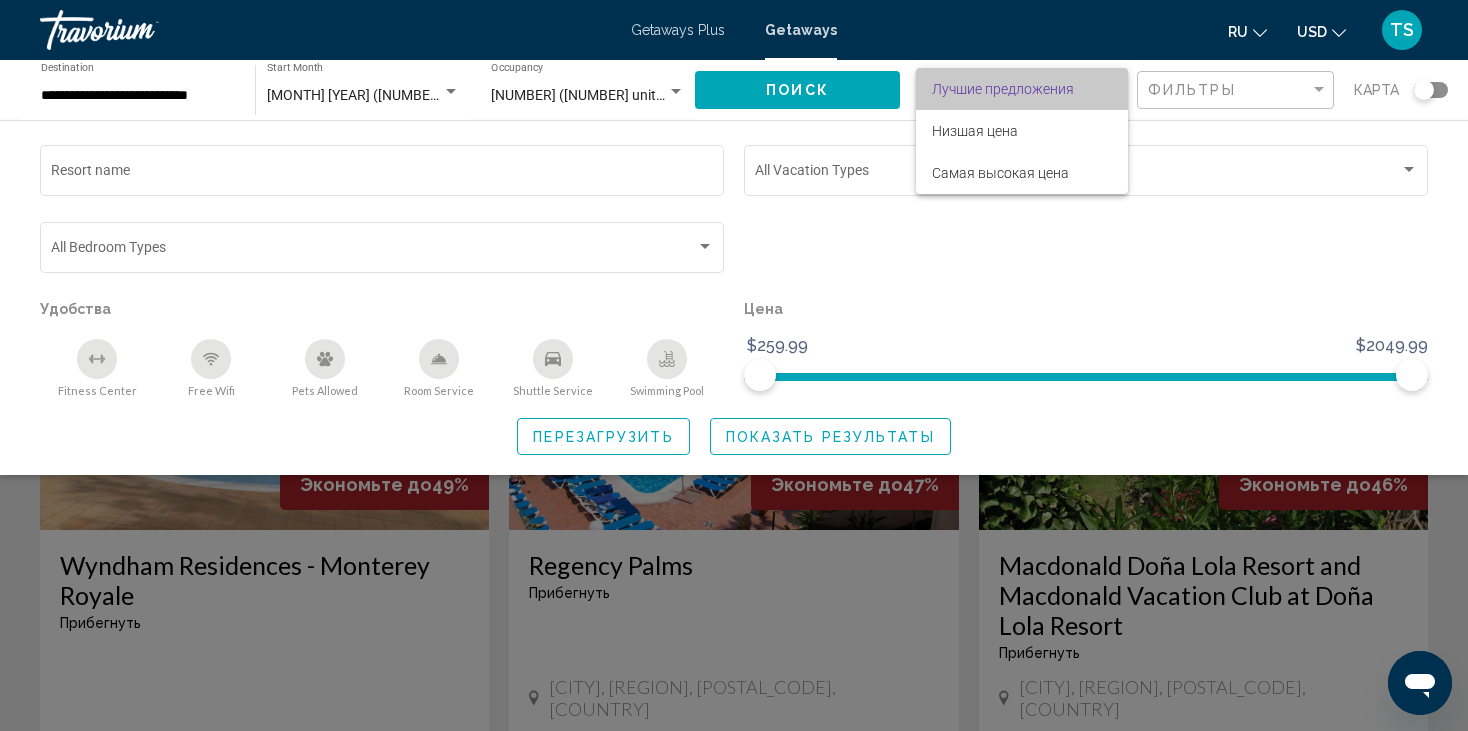 click on "Лучшие предложения" at bounding box center [1003, 89] 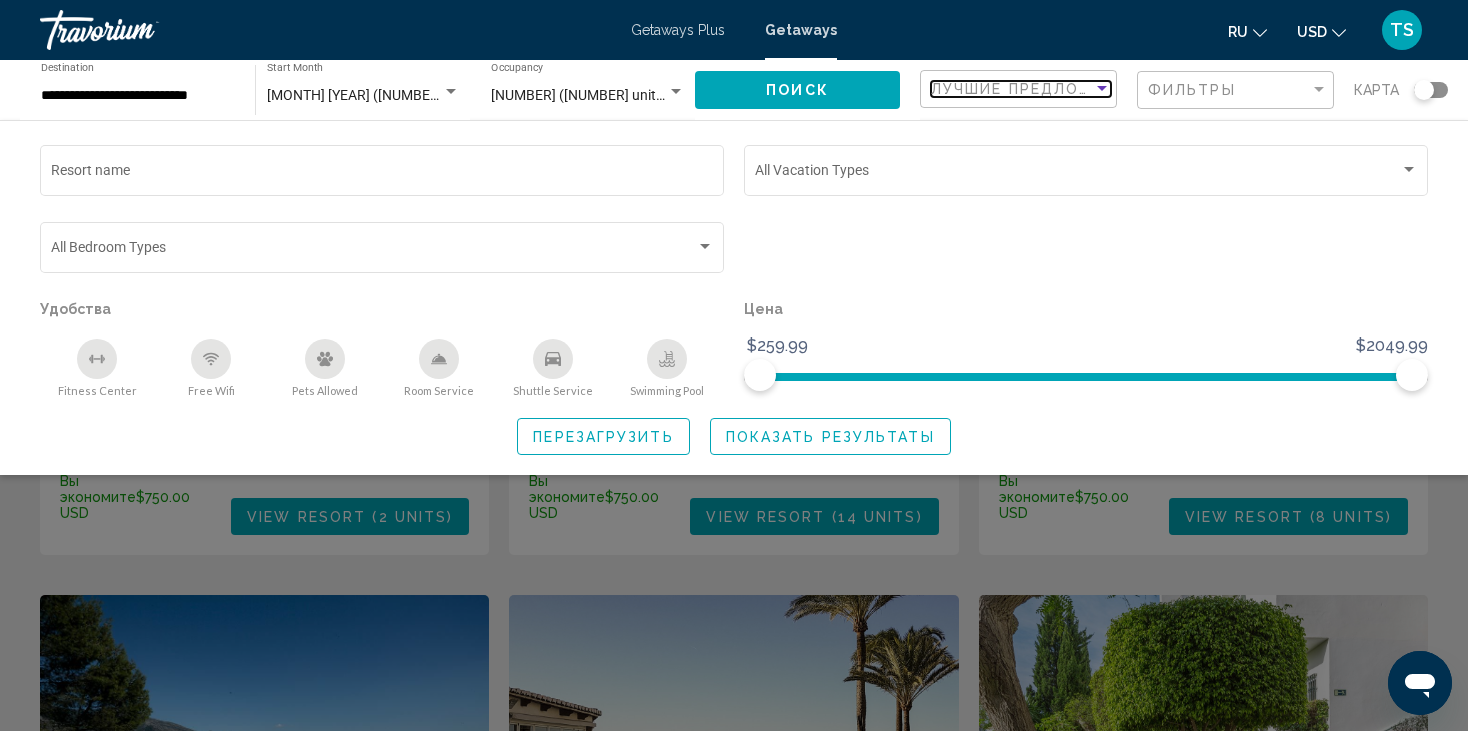 scroll, scrollTop: 400, scrollLeft: 0, axis: vertical 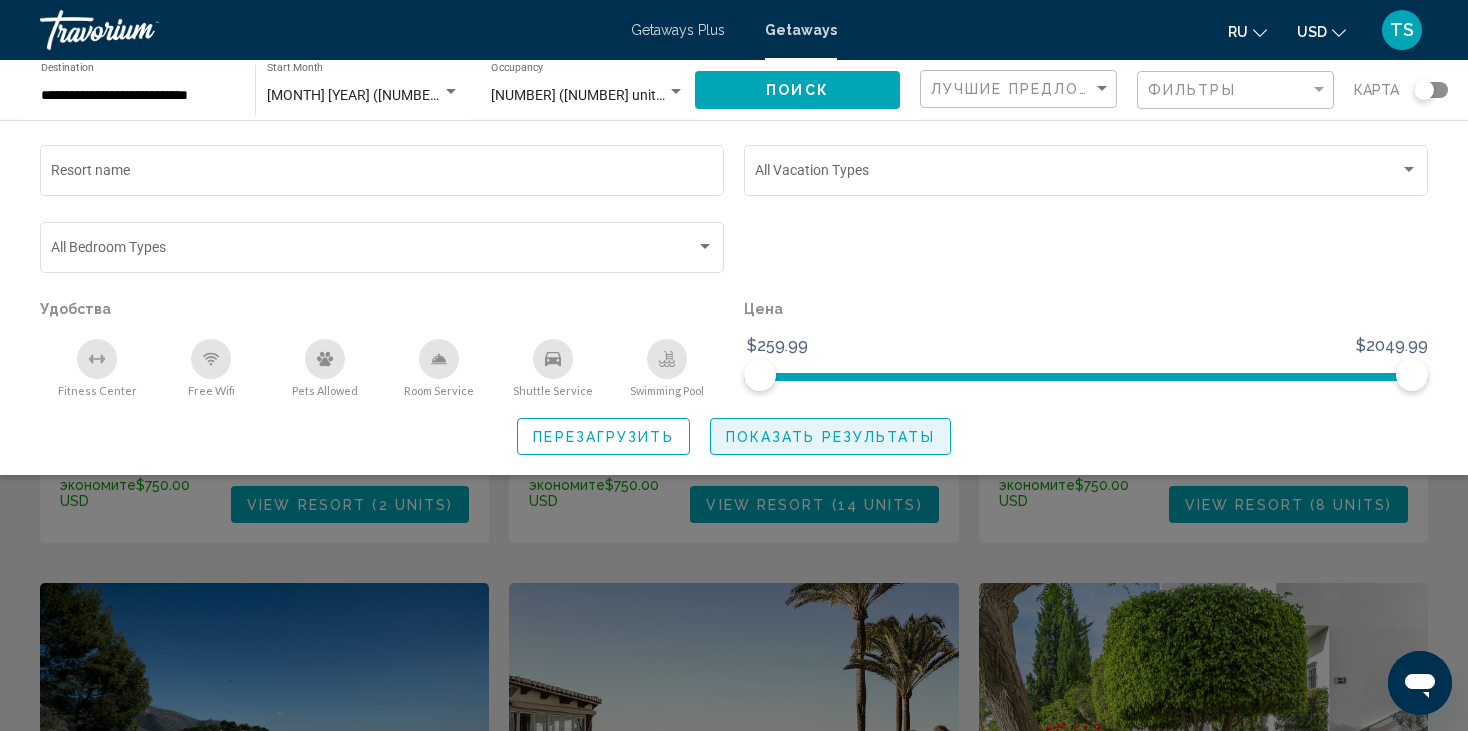 click on "Показать результаты" 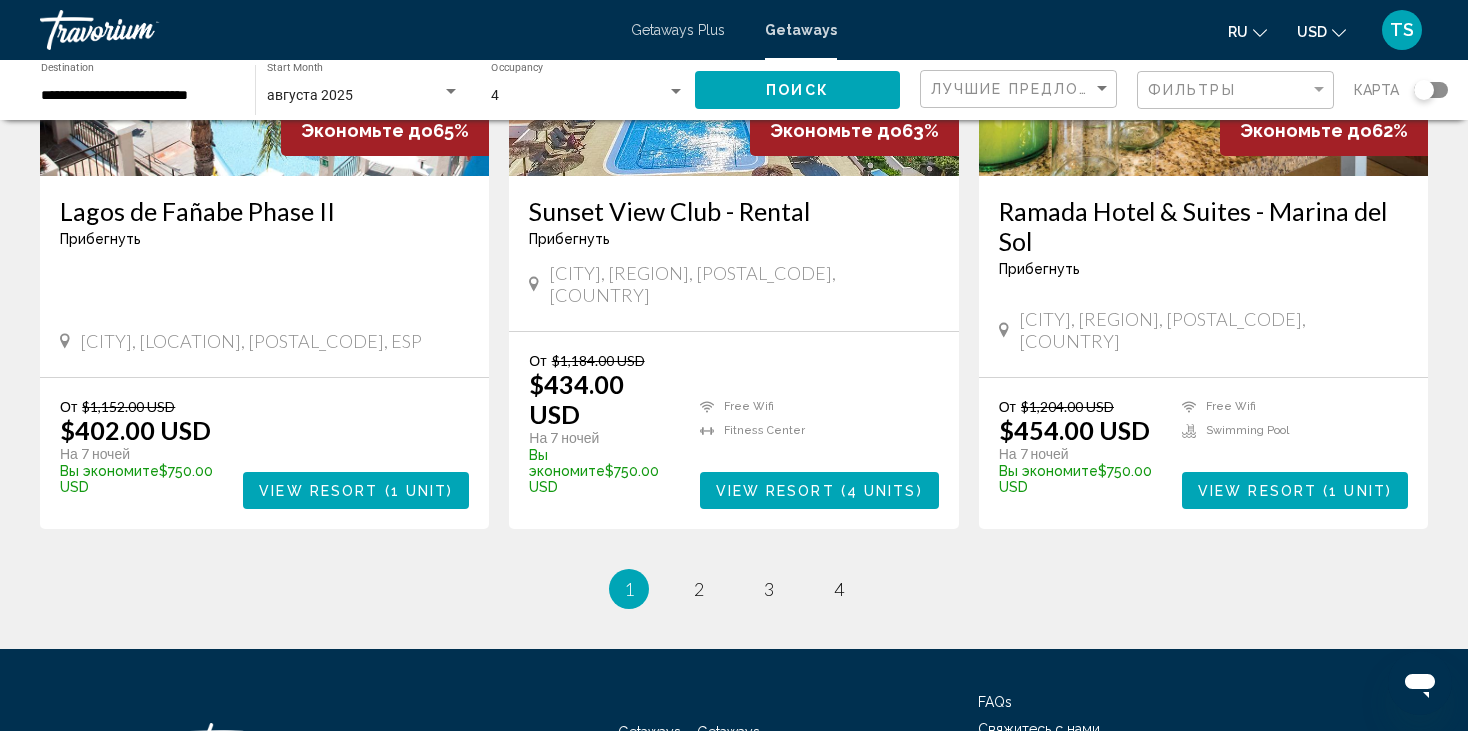 scroll, scrollTop: 2532, scrollLeft: 0, axis: vertical 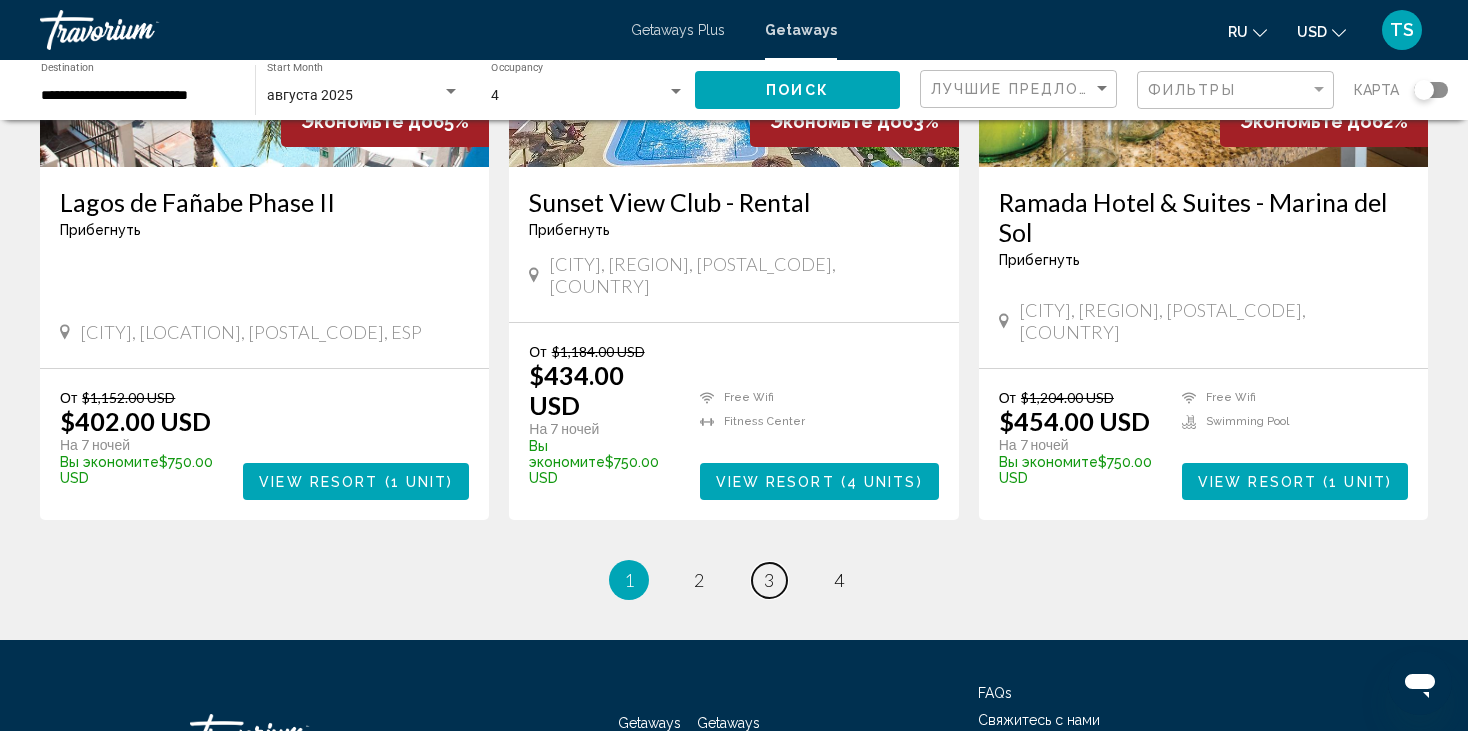 click on "page  3" at bounding box center [769, 580] 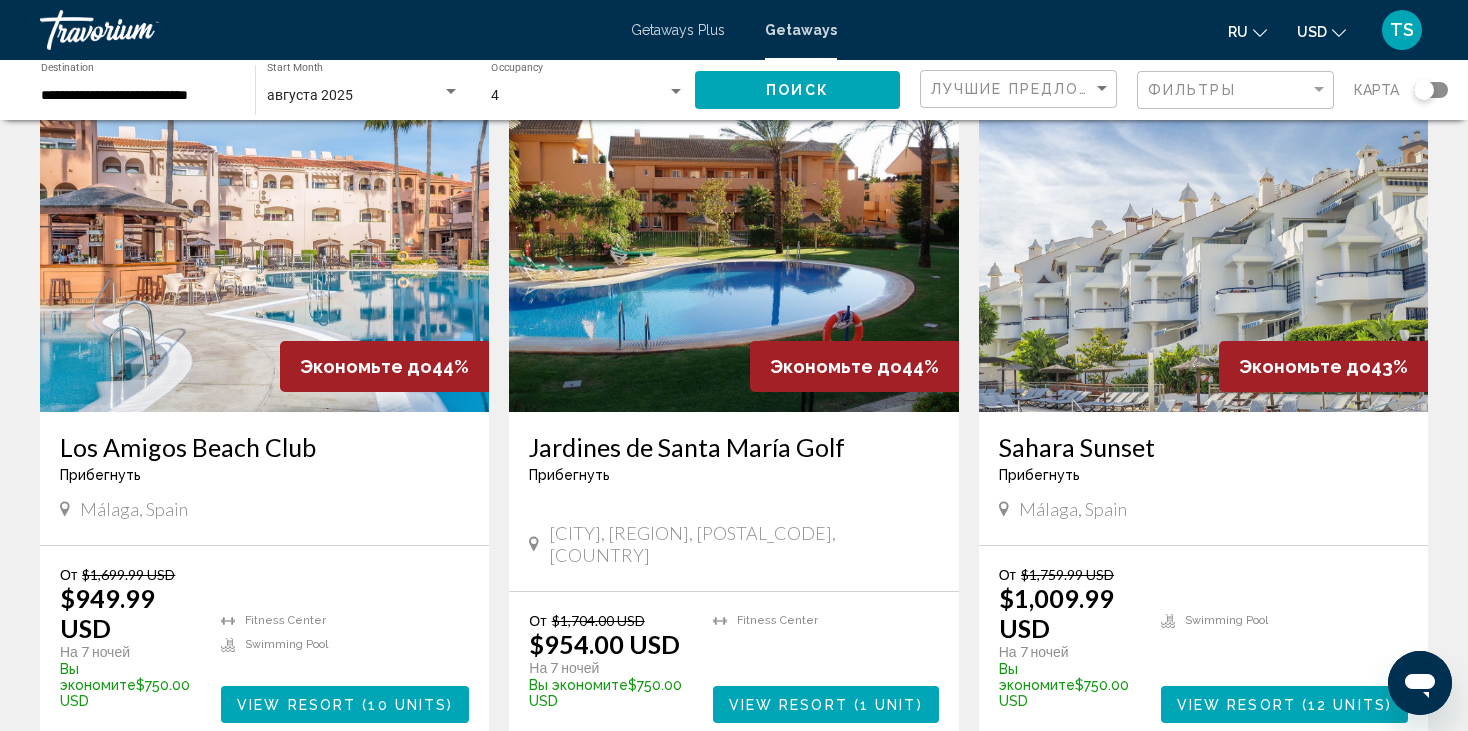 scroll, scrollTop: 1700, scrollLeft: 0, axis: vertical 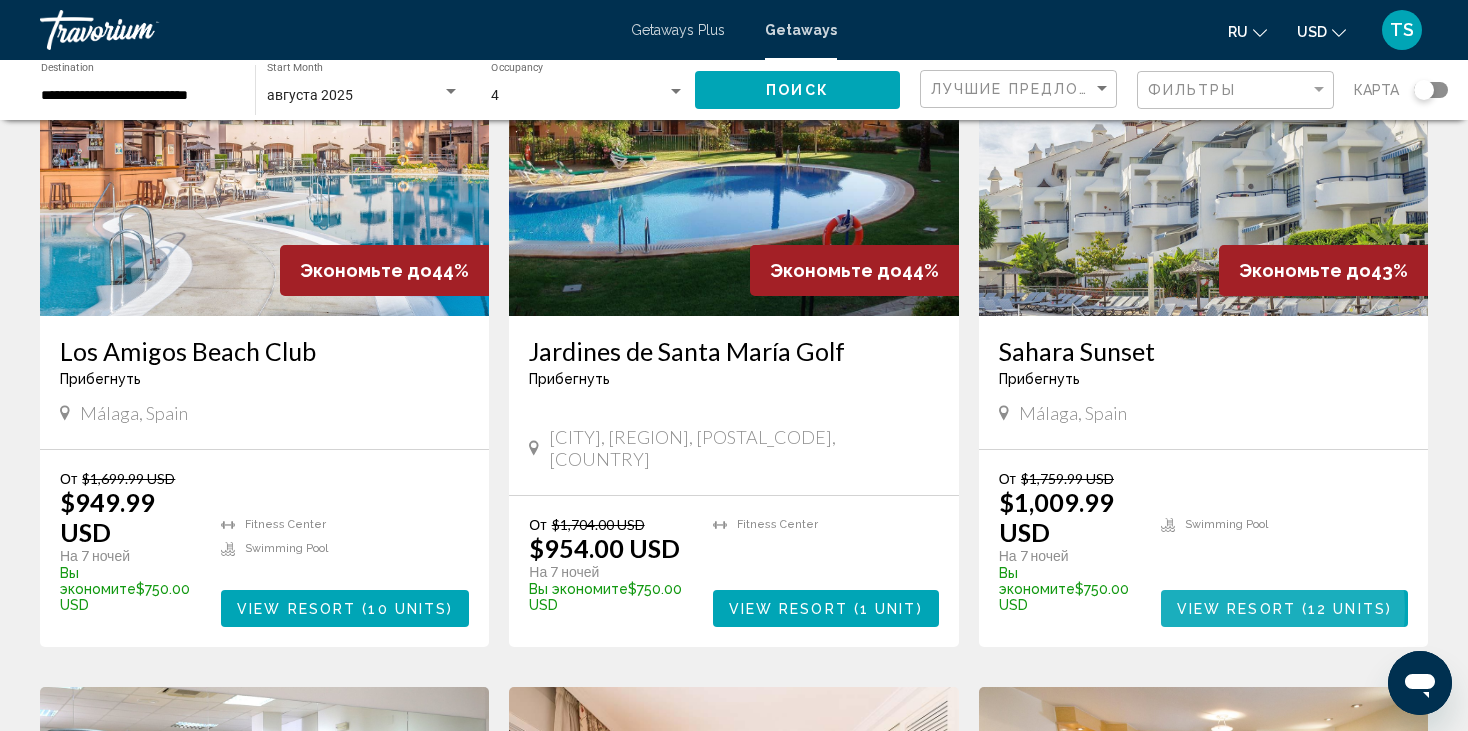 click on "View Resort" at bounding box center [1236, 609] 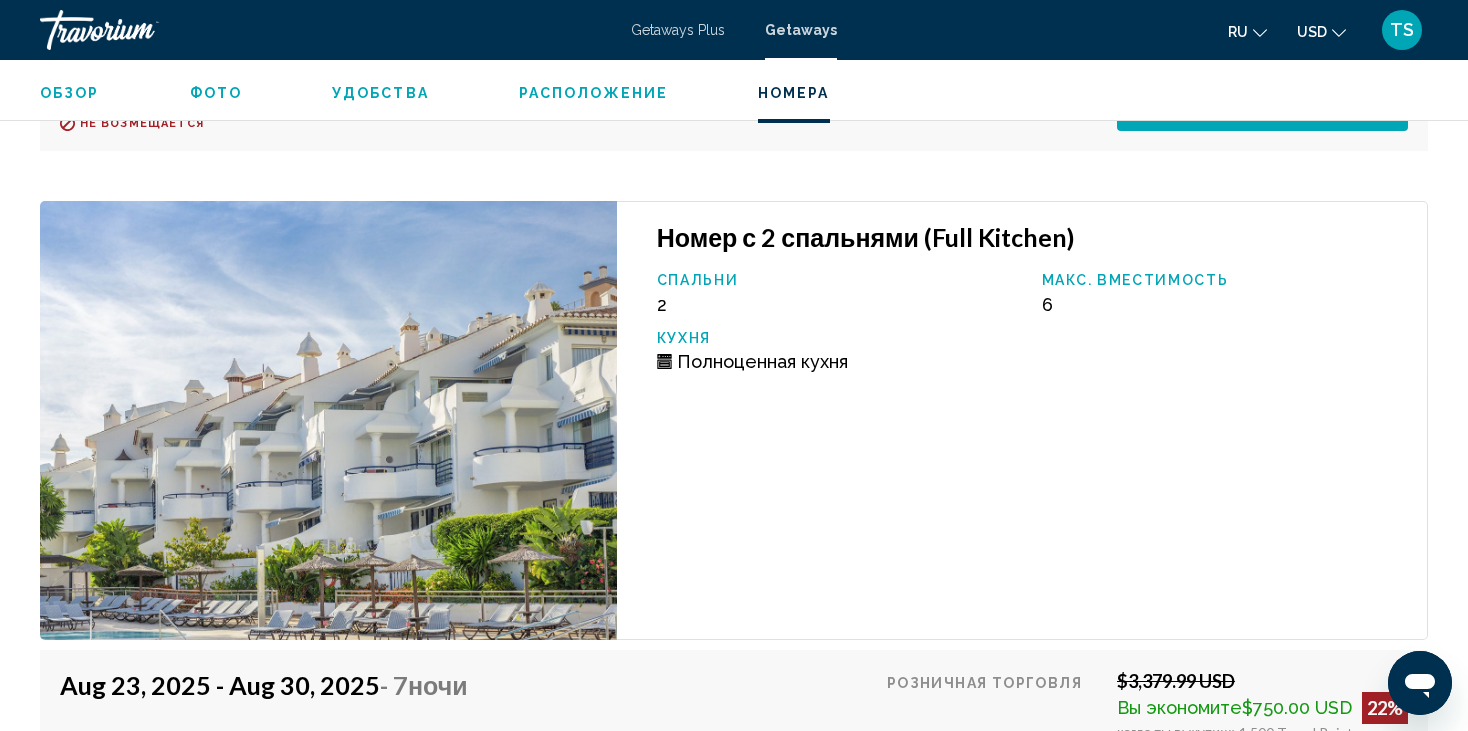 scroll, scrollTop: 4700, scrollLeft: 0, axis: vertical 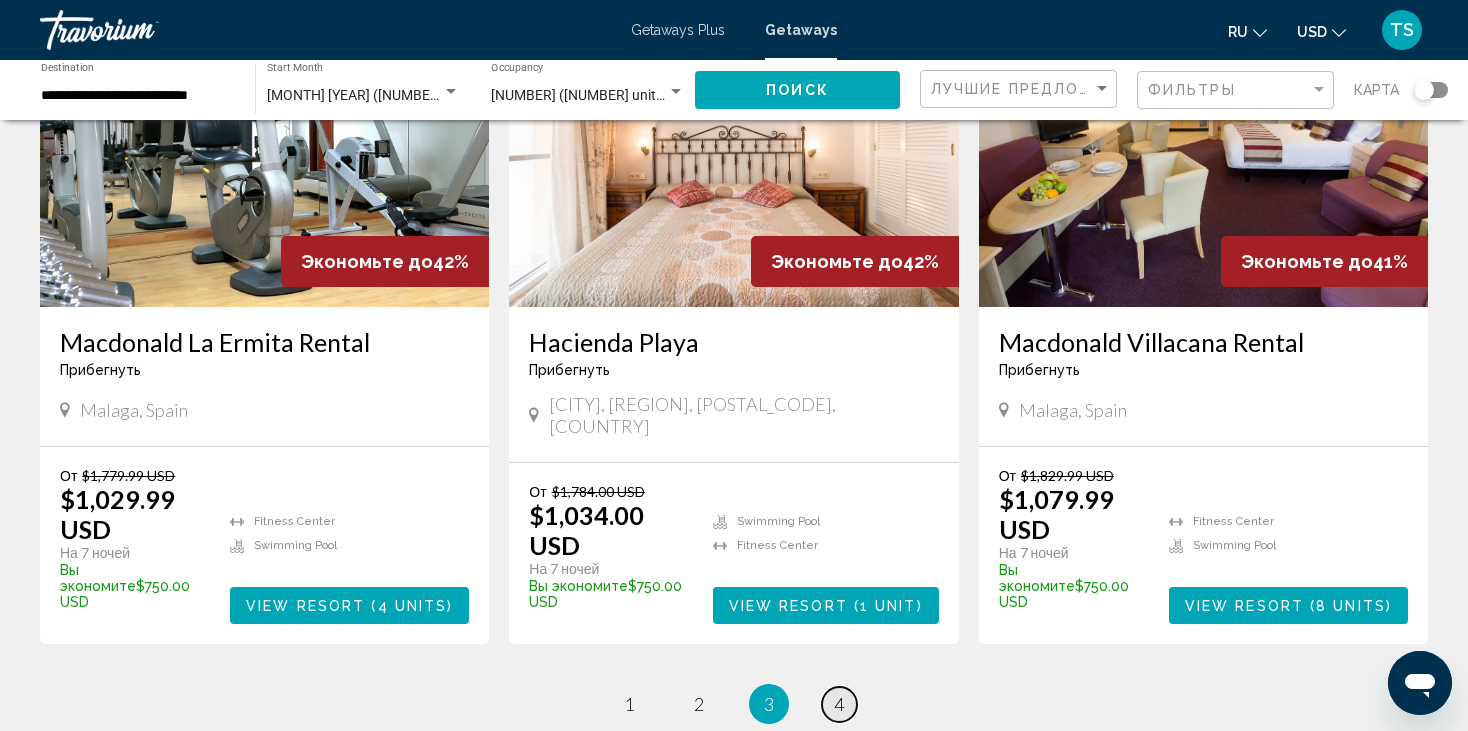 click on "4" at bounding box center [839, 704] 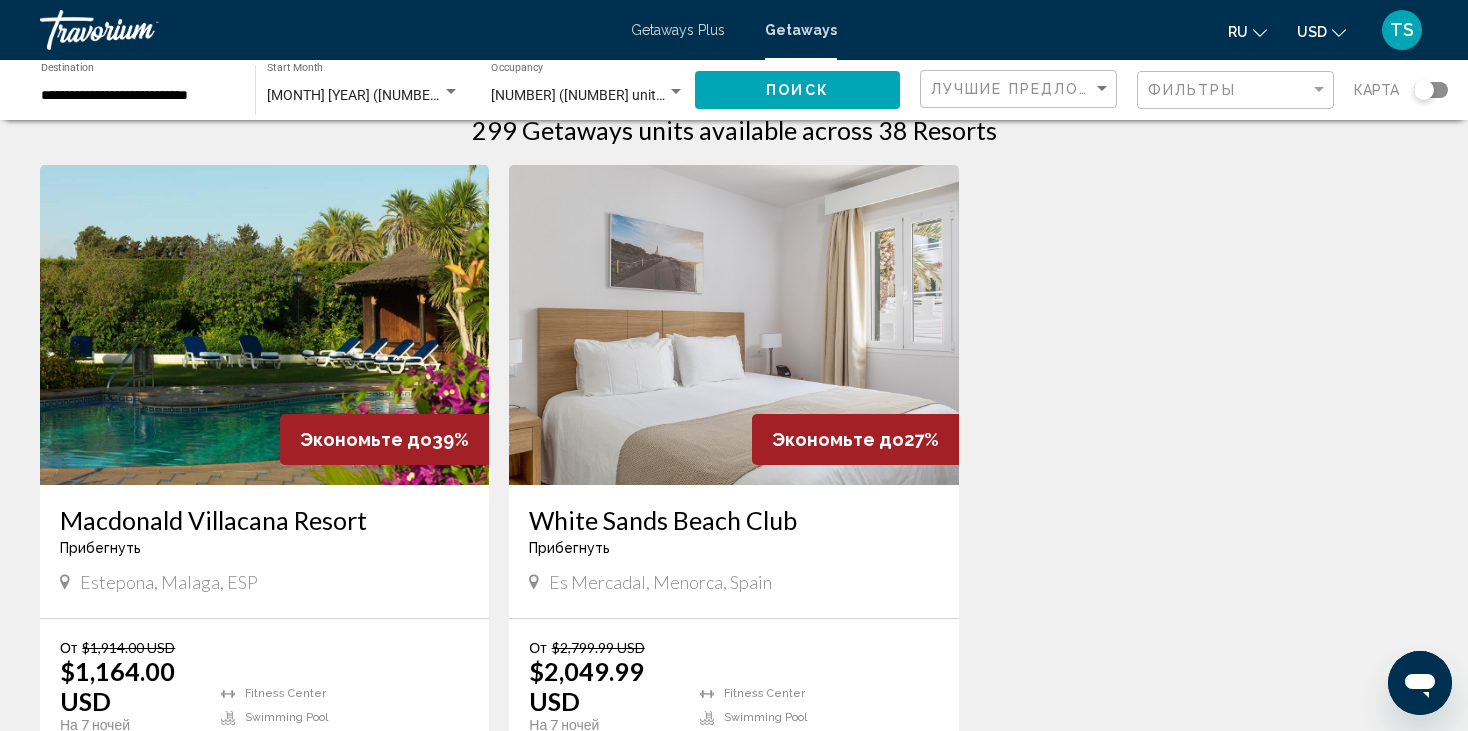 scroll, scrollTop: 0, scrollLeft: 0, axis: both 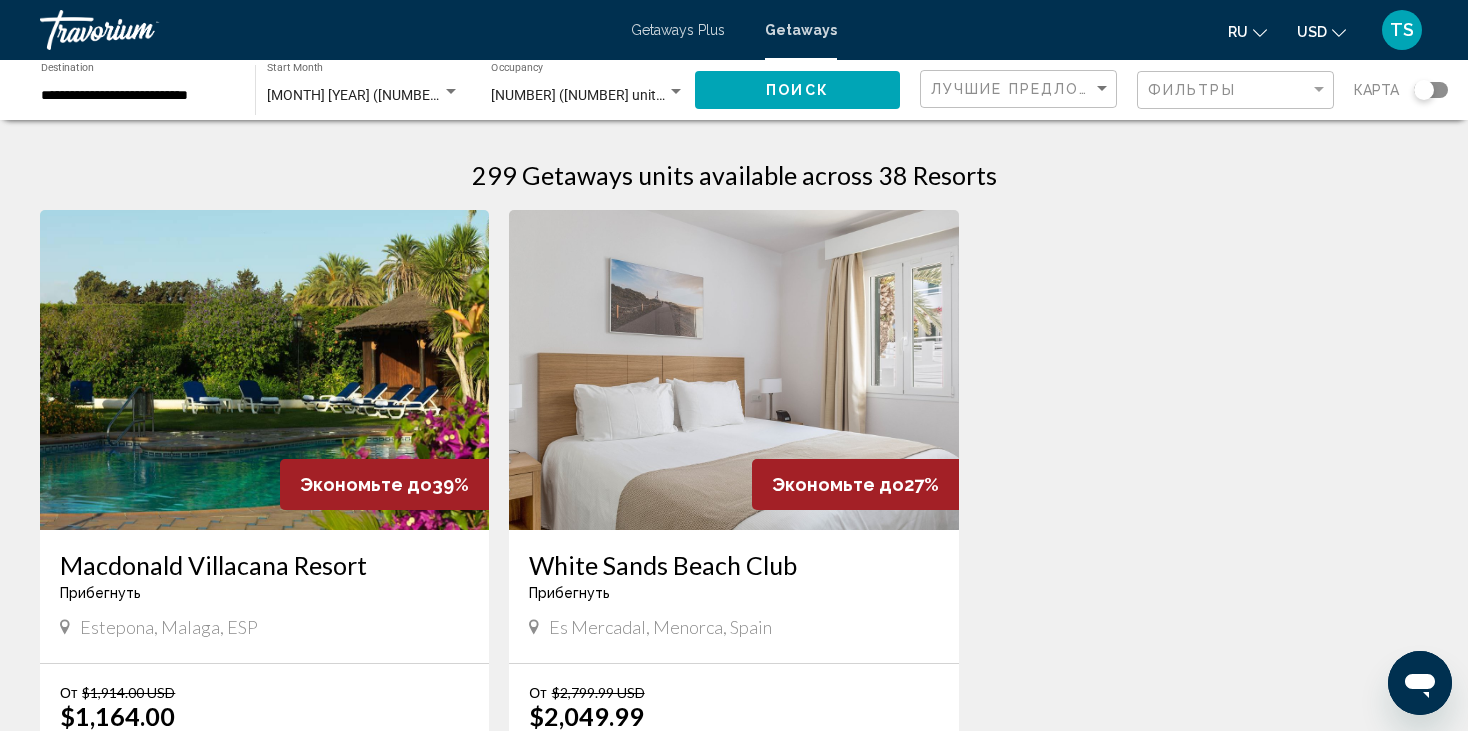 click on "Getaways Plus" at bounding box center [678, 30] 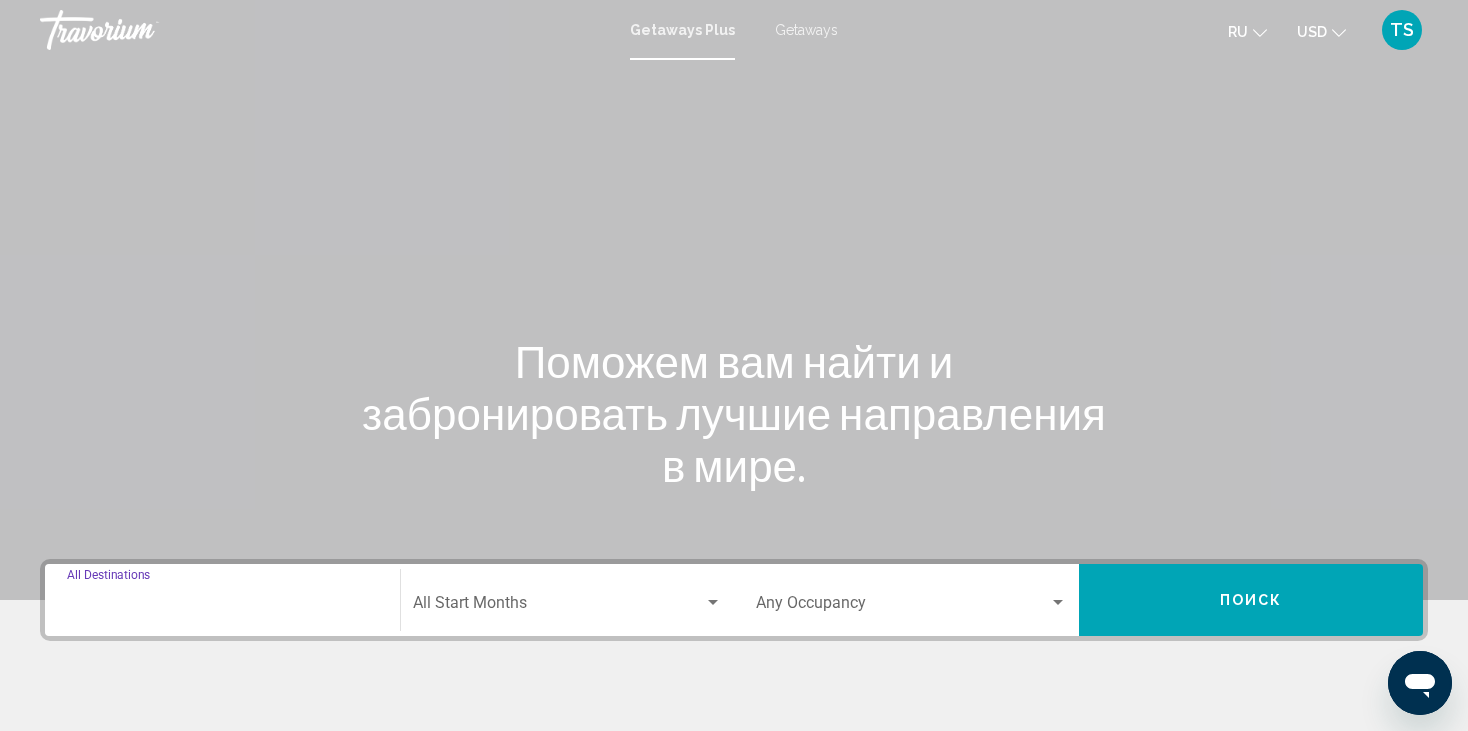 click on "Destination All Destinations" at bounding box center (222, 607) 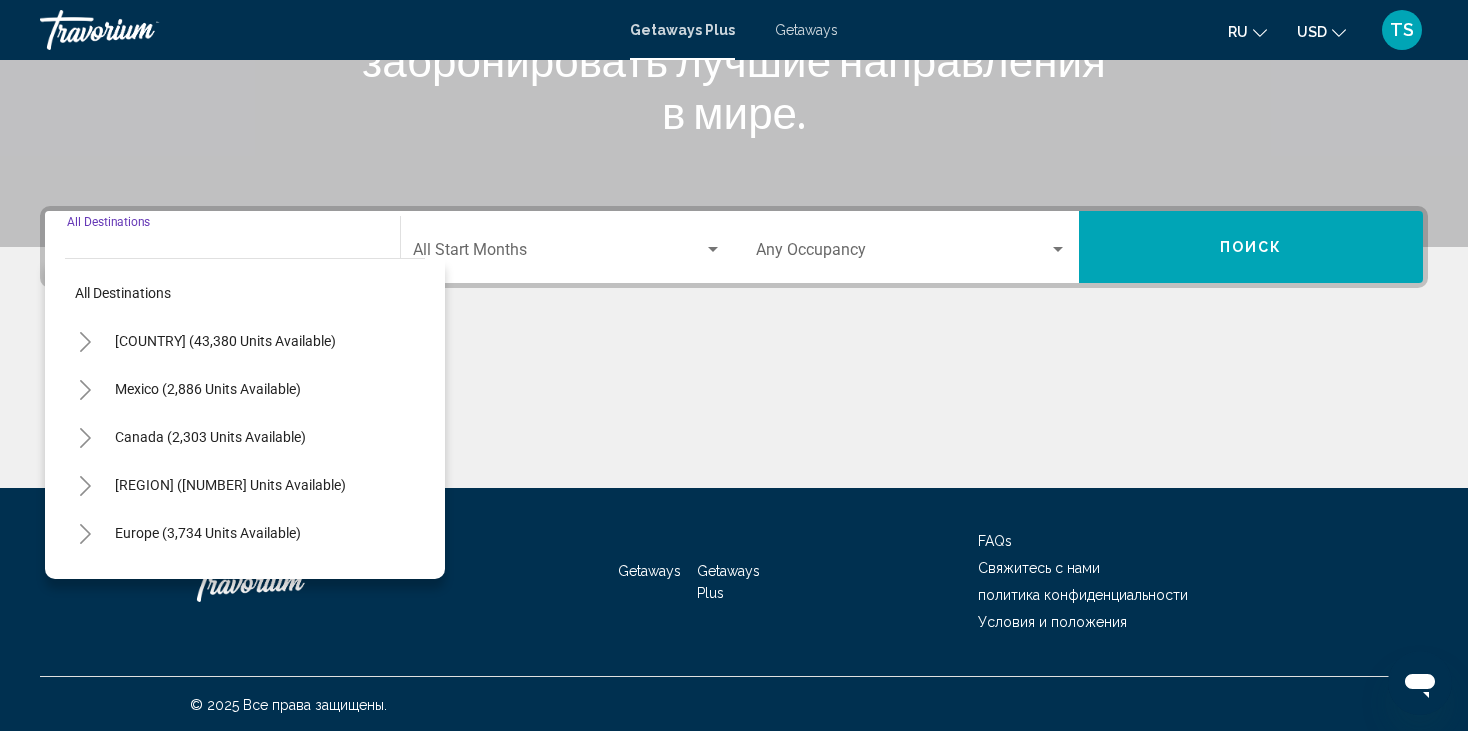 scroll, scrollTop: 354, scrollLeft: 0, axis: vertical 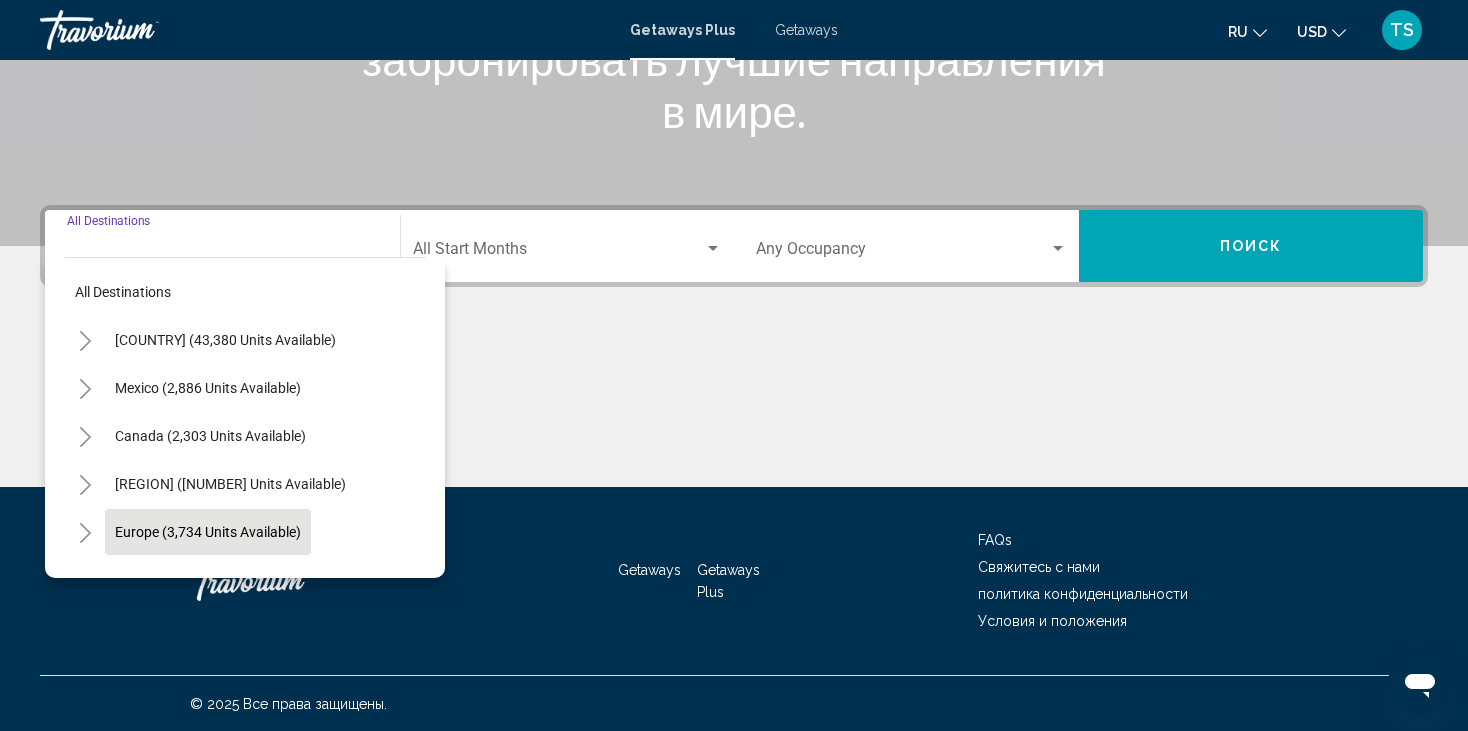 click on "Europe (3,734 units available)" at bounding box center [208, 580] 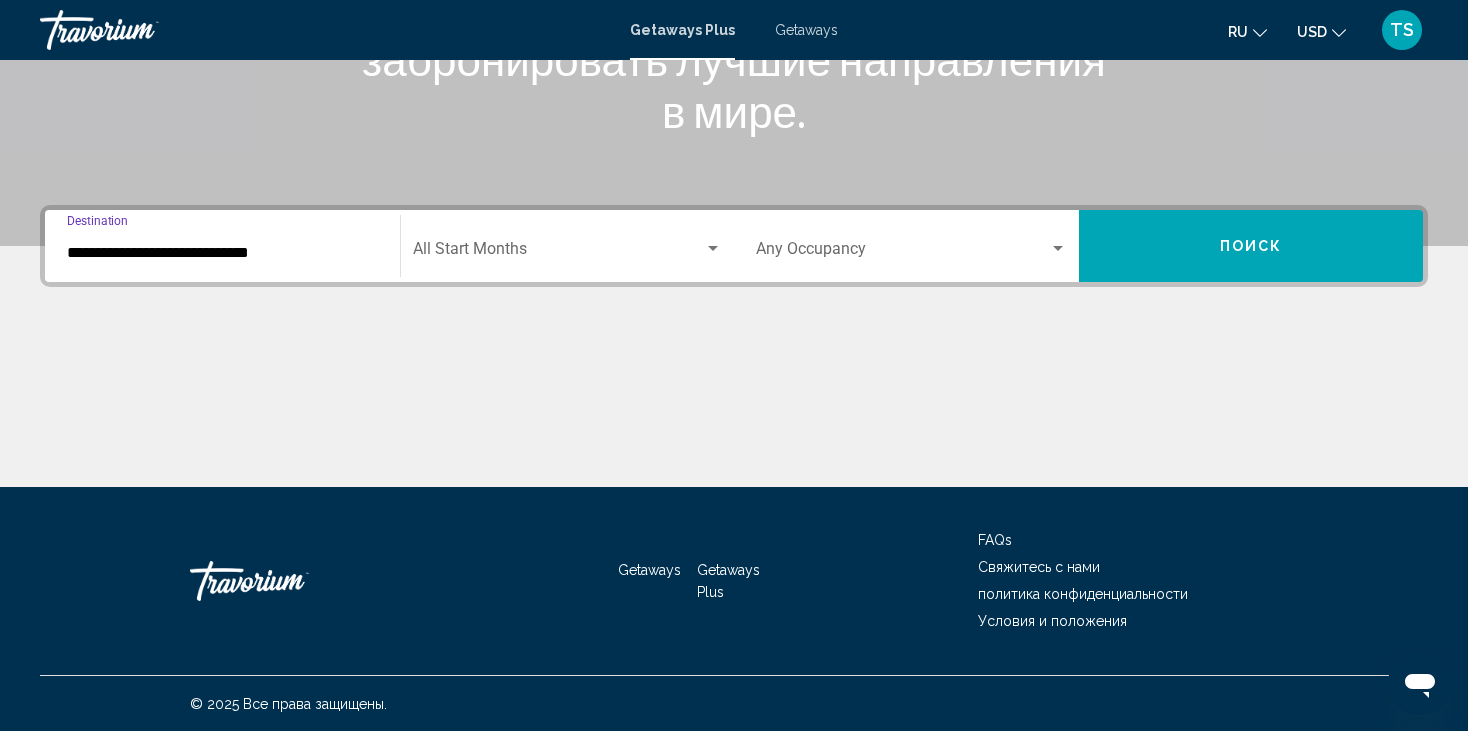 click on "**********" at bounding box center [222, 253] 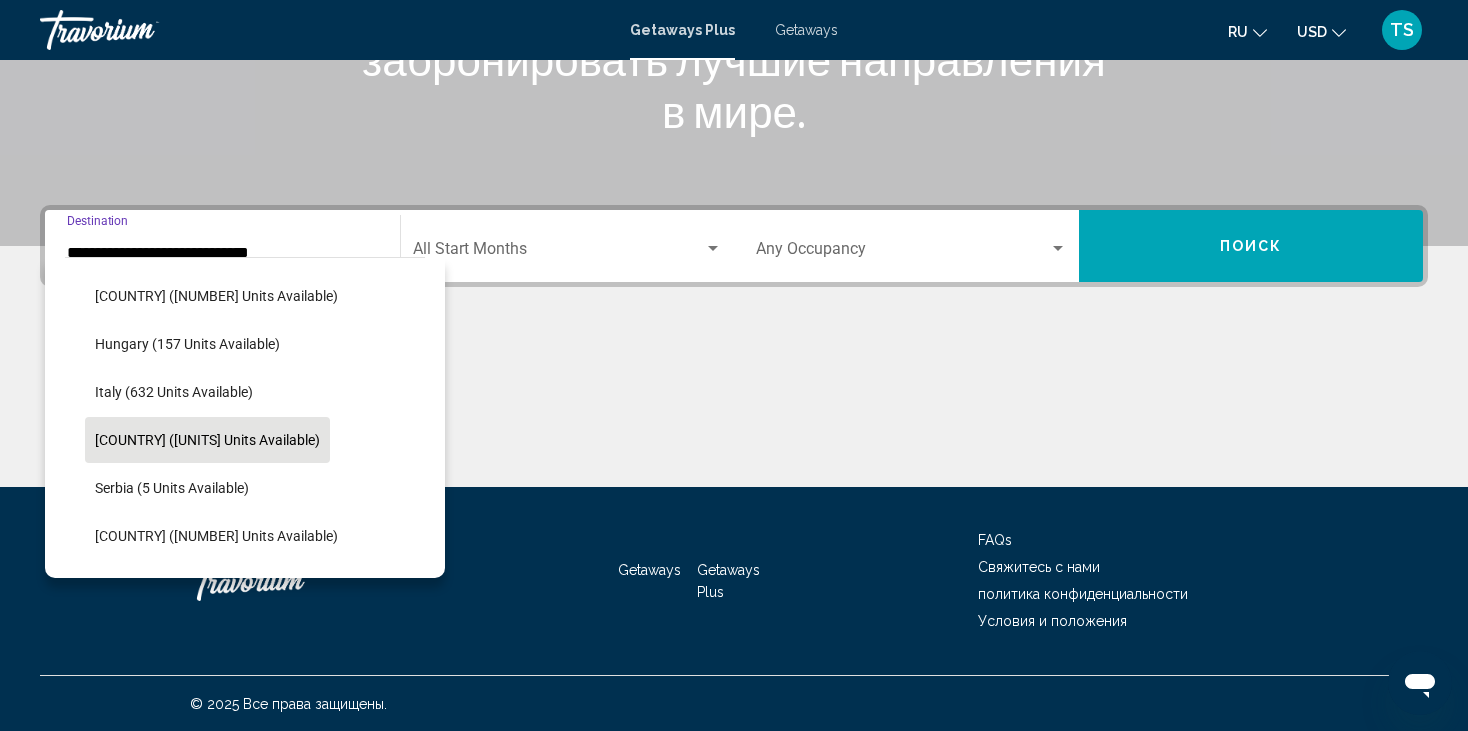scroll, scrollTop: 526, scrollLeft: 0, axis: vertical 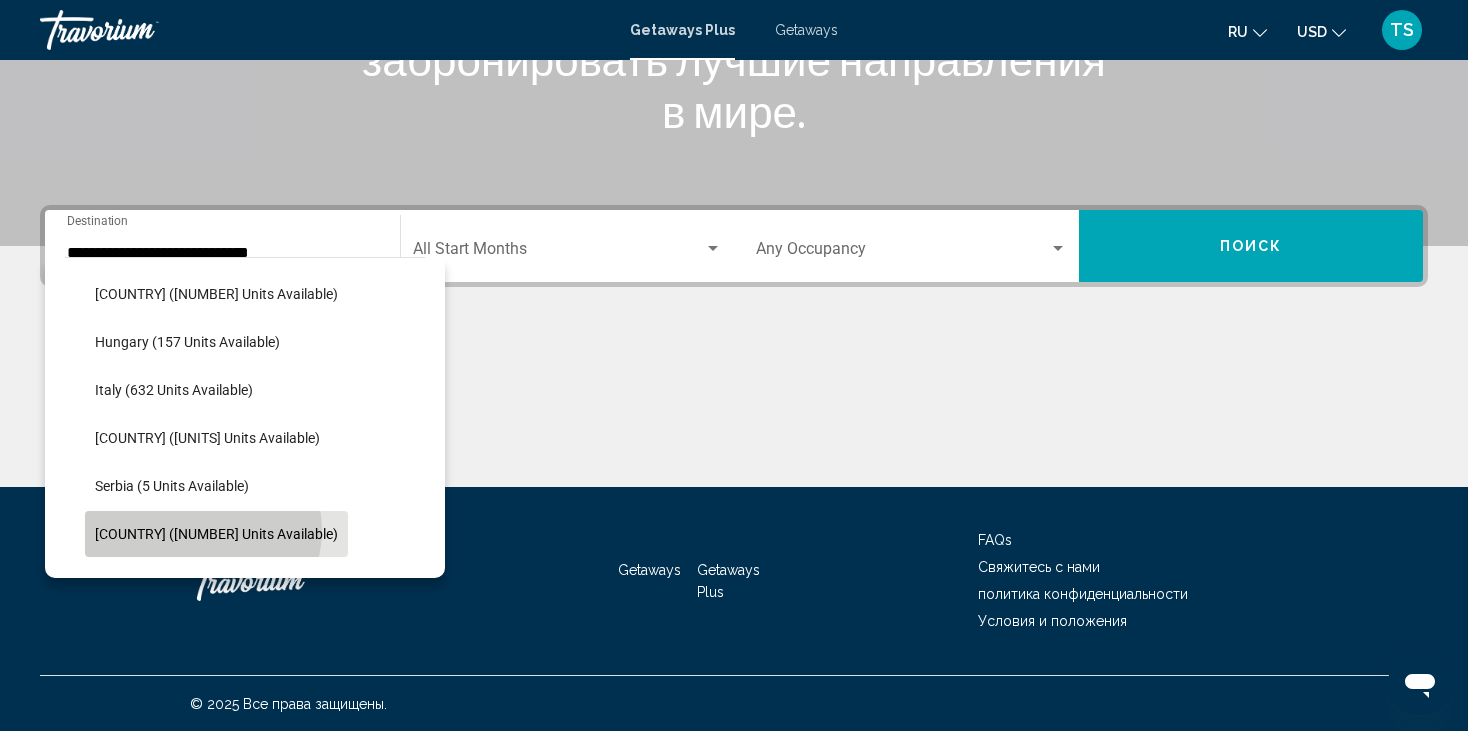click on "[COUNTRY] ([NUMBER] units available)" 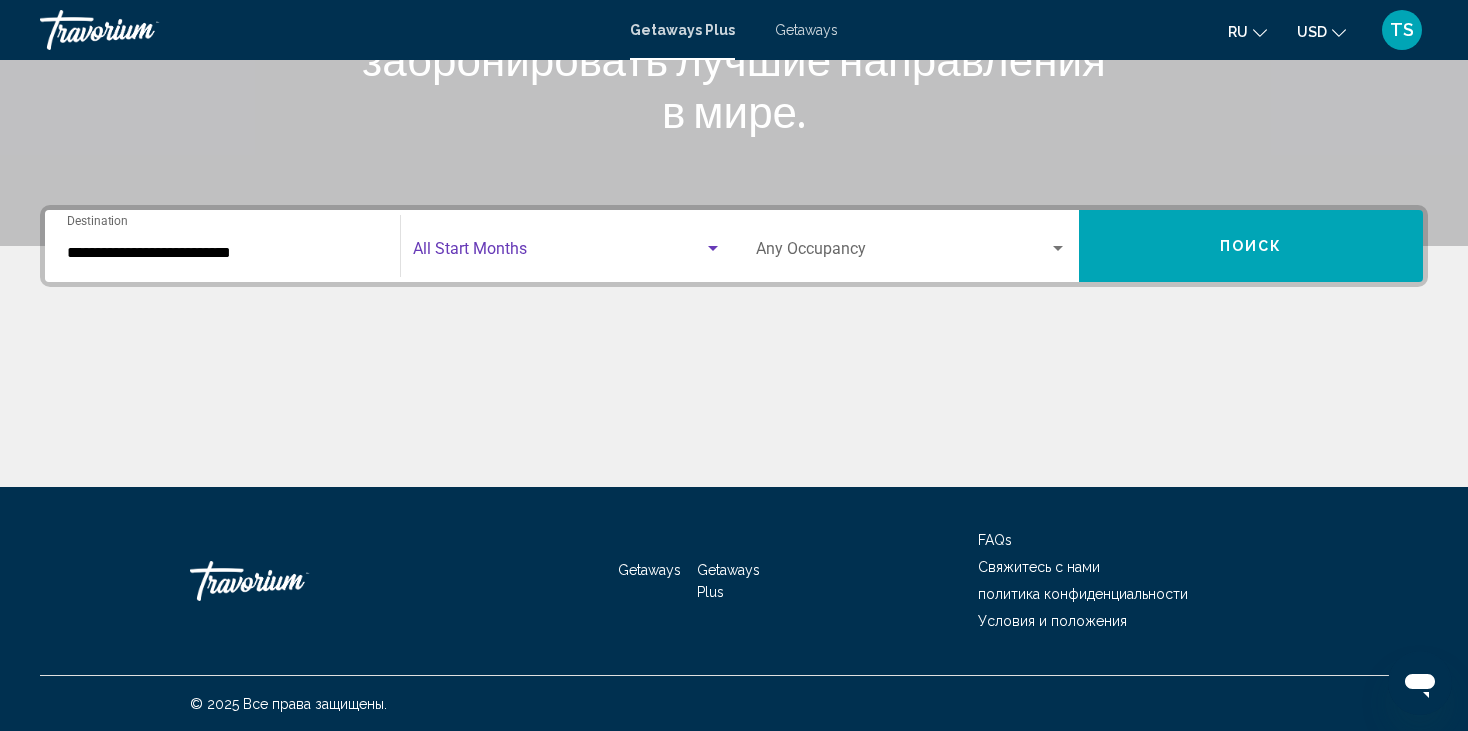 click at bounding box center [713, 249] 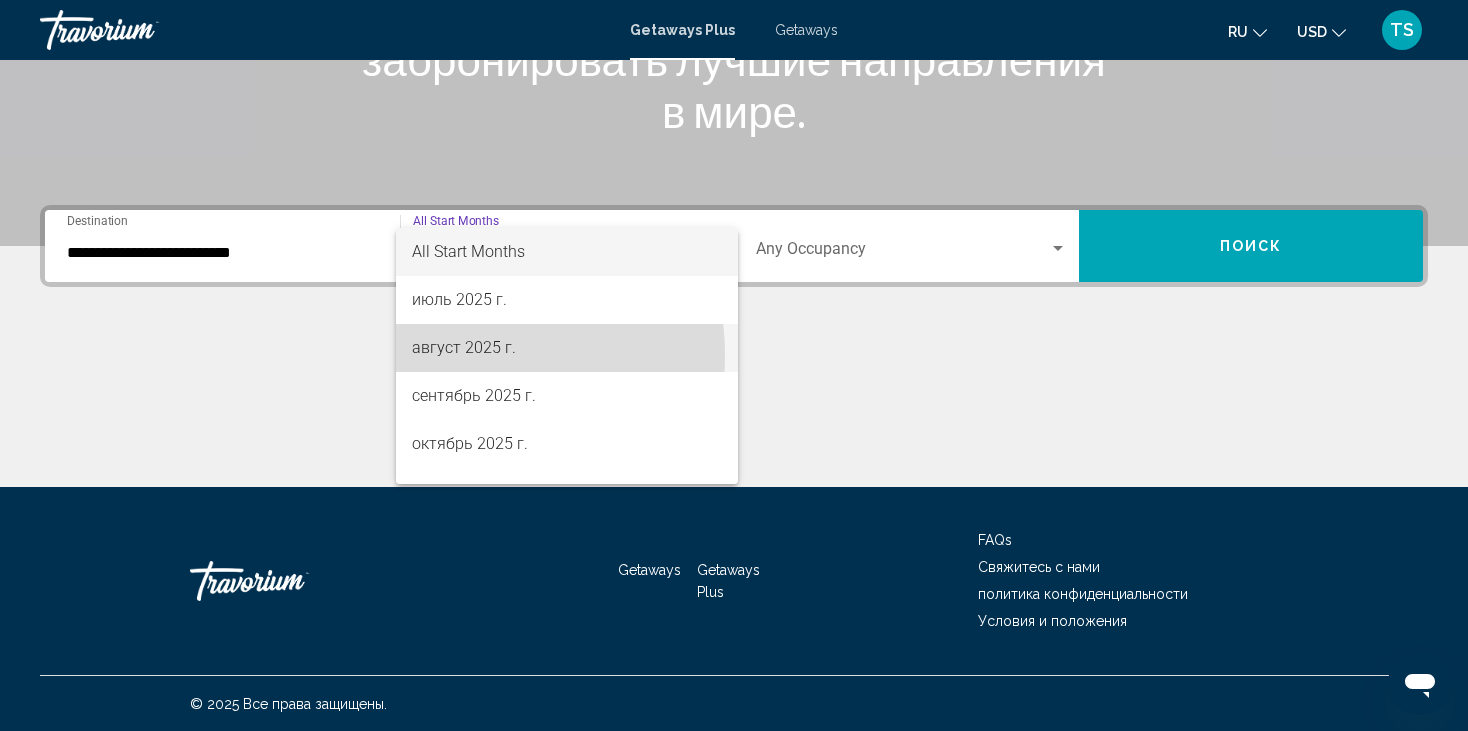 click on "август 2025 г." at bounding box center [567, 348] 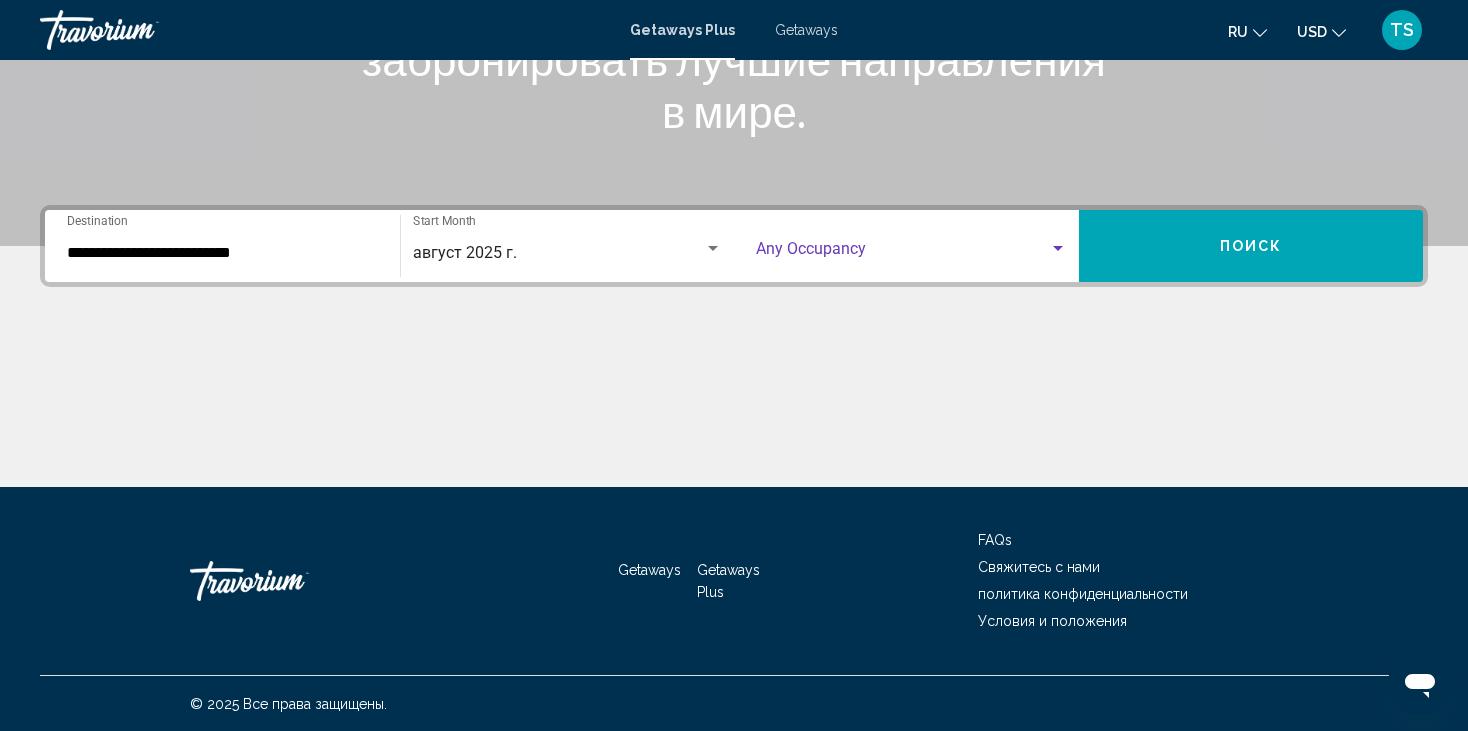 click at bounding box center [1058, 248] 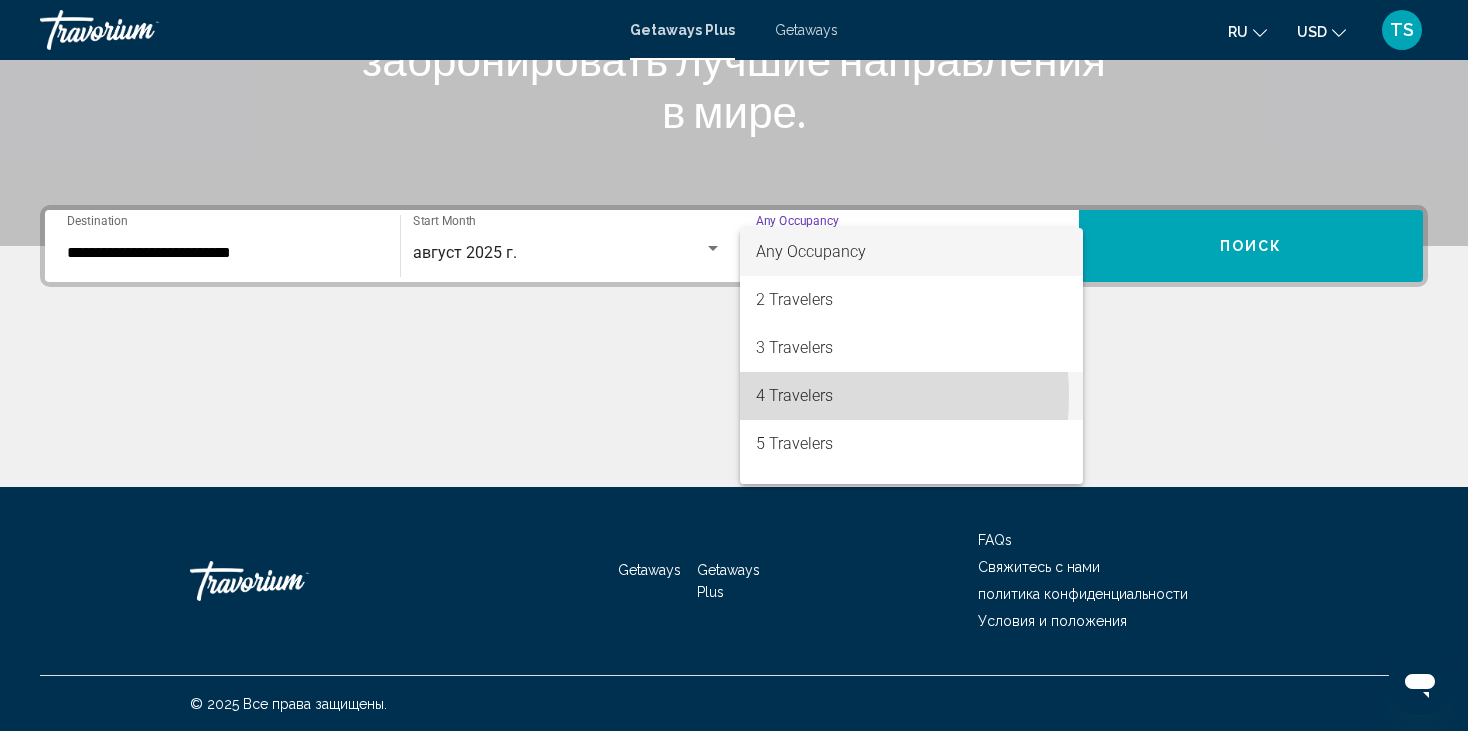 click on "4 Travelers" at bounding box center (911, 396) 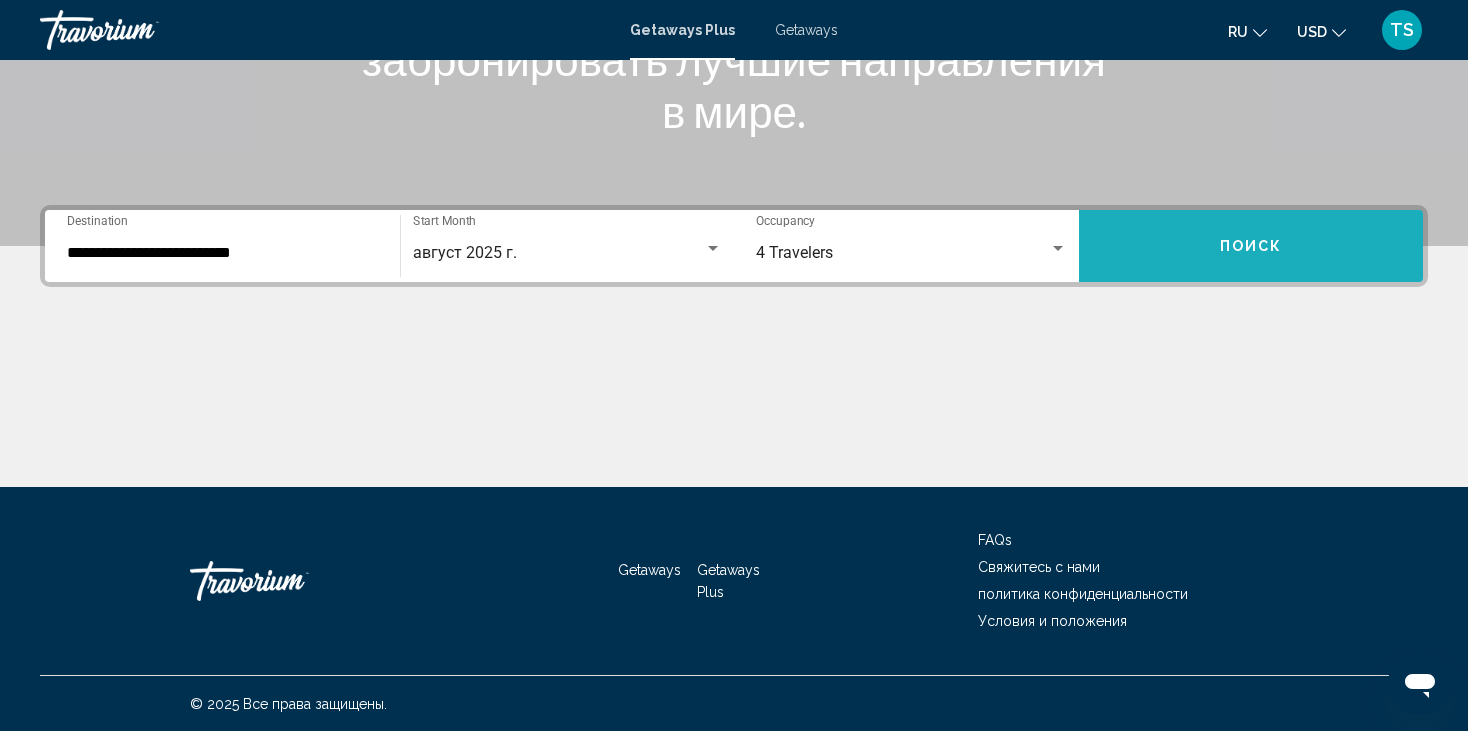 click on "Поиск" at bounding box center [1251, 247] 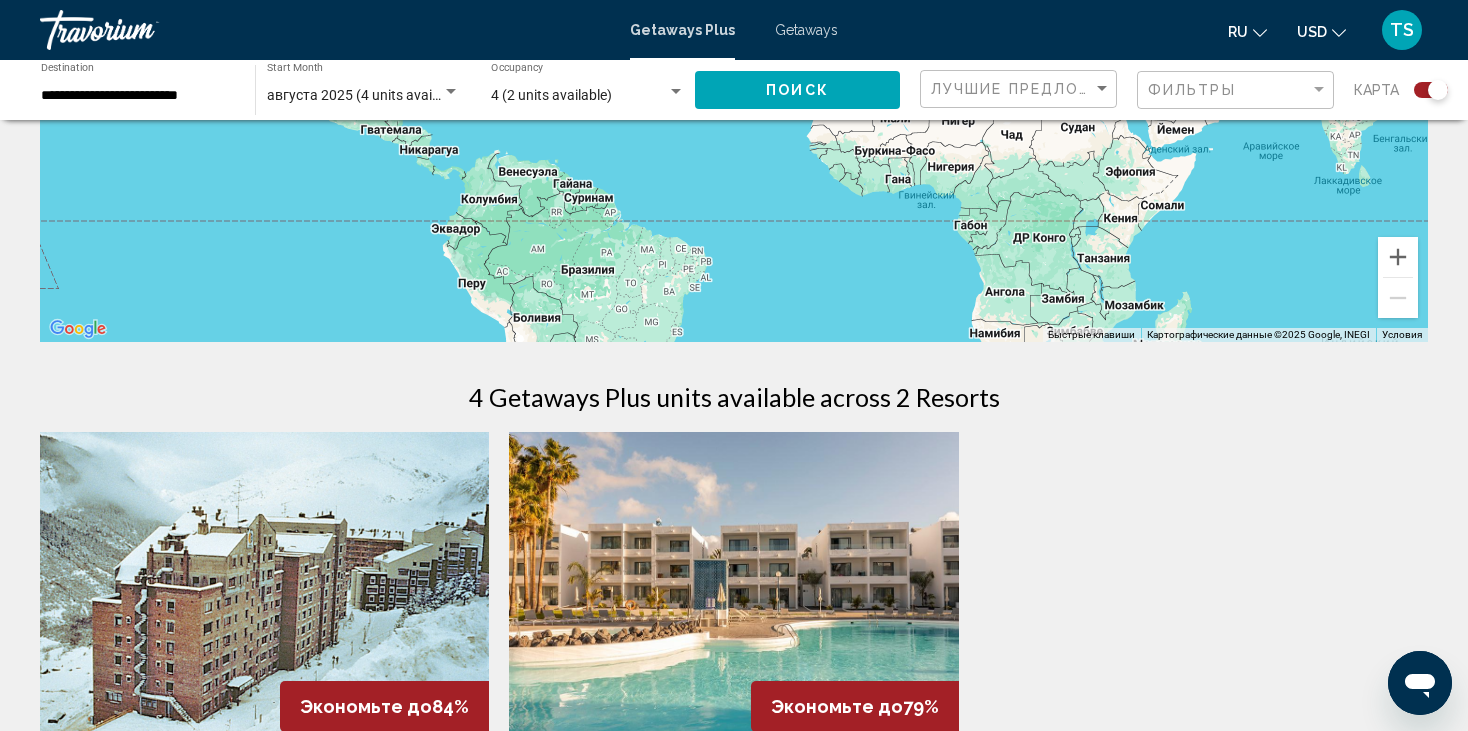 scroll, scrollTop: 0, scrollLeft: 0, axis: both 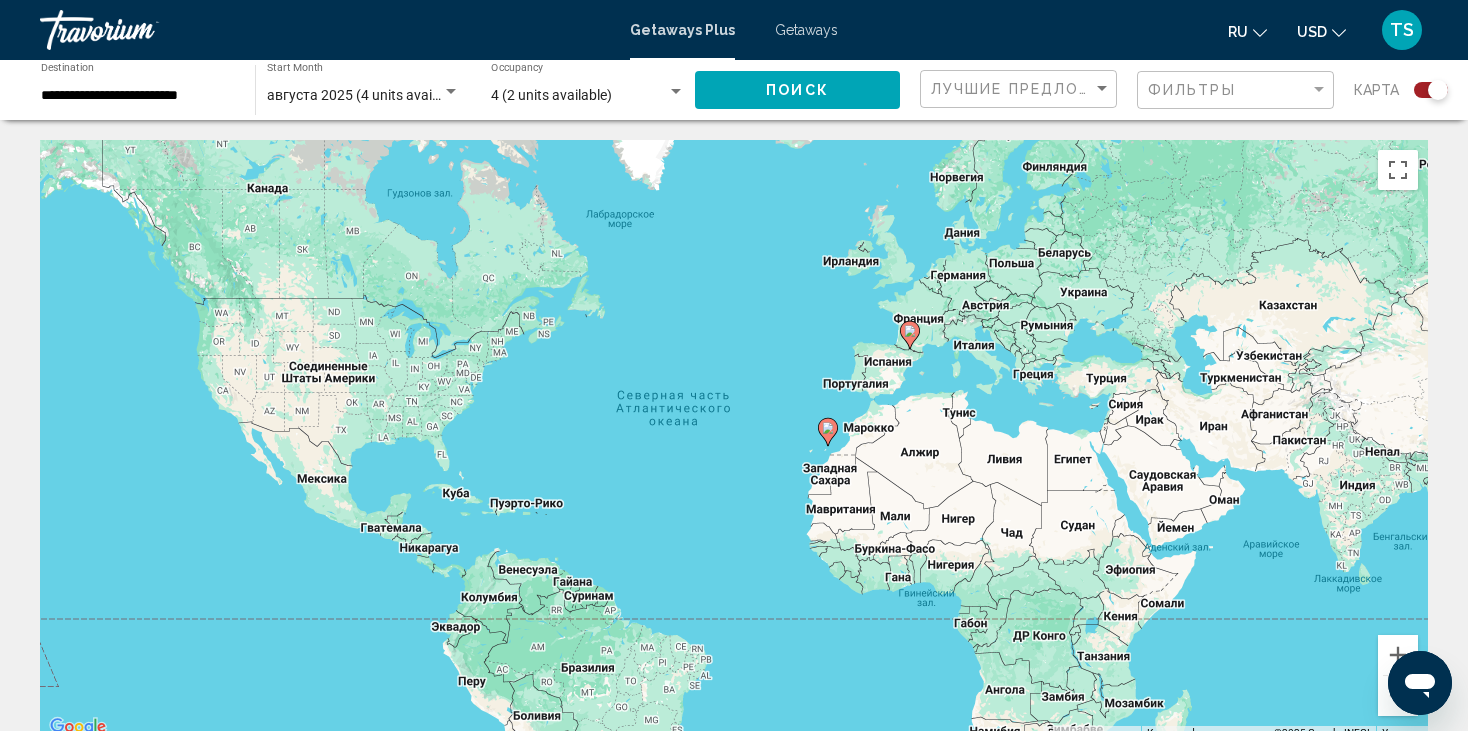 click on "Getaways" at bounding box center [806, 30] 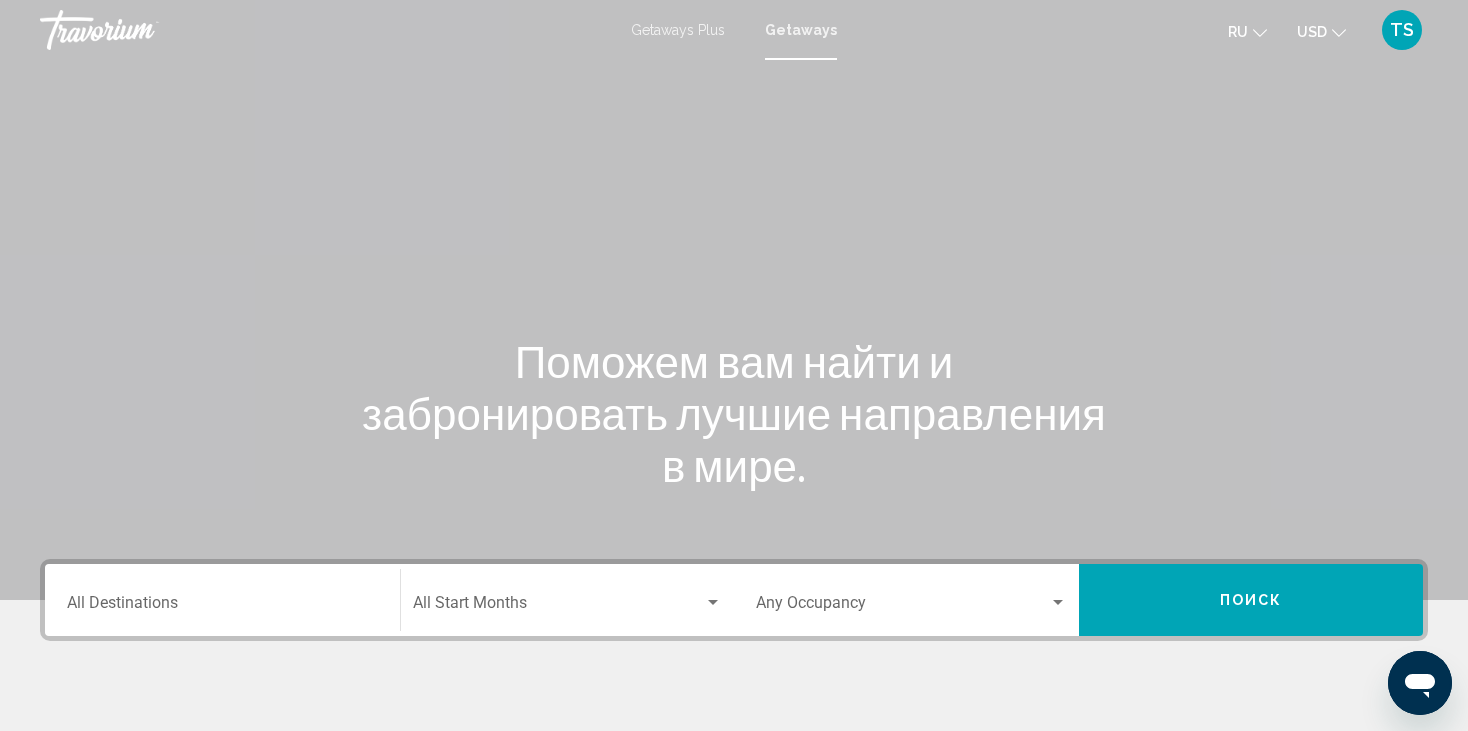 click on "Destination All Destinations" at bounding box center [222, 607] 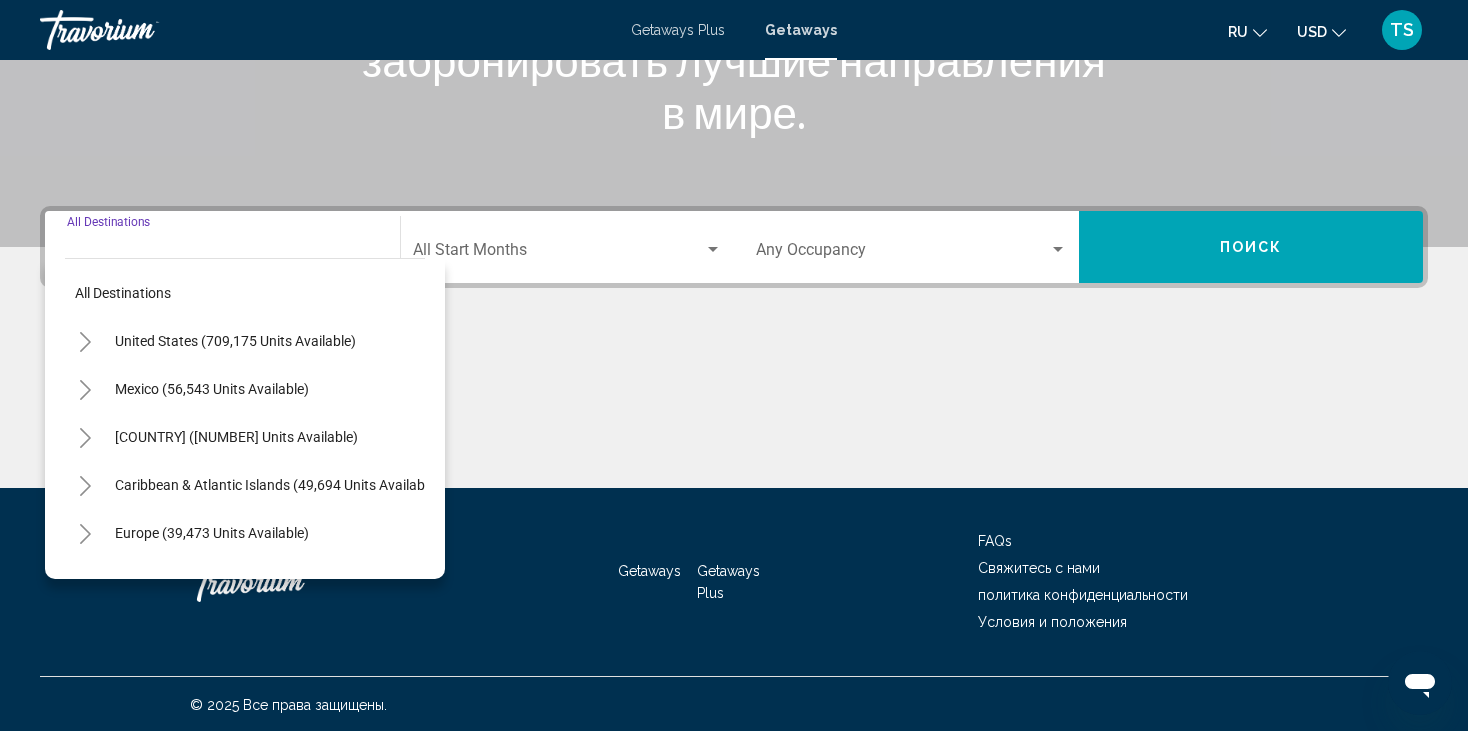 scroll, scrollTop: 354, scrollLeft: 0, axis: vertical 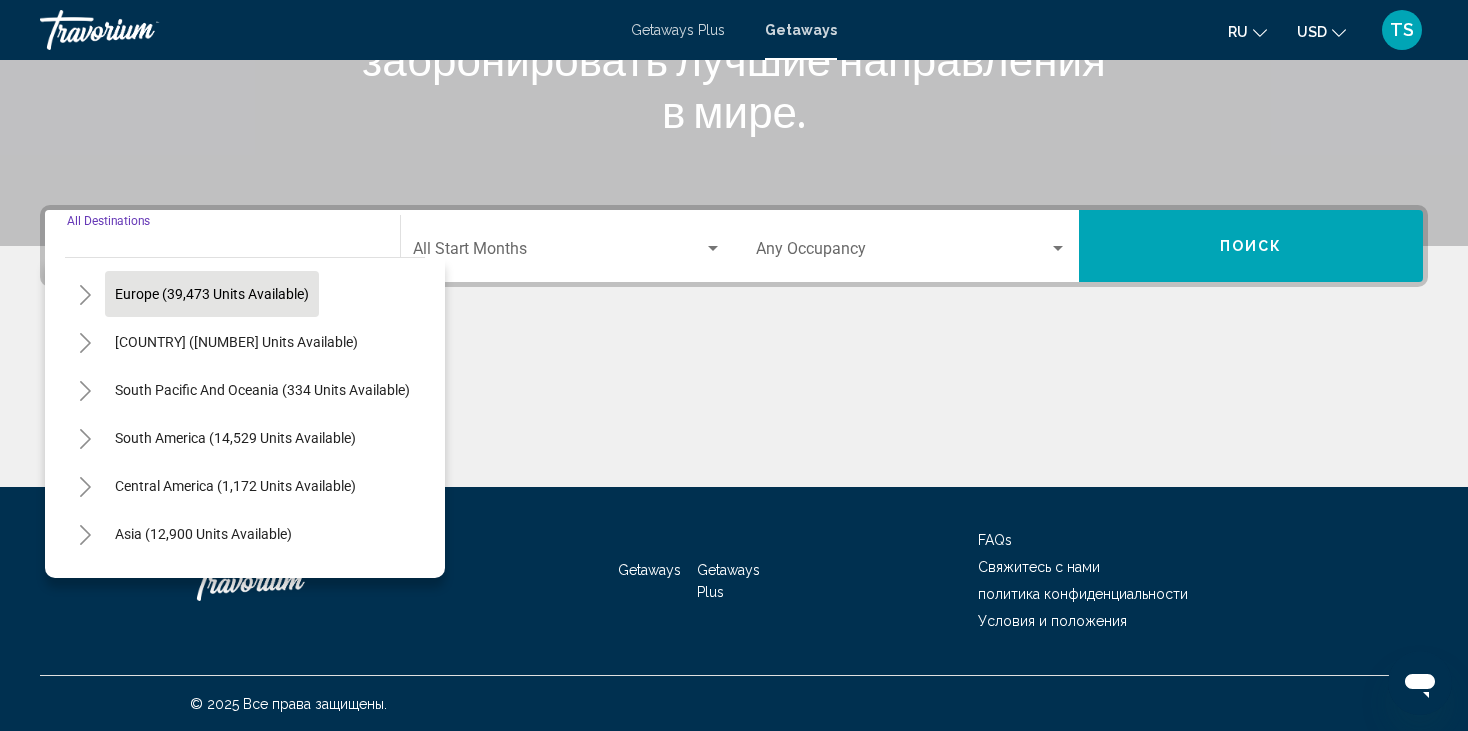 click on "Europe (39,473 units available)" at bounding box center (236, 342) 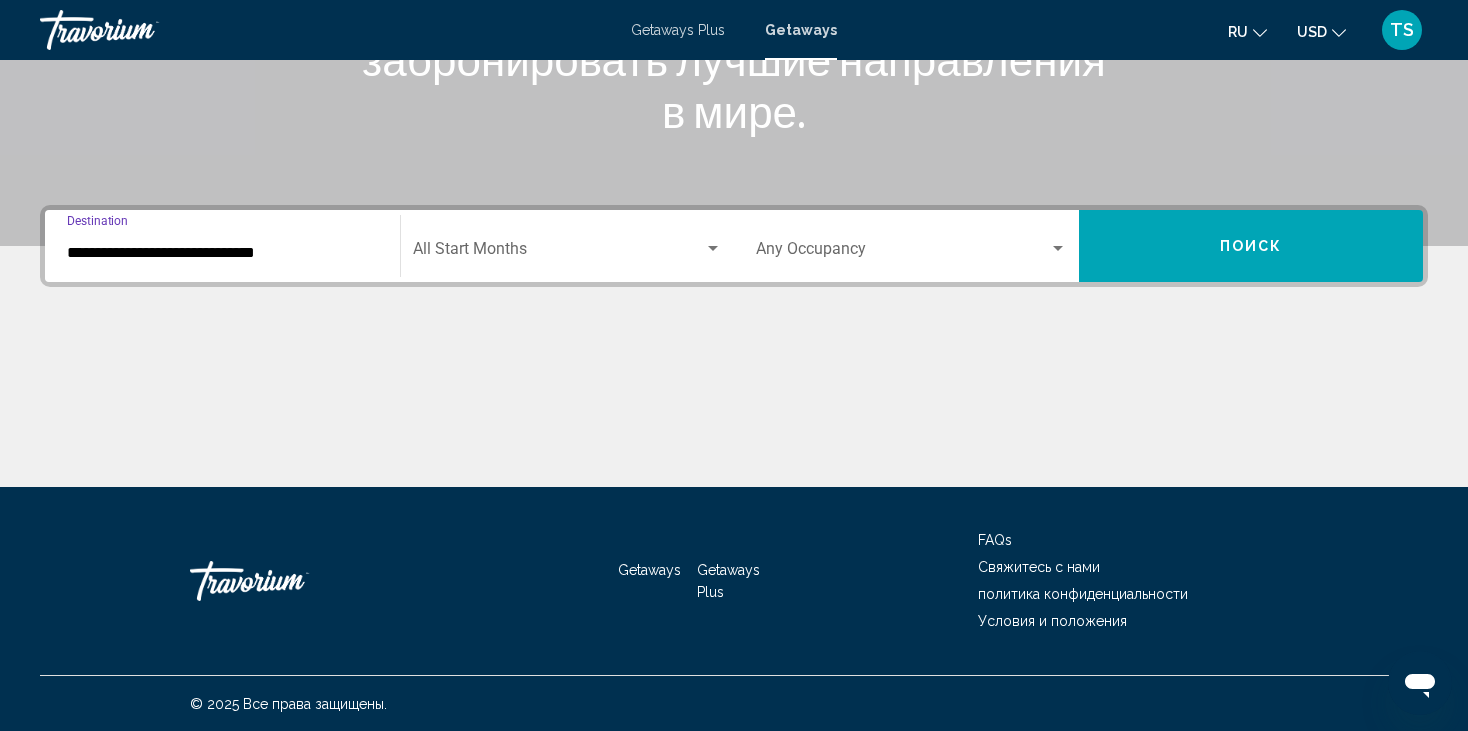click on "**********" at bounding box center [222, 246] 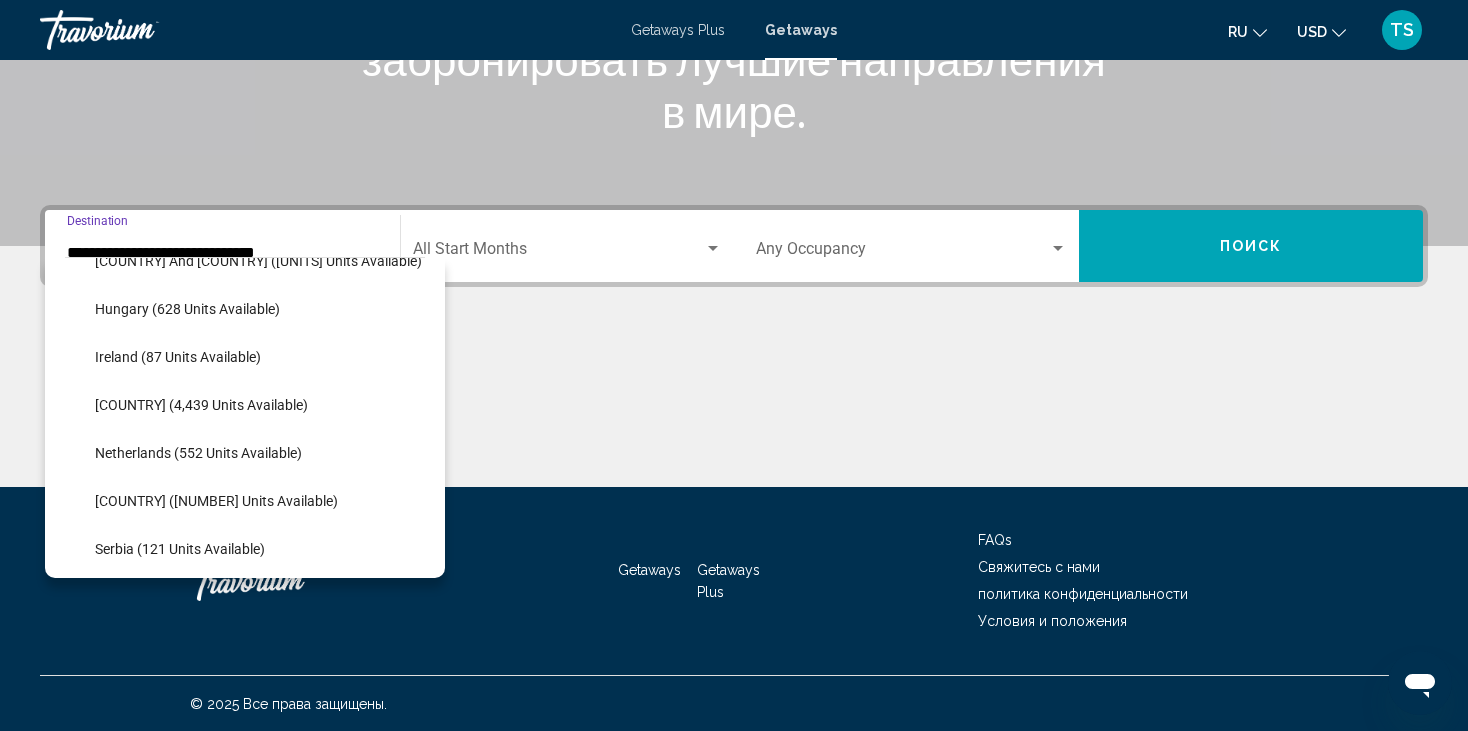 scroll, scrollTop: 726, scrollLeft: 0, axis: vertical 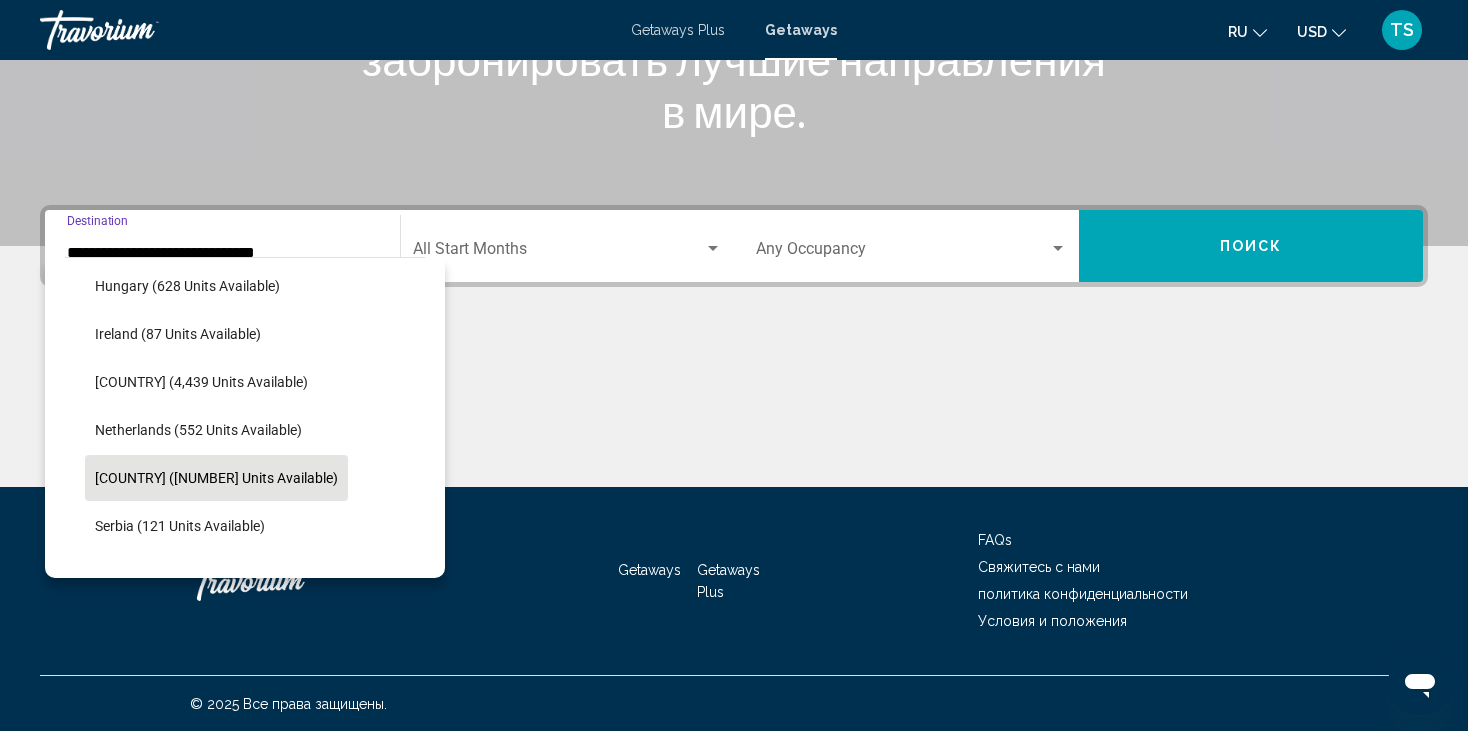 click on "[COUNTRY] ([NUMBER] units available)" 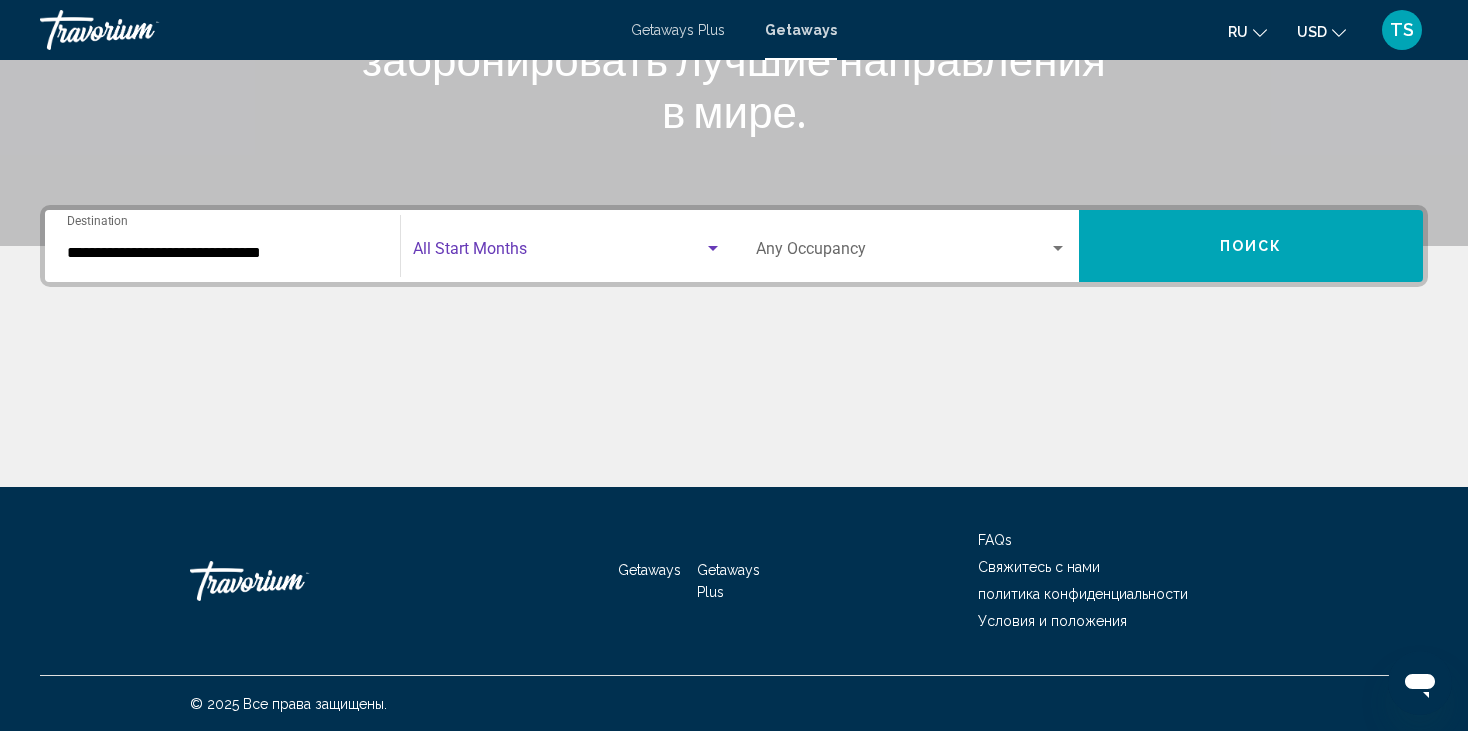 click at bounding box center [713, 248] 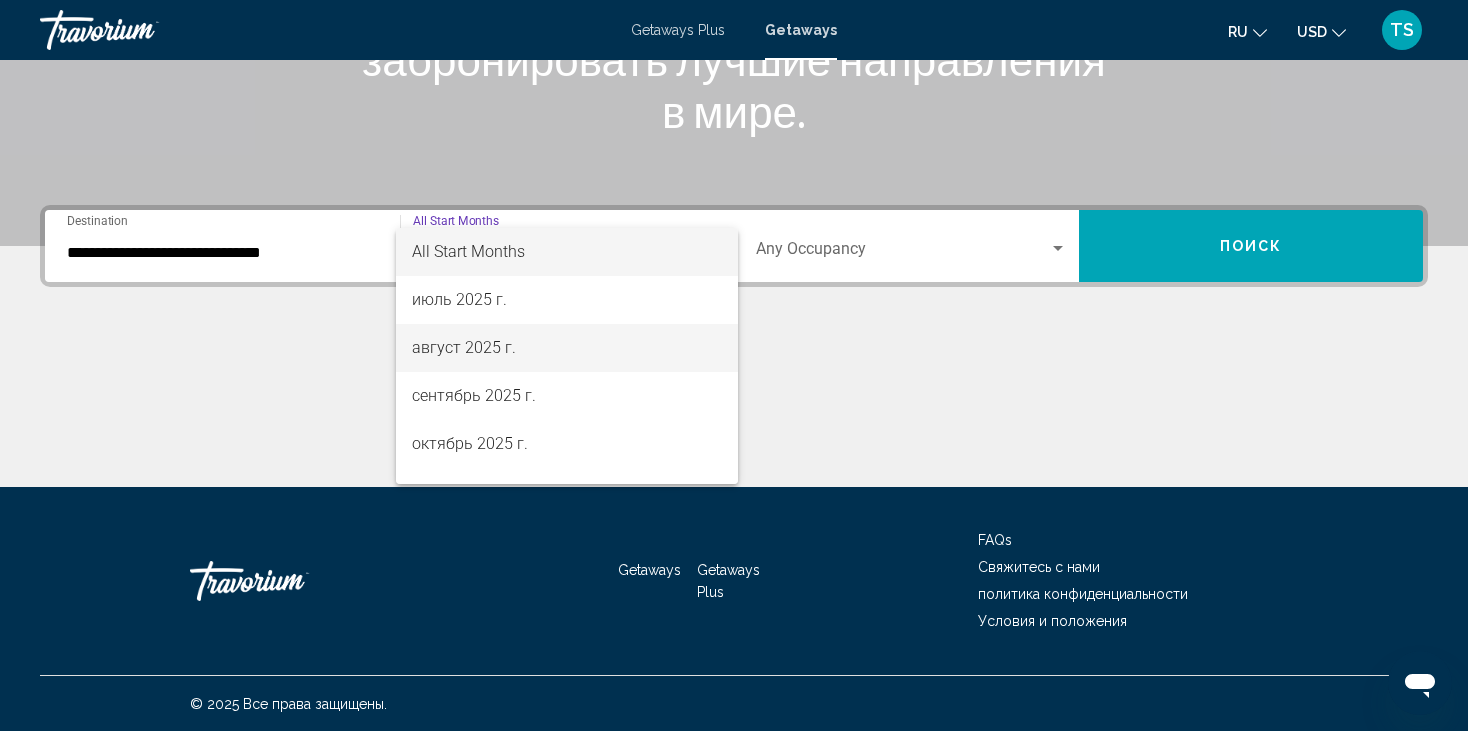 click on "август 2025 г." at bounding box center (567, 348) 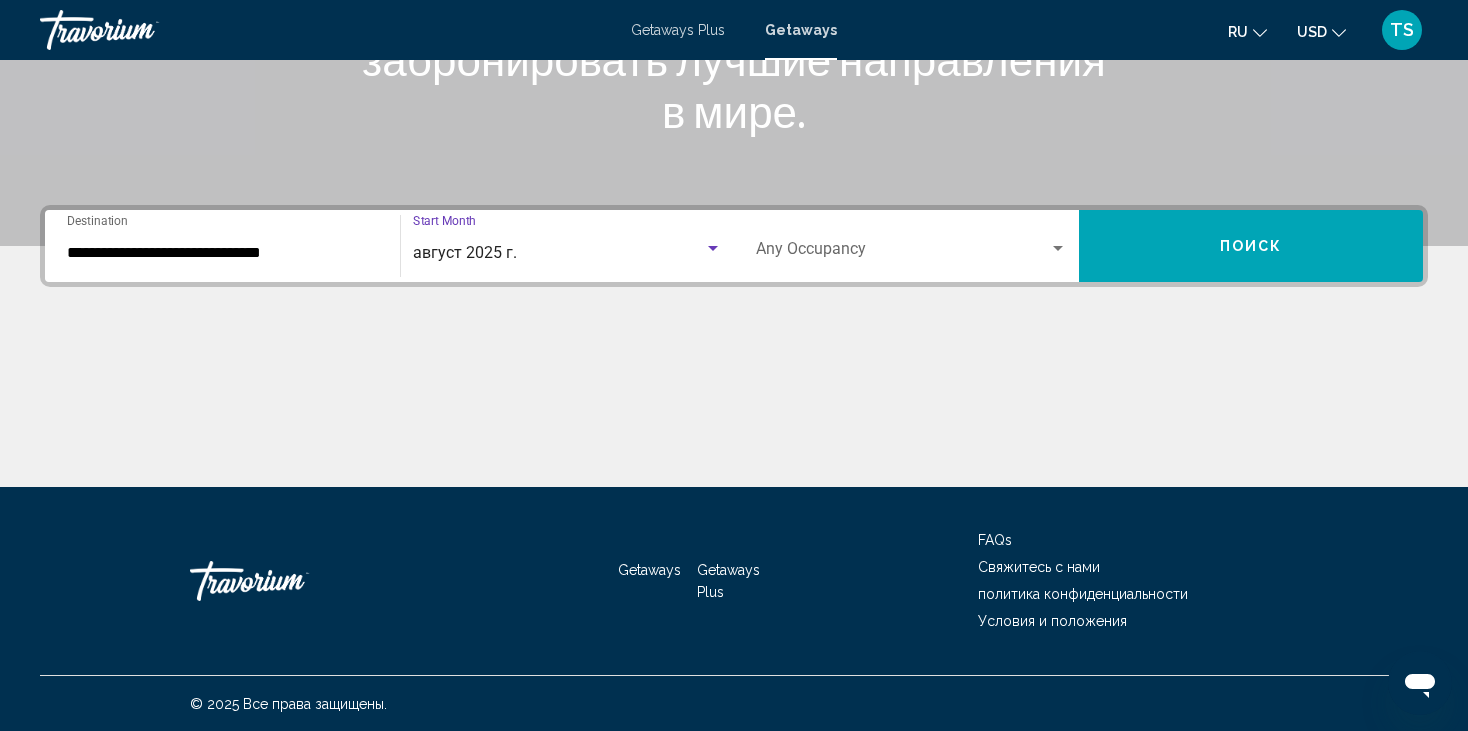 click at bounding box center (1058, 249) 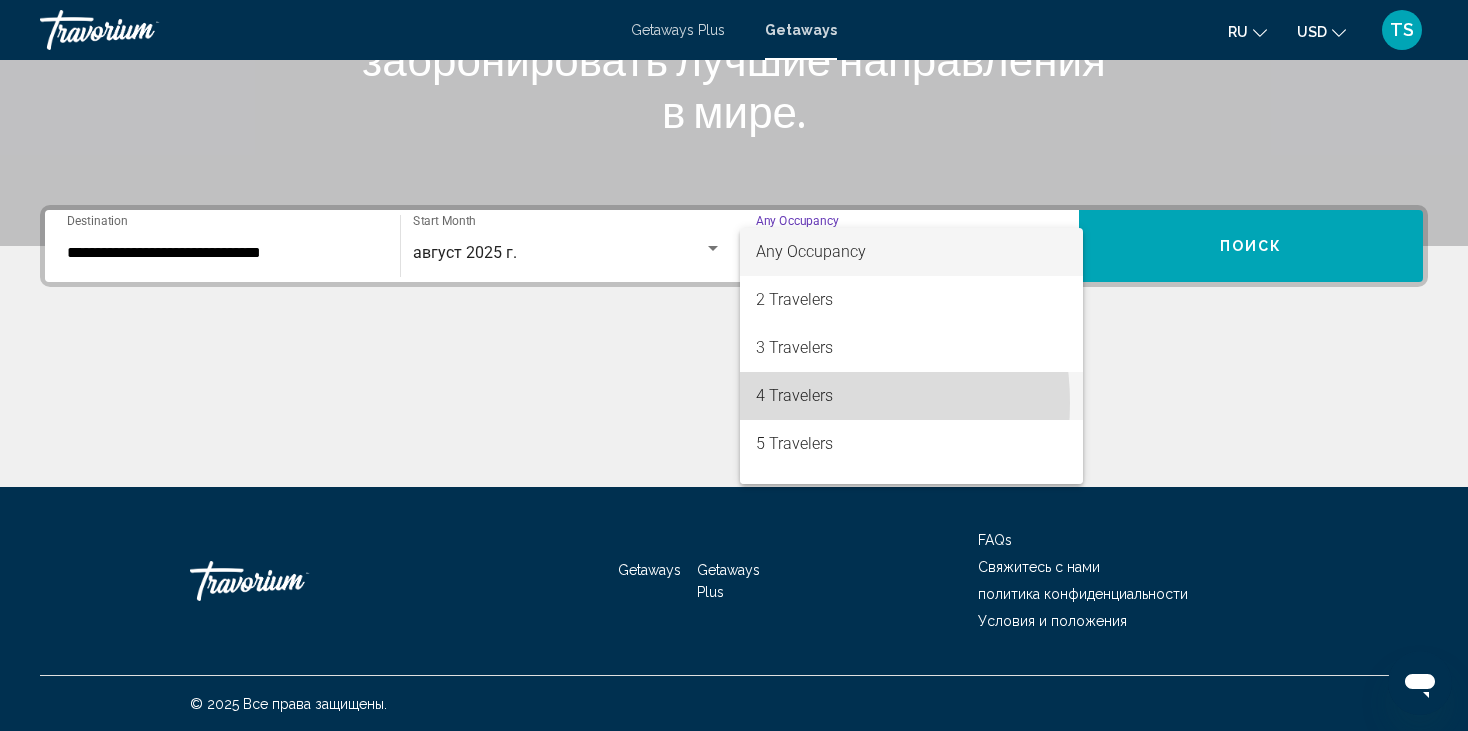 click on "4 Travelers" at bounding box center [911, 396] 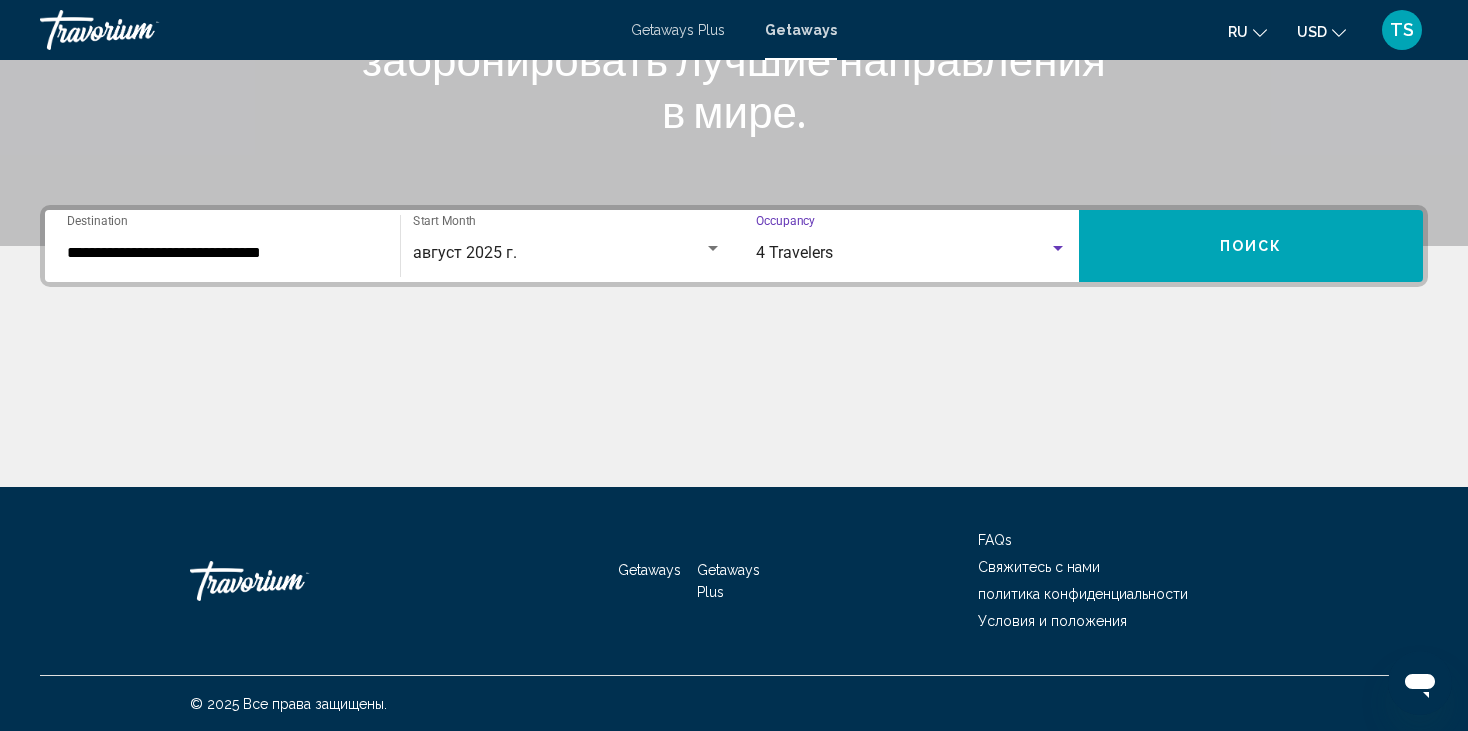 click on "Поиск" at bounding box center (1251, 246) 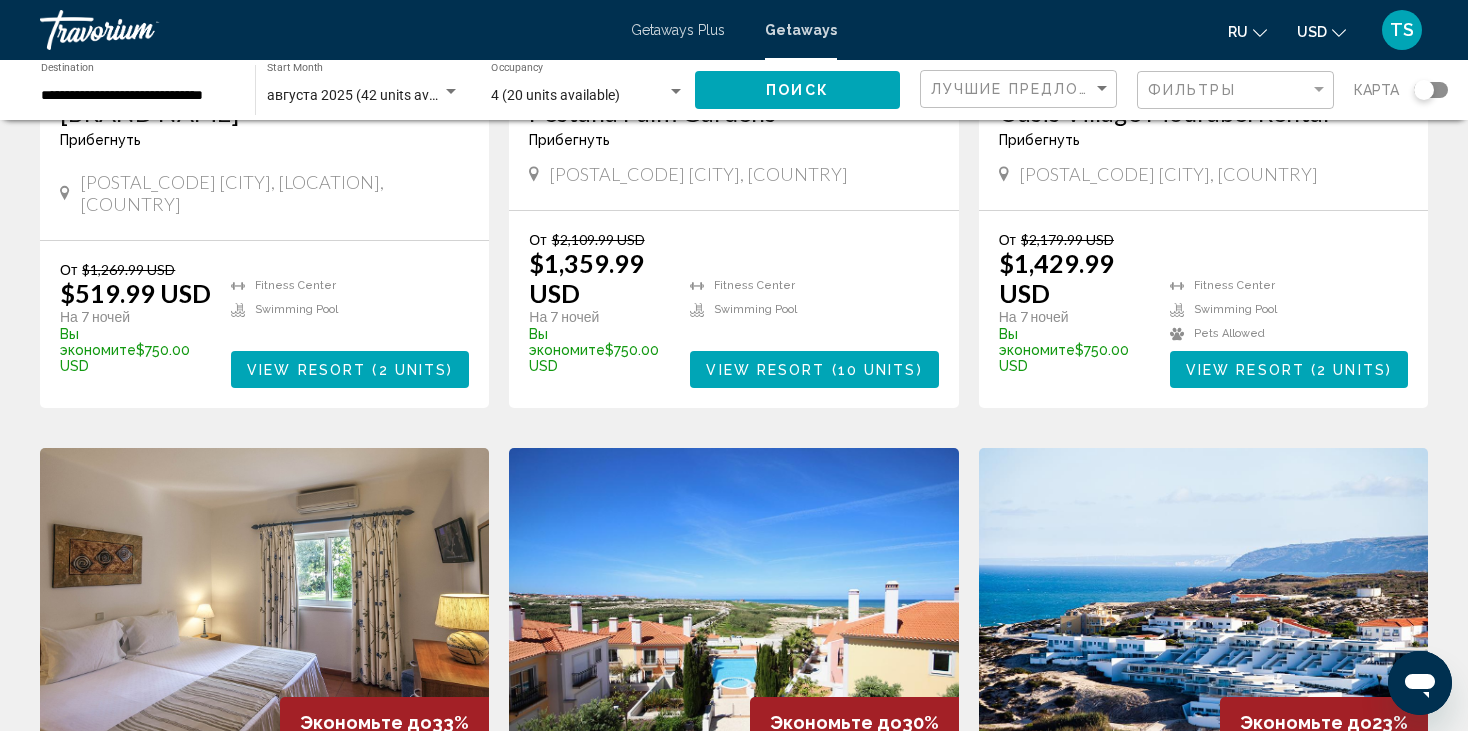 scroll, scrollTop: 0, scrollLeft: 0, axis: both 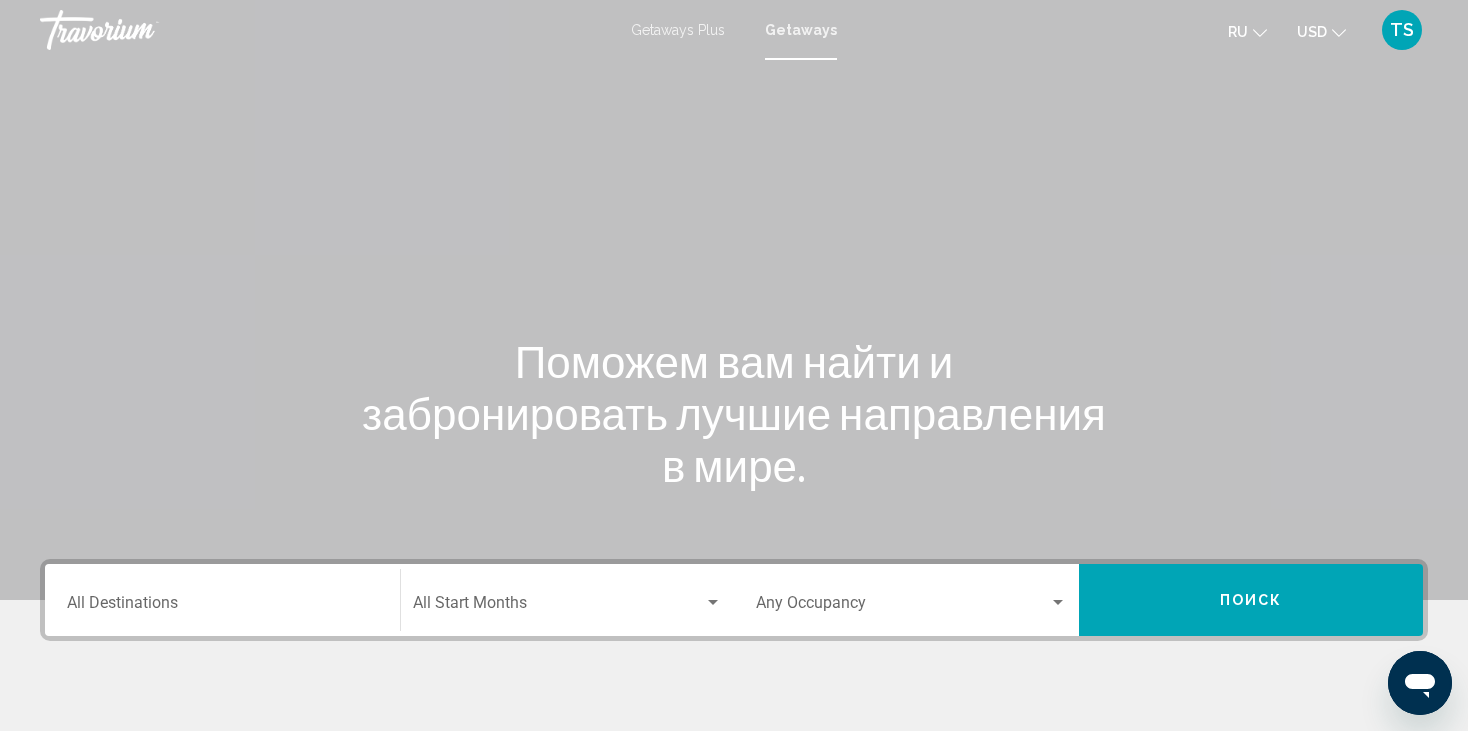 click on "Destination All Destinations" at bounding box center (222, 600) 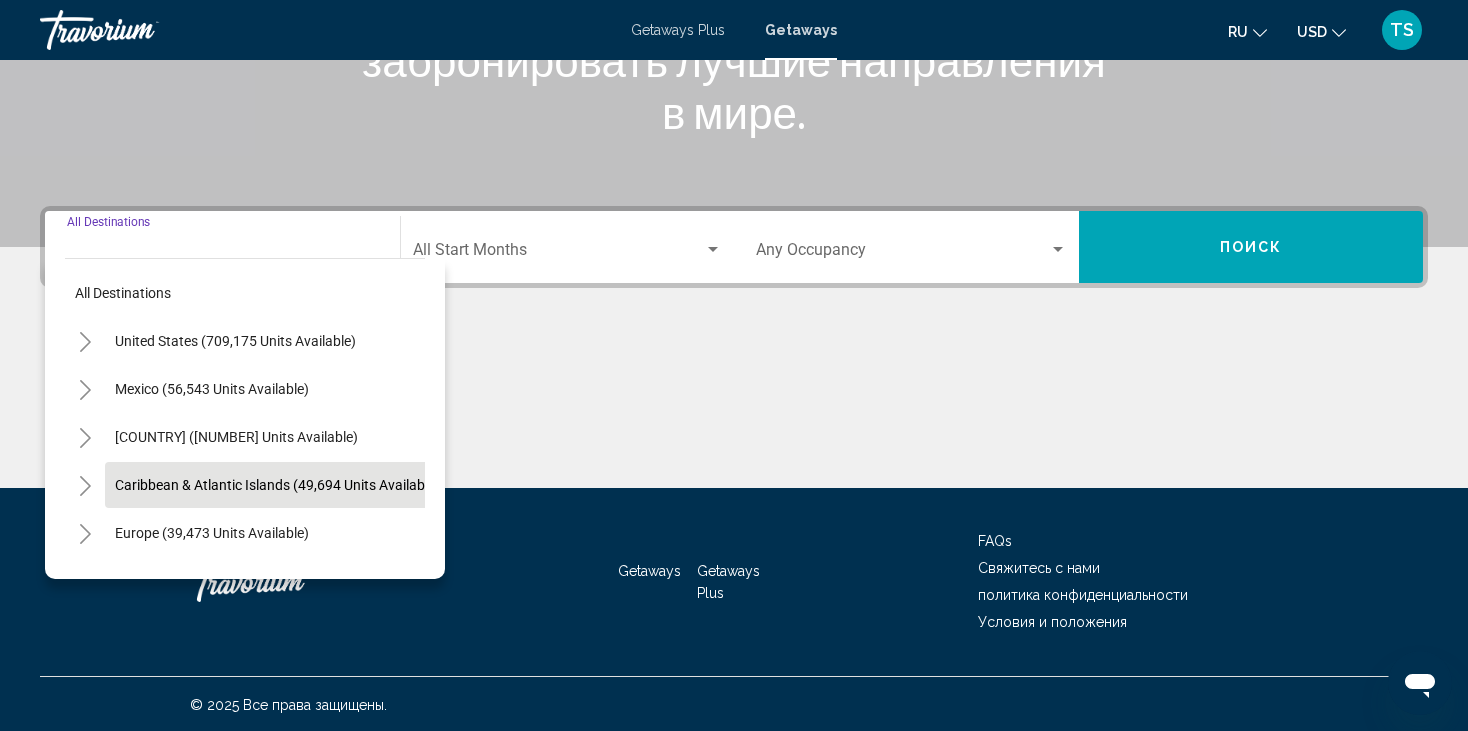scroll, scrollTop: 354, scrollLeft: 0, axis: vertical 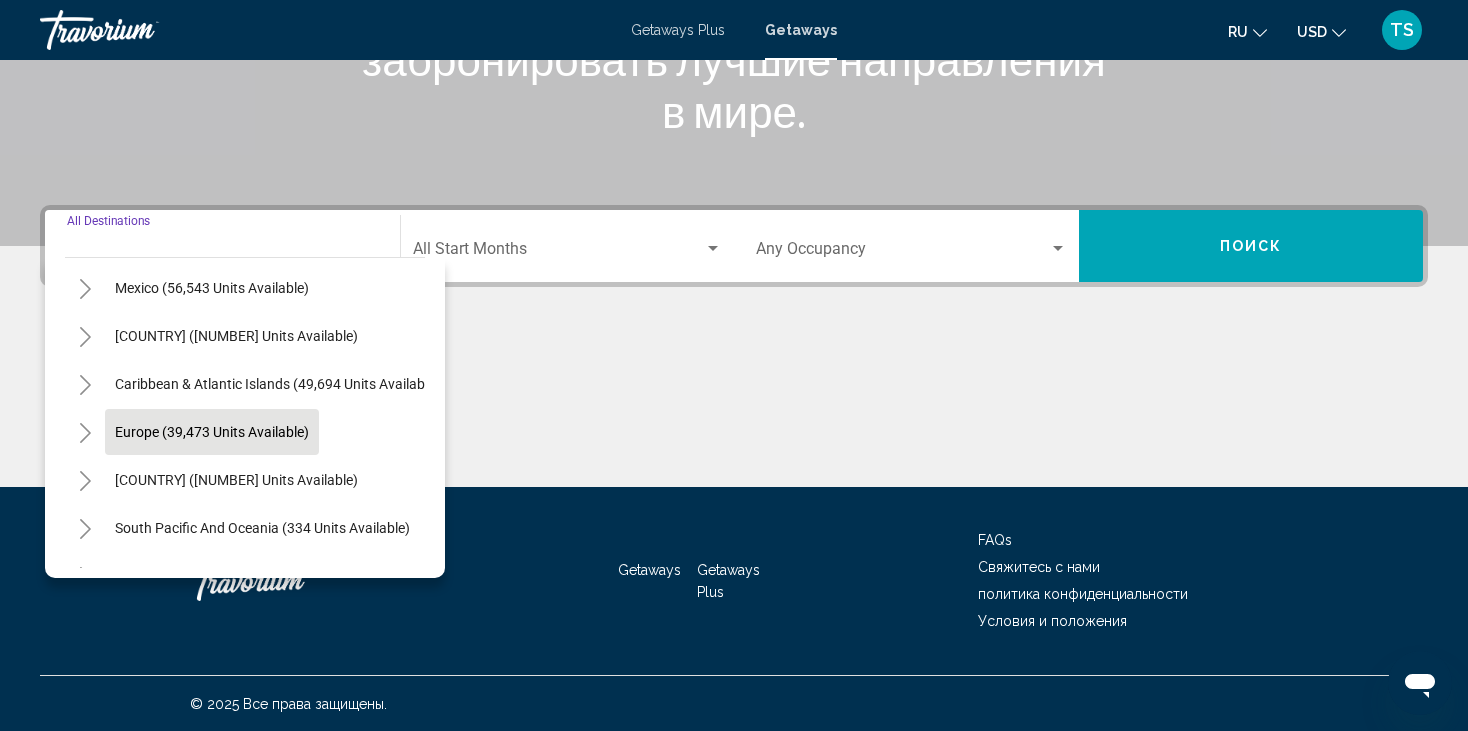 click on "Europe (39,473 units available)" at bounding box center [236, 480] 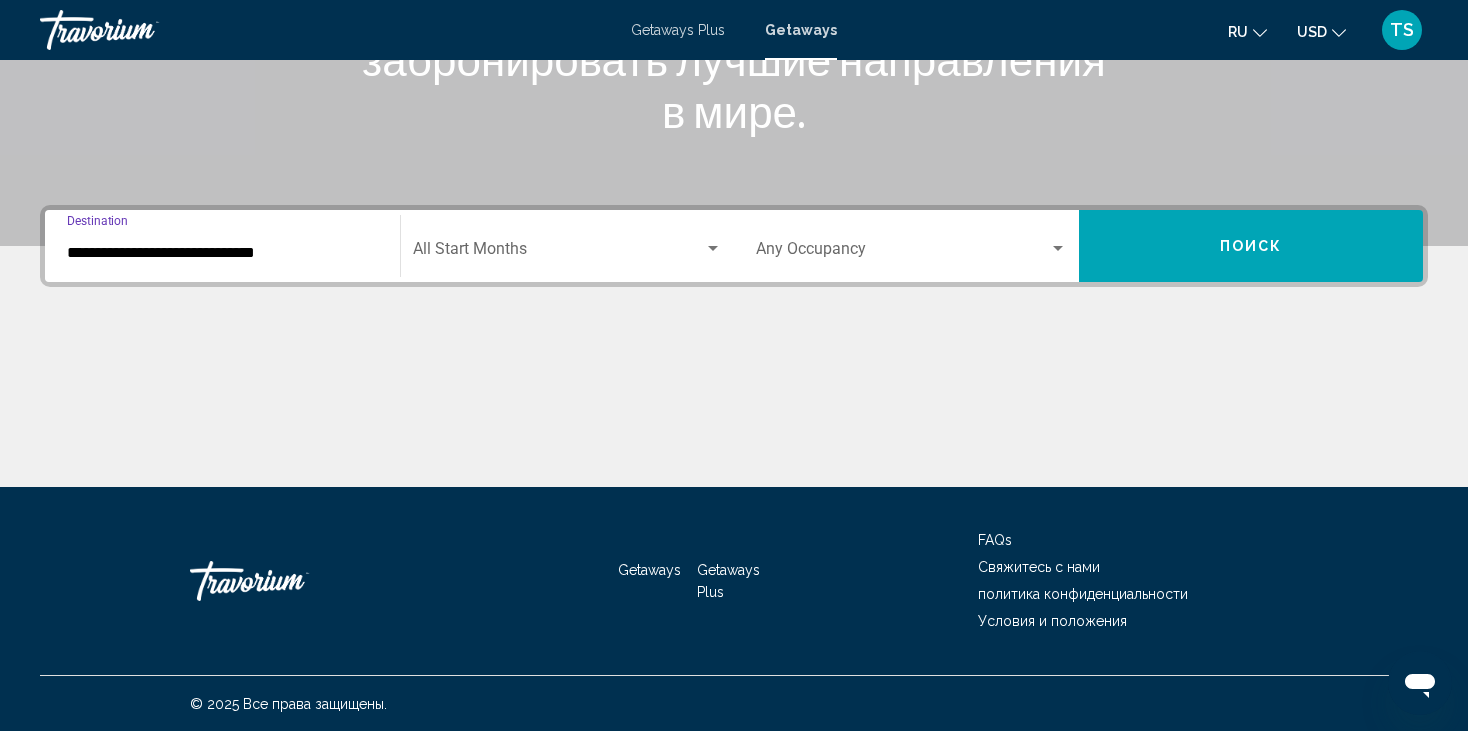 click at bounding box center [713, 249] 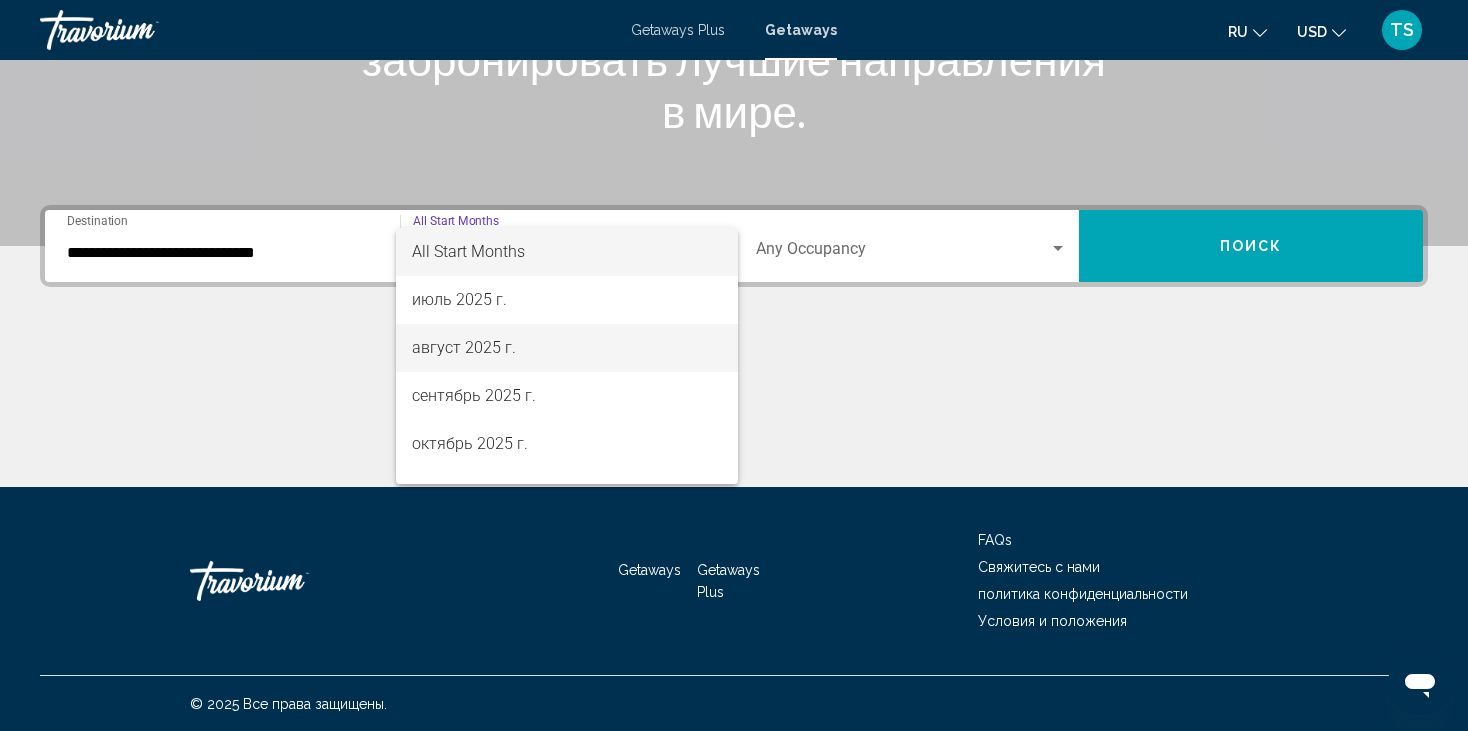 click on "август 2025 г." at bounding box center (567, 348) 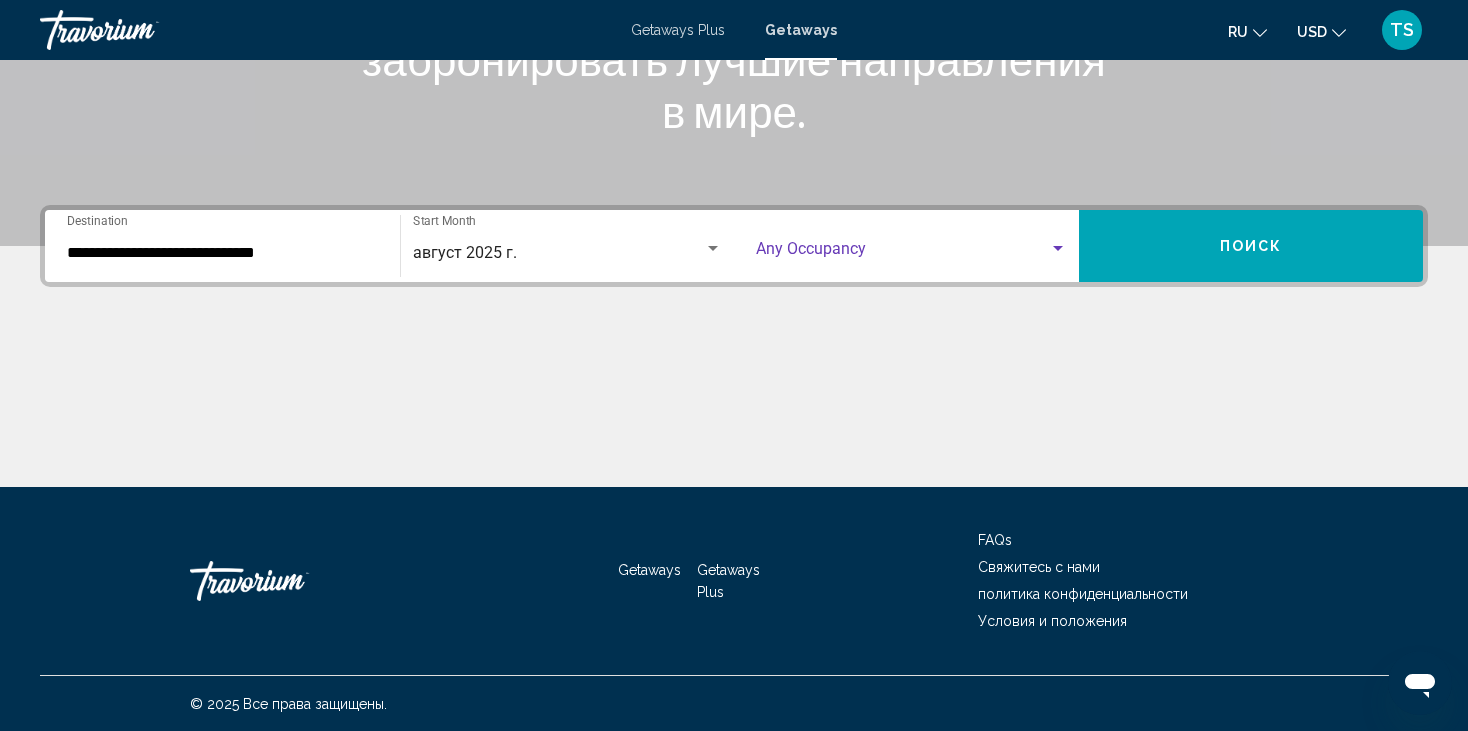 click at bounding box center (1058, 249) 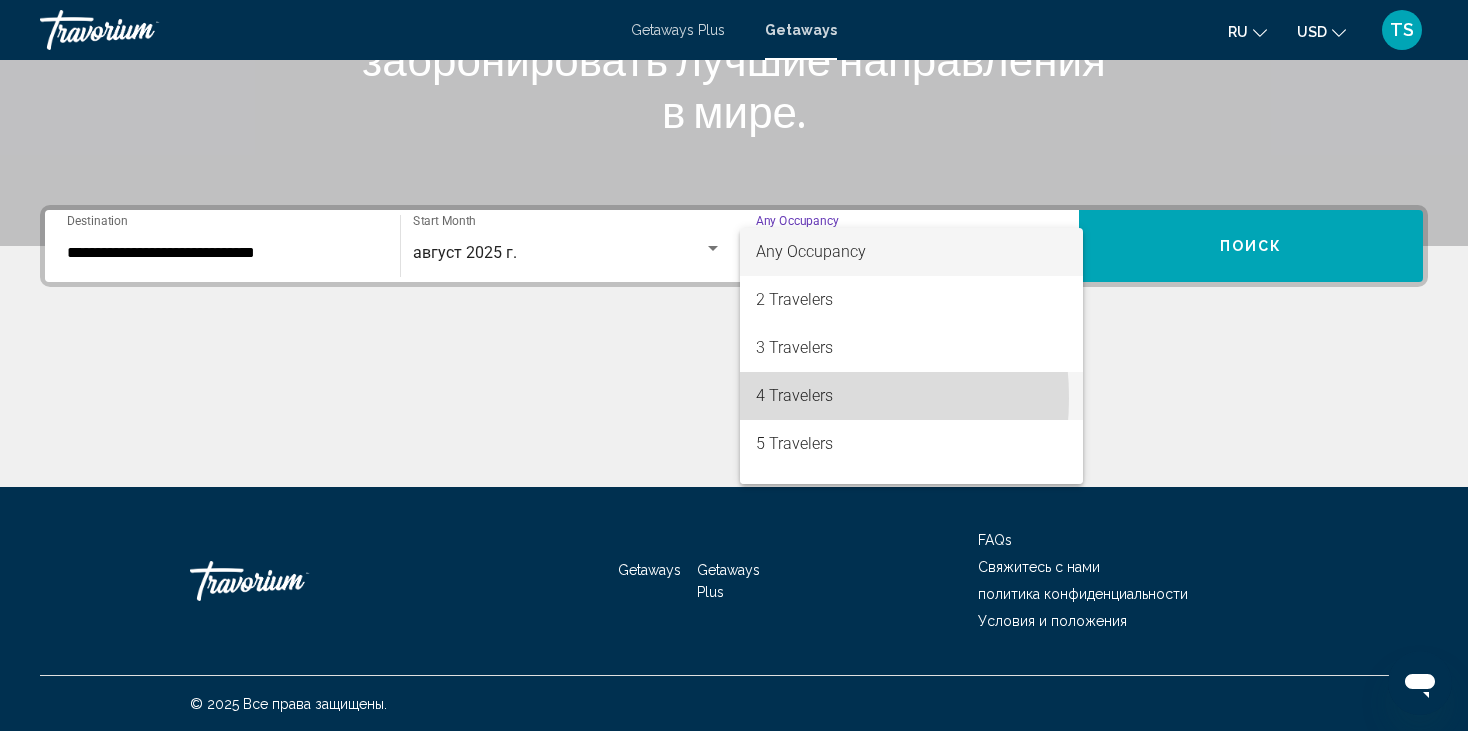click on "4 Travelers" at bounding box center (911, 396) 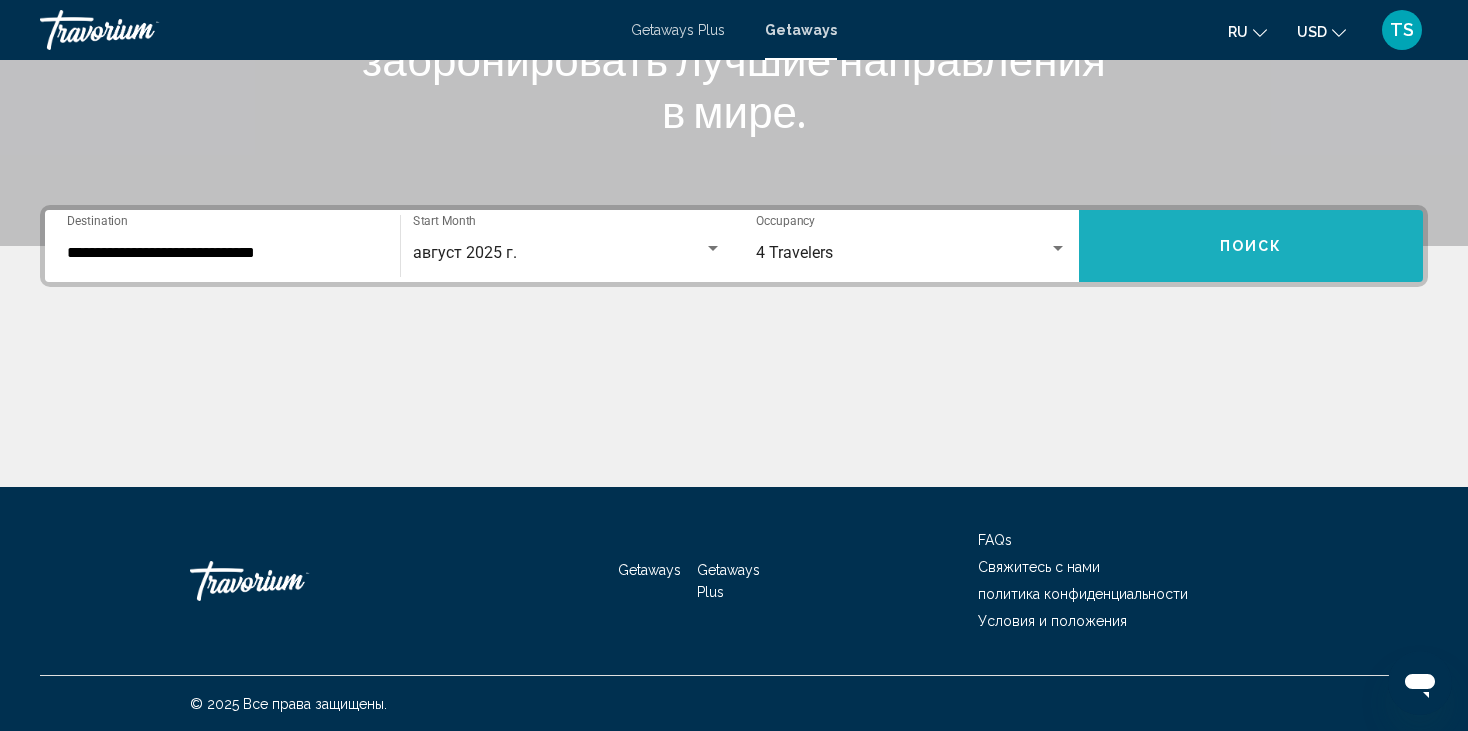 click on "Поиск" at bounding box center (1251, 246) 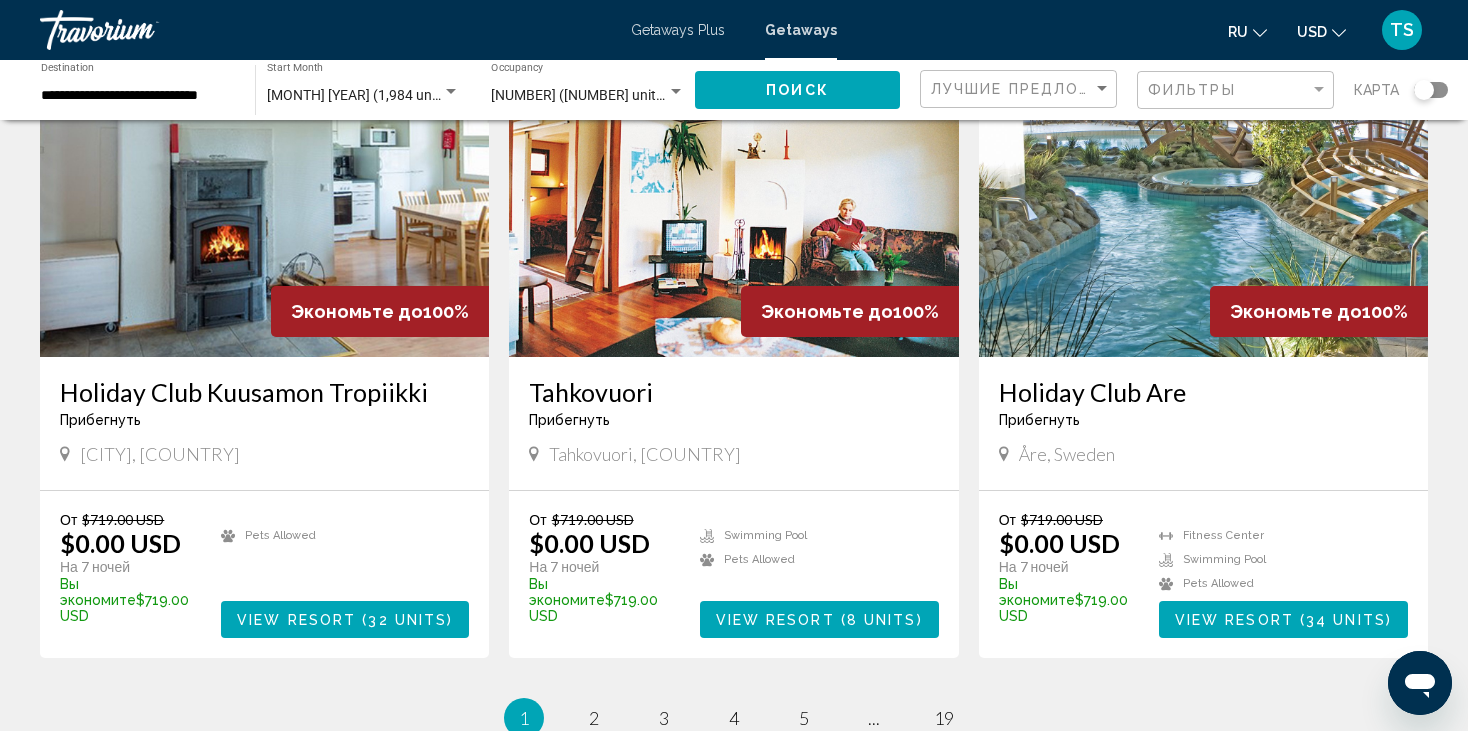 scroll, scrollTop: 2200, scrollLeft: 0, axis: vertical 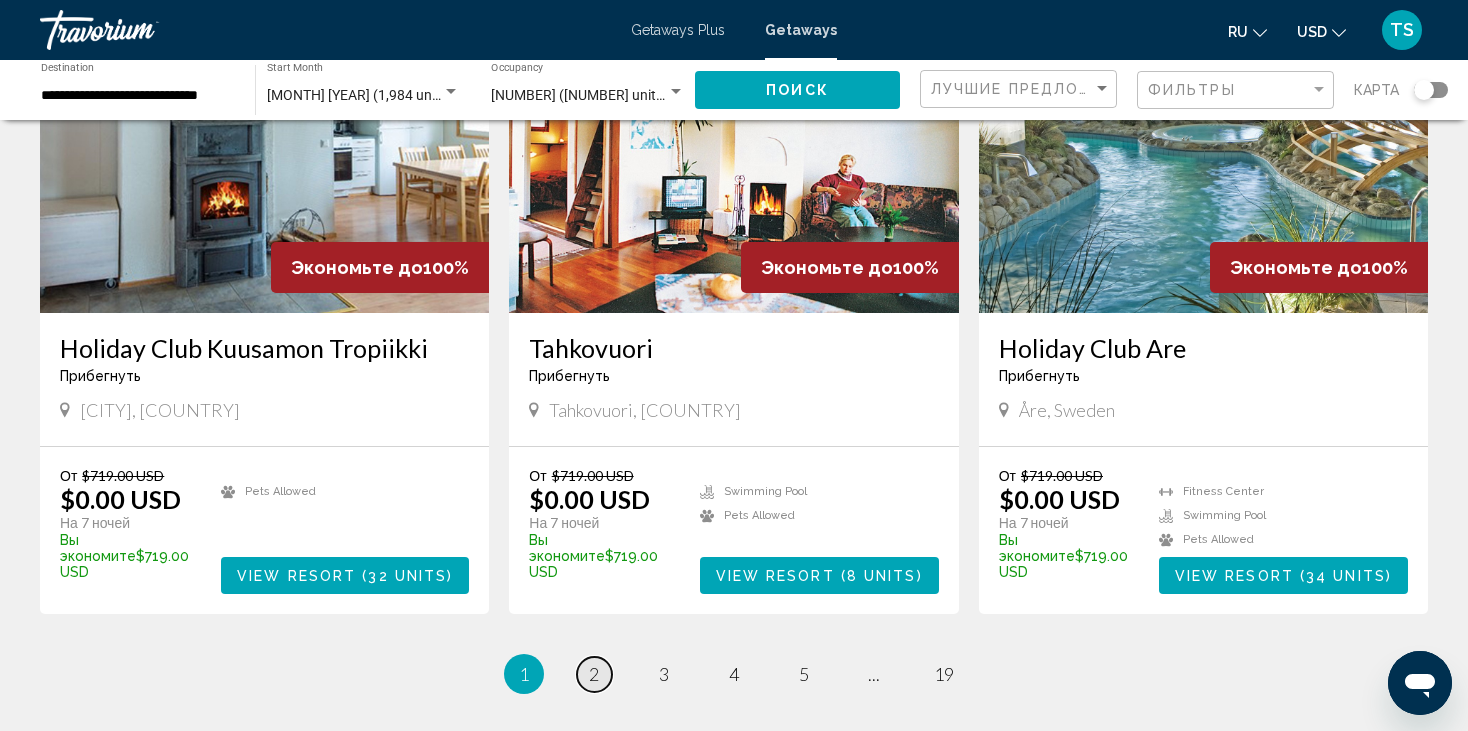 click on "2" at bounding box center [594, 674] 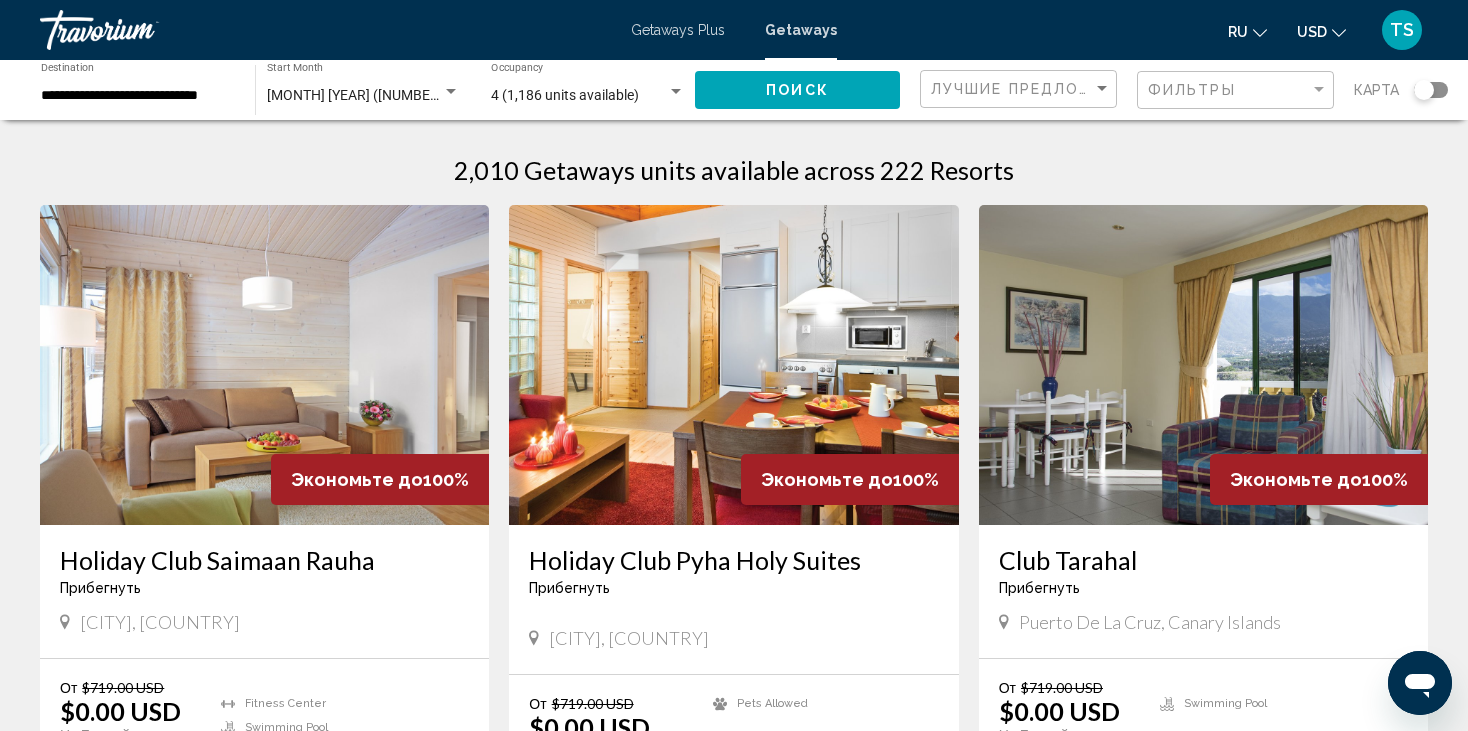 scroll, scrollTop: 0, scrollLeft: 0, axis: both 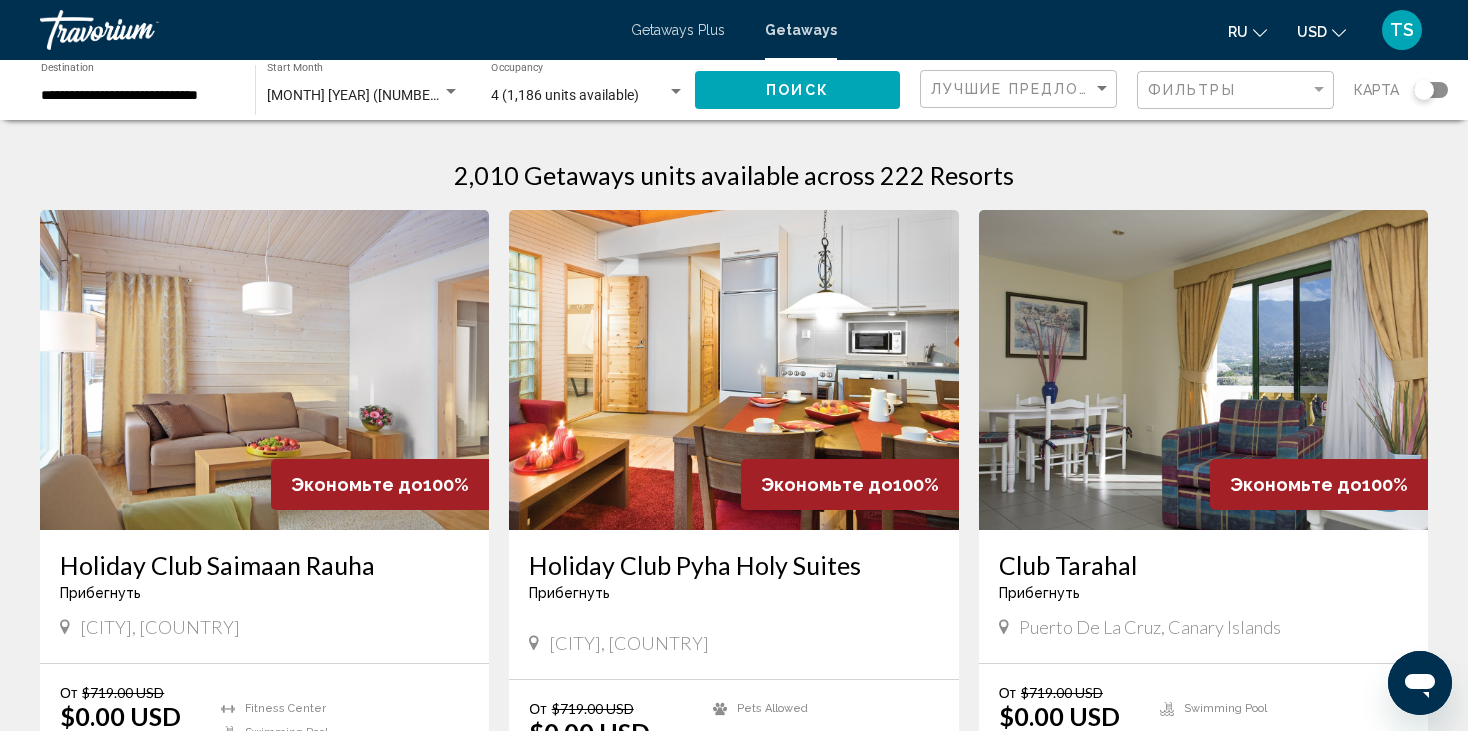 click on "**********" at bounding box center (138, 96) 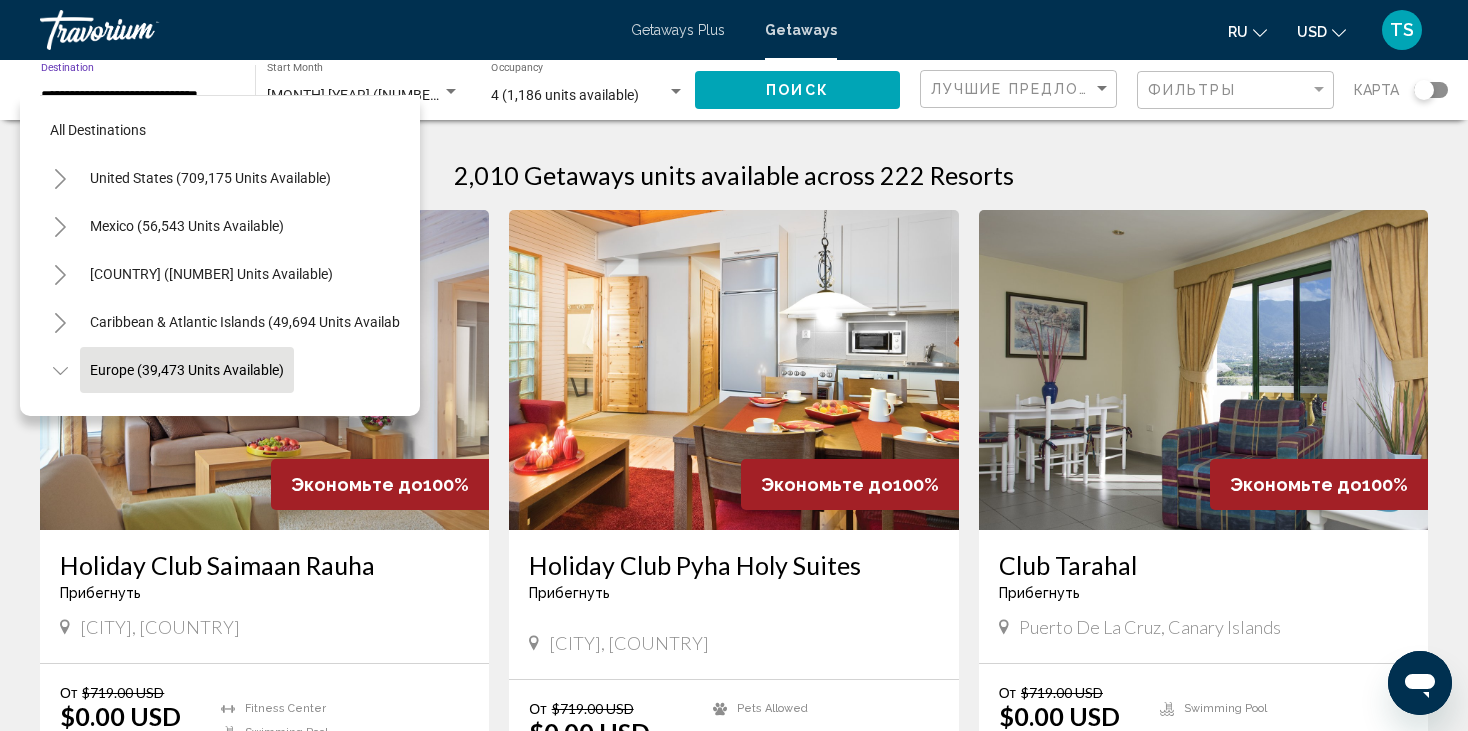 scroll, scrollTop: 126, scrollLeft: 0, axis: vertical 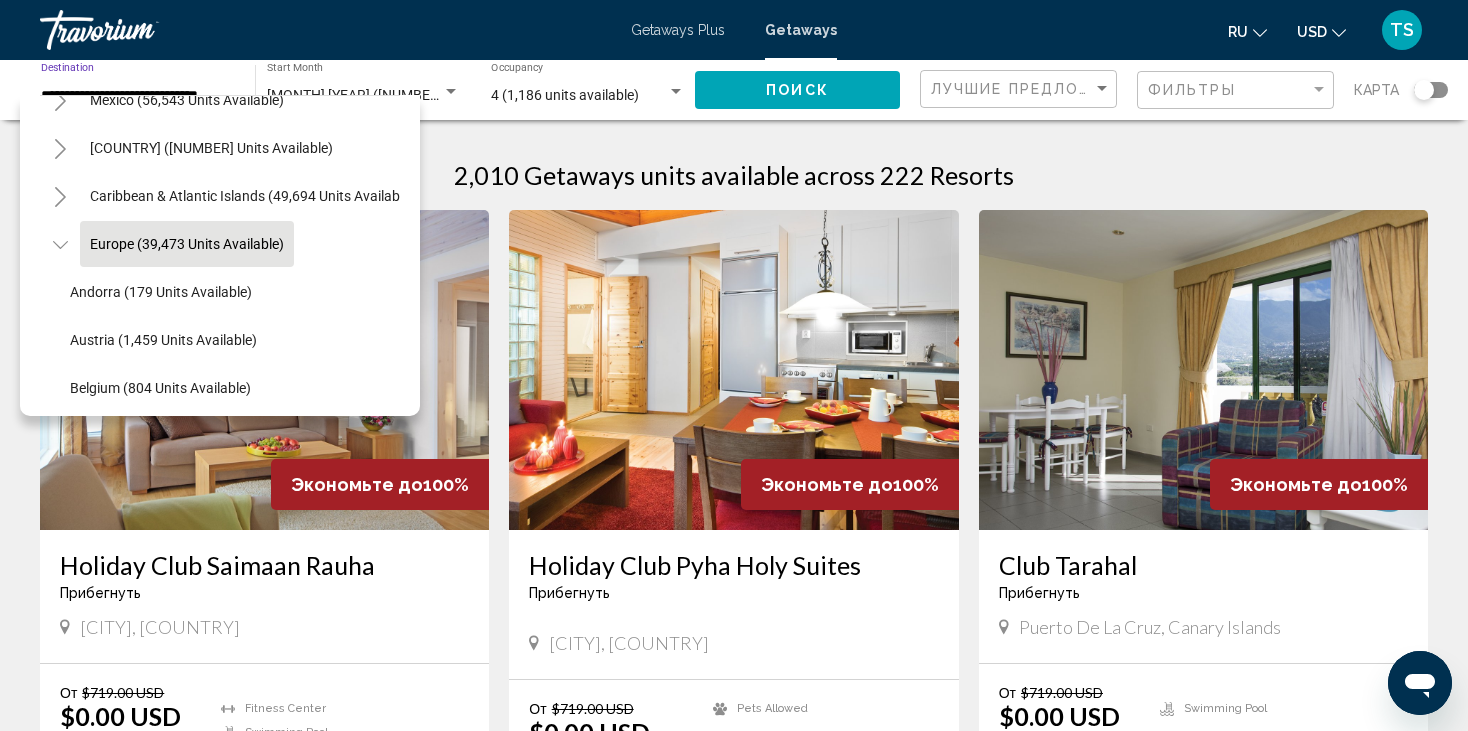 click on "Europe (39,473 units available)" 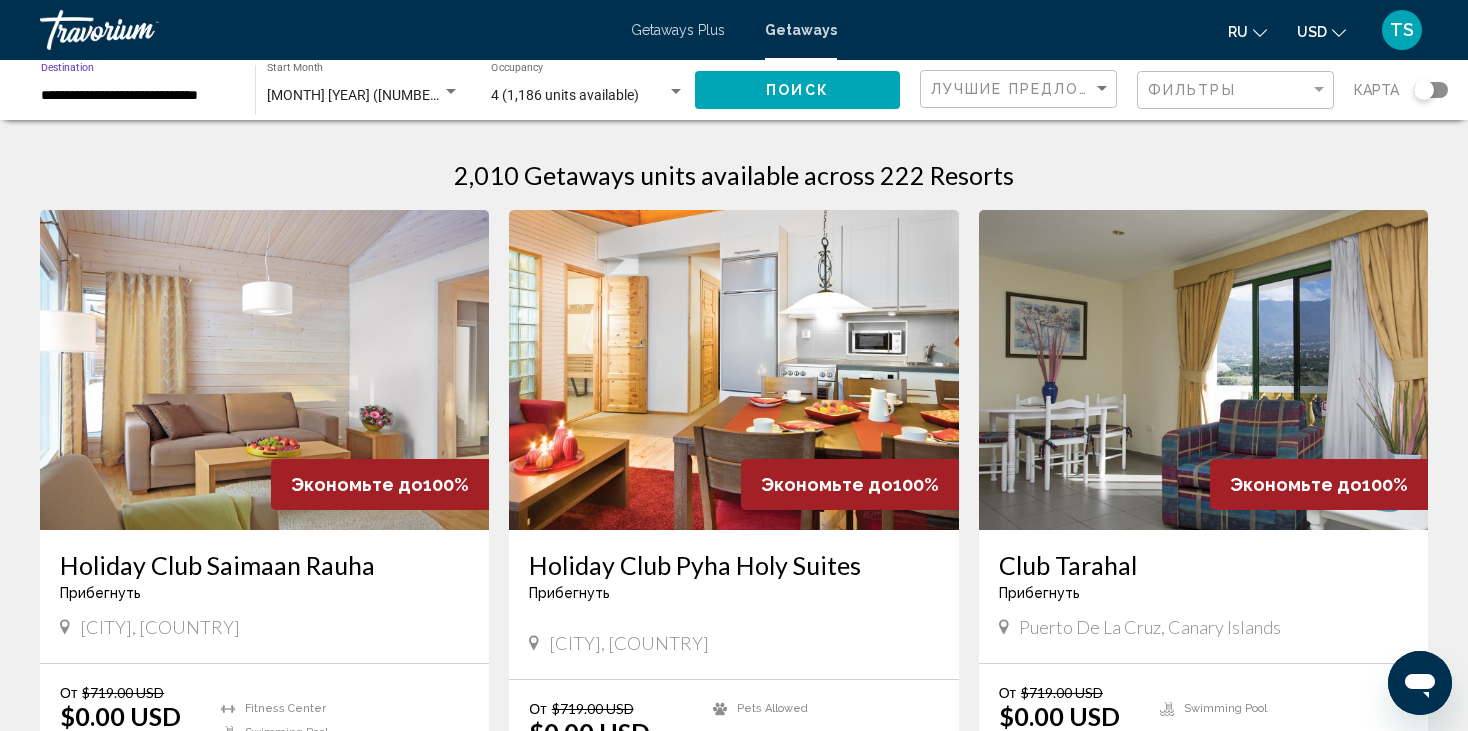 click on "**********" at bounding box center (138, 96) 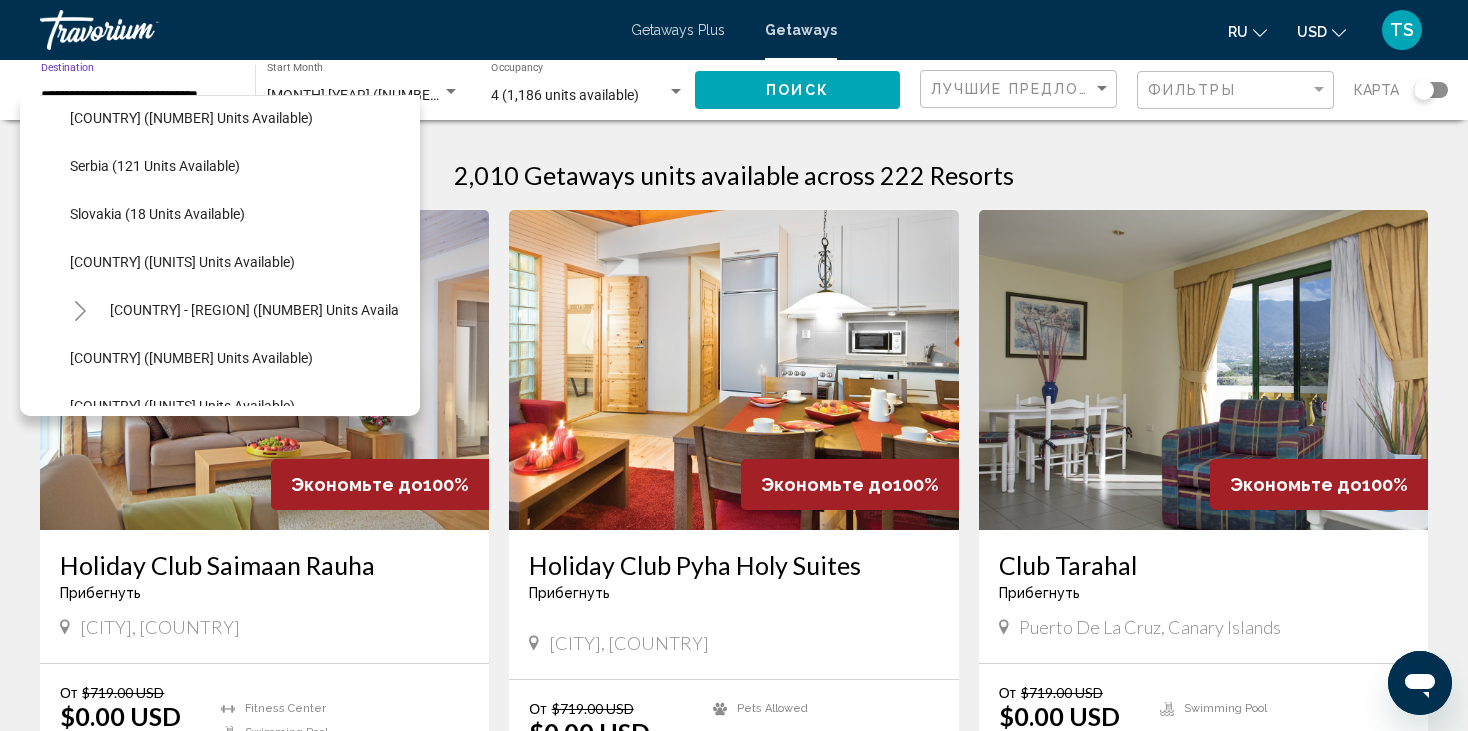 scroll, scrollTop: 926, scrollLeft: 0, axis: vertical 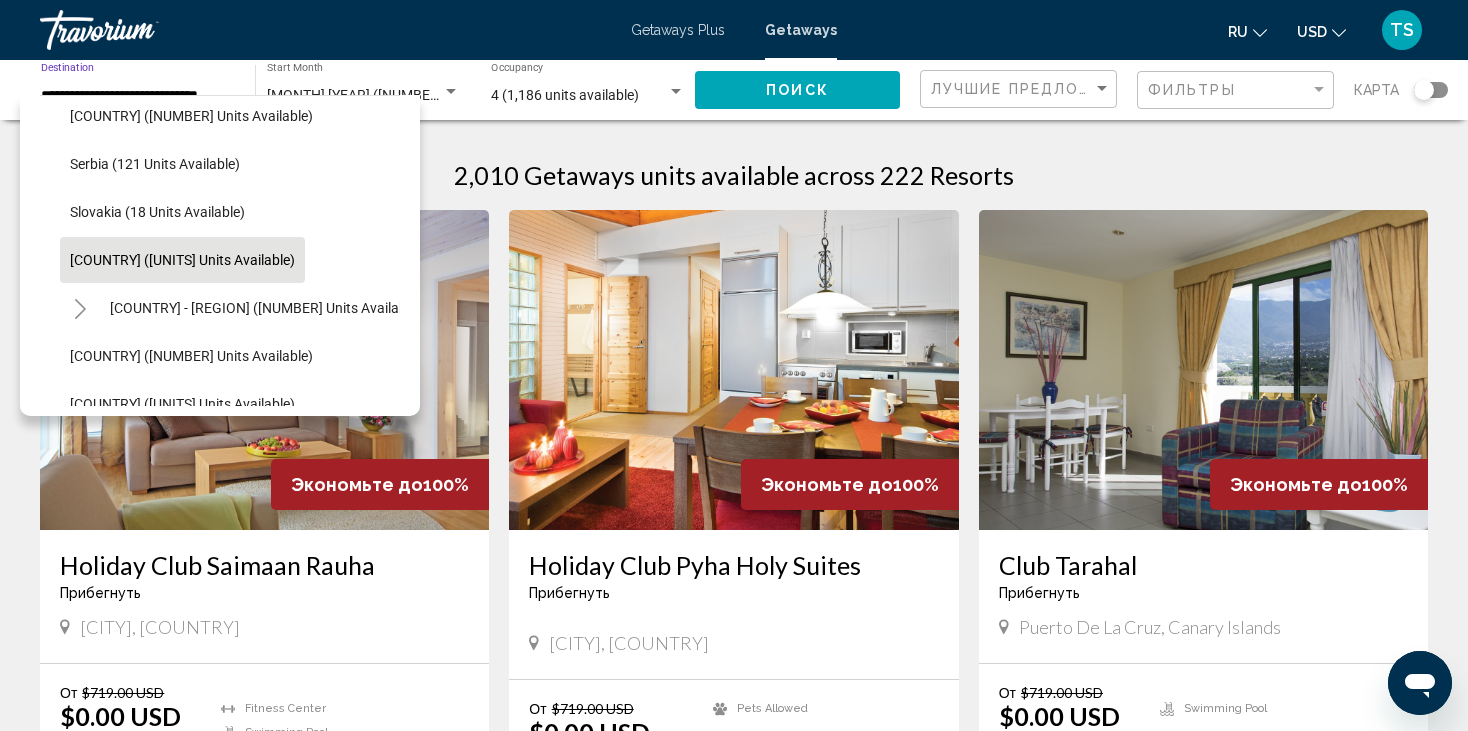 click on "[COUNTRY] ([UNITS] units available)" 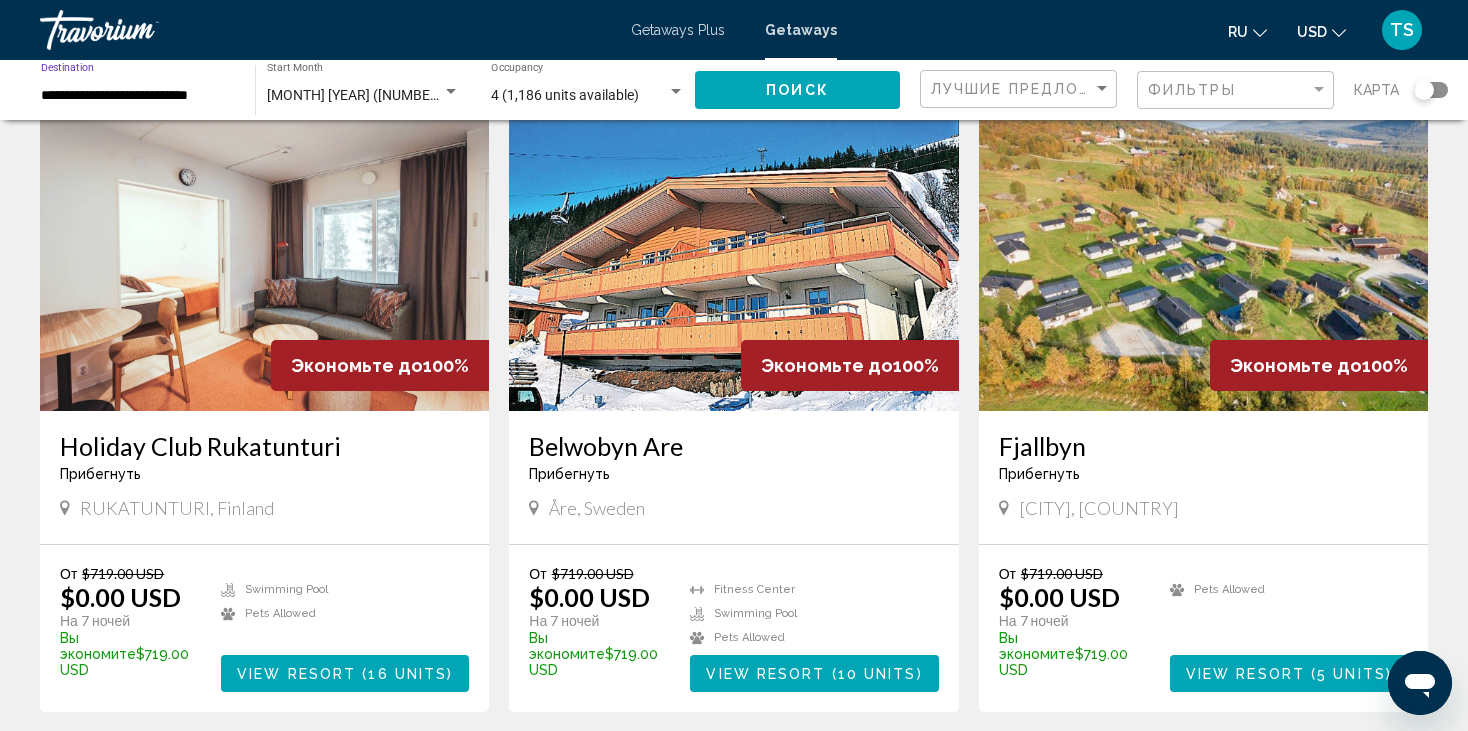 scroll, scrollTop: 2200, scrollLeft: 0, axis: vertical 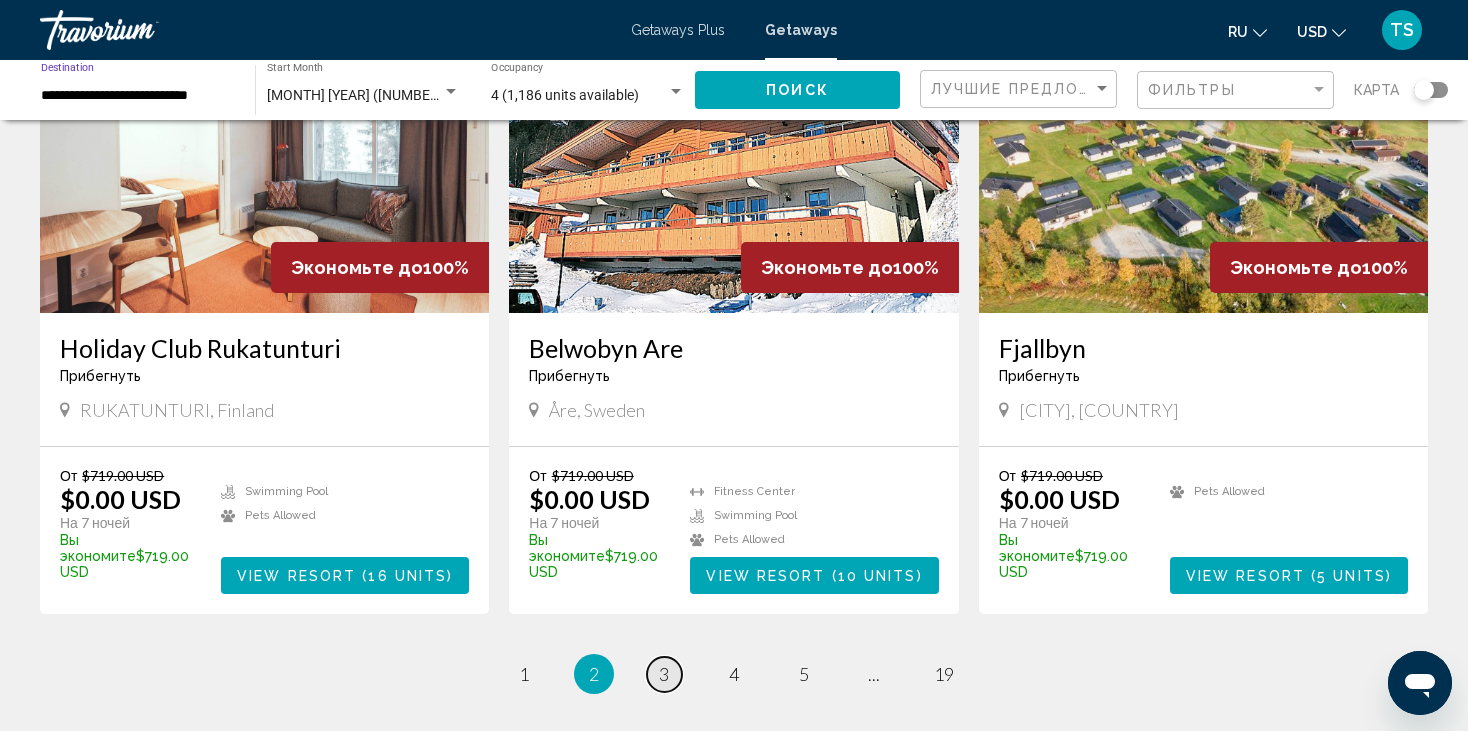 click on "3" at bounding box center (664, 674) 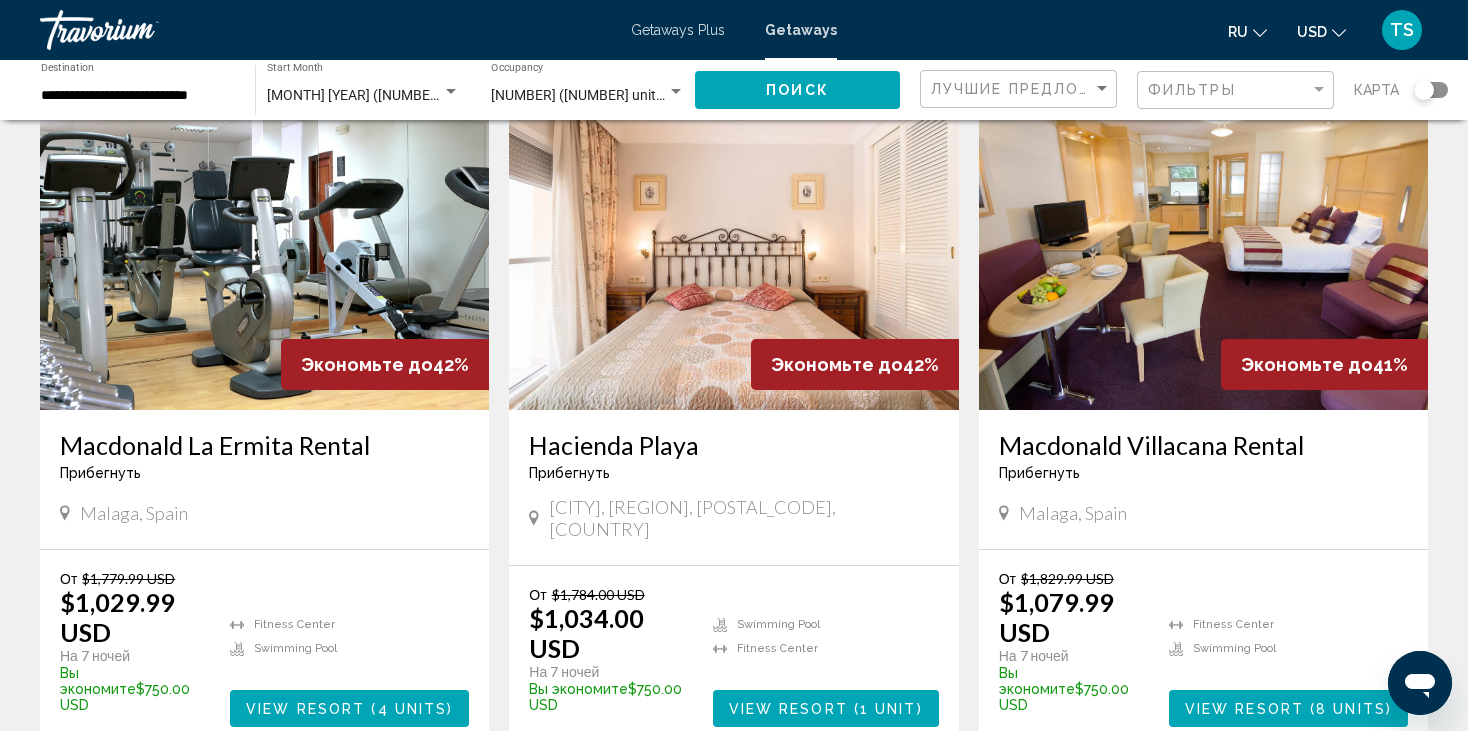 scroll, scrollTop: 2300, scrollLeft: 0, axis: vertical 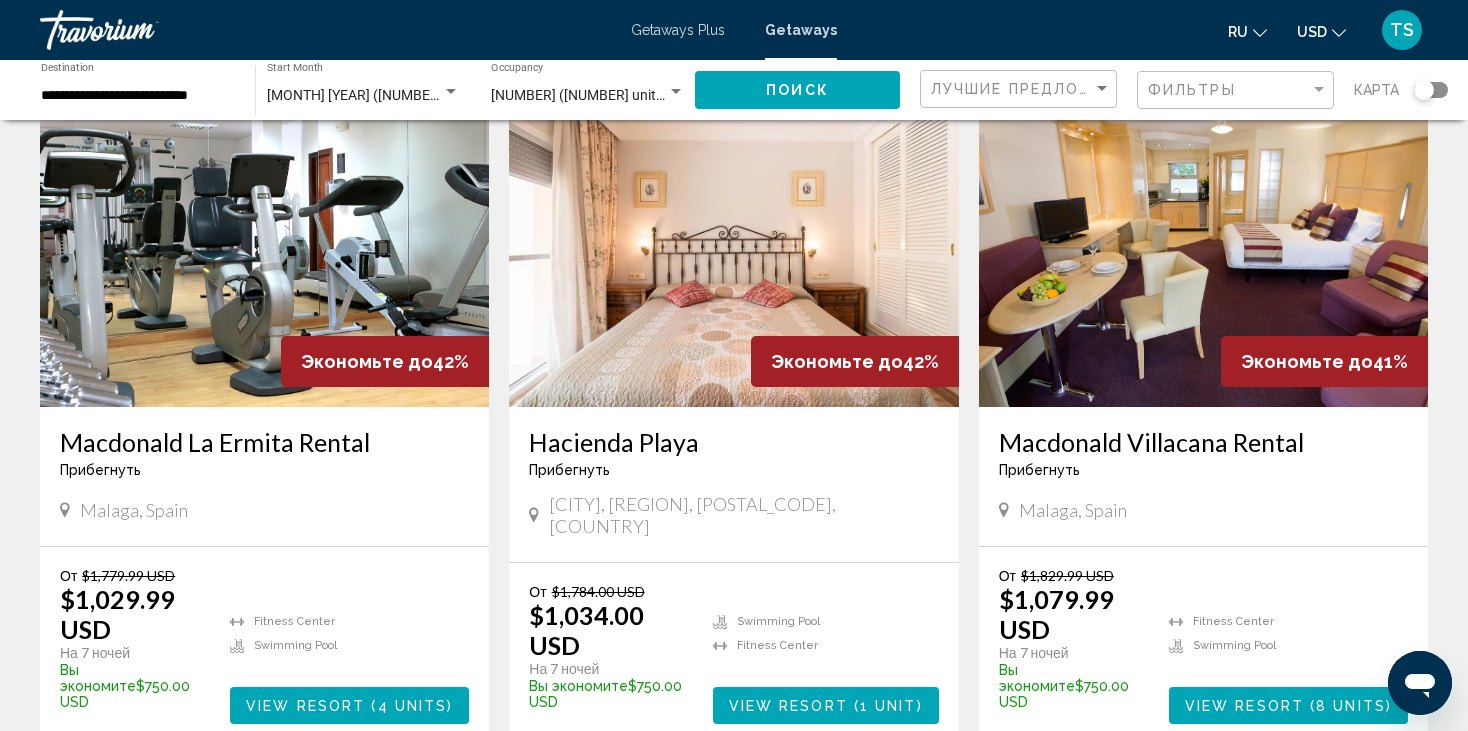 click on "page  4" at bounding box center [839, 804] 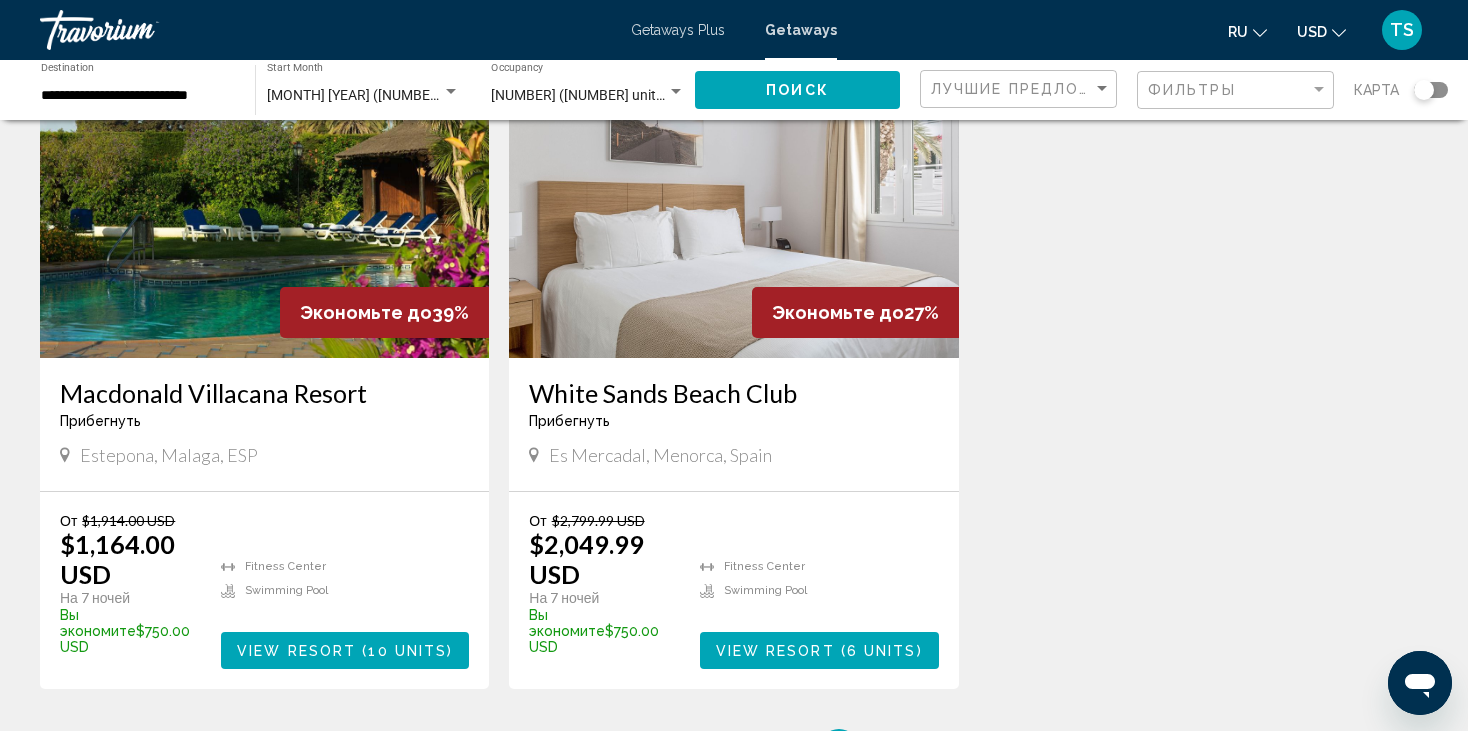 scroll, scrollTop: 300, scrollLeft: 0, axis: vertical 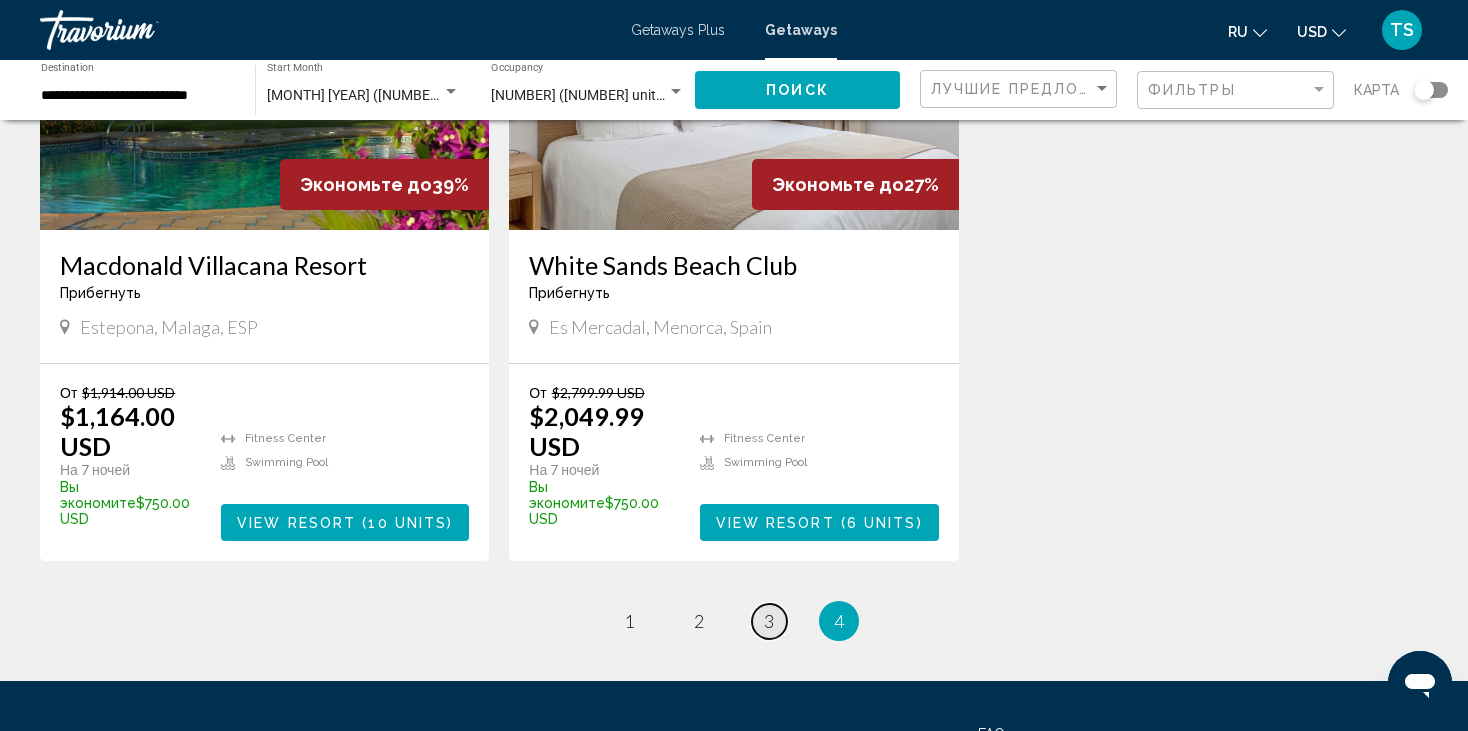 click on "page  3" at bounding box center (769, 621) 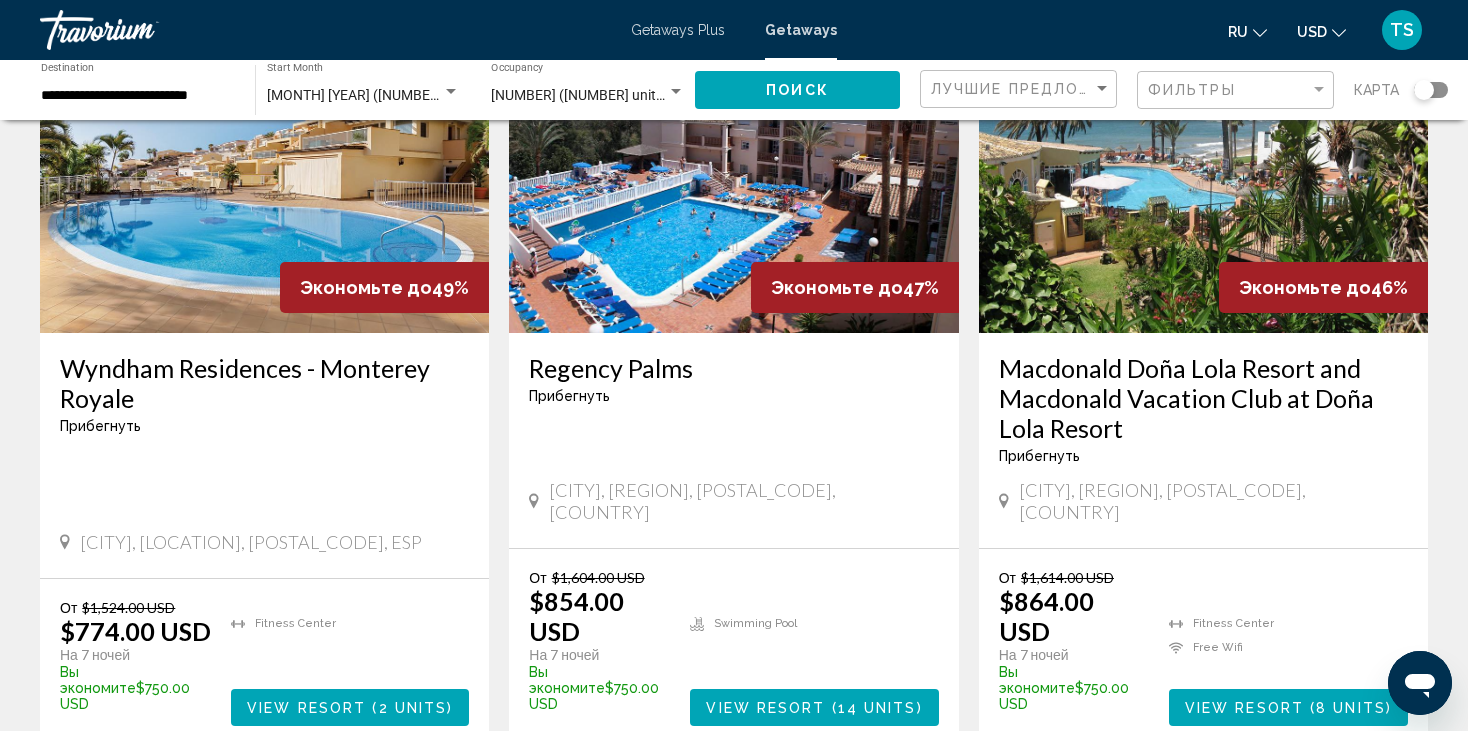 scroll, scrollTop: 200, scrollLeft: 0, axis: vertical 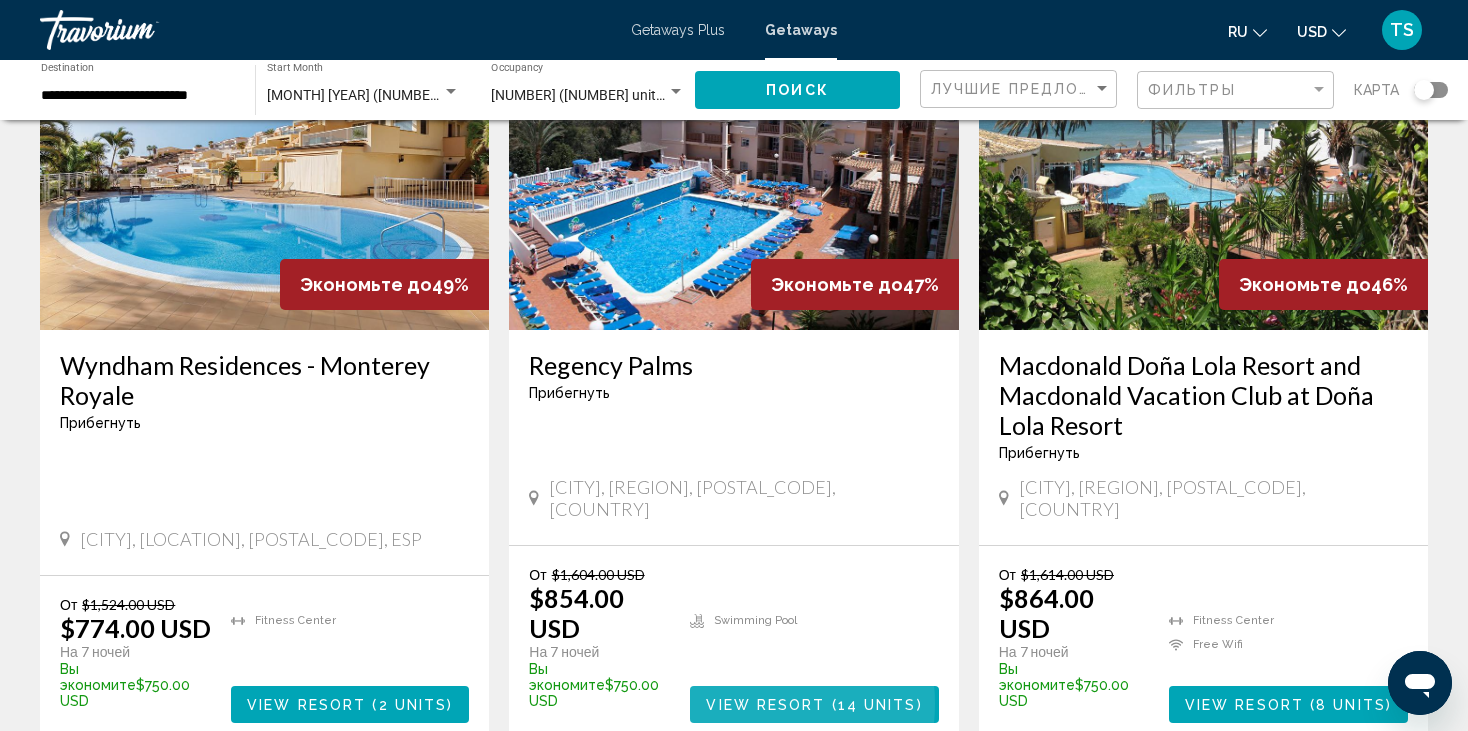 click on "View Resort" at bounding box center [765, 705] 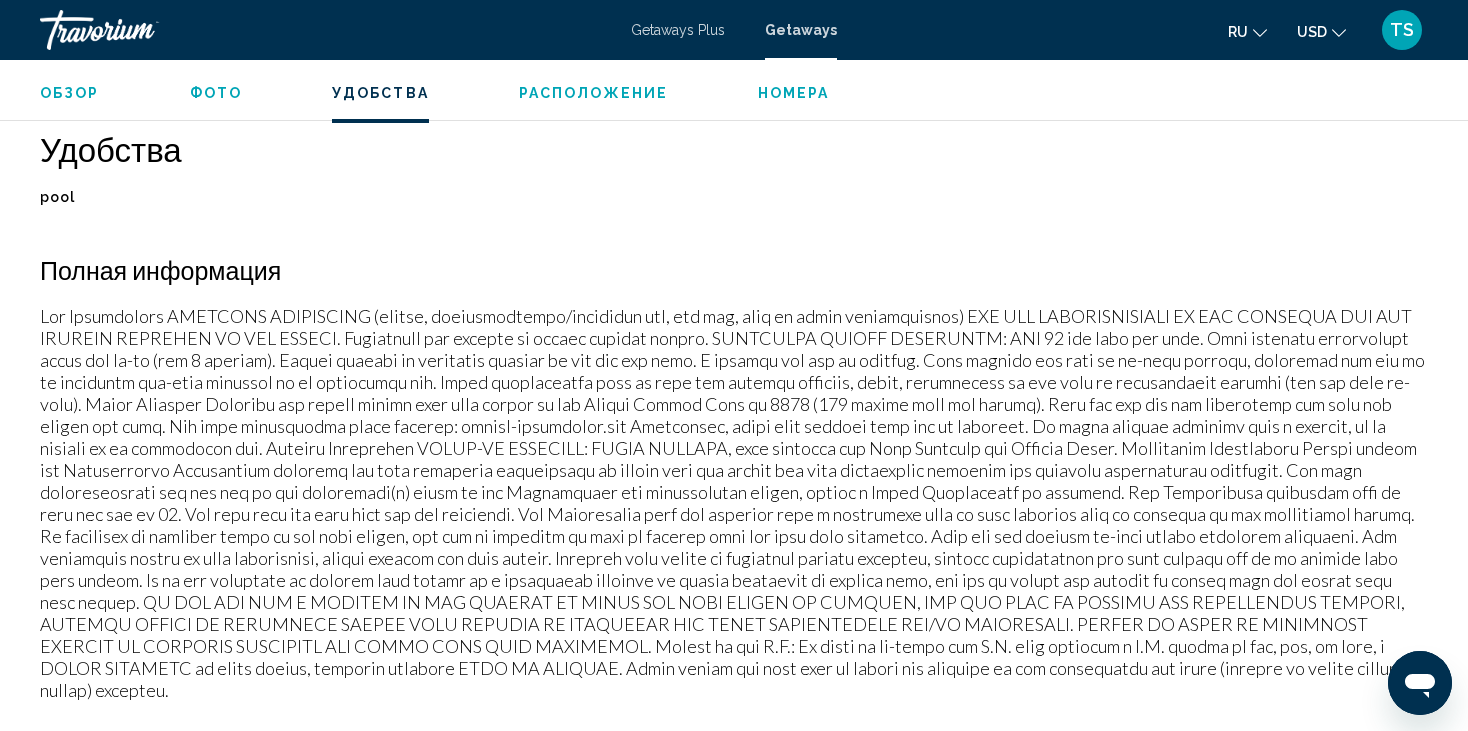 scroll, scrollTop: 1500, scrollLeft: 0, axis: vertical 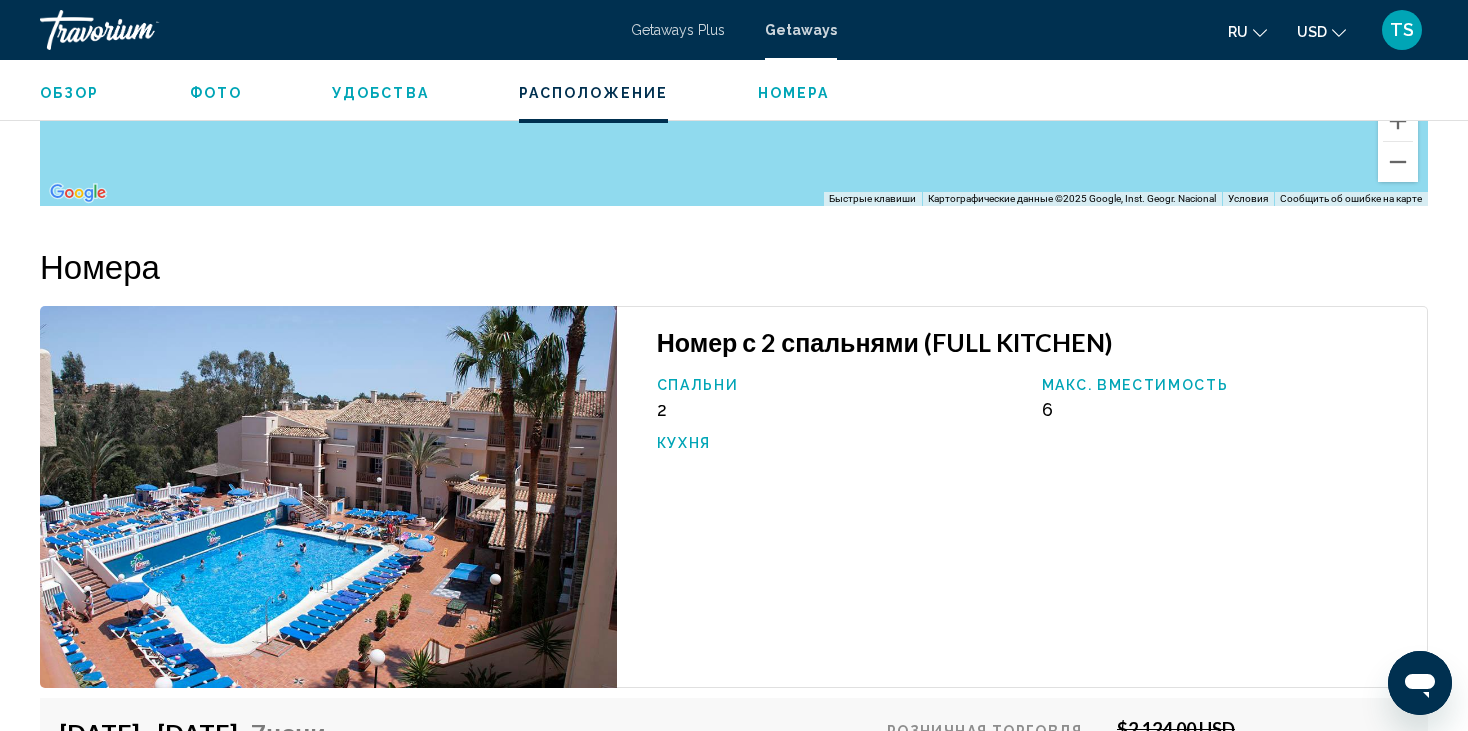 drag, startPoint x: 39, startPoint y: 316, endPoint x: 1280, endPoint y: 122, distance: 1256.072 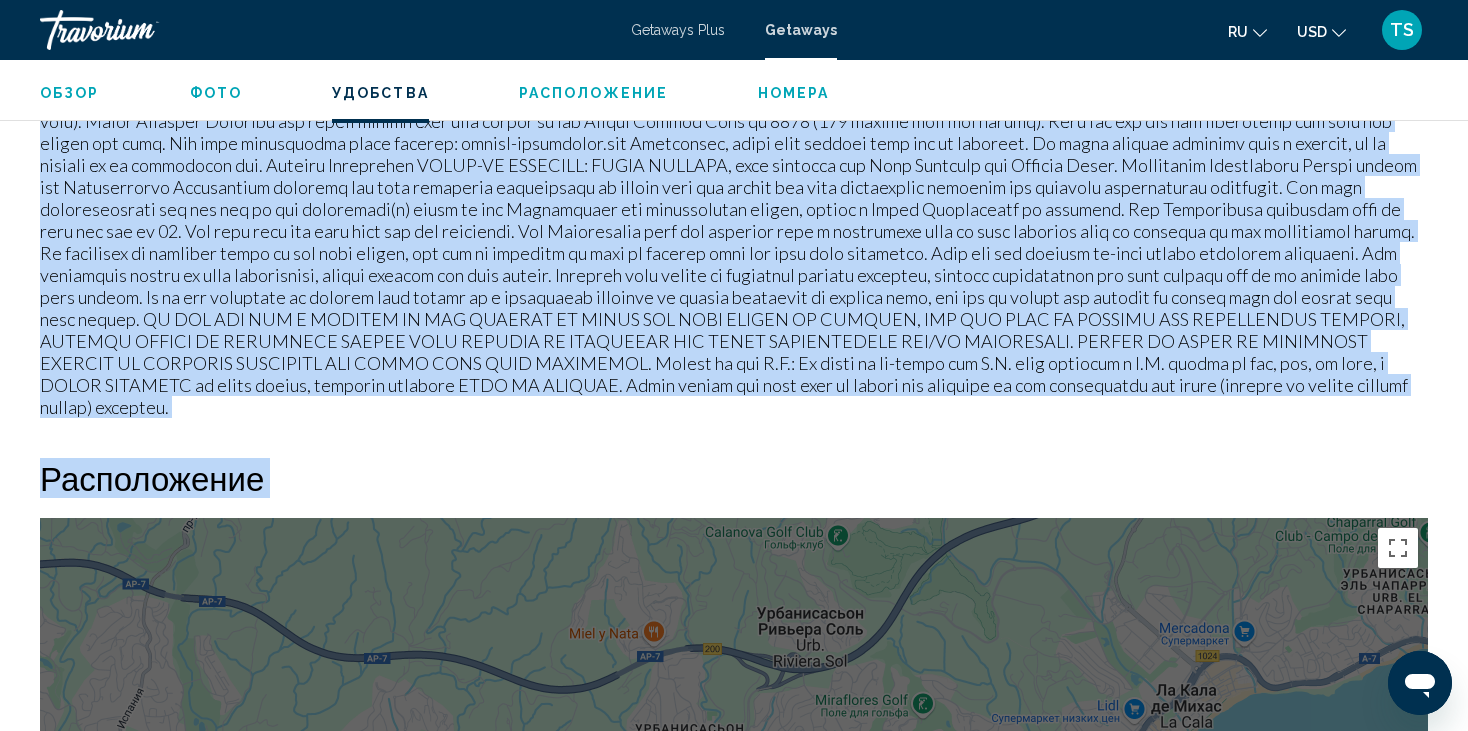 scroll, scrollTop: 1594, scrollLeft: 0, axis: vertical 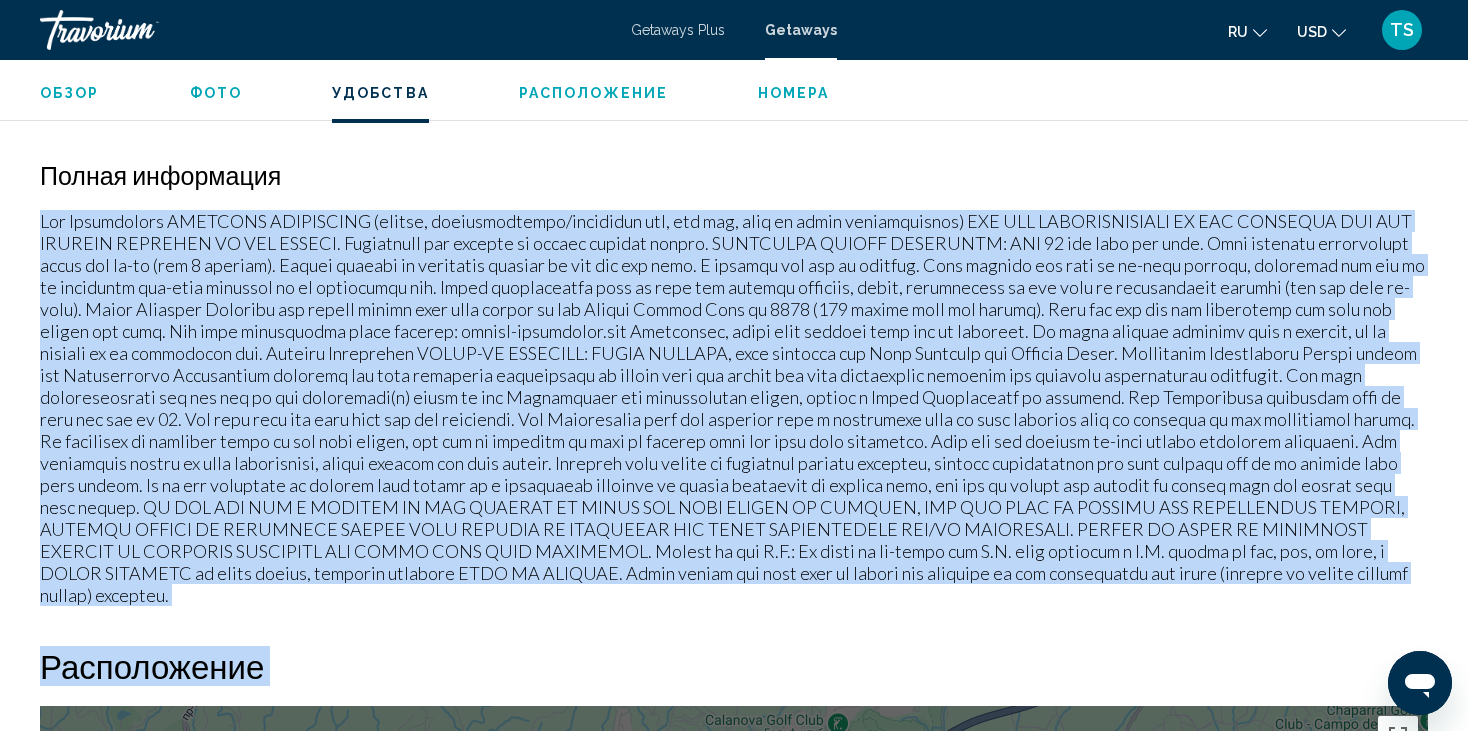 click on "Обзор Тип Прибегнуть Все включено Нет «все включено» Адрес [ADDRESS], [CITY], [POSTAL_CODE], ESP Описание Located at the very heart of Spain's beautiful Costa del Sol, and within 12 miles (20 kilometers) of the famous coastal cities of Marbella and Fuengirola, this resort is a perfect base to explore Andalusía. The air-conditioned apartments are built and furnished to high standards, with a wide variety of amenities including an outdoor pool, heated indoor pool and whirlpool tub, fitness area, squash court, minigolf, a kids' club and playground area, and Café Marbella restaurant. Читать далее
Фото Удобства pool Нет доступных удобств. Полная информация Расположение ← Переместить влево → Переместить вправо ↑ Переместить вверх ↓ Переместить вниз + Приблизить -" at bounding box center [734, 1191] 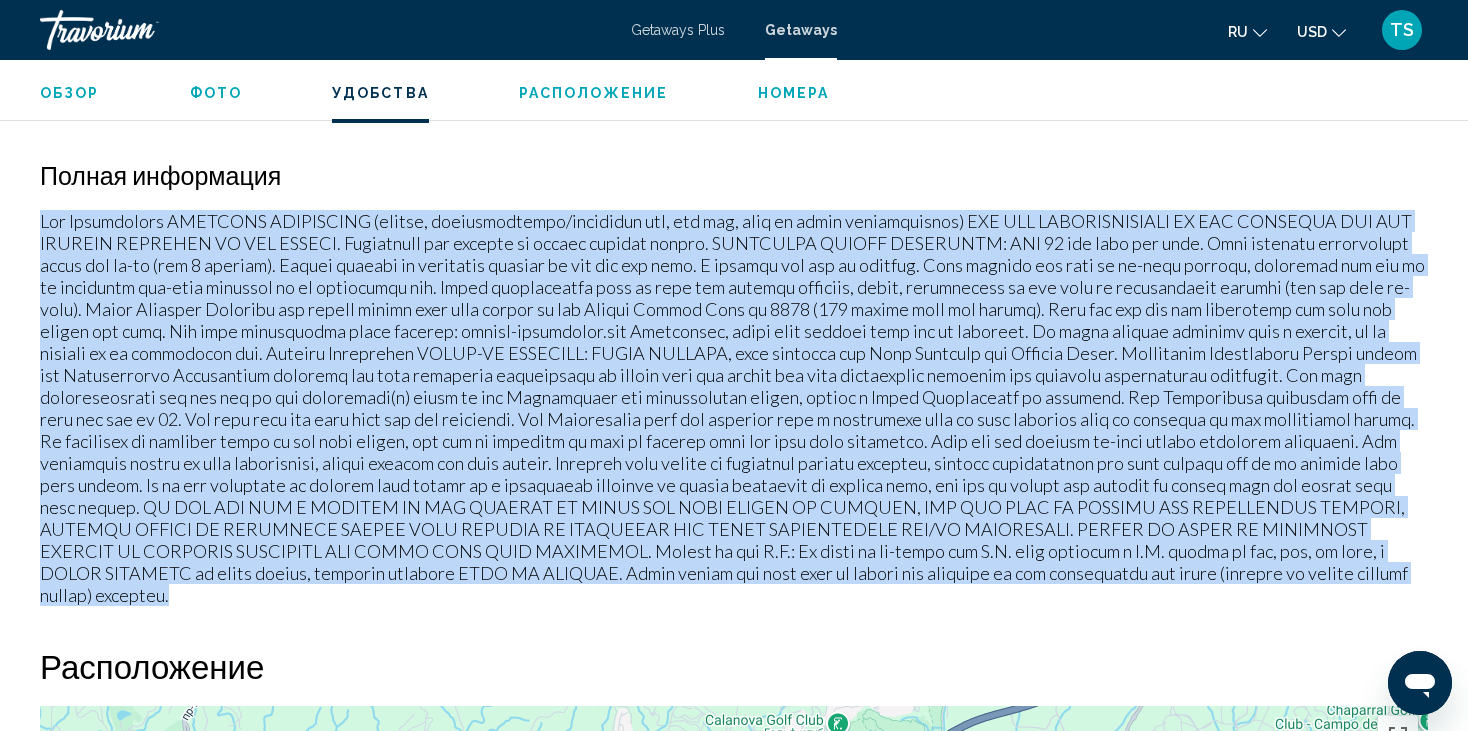 drag, startPoint x: 43, startPoint y: 223, endPoint x: 1129, endPoint y: 572, distance: 1140.7002 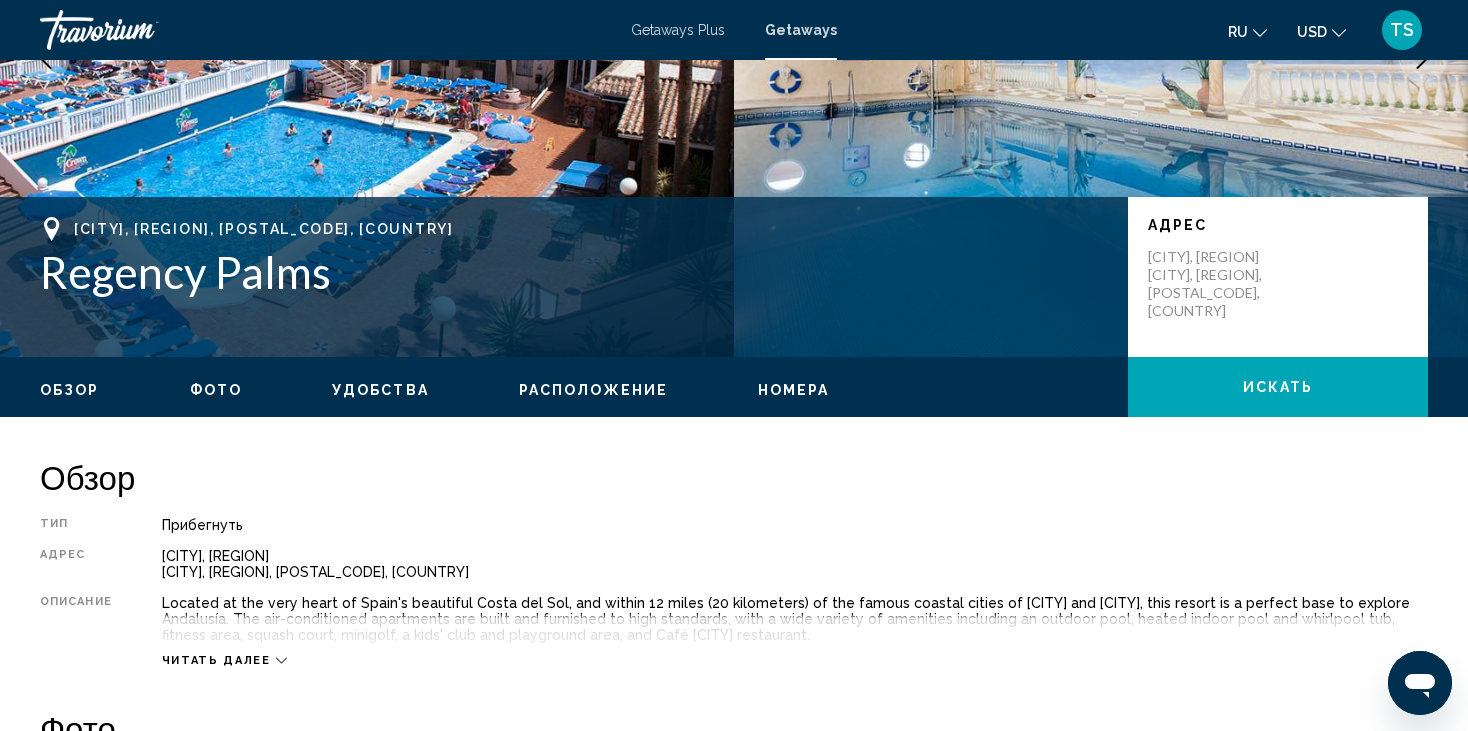 scroll, scrollTop: 294, scrollLeft: 0, axis: vertical 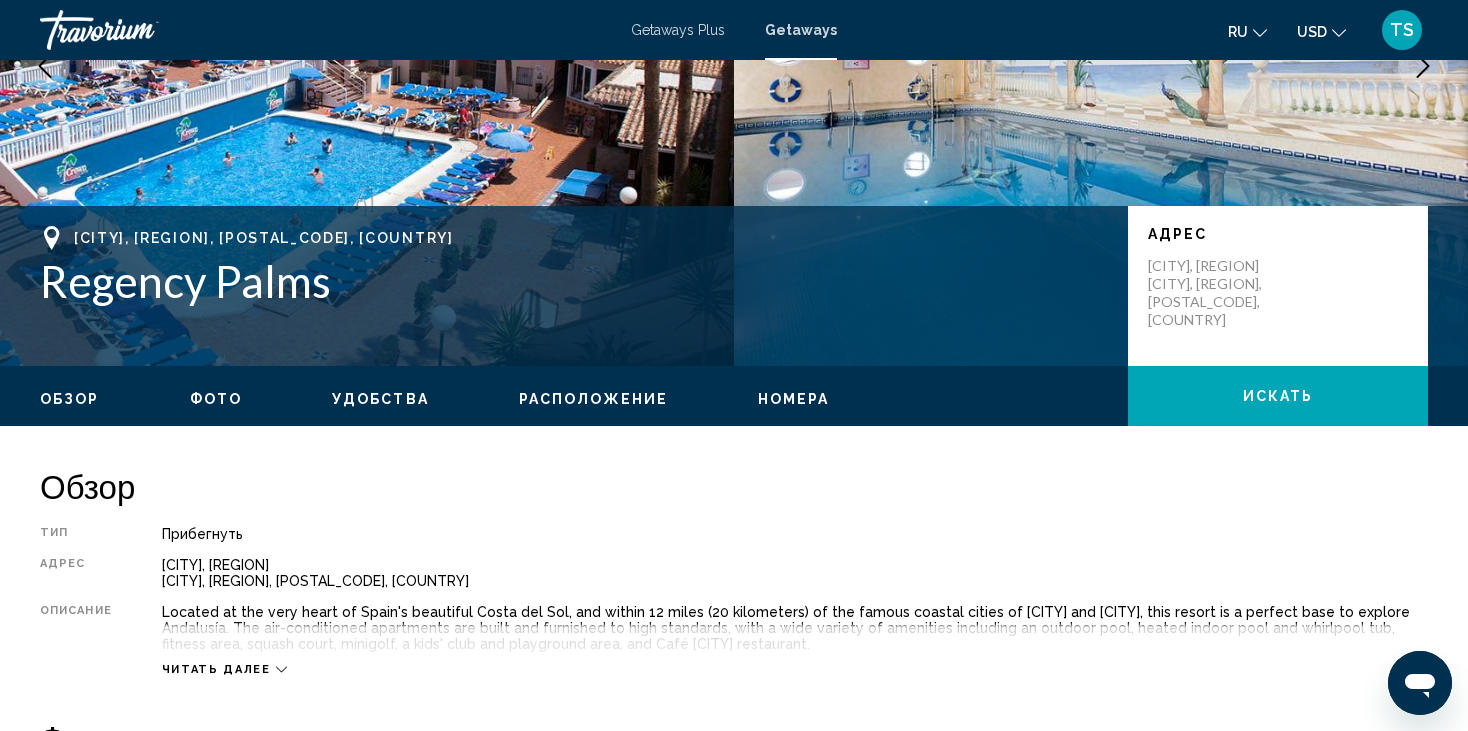click 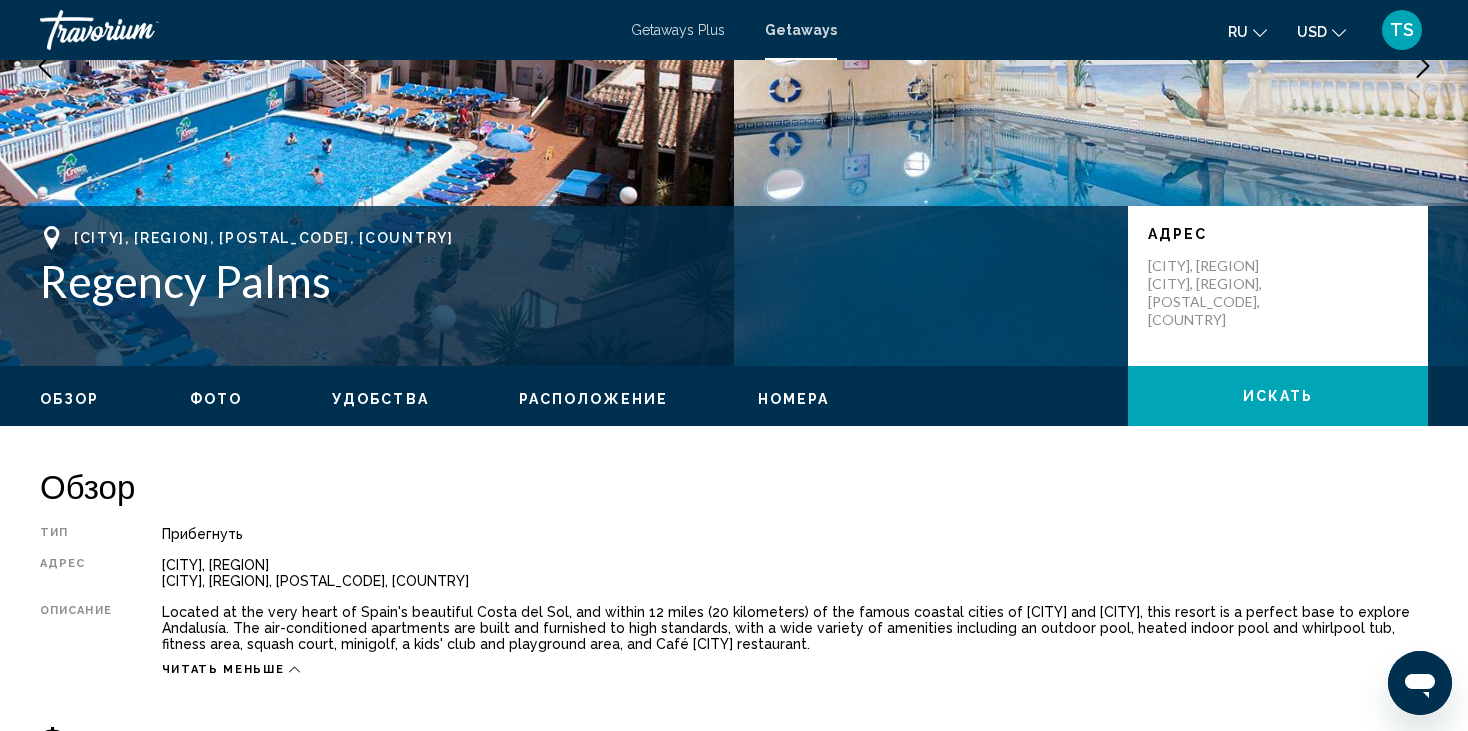 drag, startPoint x: 163, startPoint y: 615, endPoint x: 725, endPoint y: 647, distance: 562.9103 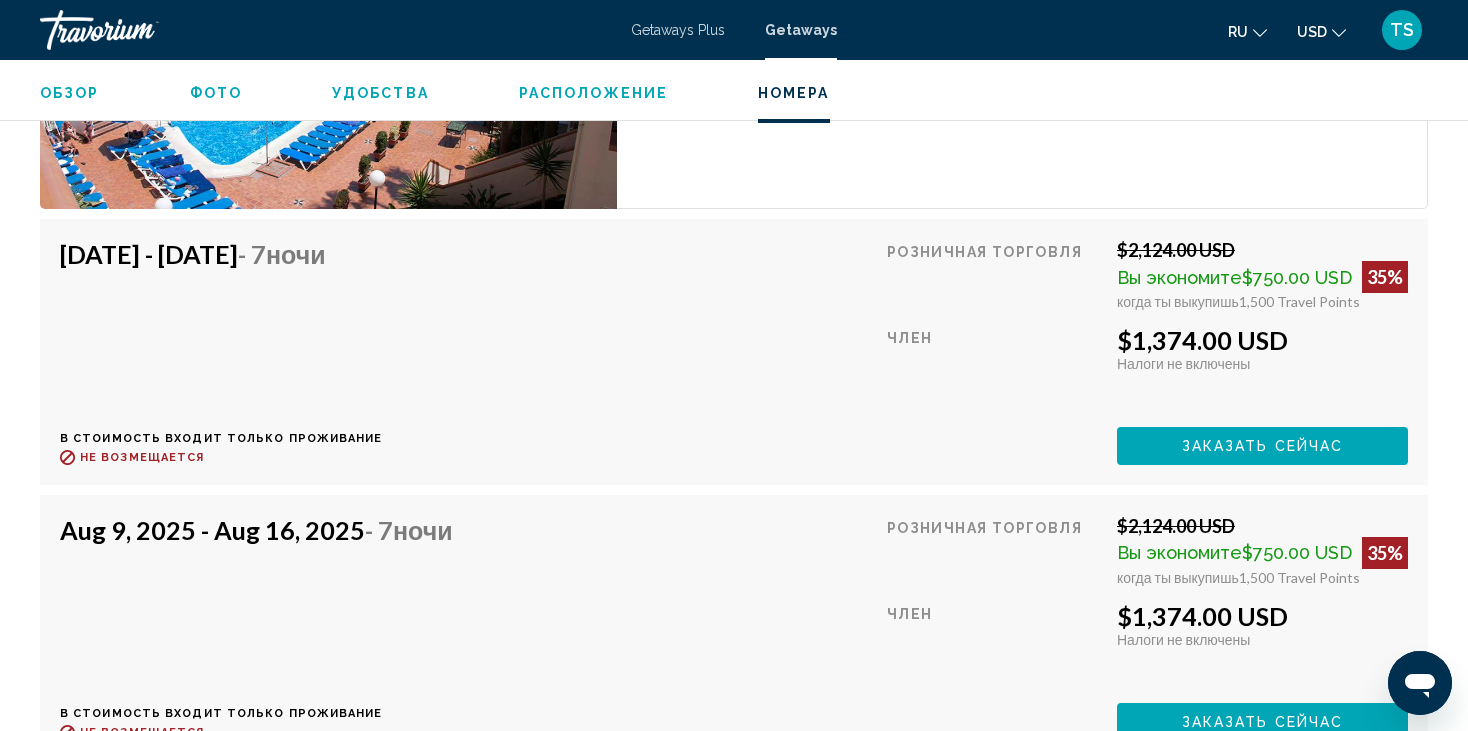 scroll, scrollTop: 3194, scrollLeft: 0, axis: vertical 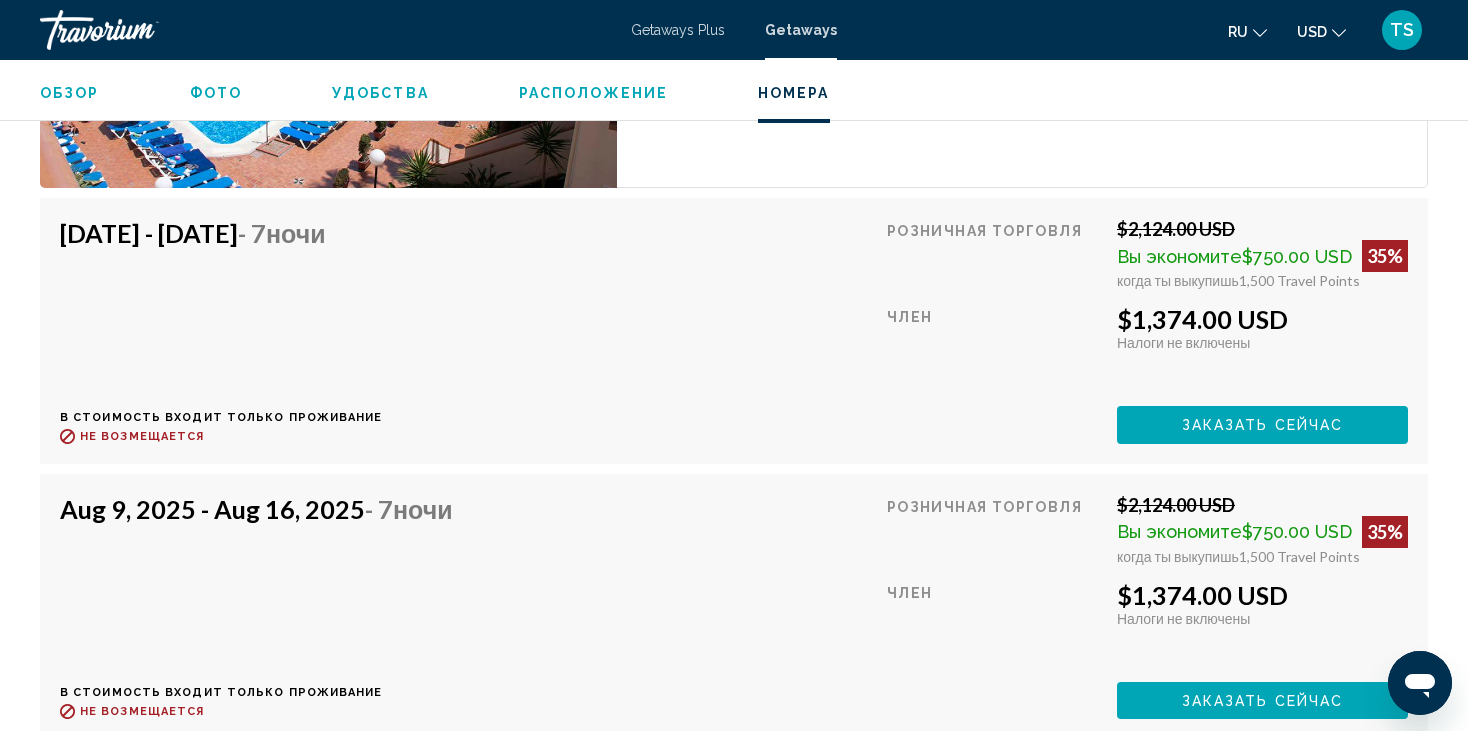click on "Заказать сейчас" at bounding box center [1263, 426] 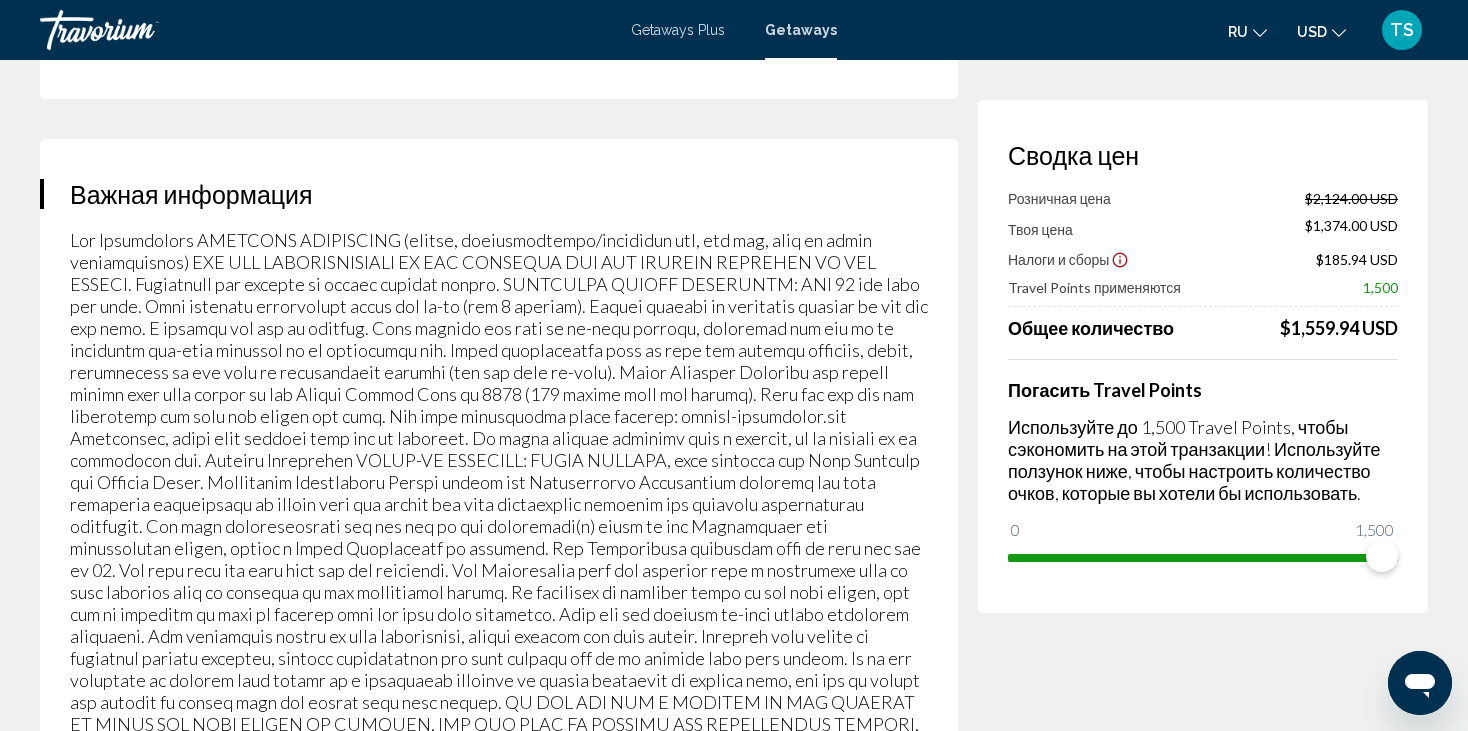 scroll, scrollTop: 2900, scrollLeft: 0, axis: vertical 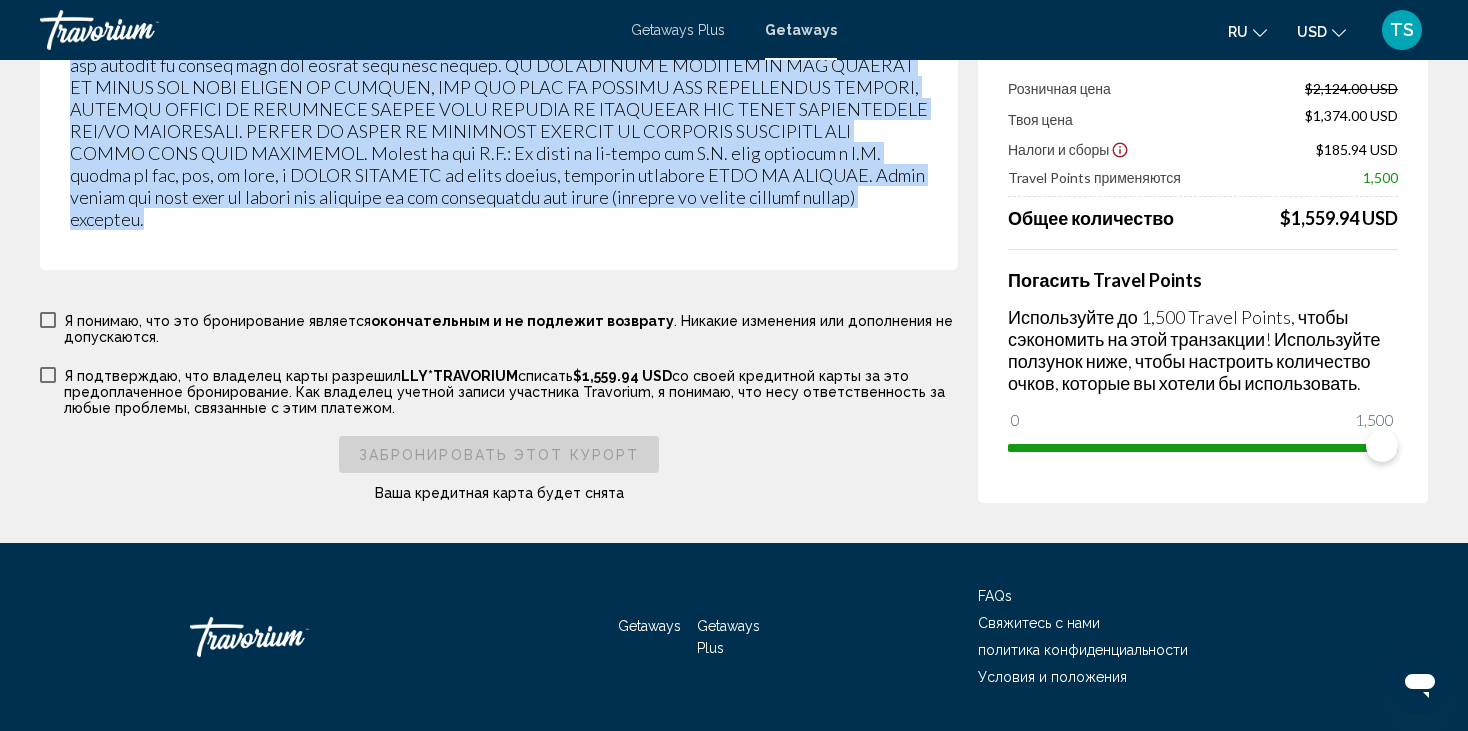 drag, startPoint x: 72, startPoint y: 204, endPoint x: 850, endPoint y: 197, distance: 778.0315 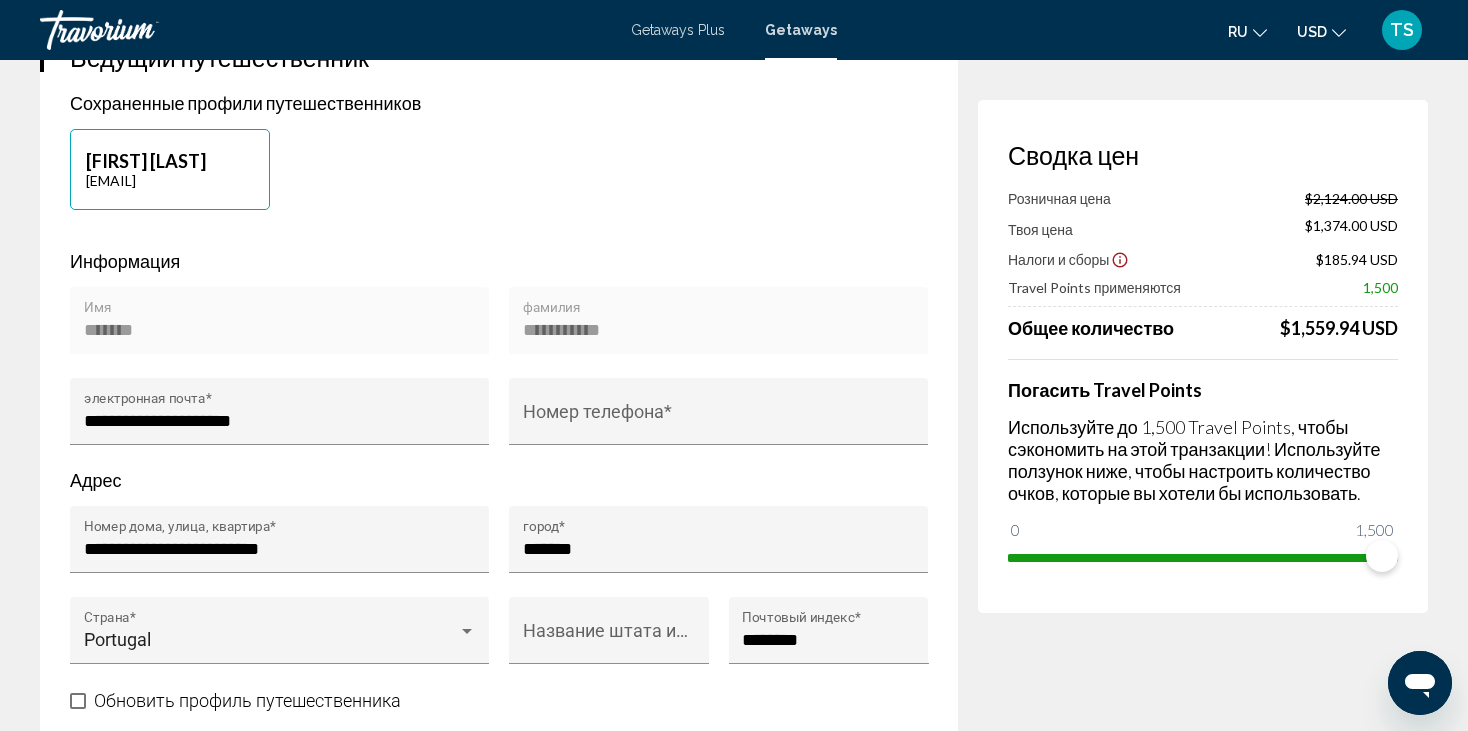 scroll, scrollTop: 0, scrollLeft: 0, axis: both 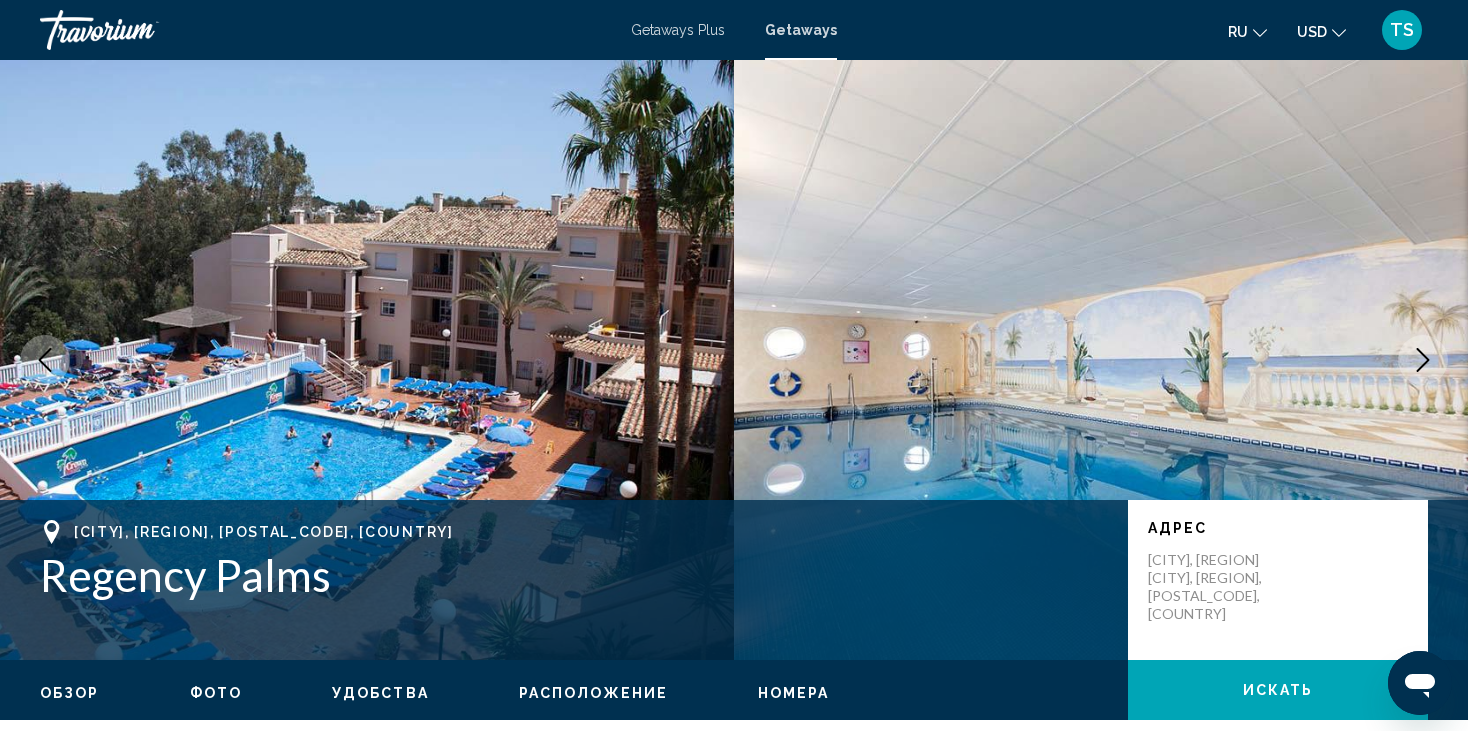 click 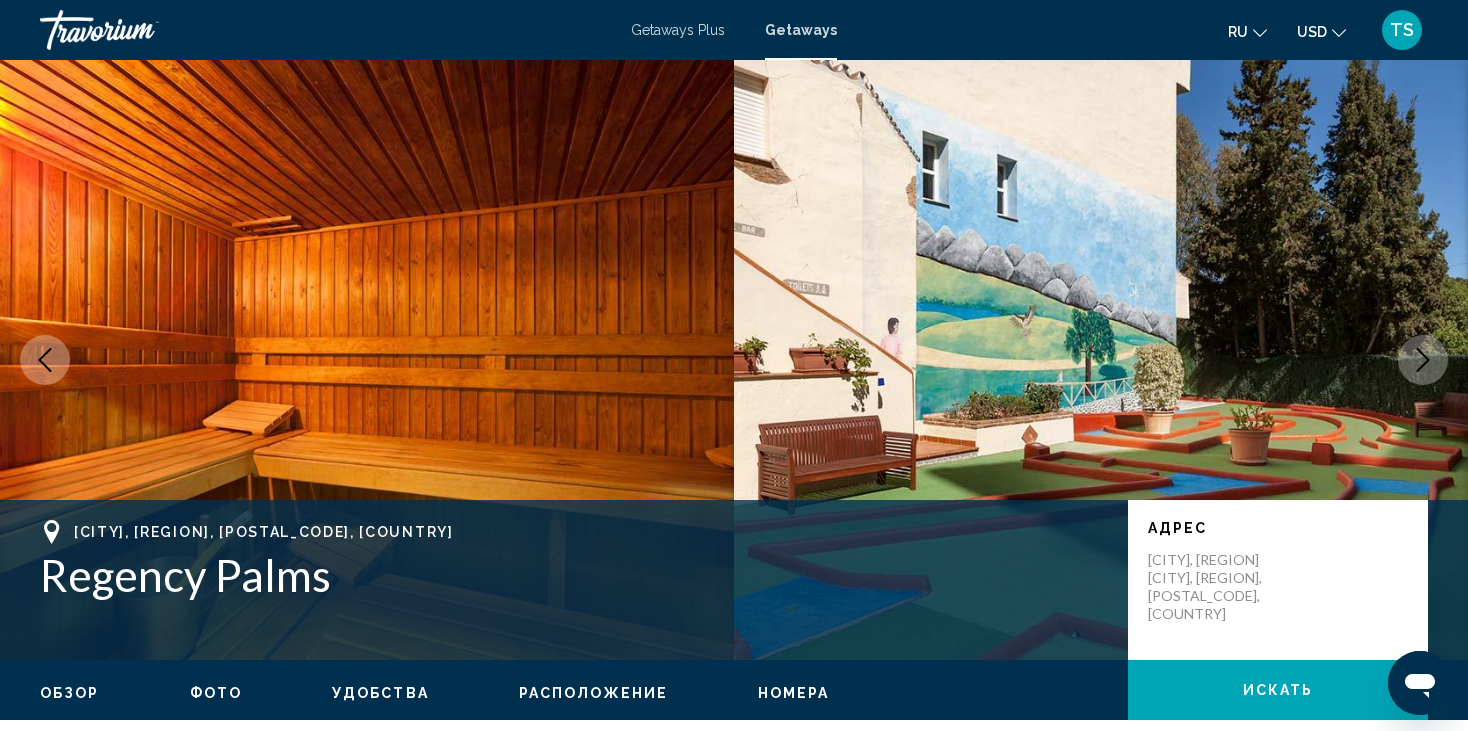 click 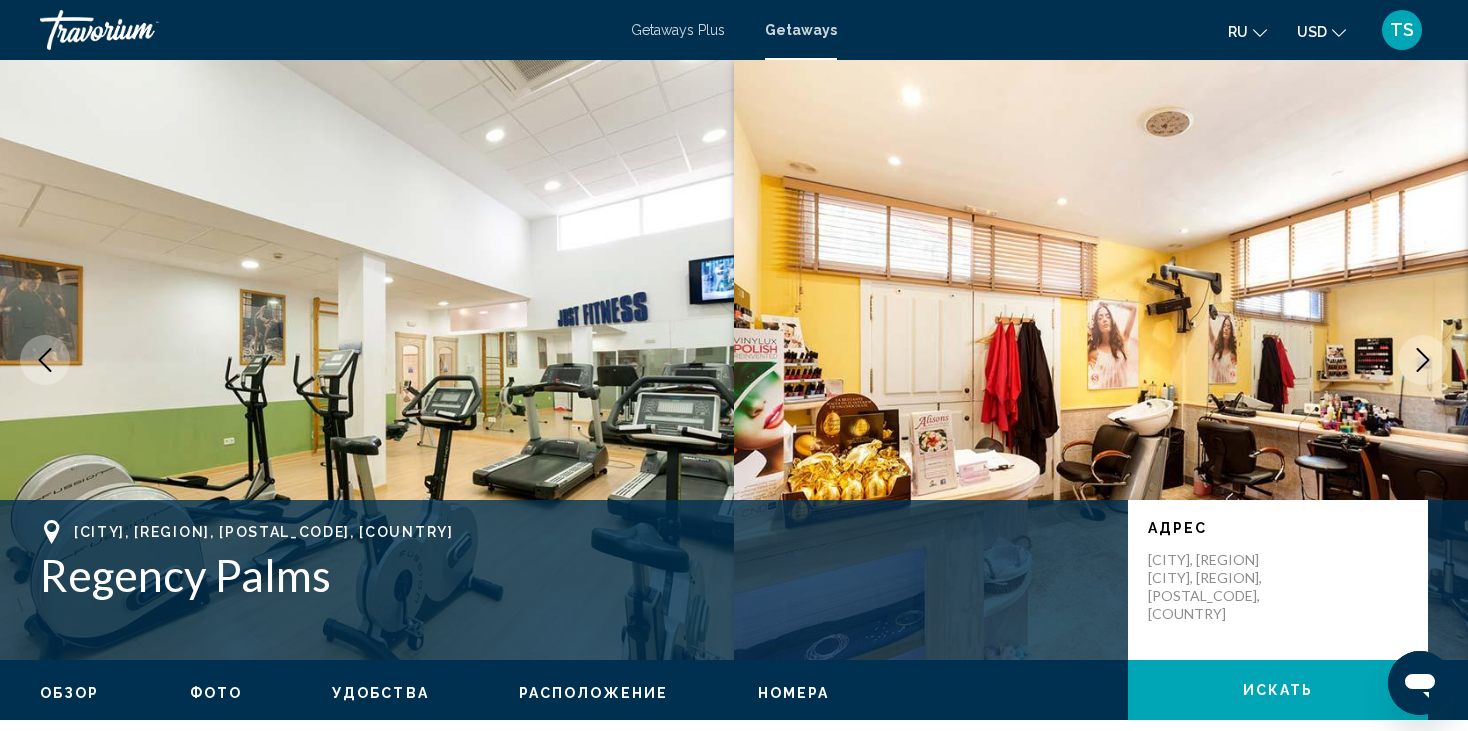 click 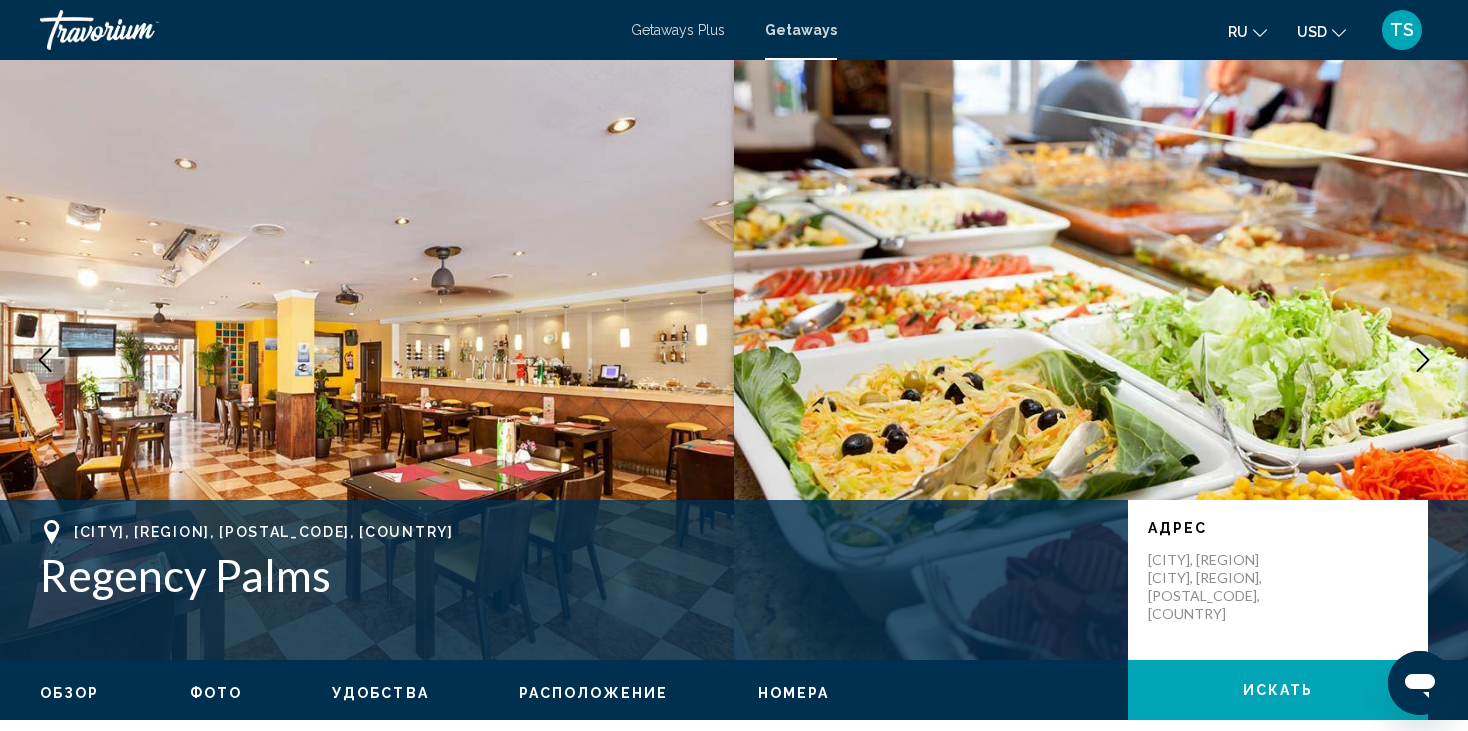 click 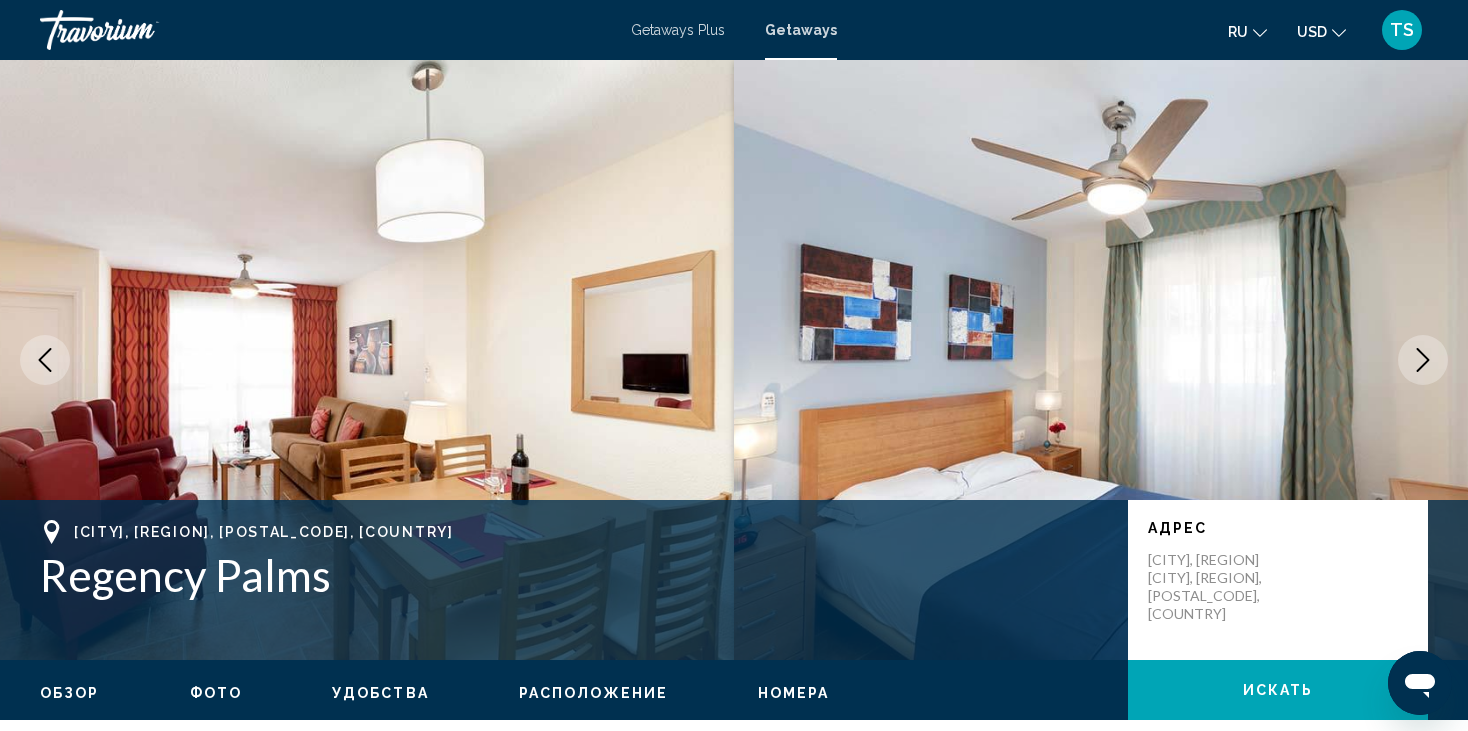 click 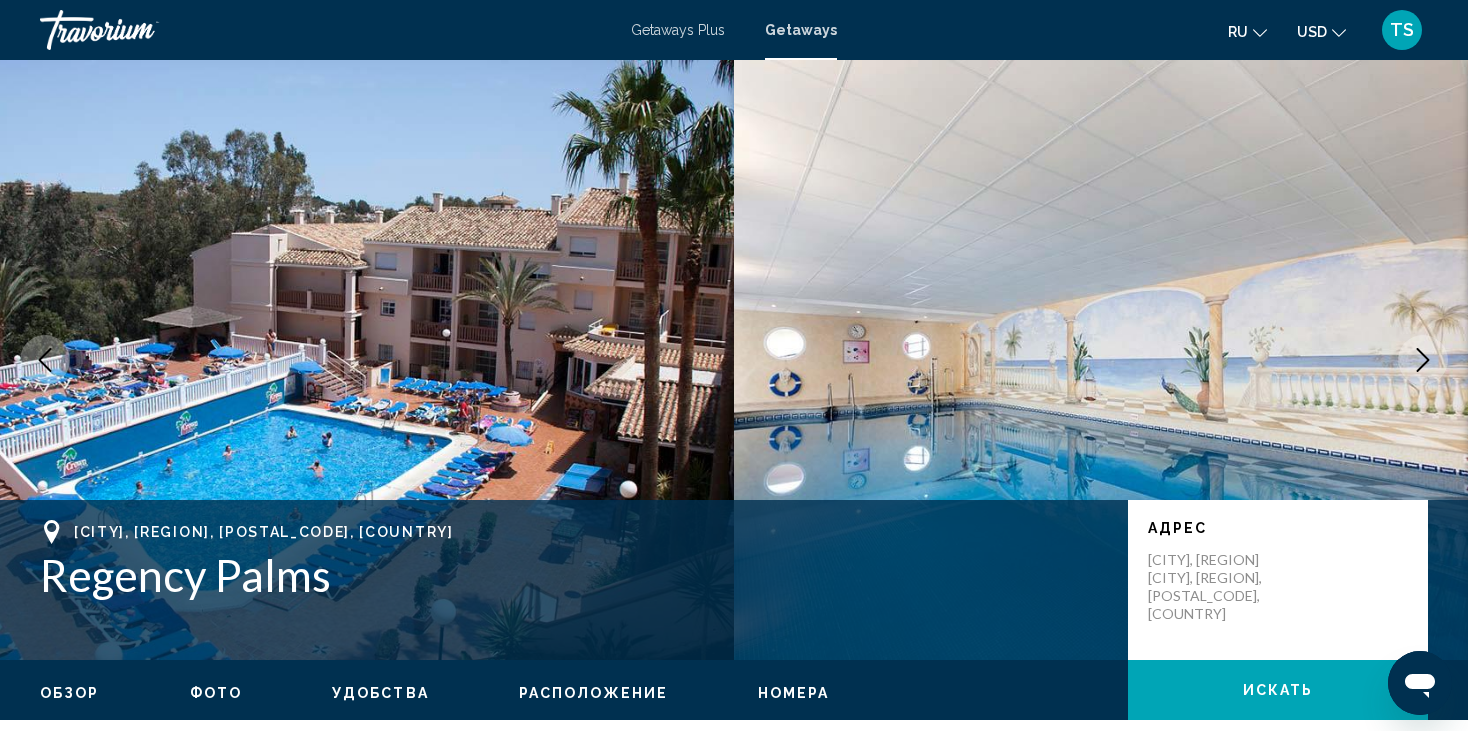 click 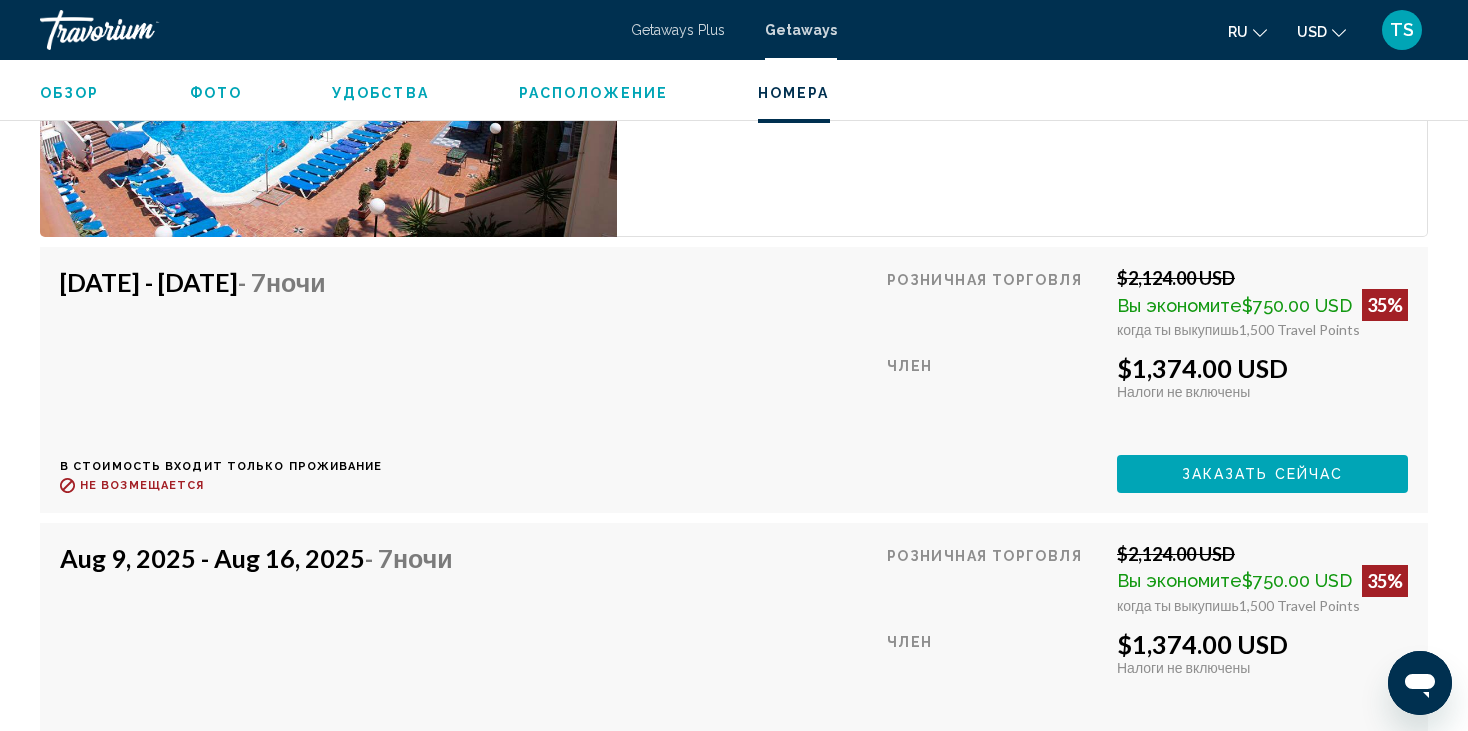 scroll, scrollTop: 3300, scrollLeft: 0, axis: vertical 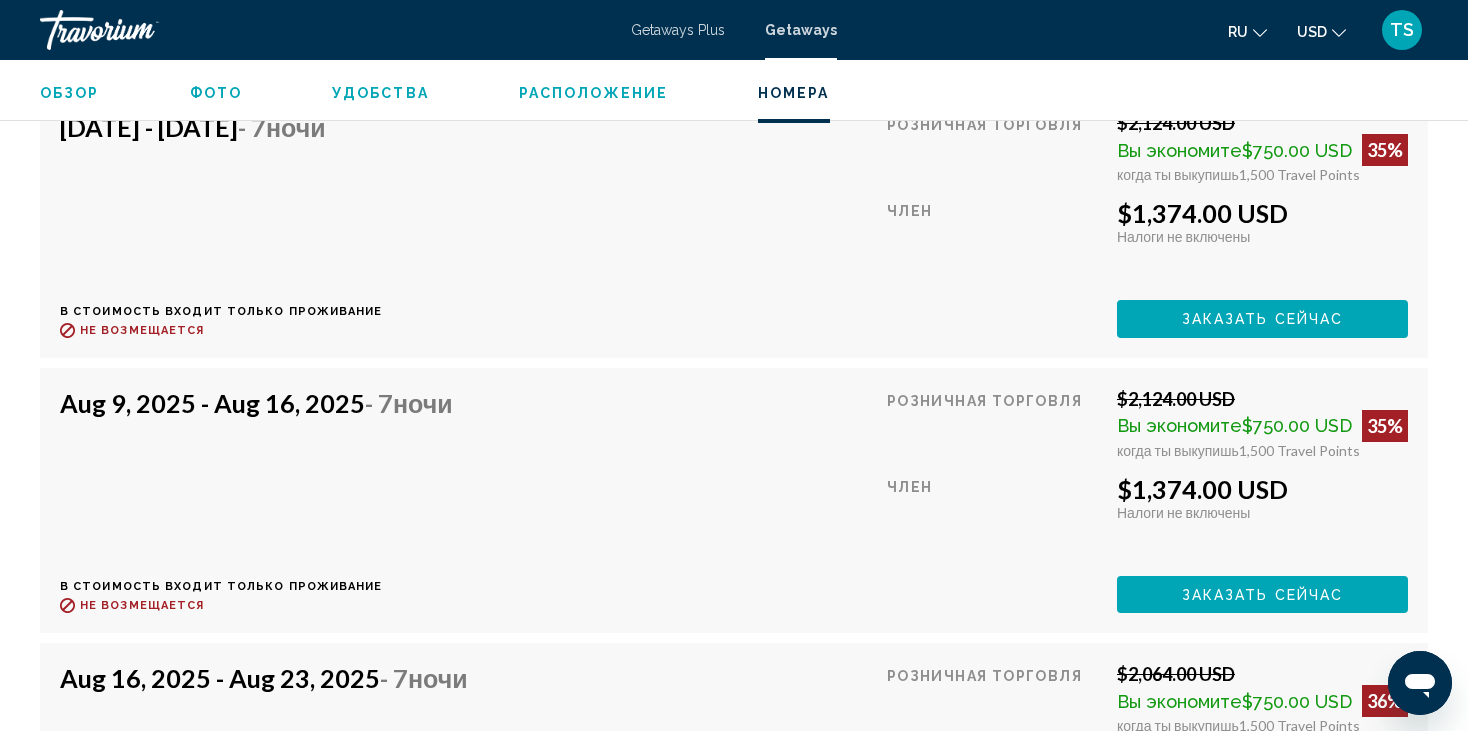 click on "Заказать сейчас" at bounding box center (1263, 320) 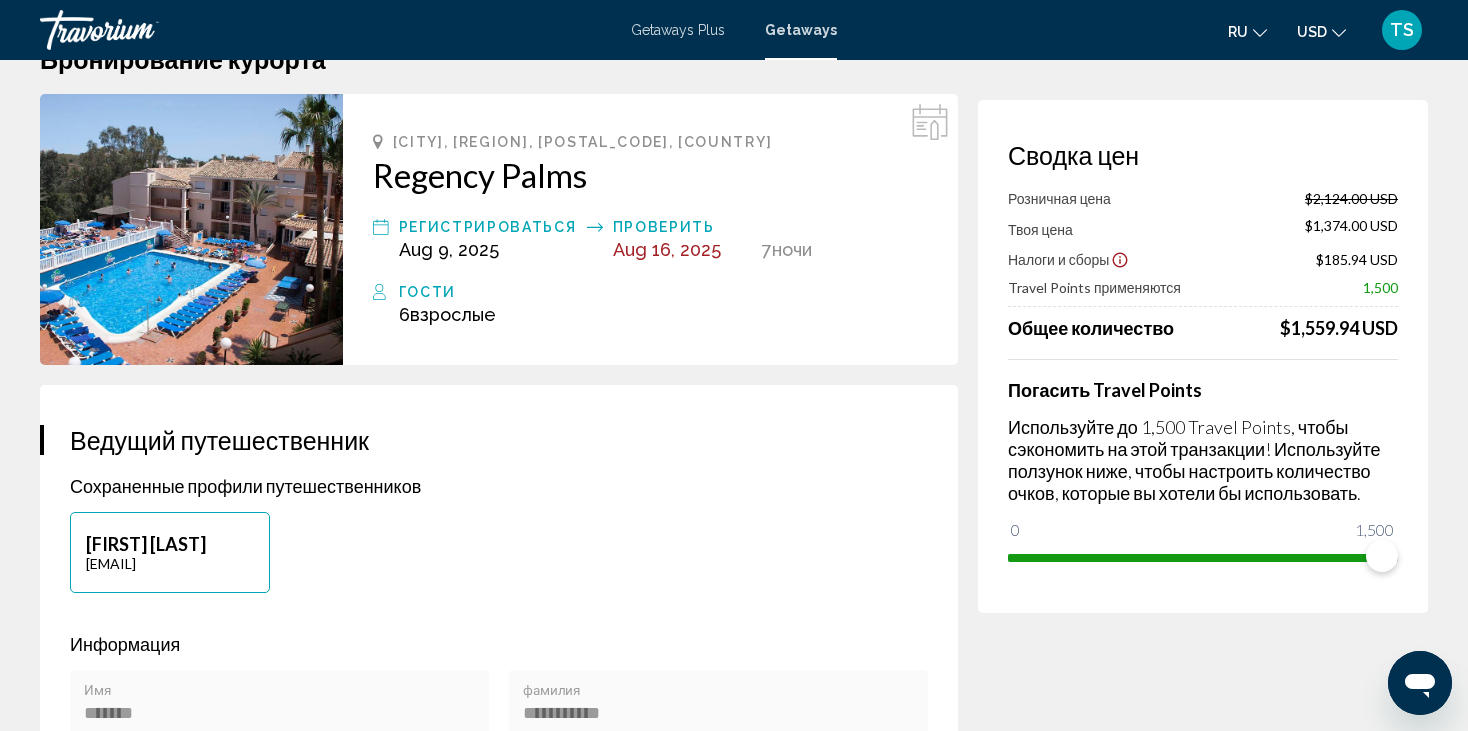scroll, scrollTop: 0, scrollLeft: 0, axis: both 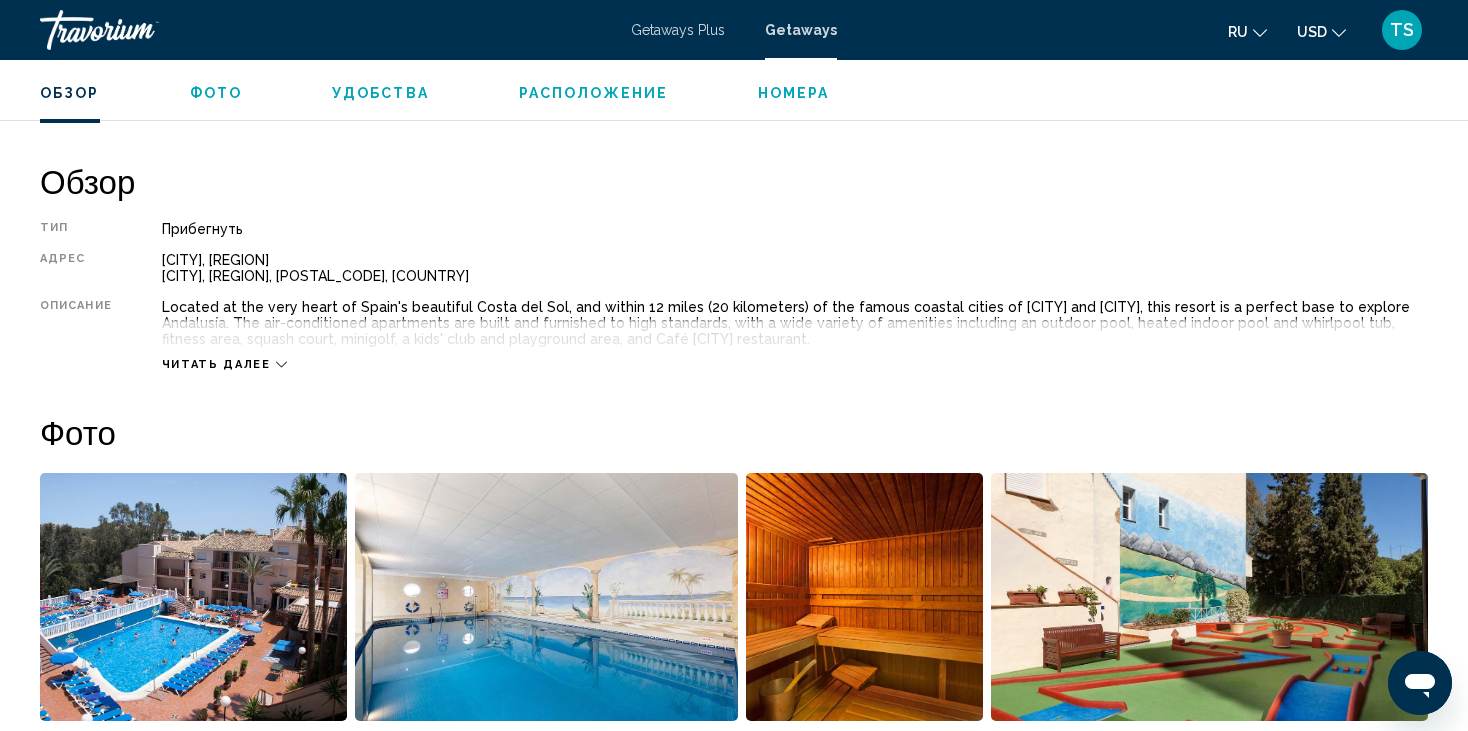 click on "Читать далее" at bounding box center [216, 364] 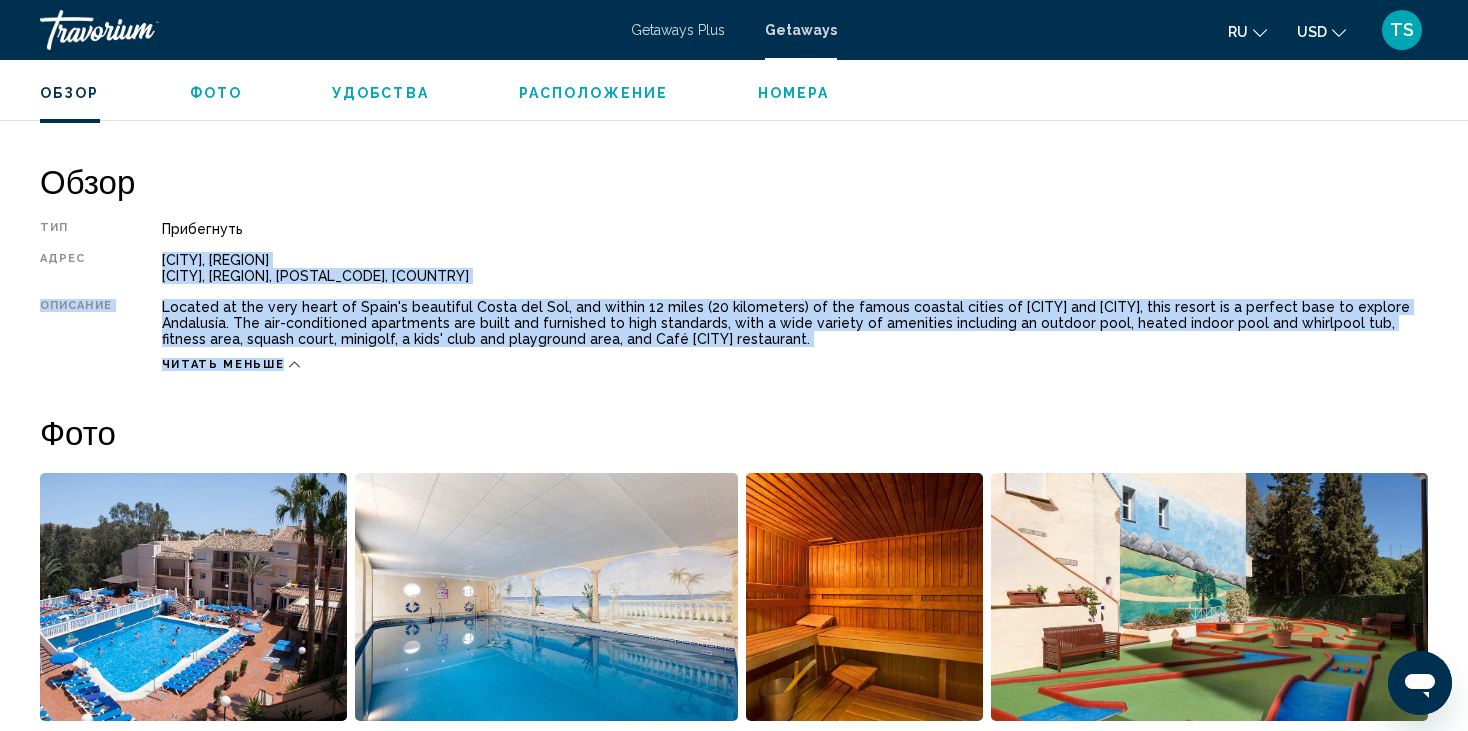 drag, startPoint x: 165, startPoint y: 259, endPoint x: 307, endPoint y: 362, distance: 175.42235 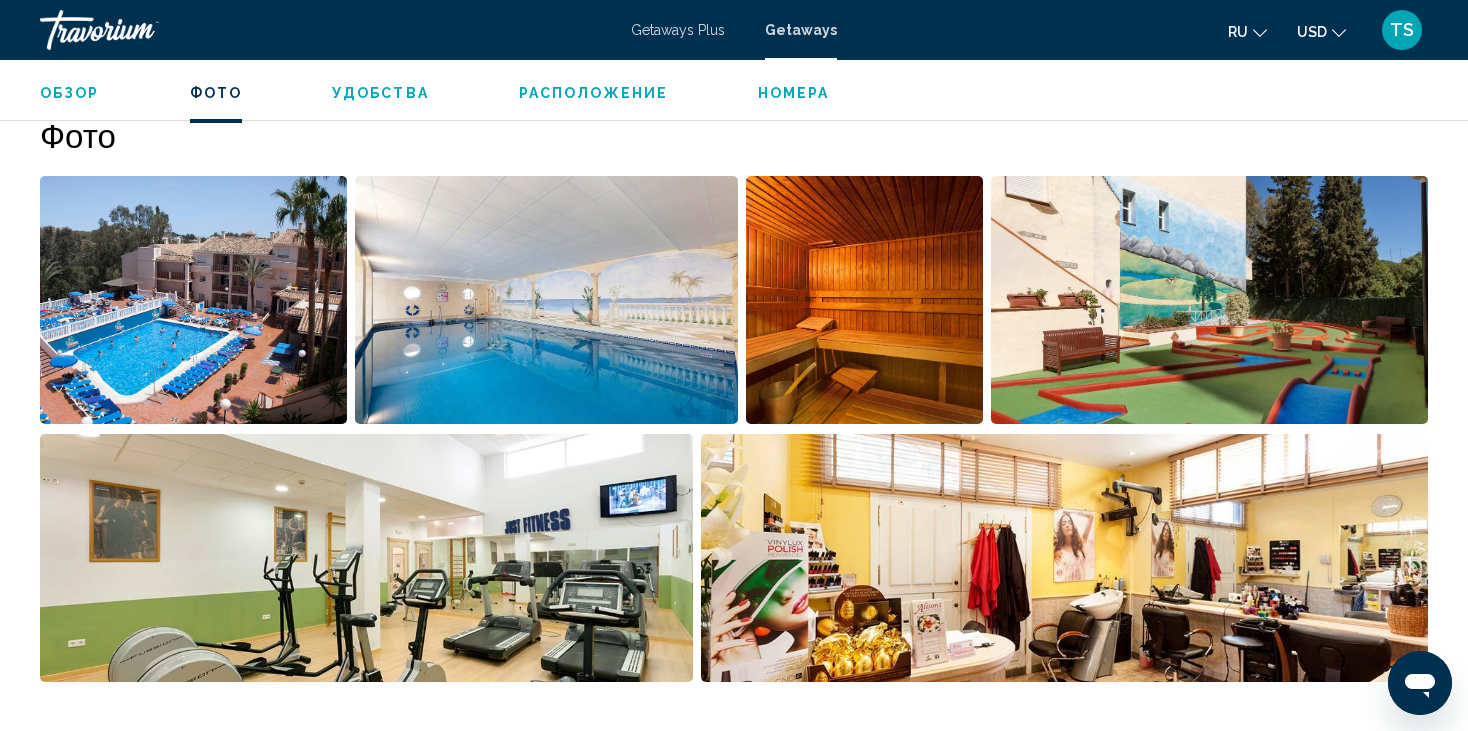 scroll, scrollTop: 900, scrollLeft: 0, axis: vertical 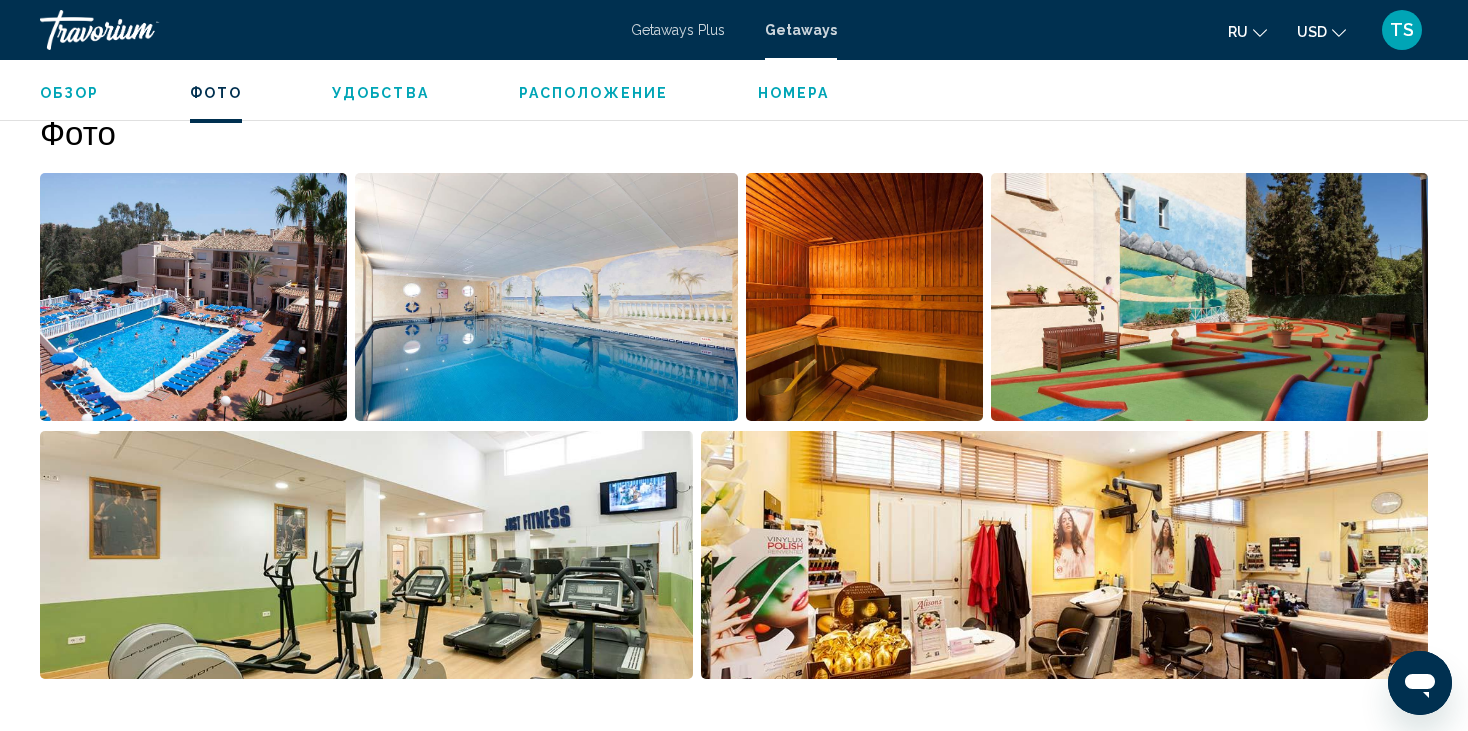 click at bounding box center (546, 297) 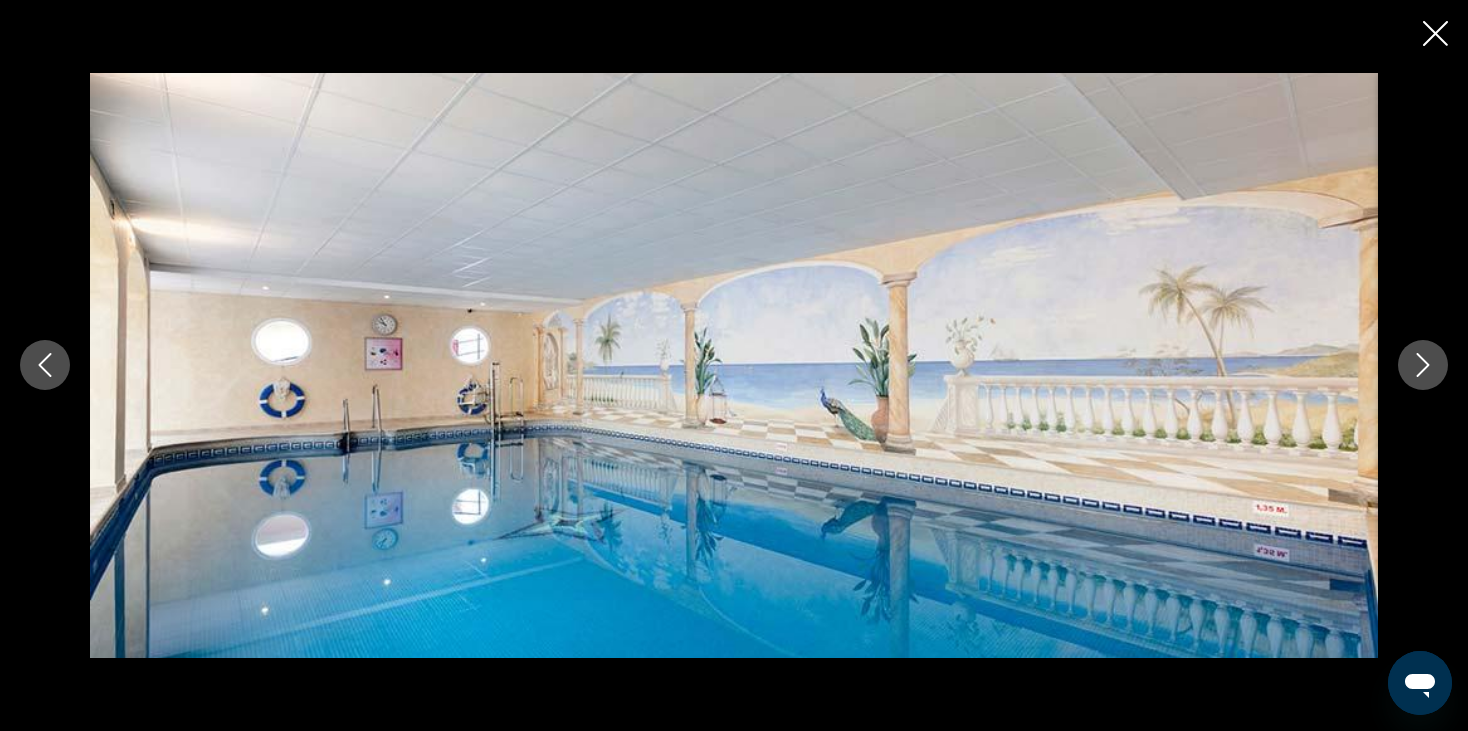 click 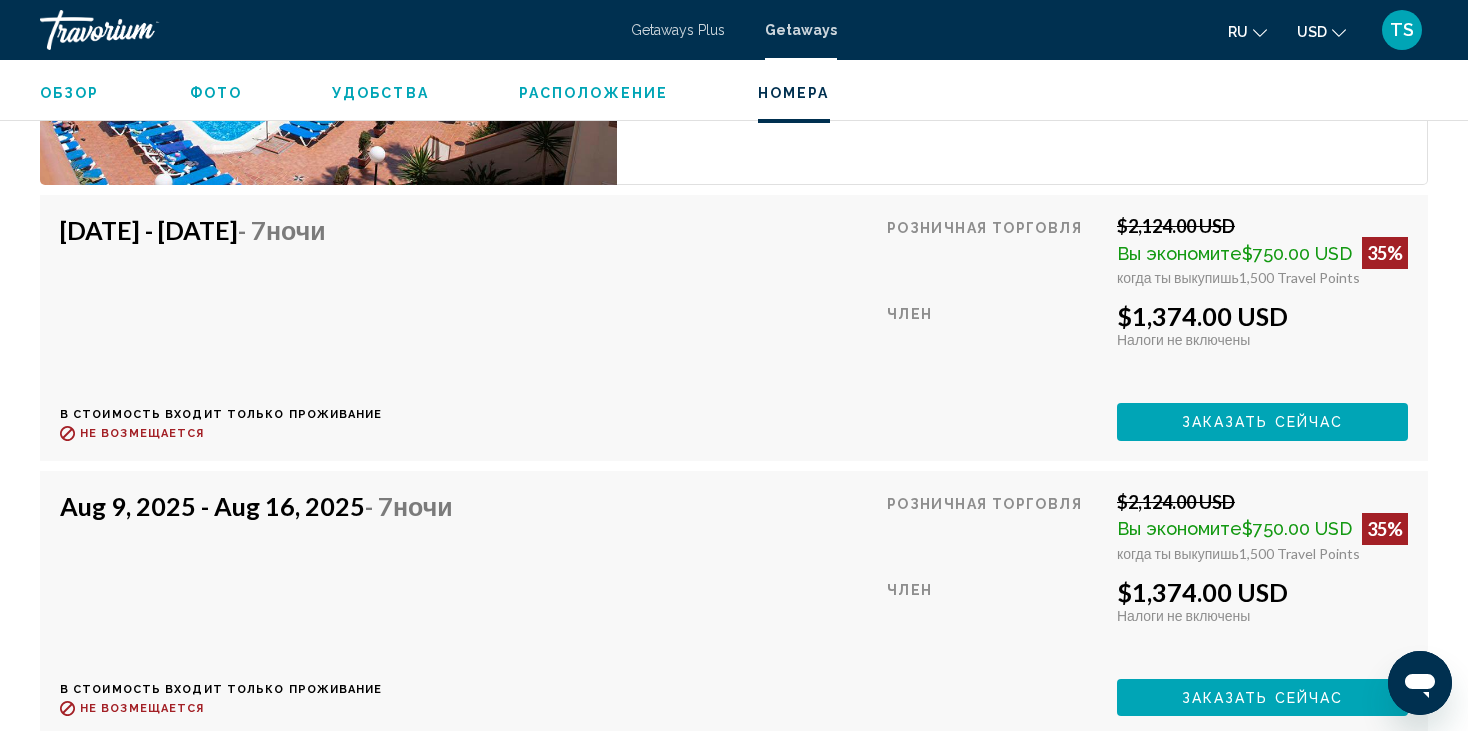 scroll, scrollTop: 3200, scrollLeft: 0, axis: vertical 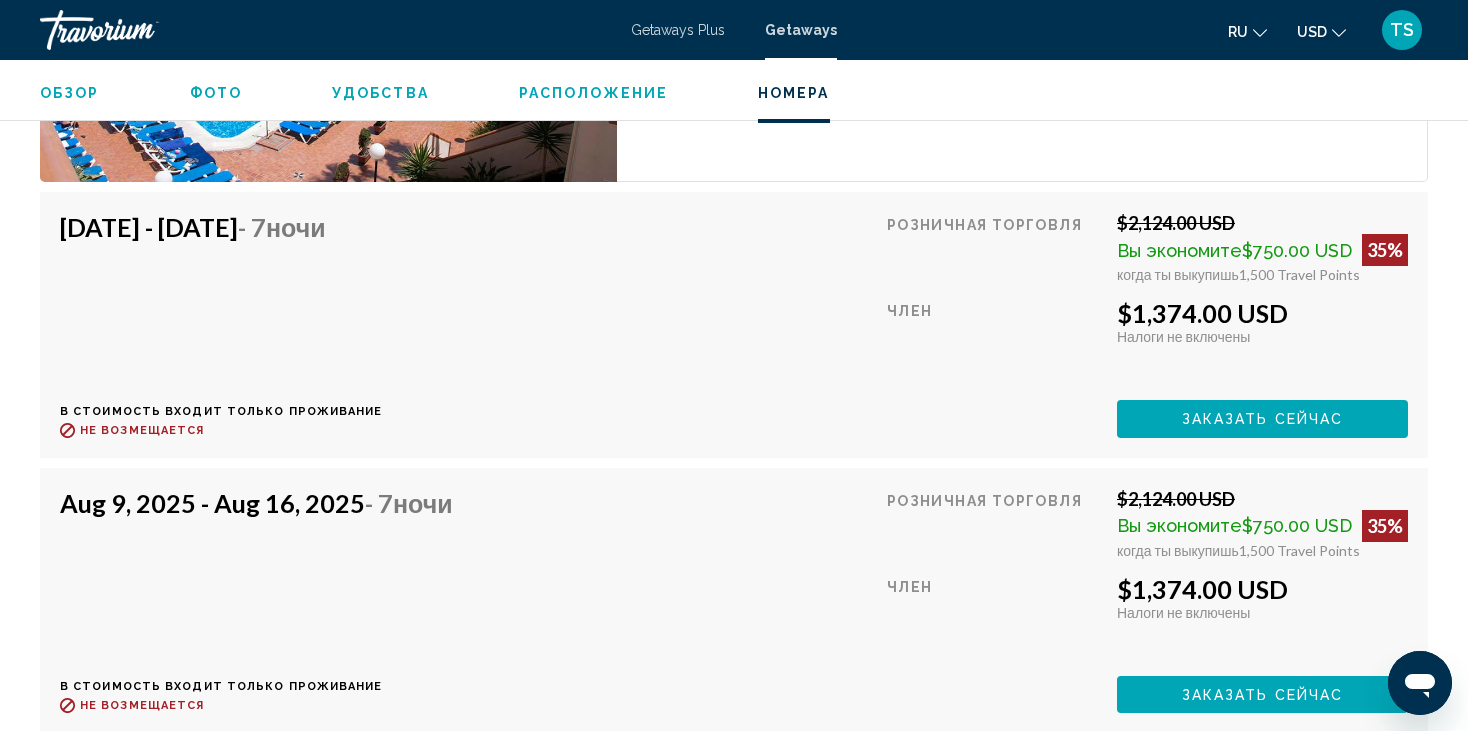 click on "Заказать сейчас" at bounding box center (1263, 420) 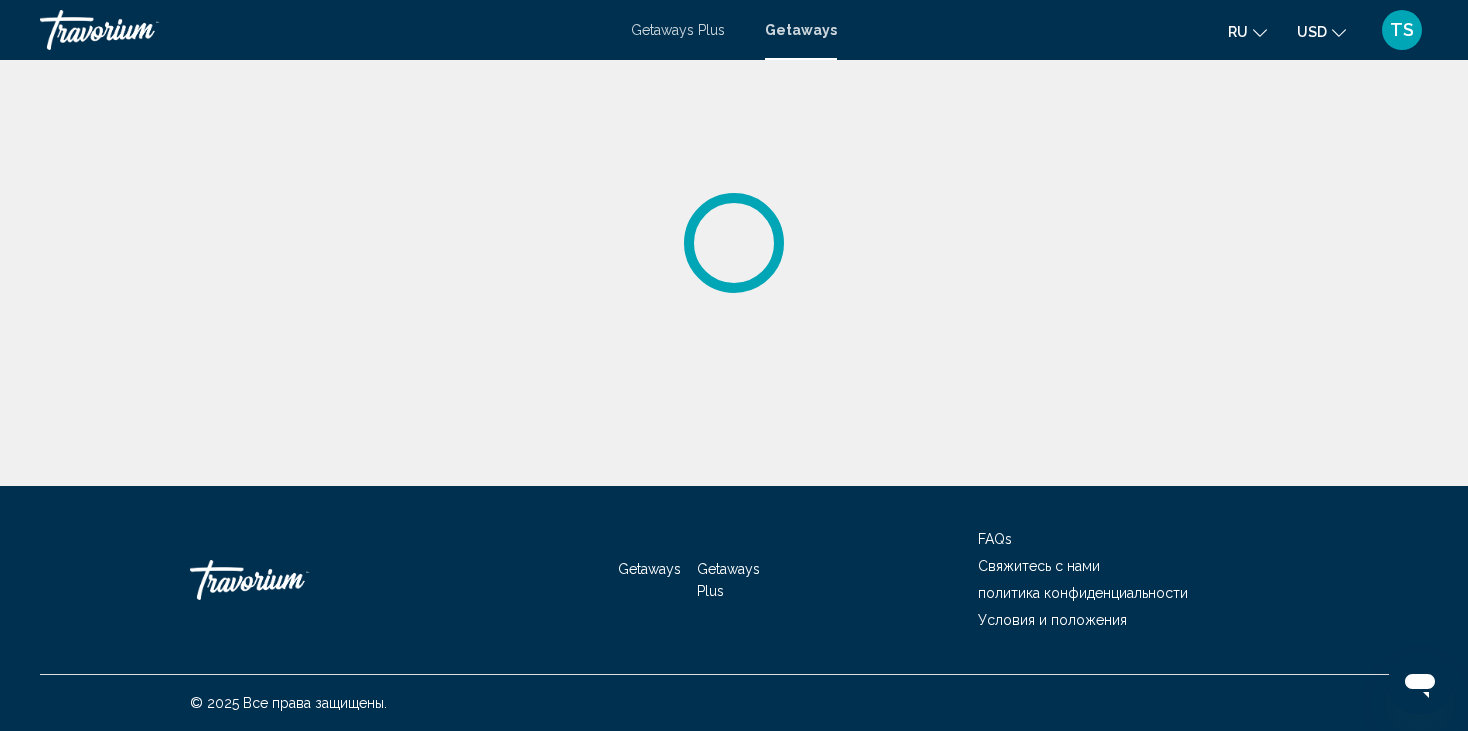 scroll, scrollTop: 0, scrollLeft: 0, axis: both 